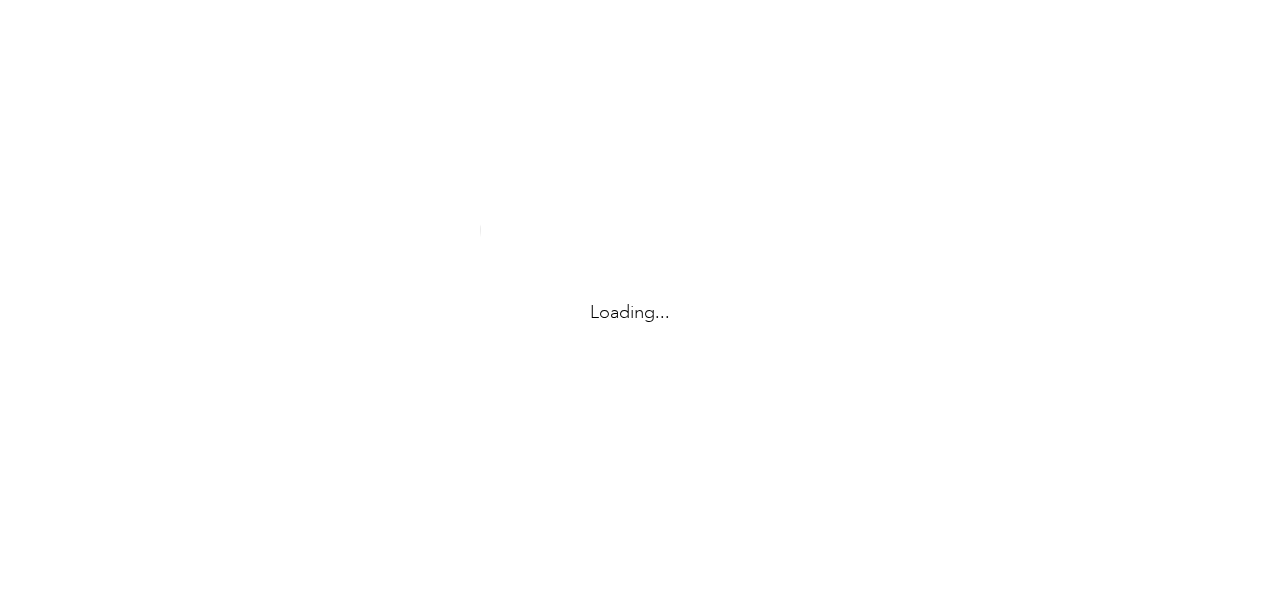 scroll, scrollTop: 0, scrollLeft: 0, axis: both 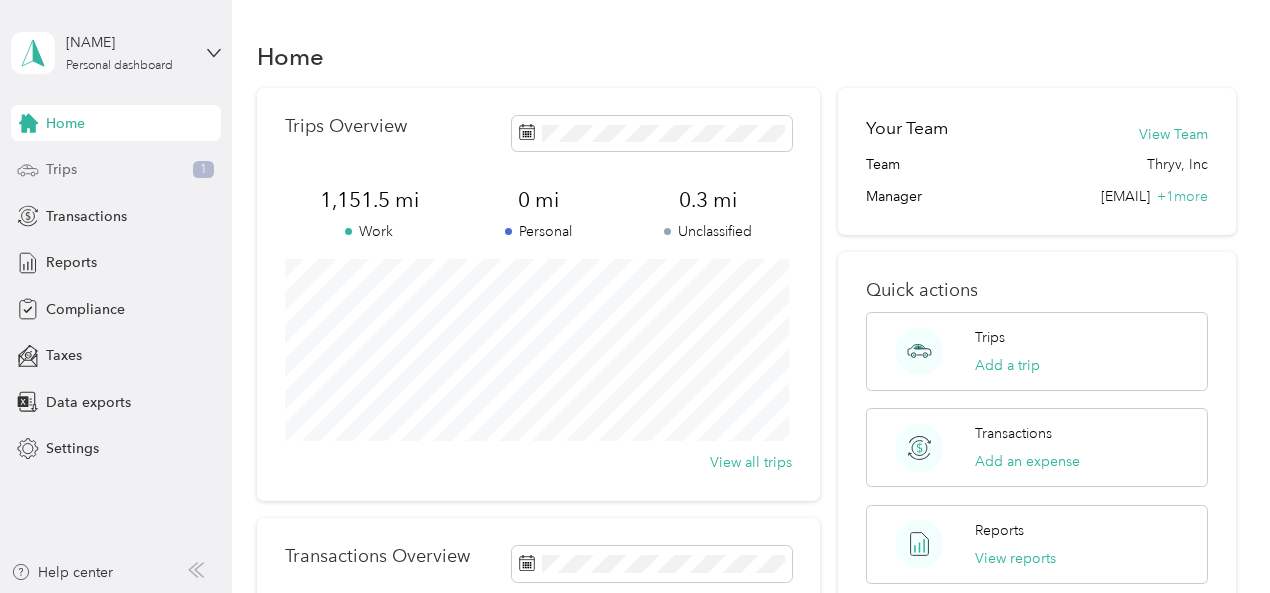 click on "Trips" at bounding box center (61, 169) 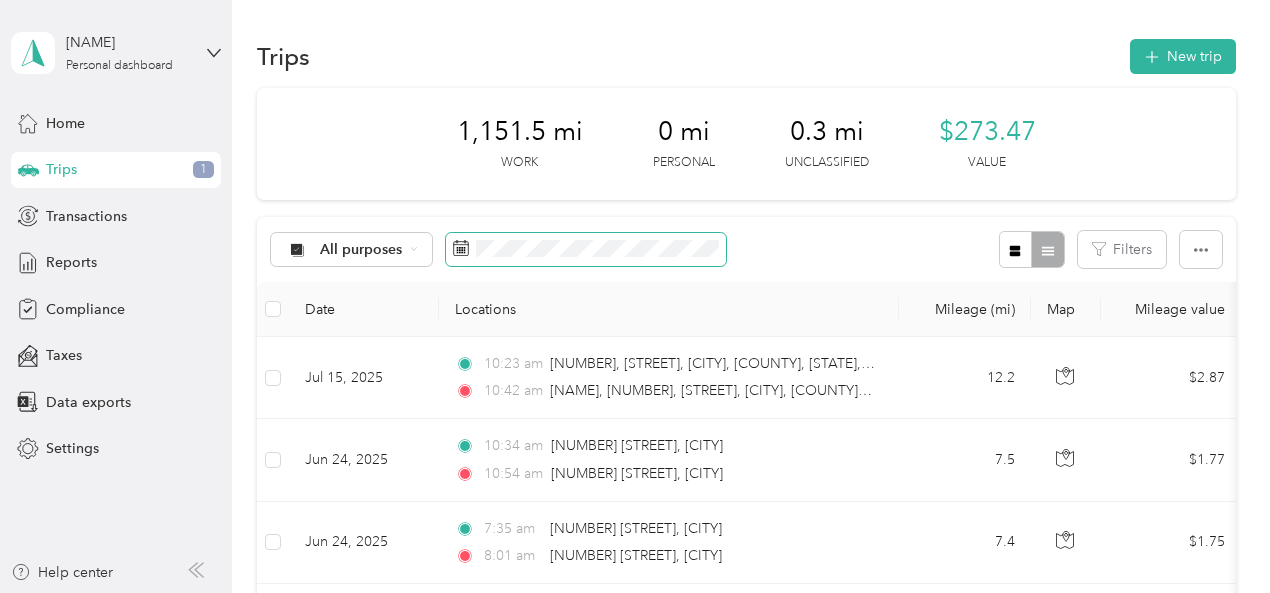 click at bounding box center [586, 250] 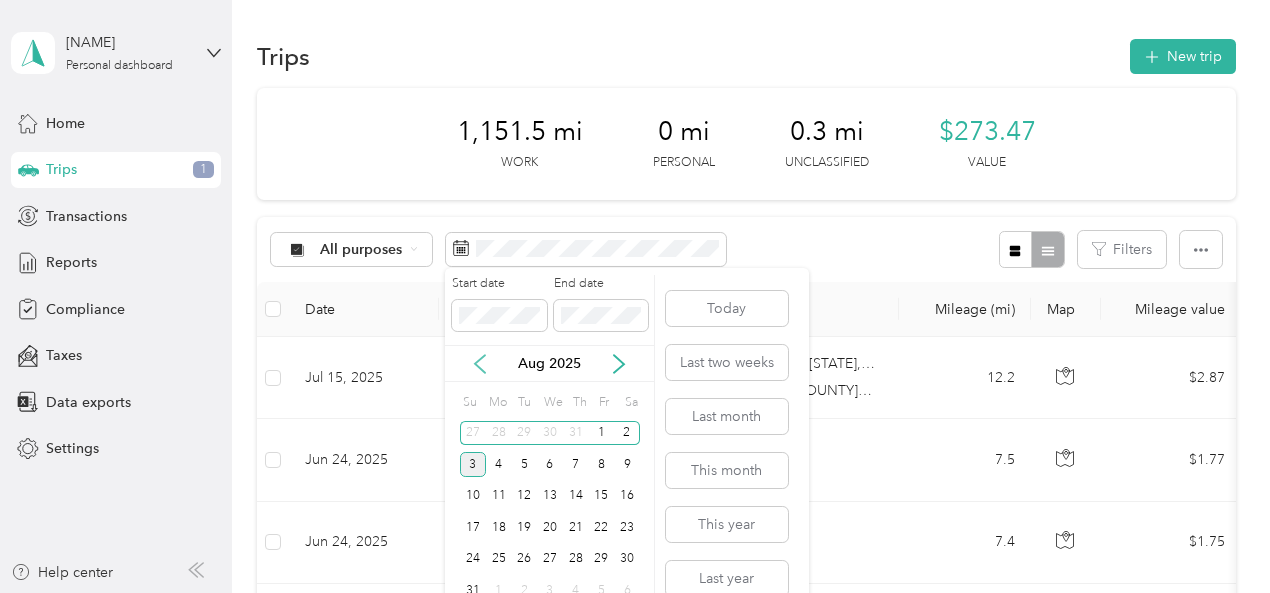 click 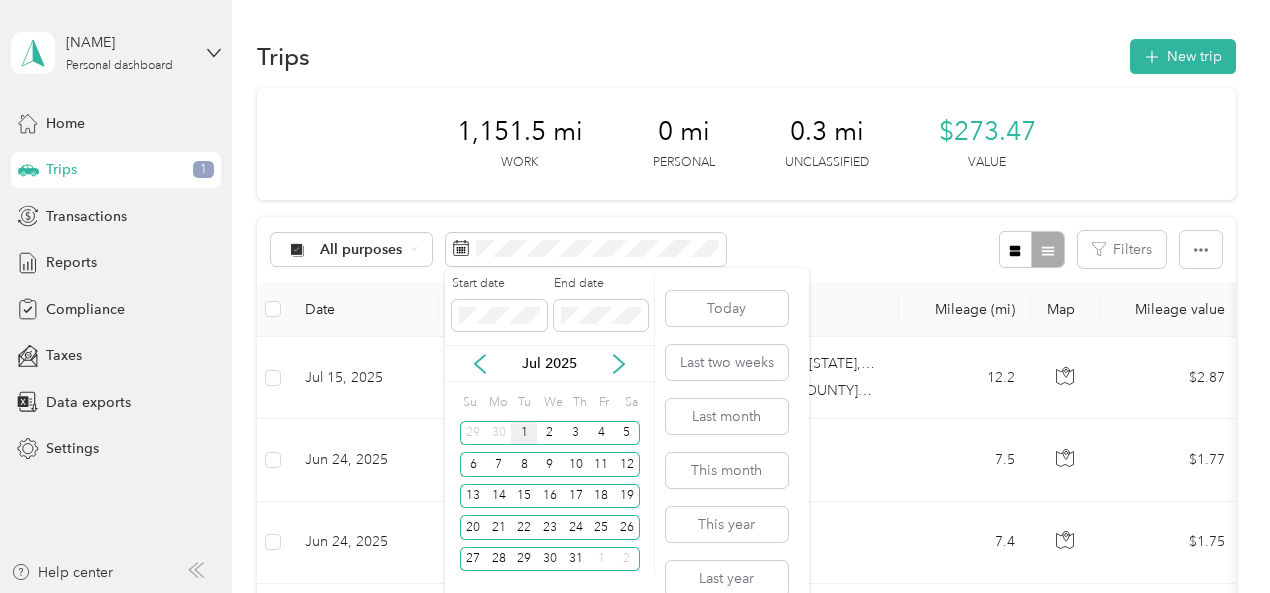 click on "1" at bounding box center (524, 433) 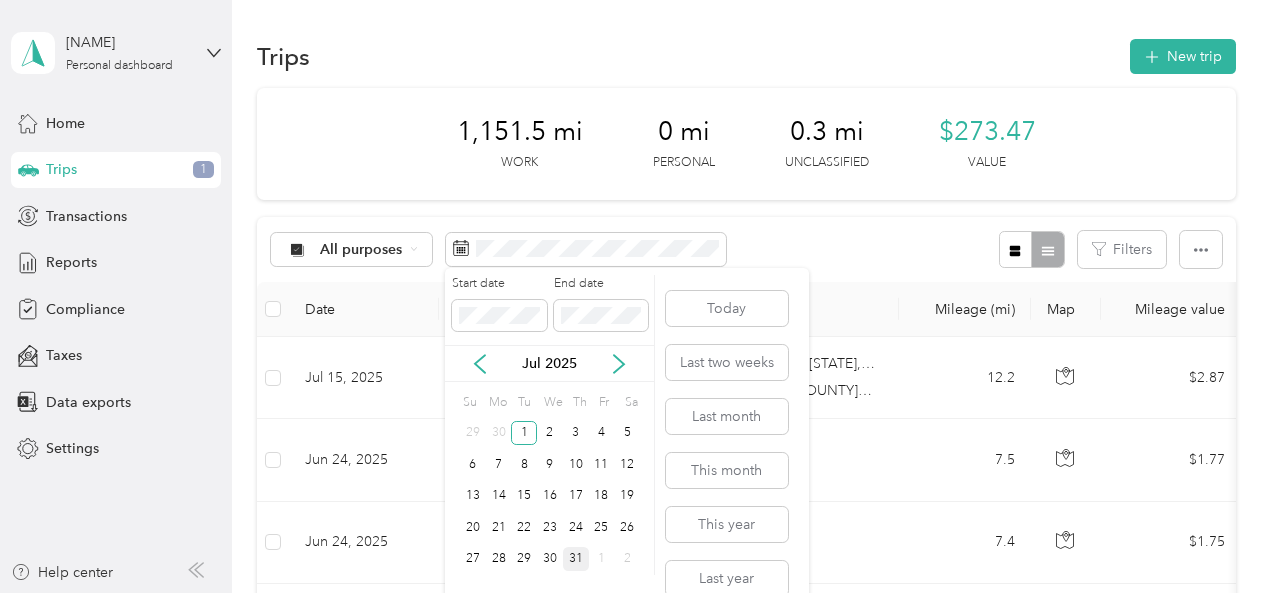 click on "31" at bounding box center [576, 559] 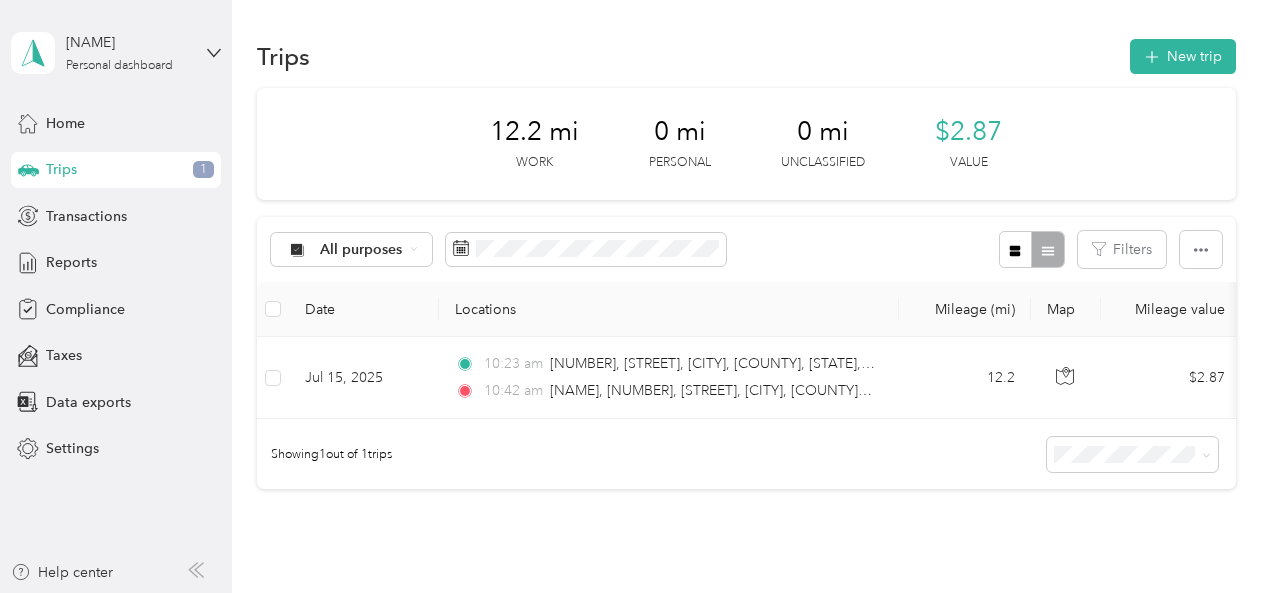 click on "Jul 15, 2025 10:23 am [NUMBER], [STREET], [CITY], [COUNTY], [STATE], [POSTAL_CODE], [COUNTRY] 10:42 am [NAME], [NUMBER], [STREET], [CITY], [COUNTY], [STATE], [POSTAL_CODE], [COUNTRY] 12.2 $2.87 Thryv, Inc GPS Jul 1 - 31, 2025 Showing 1 out of 1 trips" at bounding box center [746, 324] 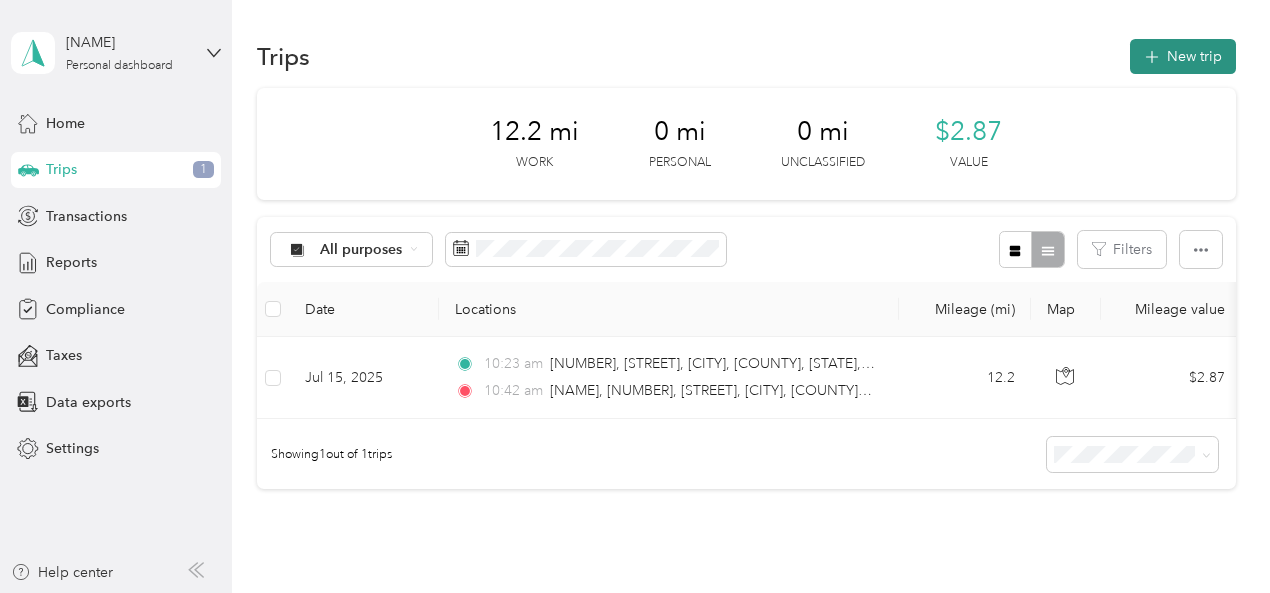 click on "New trip" at bounding box center (1183, 56) 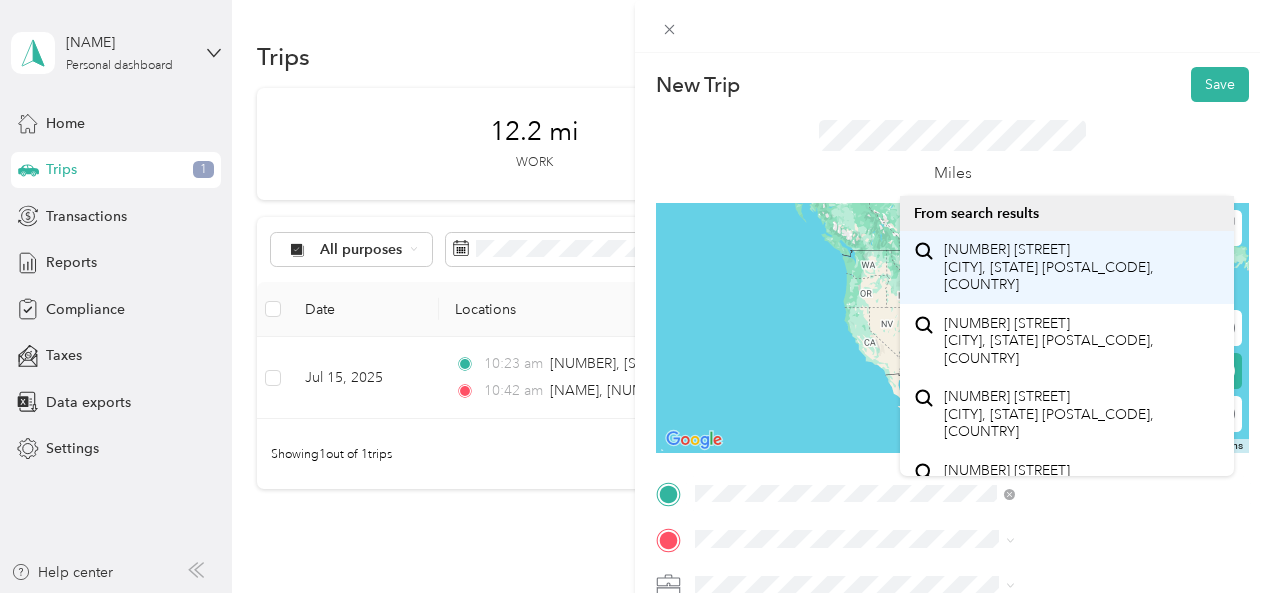 click on "[NUMBER] [STREET]
[CITY], [STATE] [POSTAL_CODE], [COUNTRY]" at bounding box center [1081, 267] 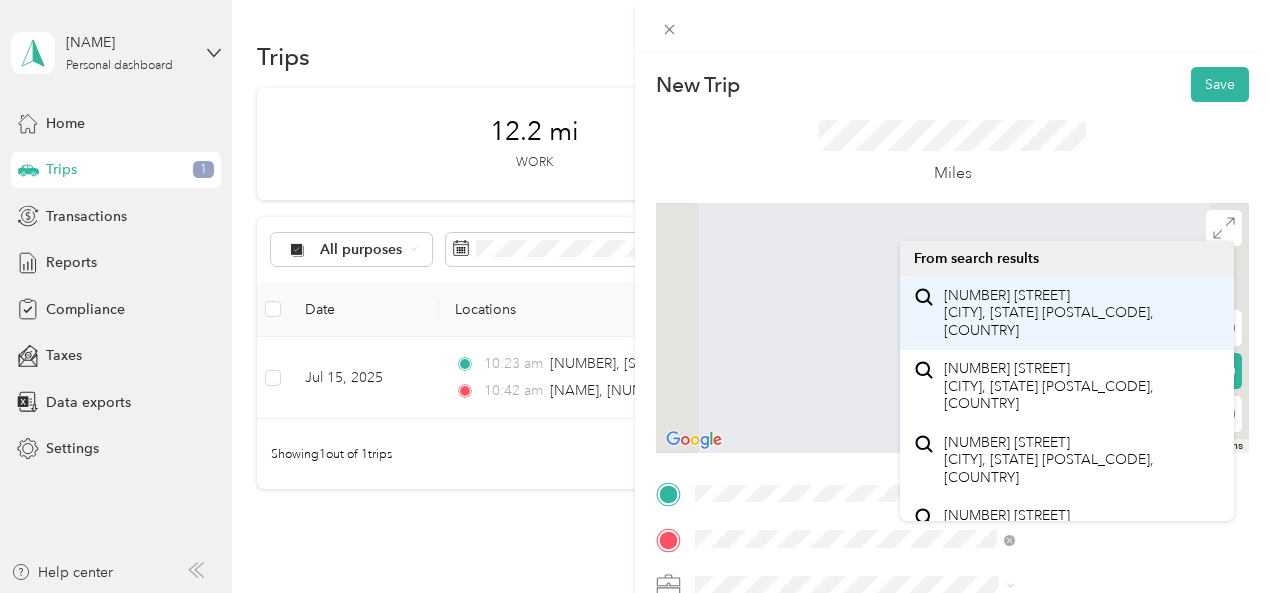 click on "[NUMBER] [STREET]
[CITY], [STATE] [POSTAL_CODE], [COUNTRY]" at bounding box center [1081, 313] 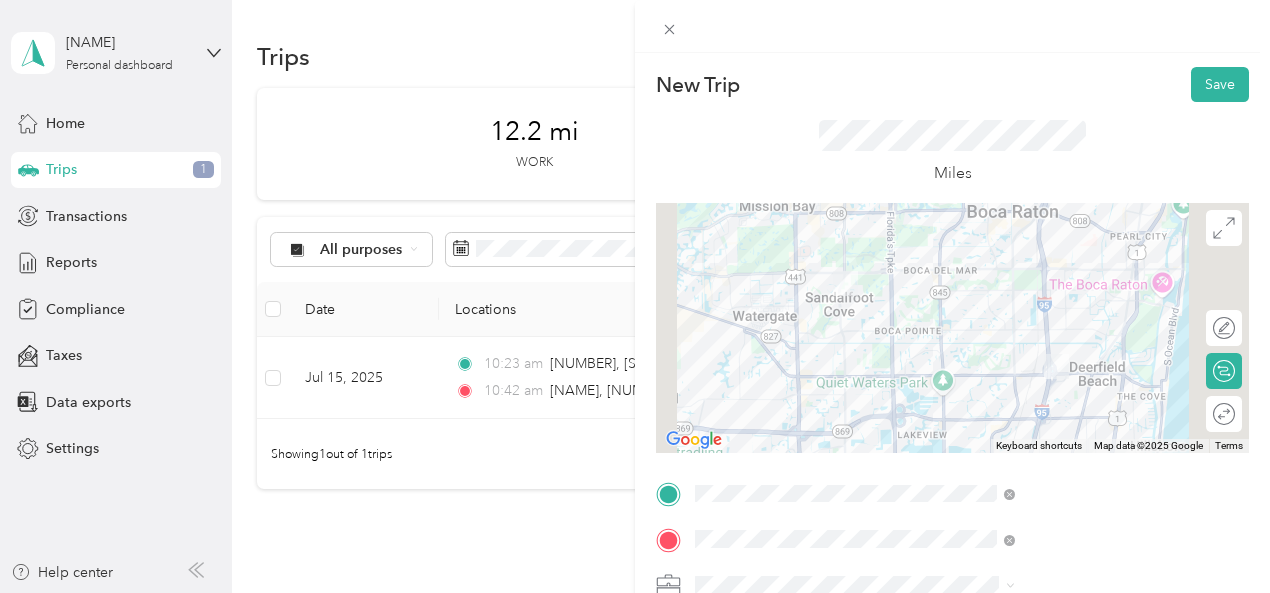 scroll, scrollTop: 456, scrollLeft: 0, axis: vertical 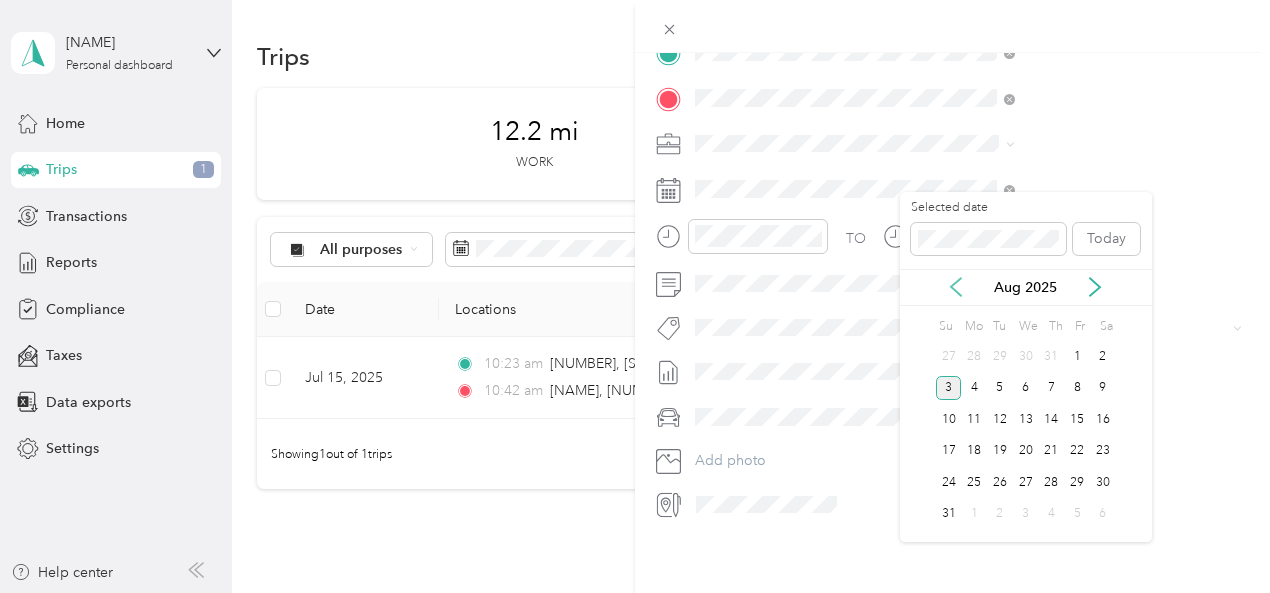 click 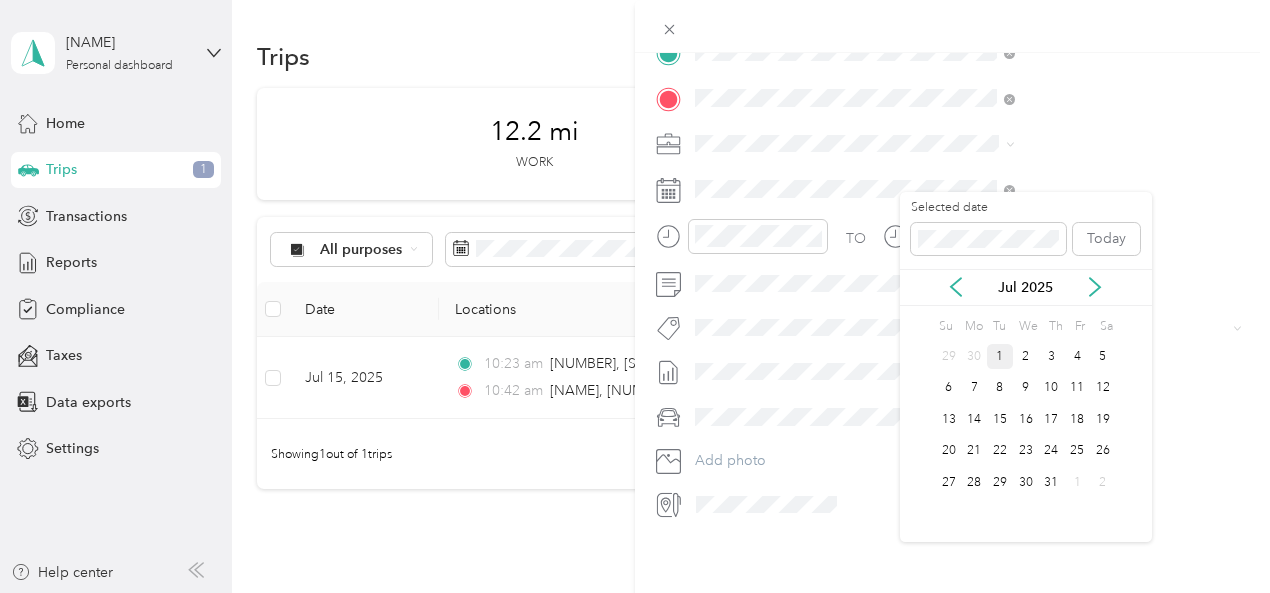click on "1" at bounding box center (1000, 356) 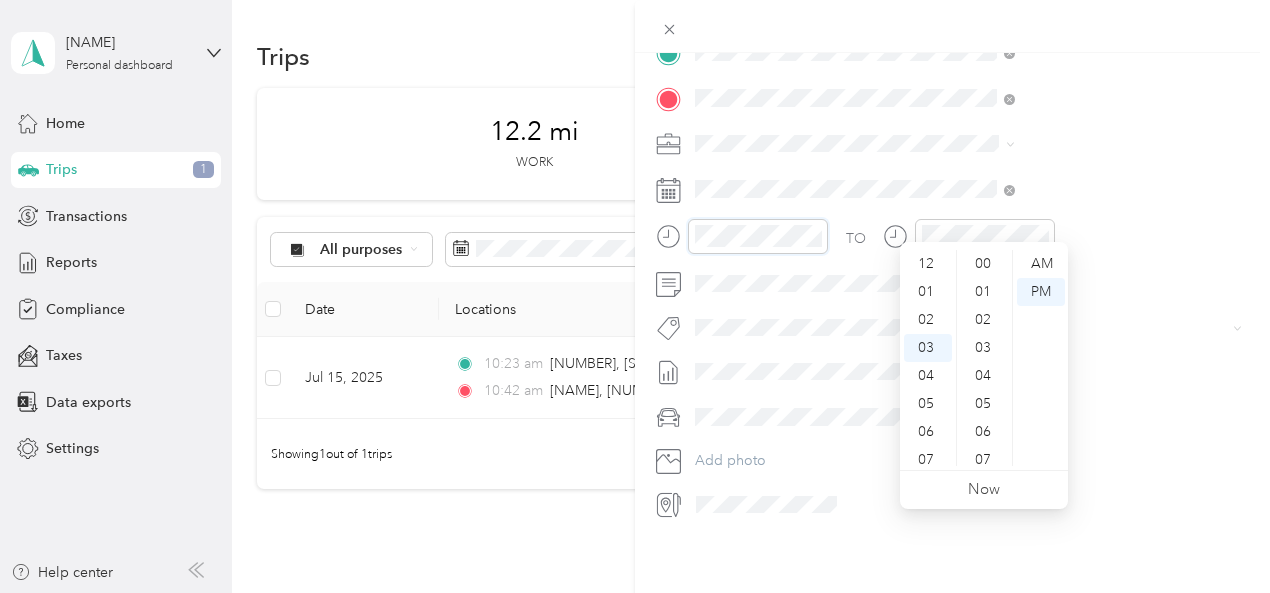 scroll, scrollTop: 84, scrollLeft: 0, axis: vertical 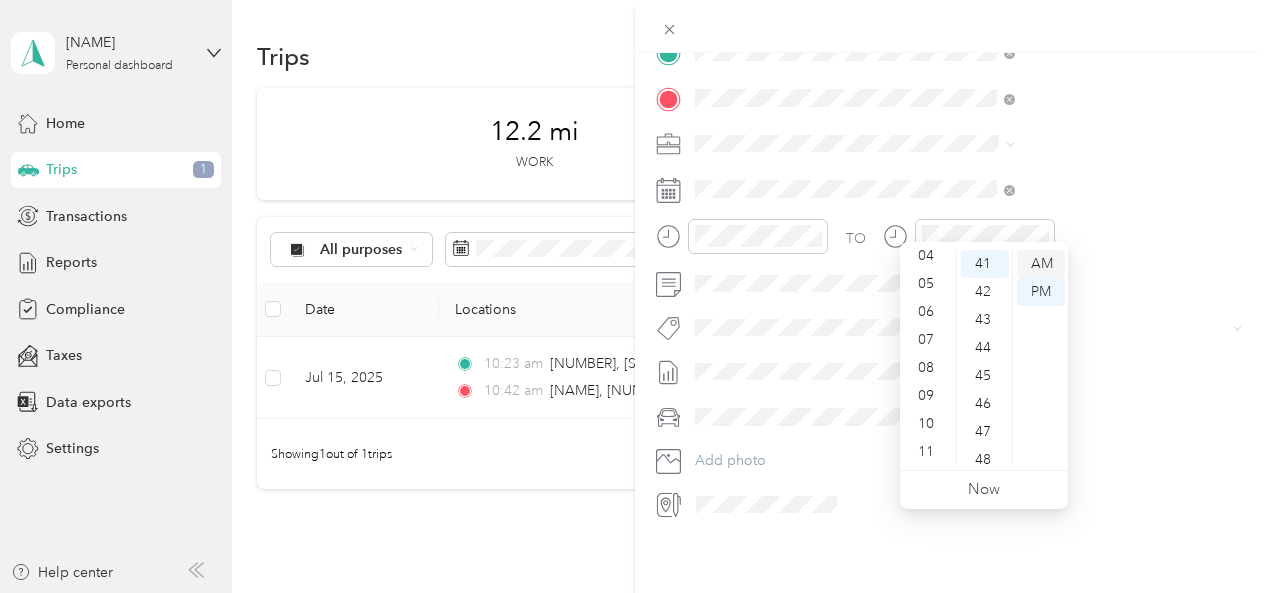 click on "AM" at bounding box center [1041, 264] 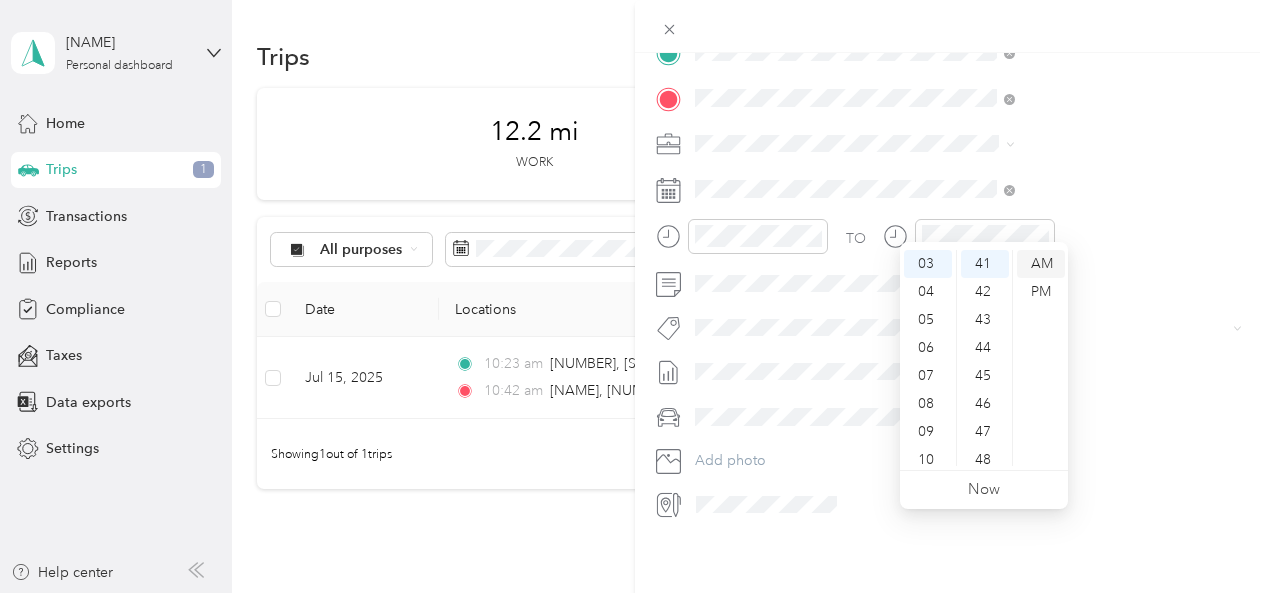 scroll, scrollTop: 84, scrollLeft: 0, axis: vertical 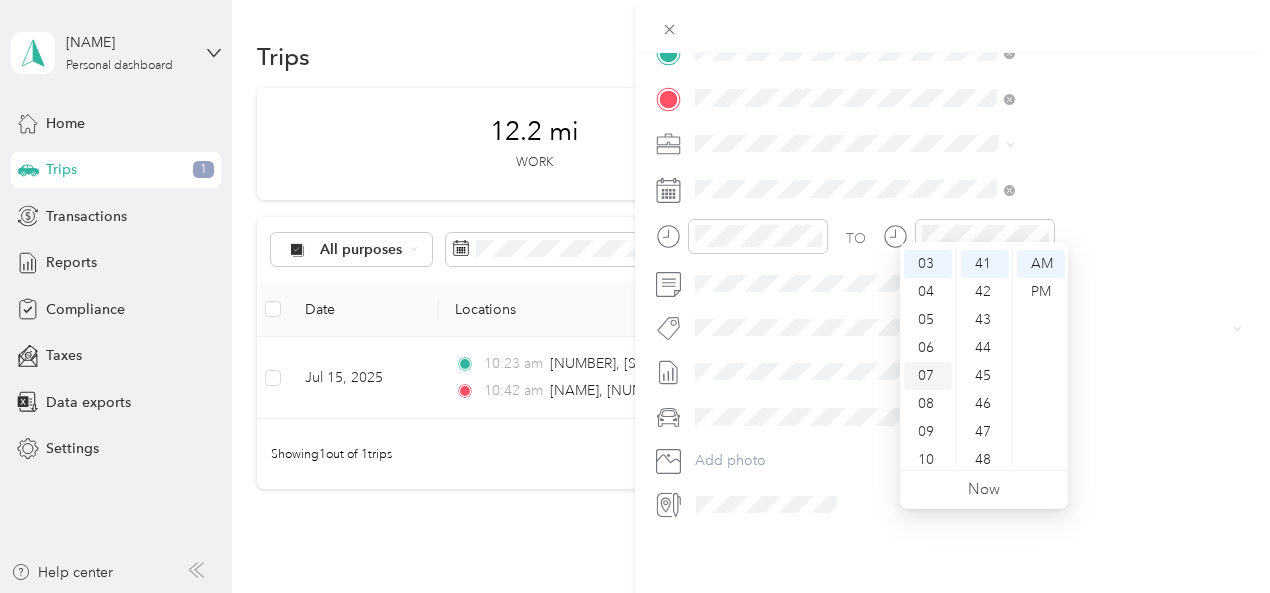 click on "07" at bounding box center (928, 376) 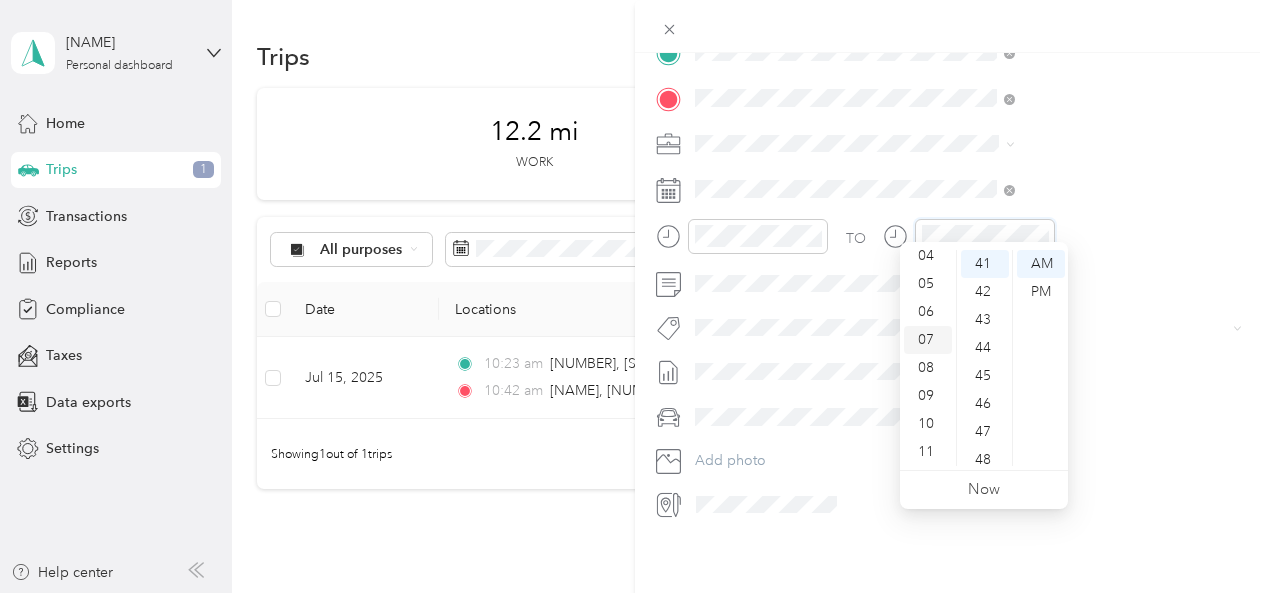 scroll, scrollTop: 84, scrollLeft: 0, axis: vertical 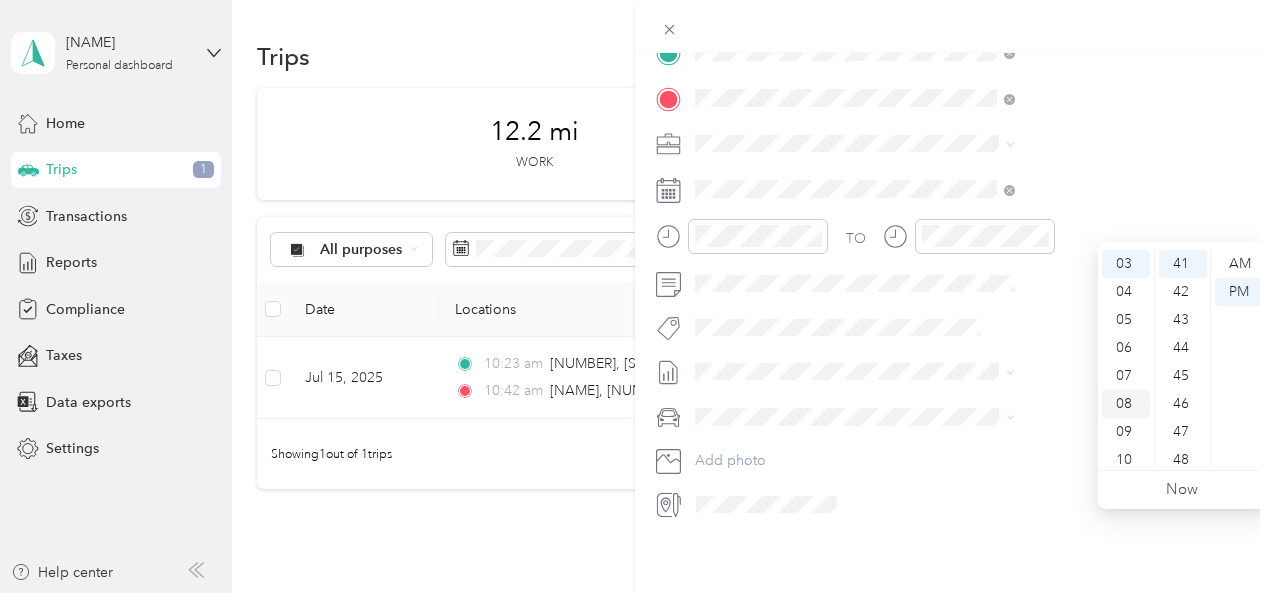 click on "08" at bounding box center [1126, 404] 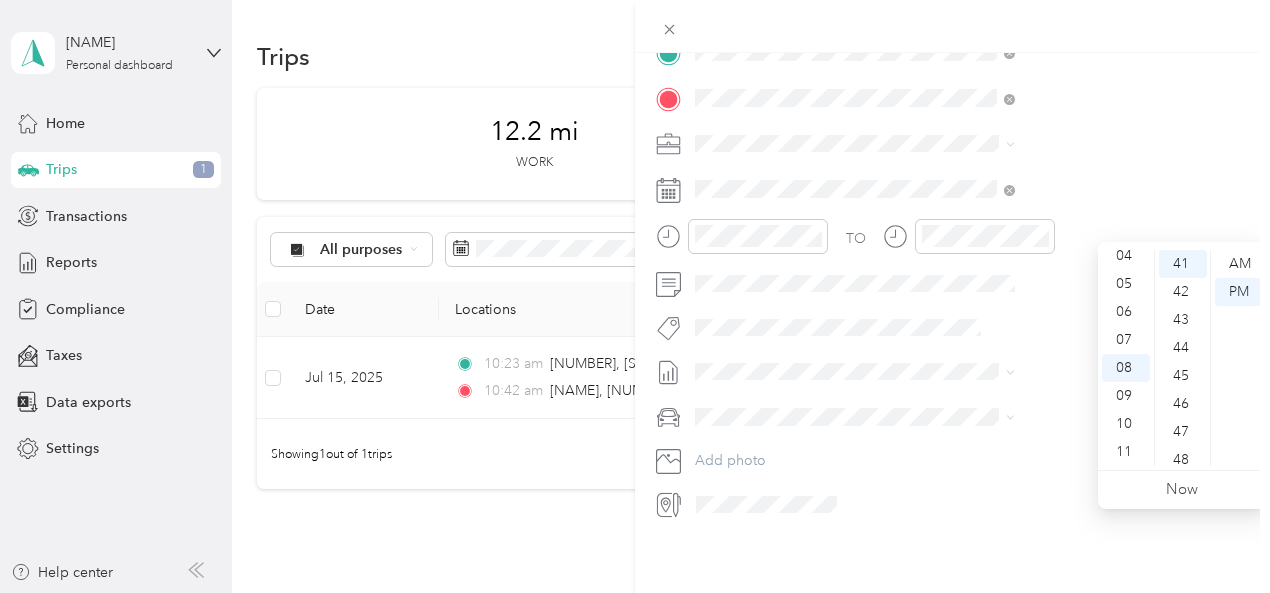 drag, startPoint x: 1243, startPoint y: 260, endPoint x: 1254, endPoint y: 215, distance: 46.32494 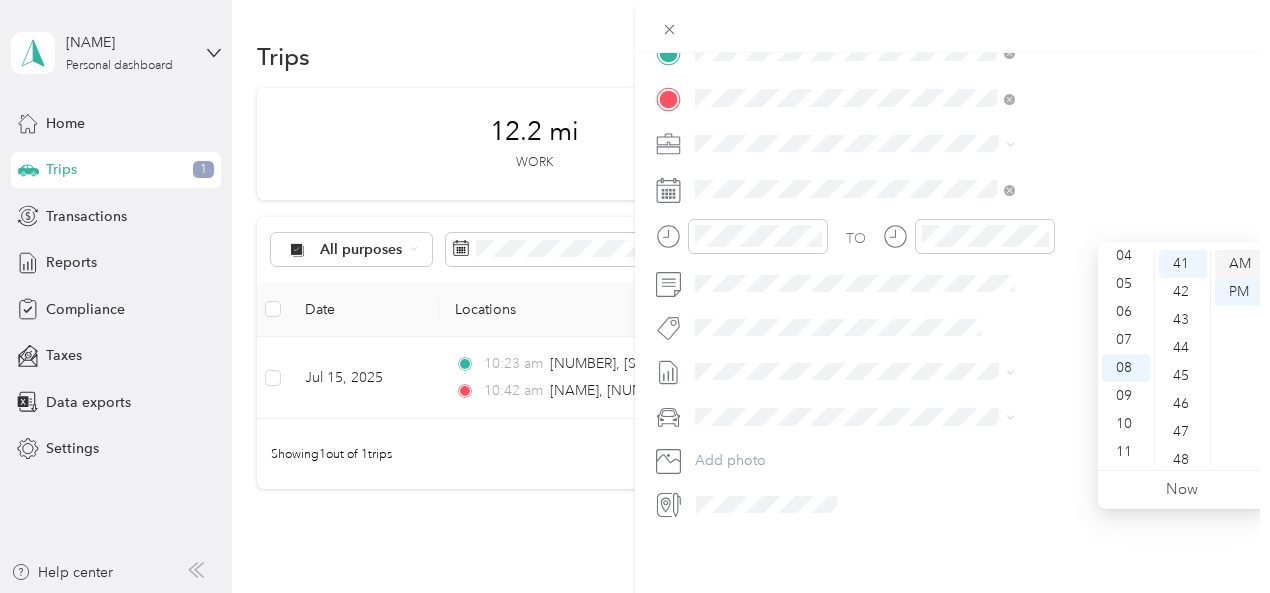 click on "AM" at bounding box center [1239, 264] 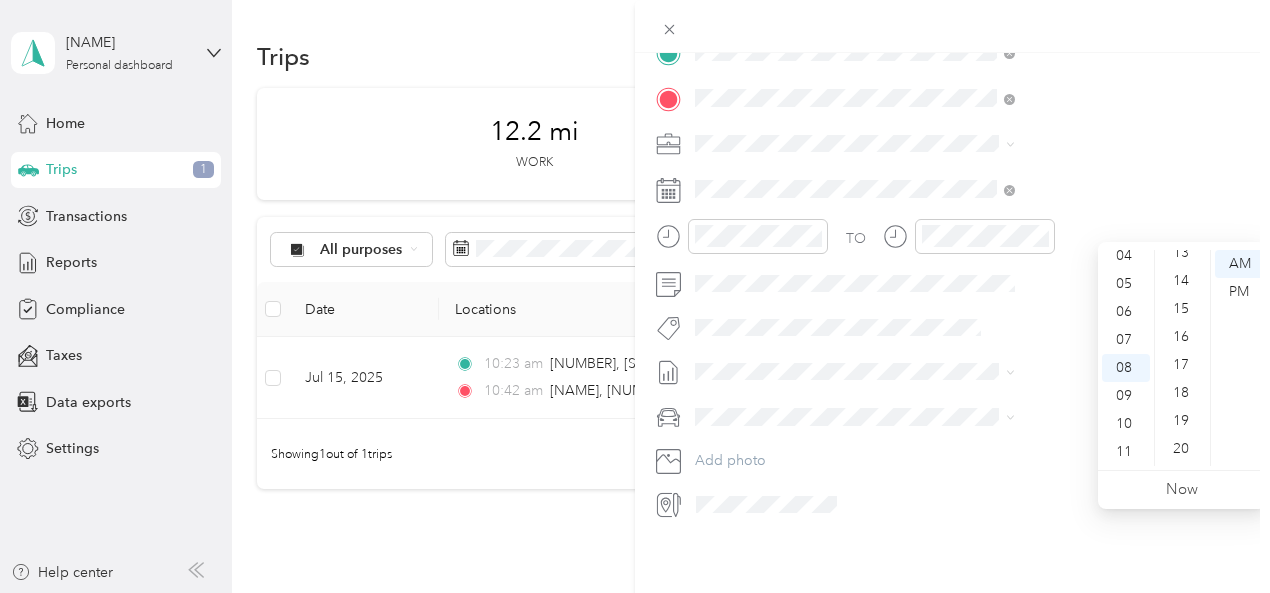 scroll, scrollTop: 0, scrollLeft: 0, axis: both 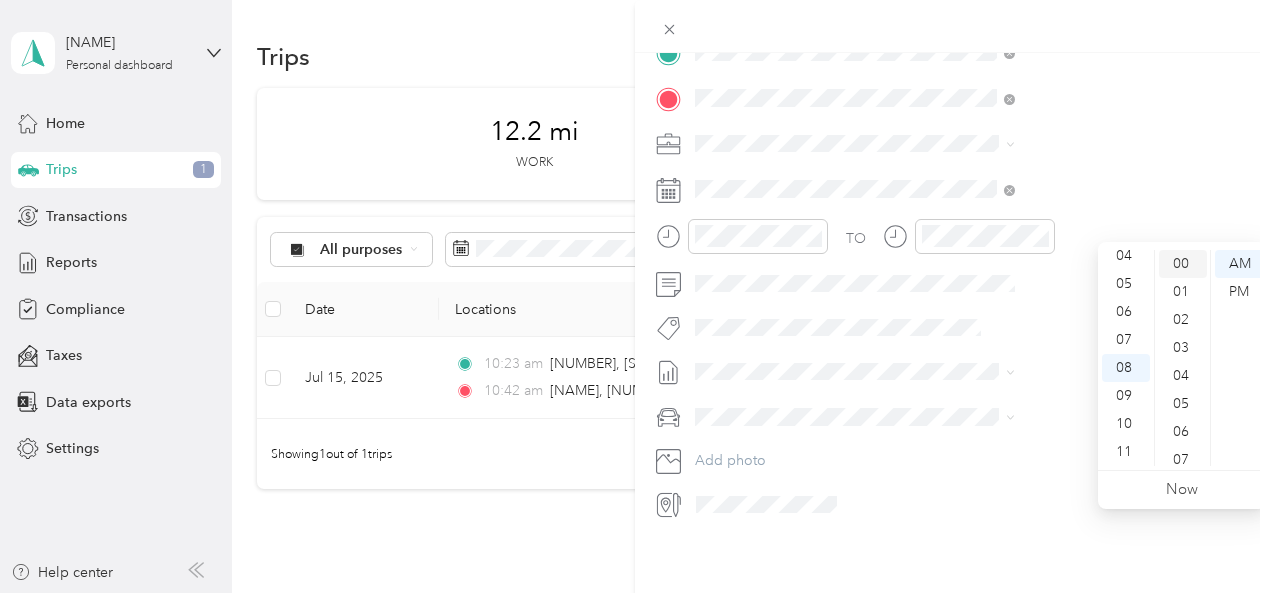 click on "00" at bounding box center (1183, 264) 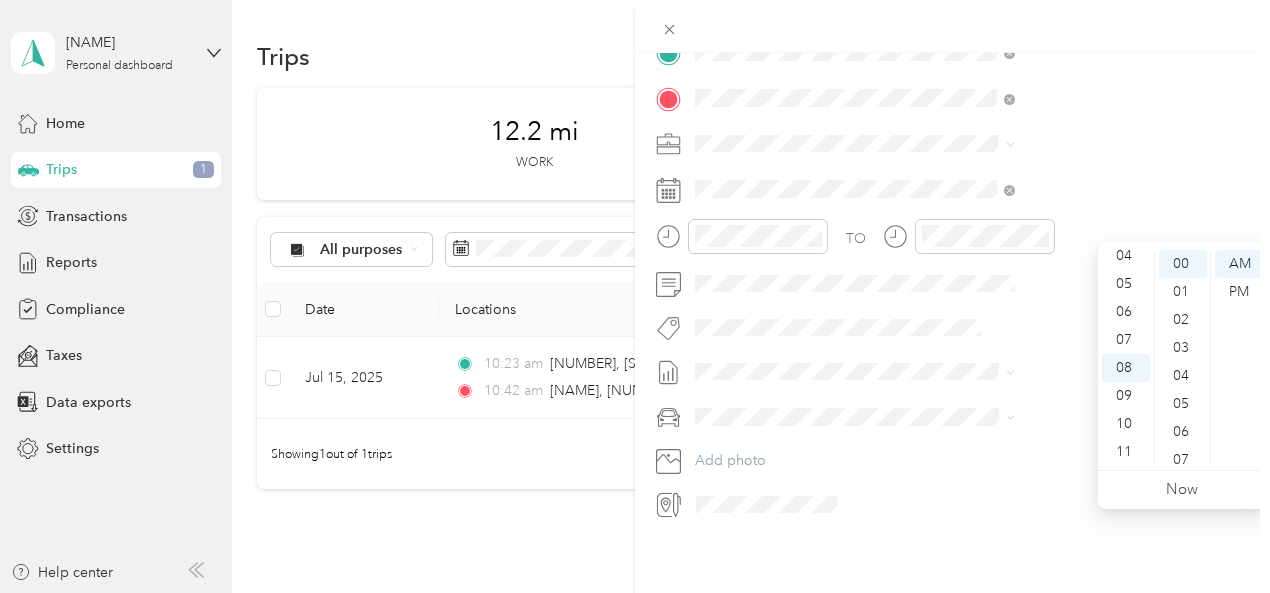 click on "TO Add photo" at bounding box center [952, 278] 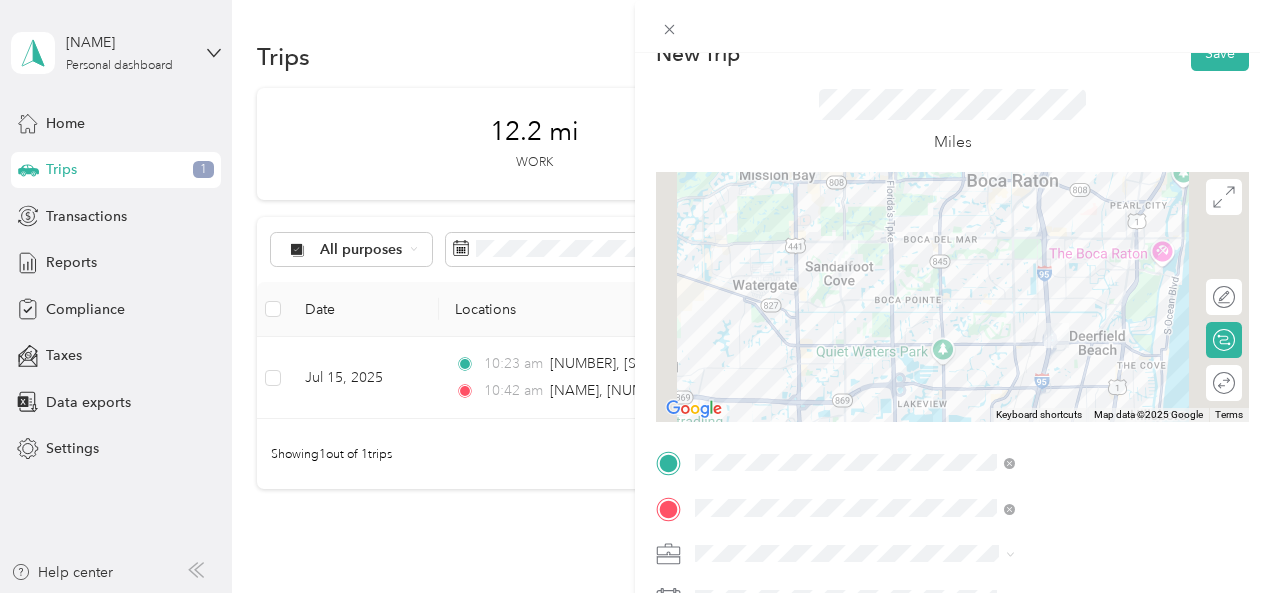 scroll, scrollTop: 0, scrollLeft: 0, axis: both 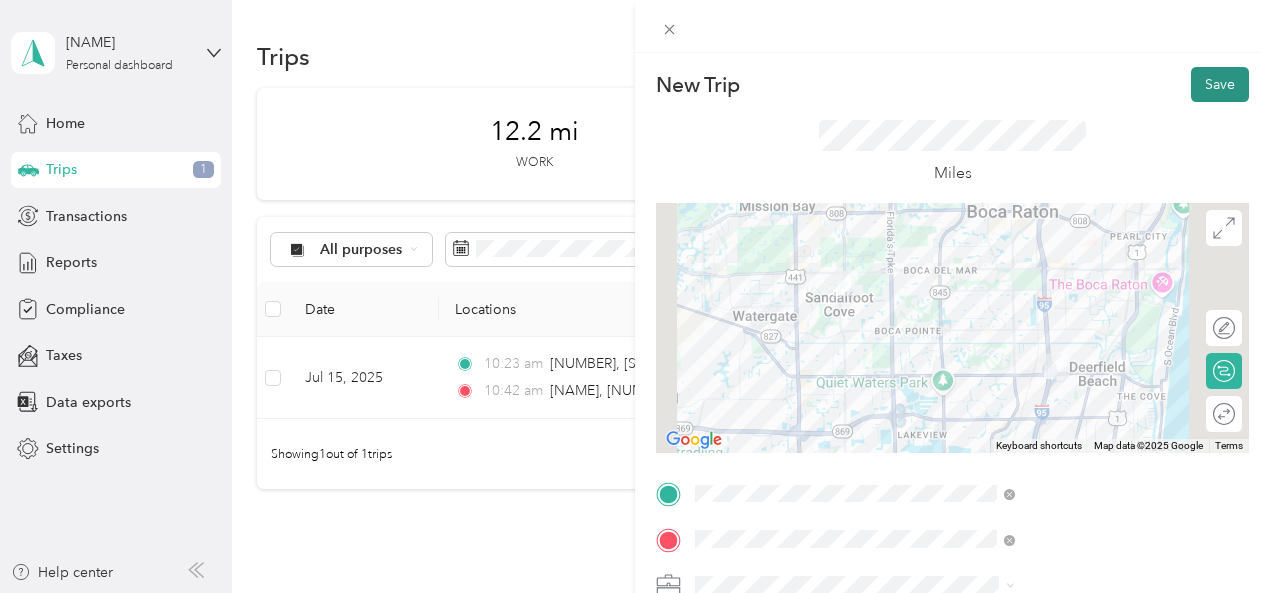 click on "Save" at bounding box center [1220, 84] 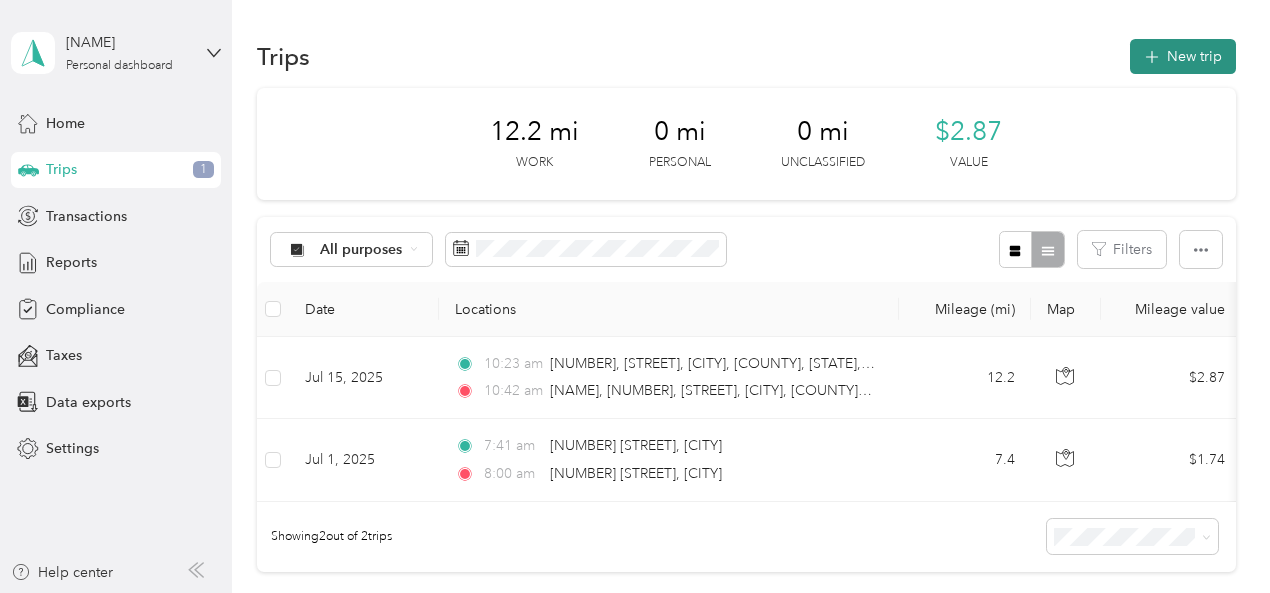 click on "New trip" at bounding box center (1183, 56) 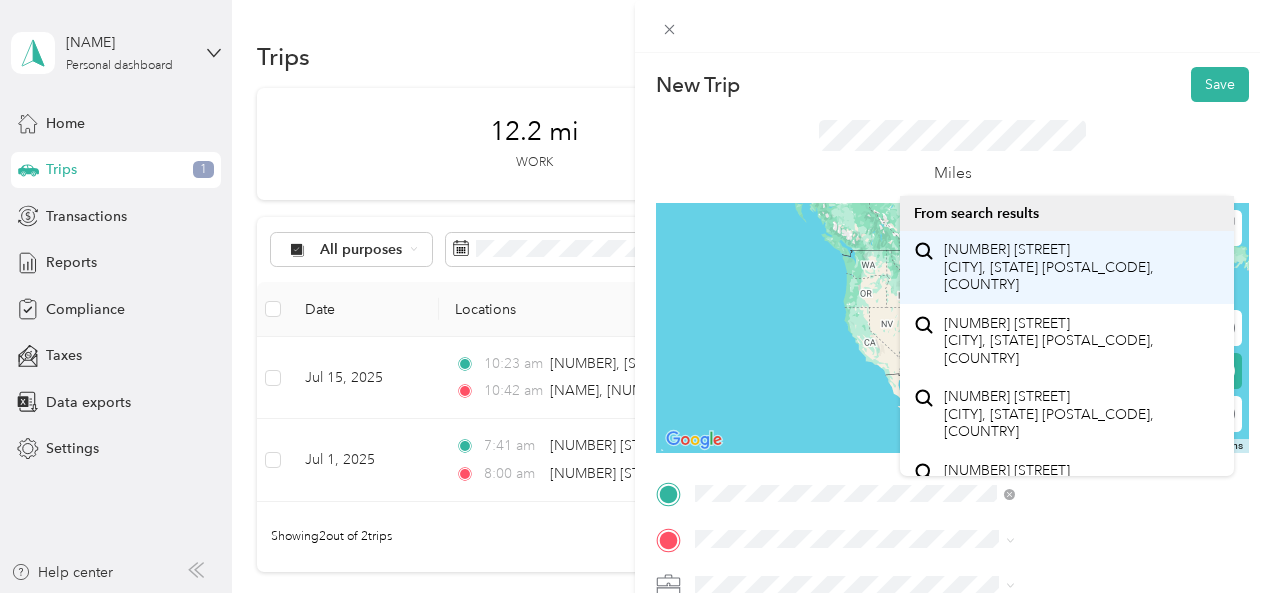 click on "[NUMBER] [STREET]
[CITY], [STATE] [POSTAL_CODE], [COUNTRY]" at bounding box center [1081, 267] 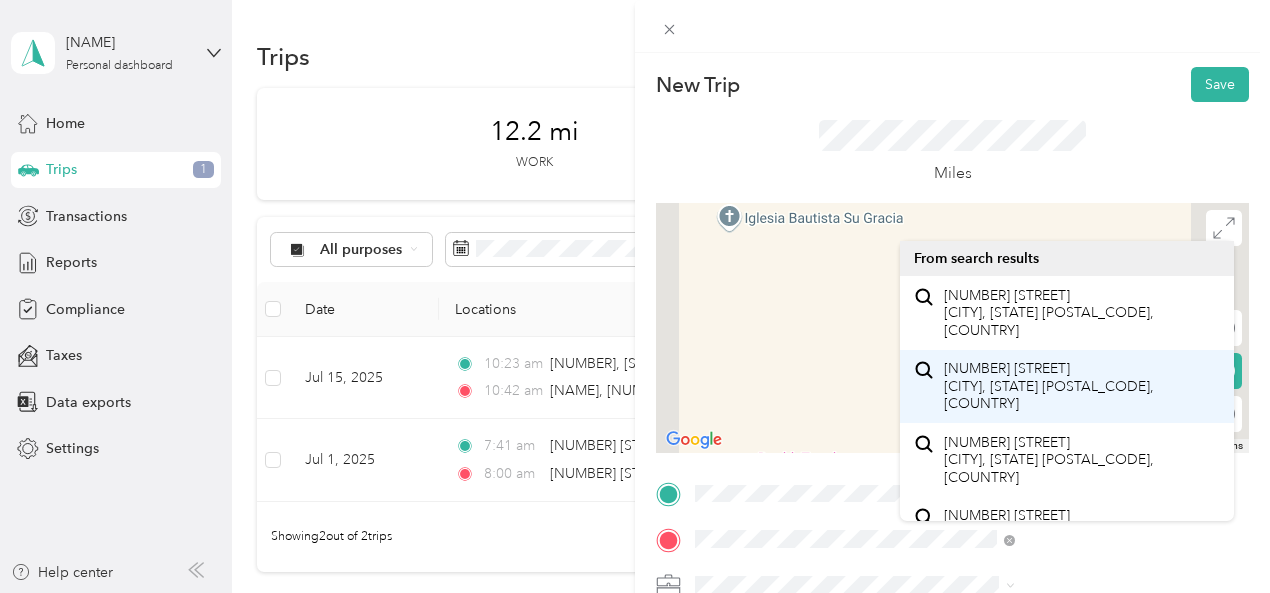 click on "[NUMBER] [STREET]
[CITY], [STATE] [POSTAL_CODE], [COUNTRY]" at bounding box center [1067, 387] 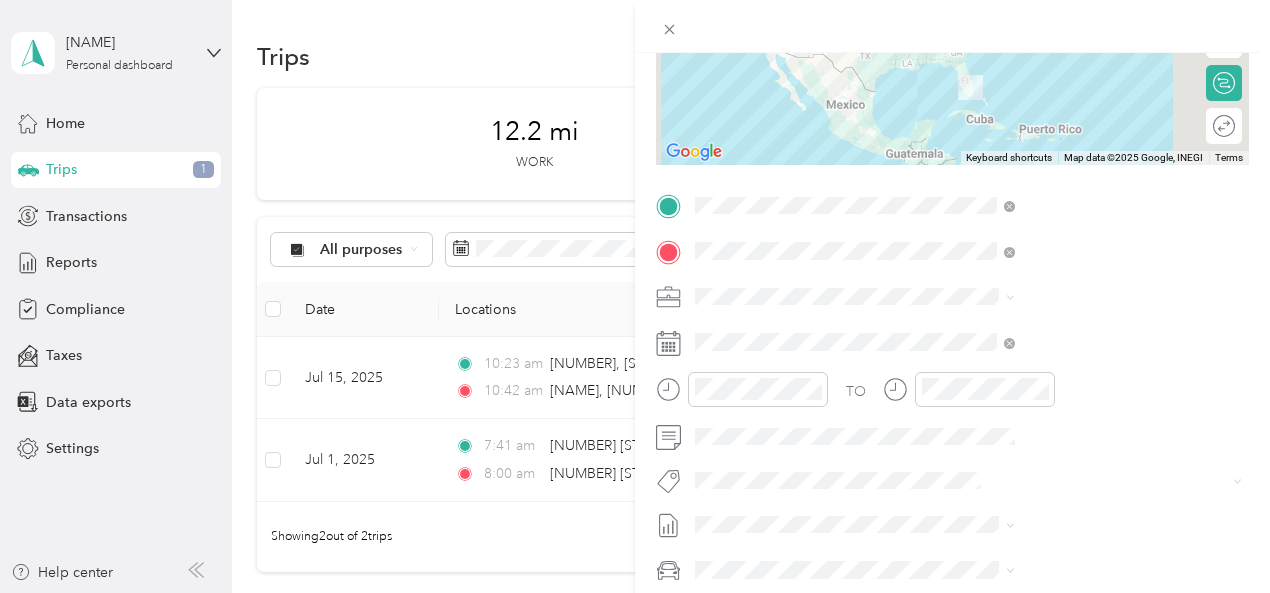 scroll, scrollTop: 291, scrollLeft: 0, axis: vertical 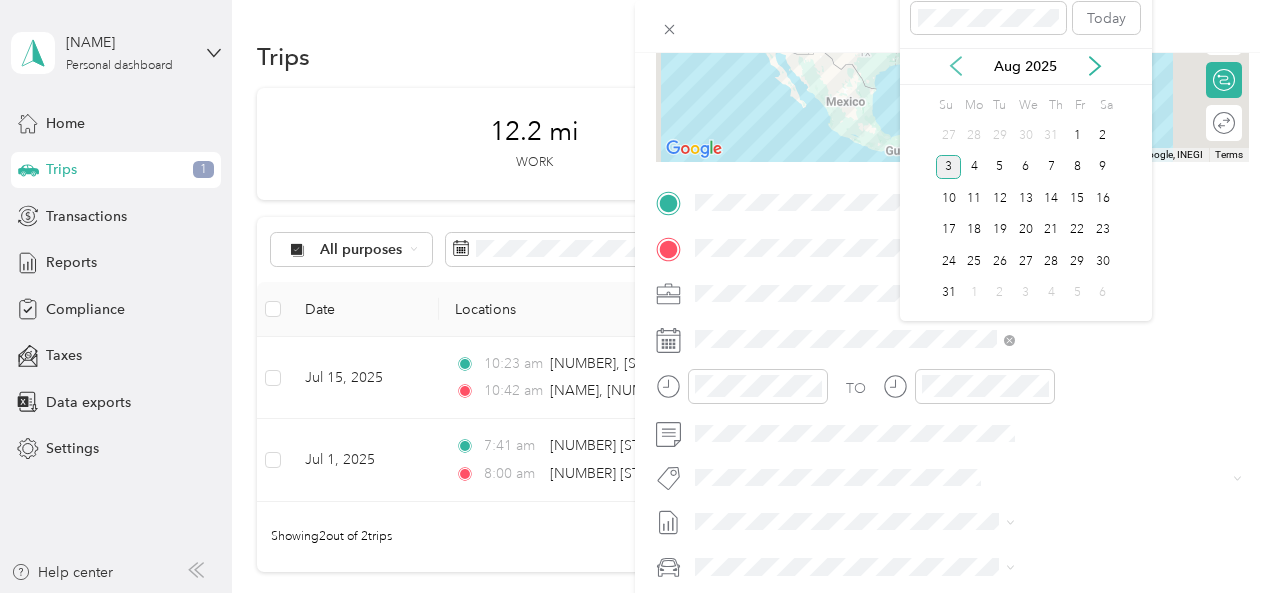 click 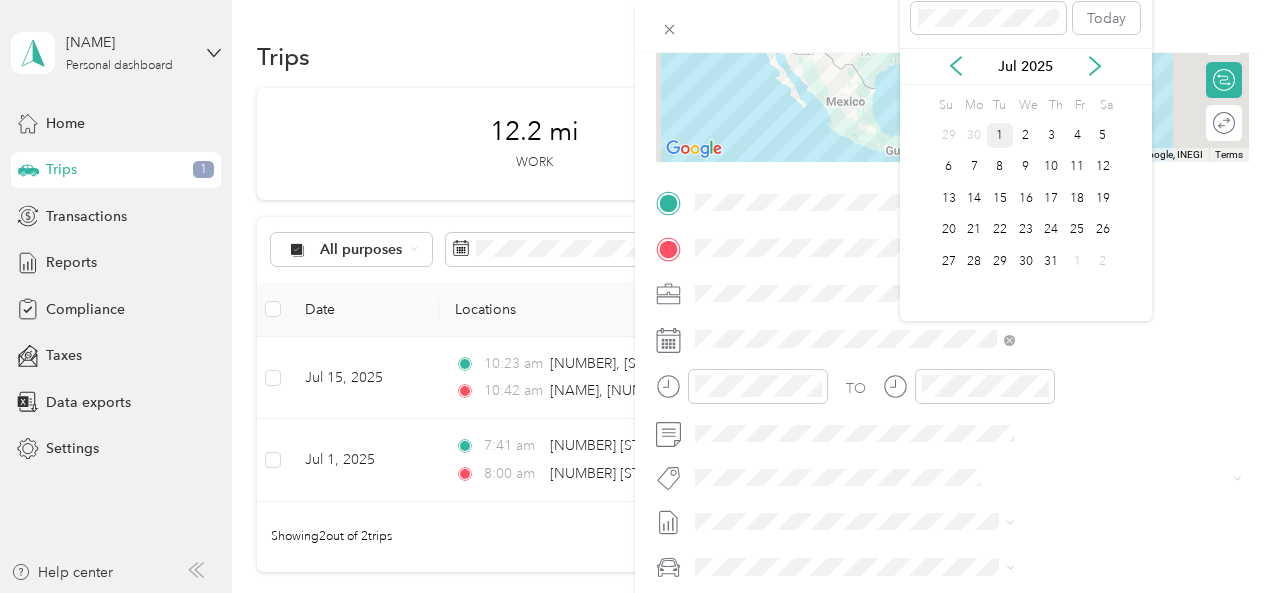 click on "1" at bounding box center [1000, 135] 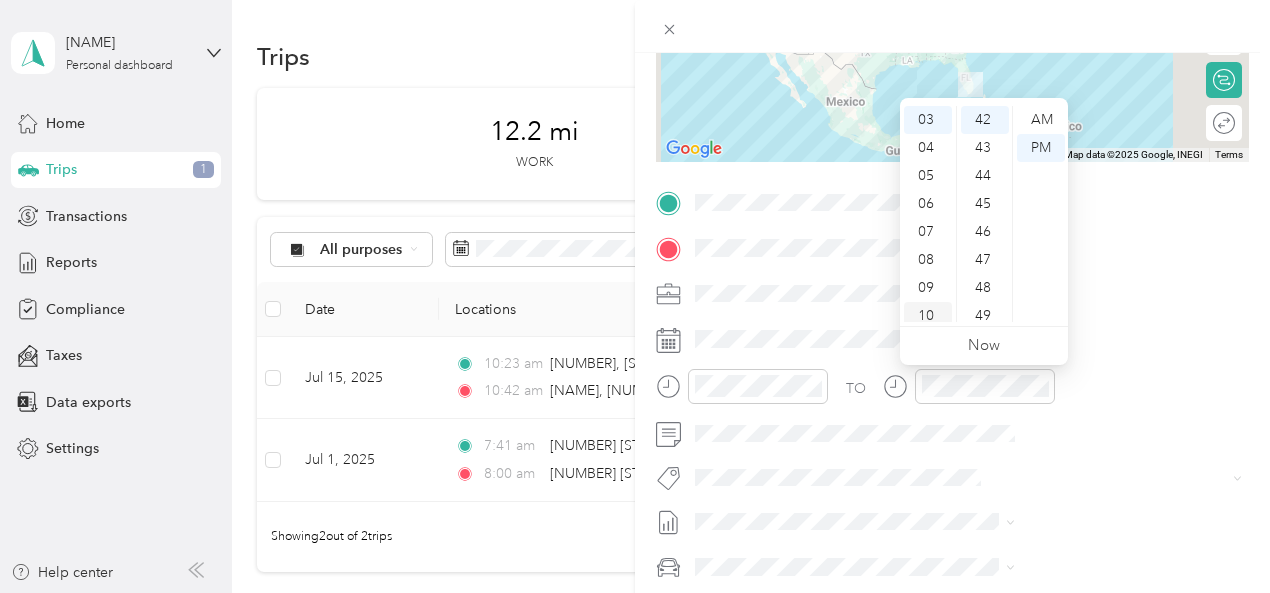 click on "10" at bounding box center [928, 316] 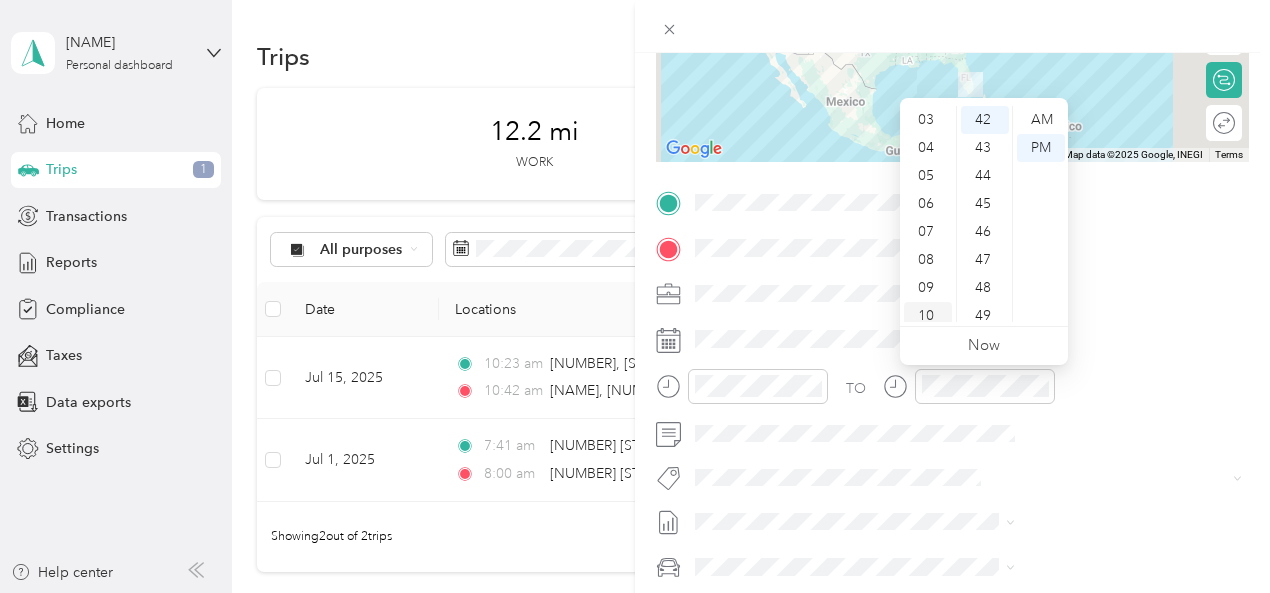 scroll, scrollTop: 120, scrollLeft: 0, axis: vertical 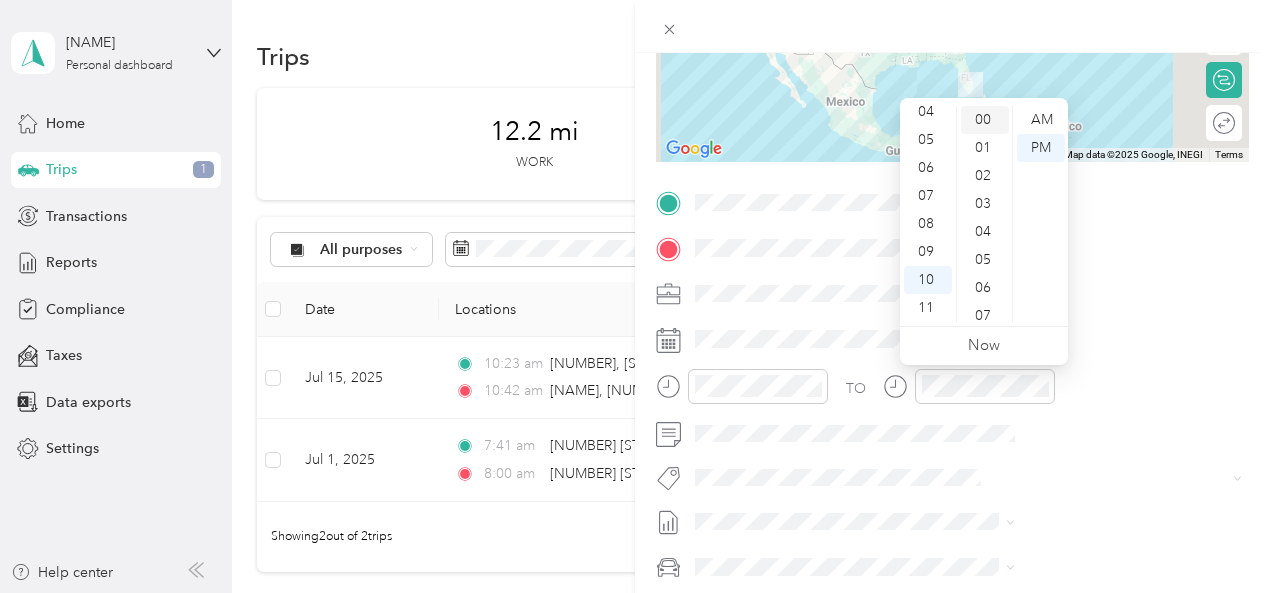 click on "00" at bounding box center (985, 120) 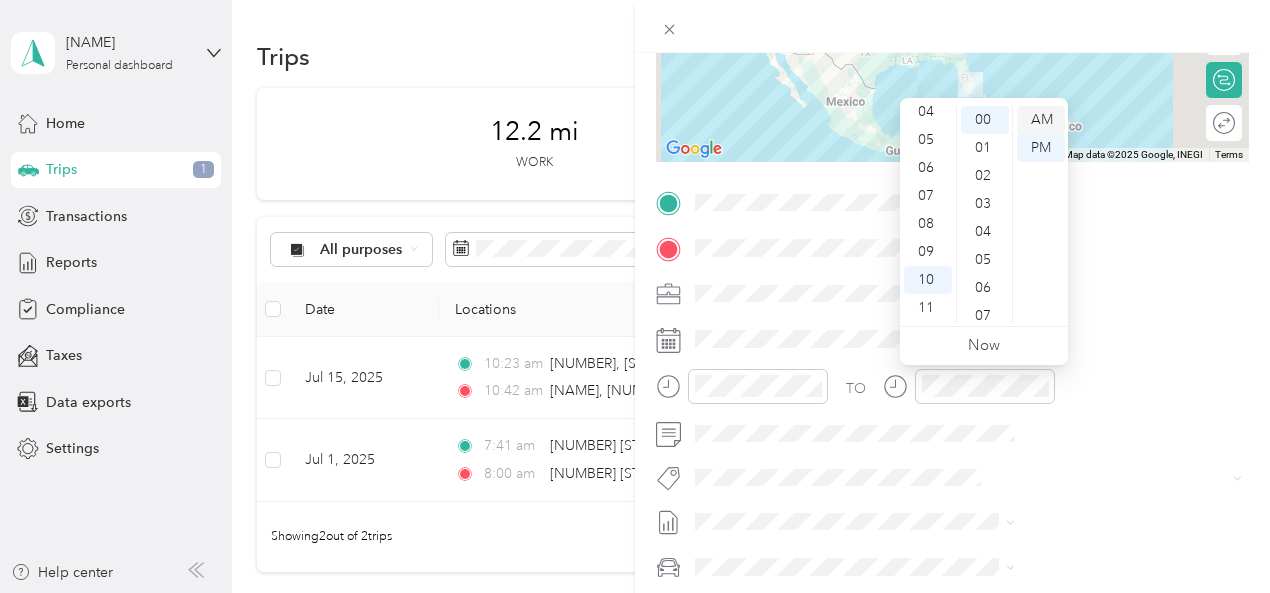 click on "AM" at bounding box center [1041, 120] 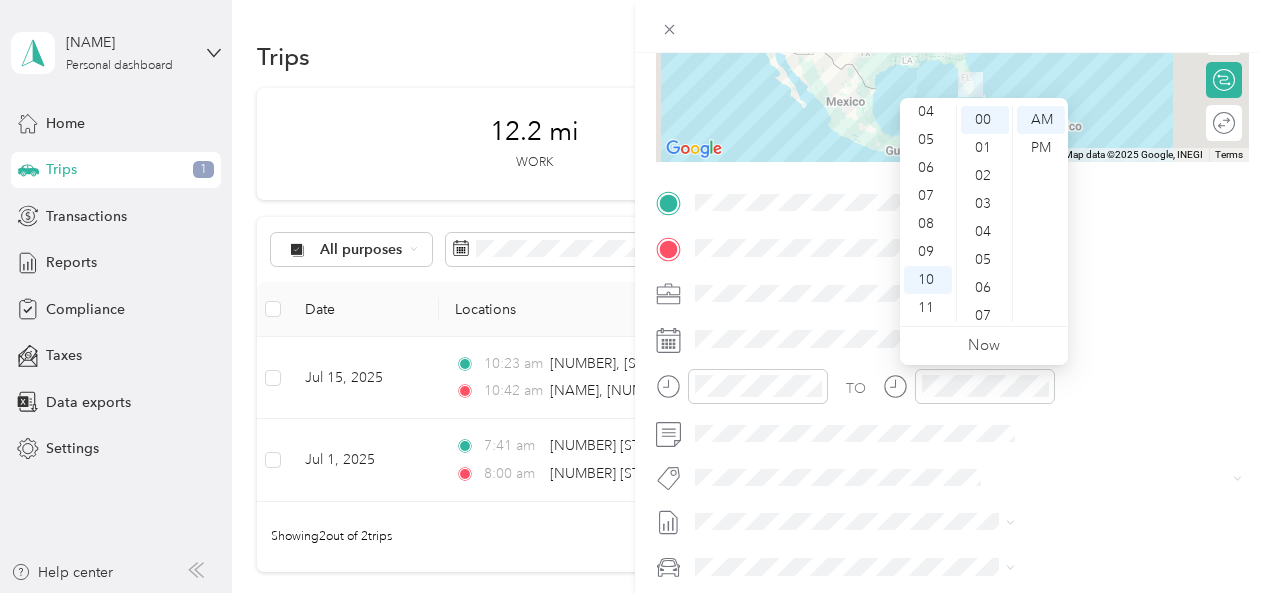 click at bounding box center (968, 294) 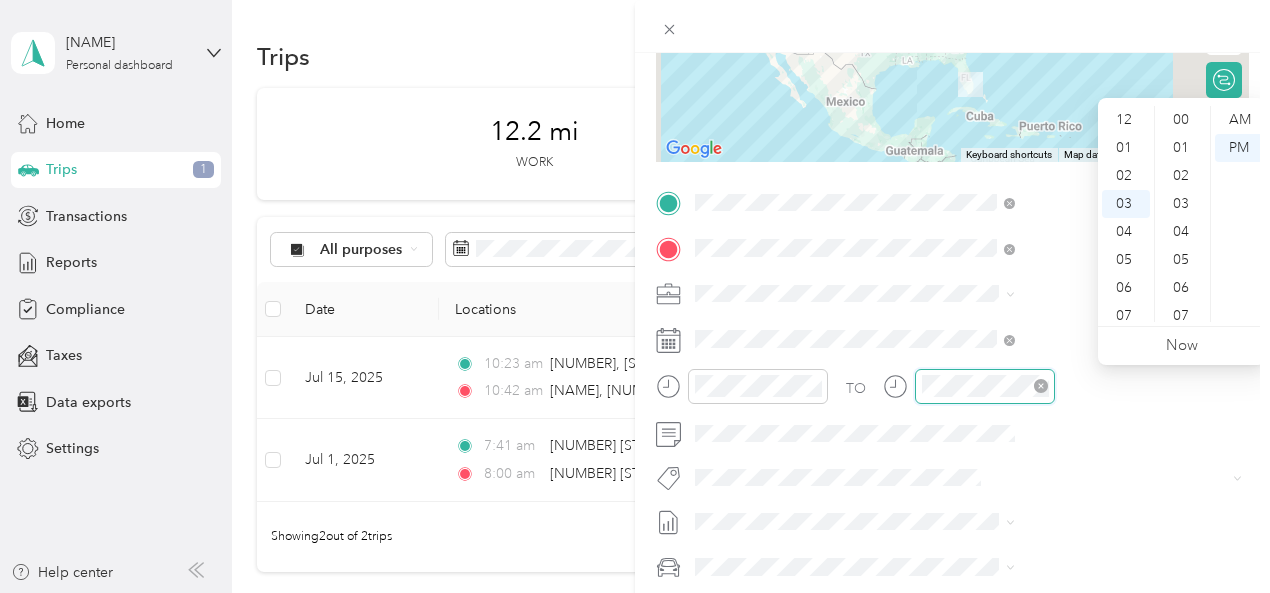 scroll, scrollTop: 84, scrollLeft: 0, axis: vertical 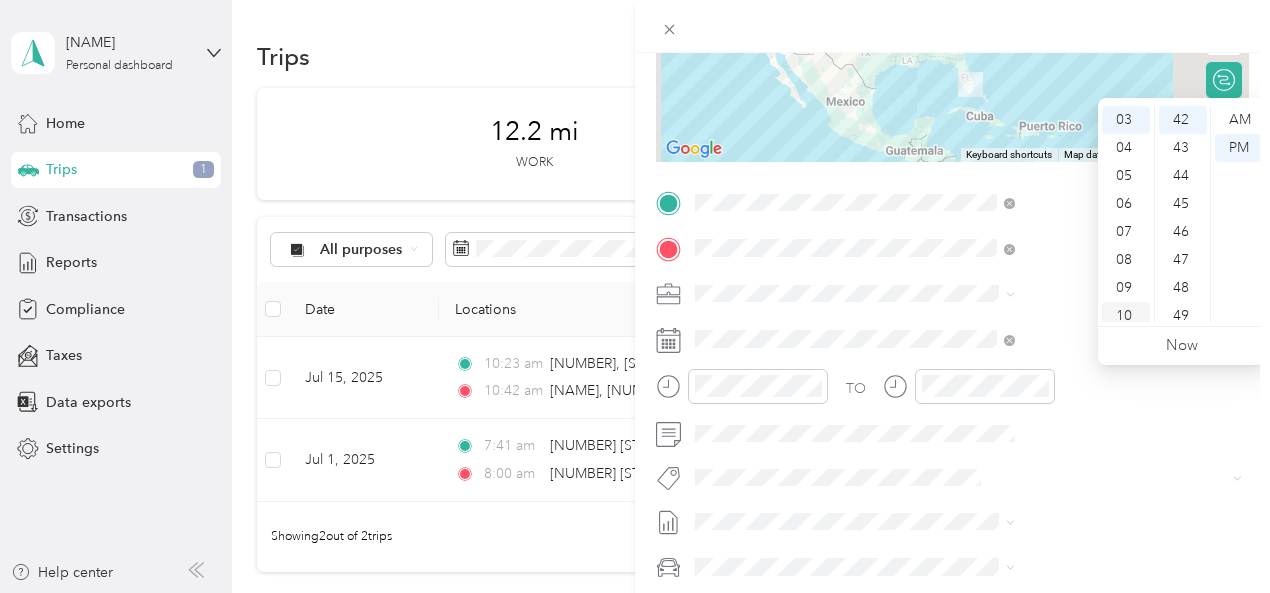 click on "10" at bounding box center (1126, 316) 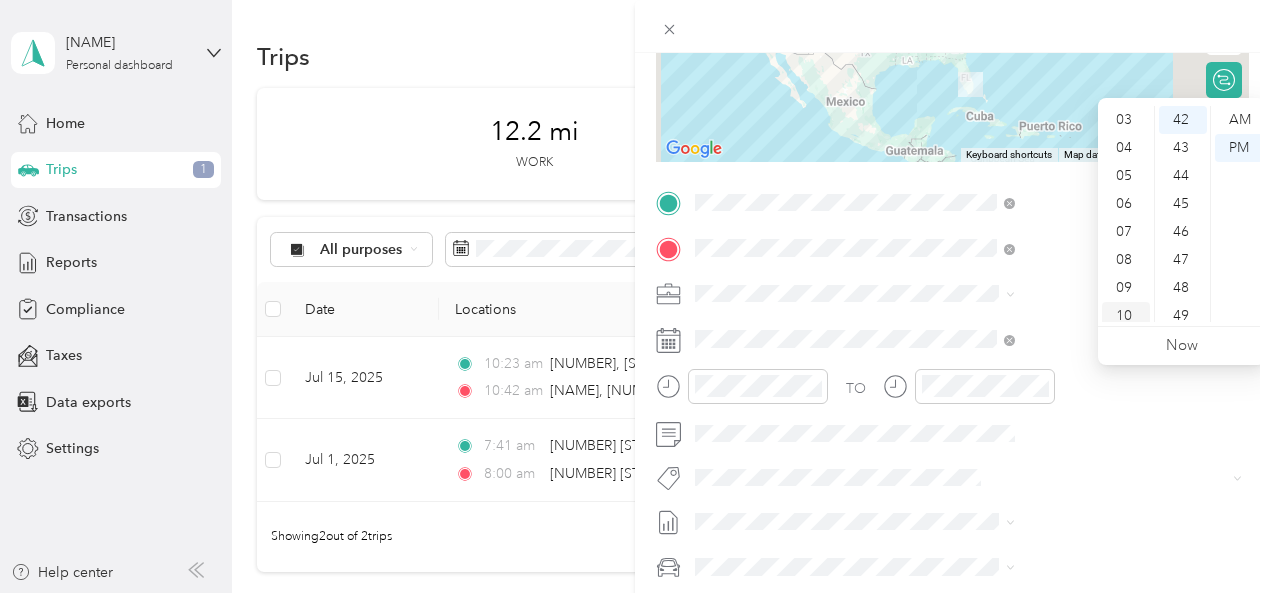 scroll, scrollTop: 120, scrollLeft: 0, axis: vertical 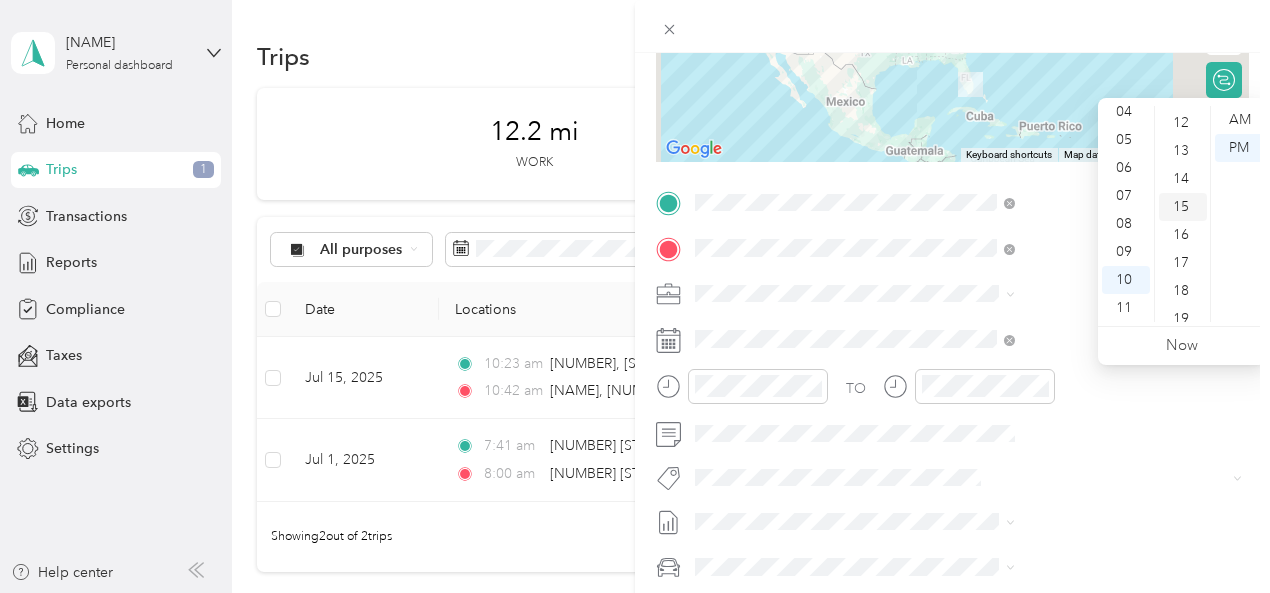 click on "15" at bounding box center (1183, 207) 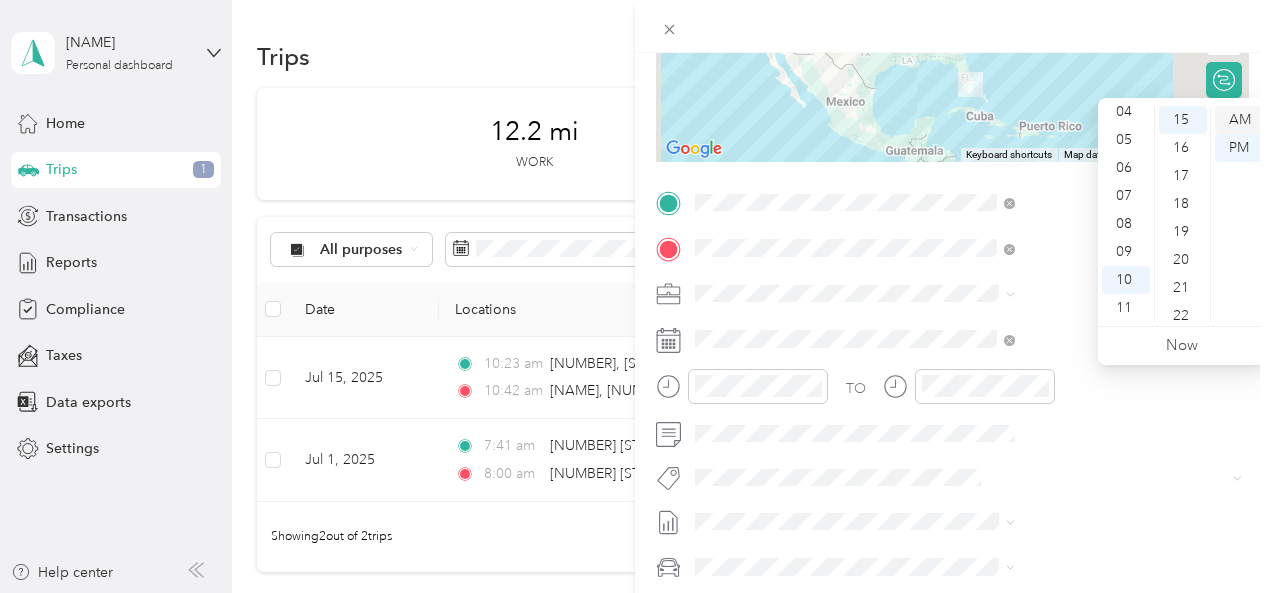 click on "AM" at bounding box center [1239, 120] 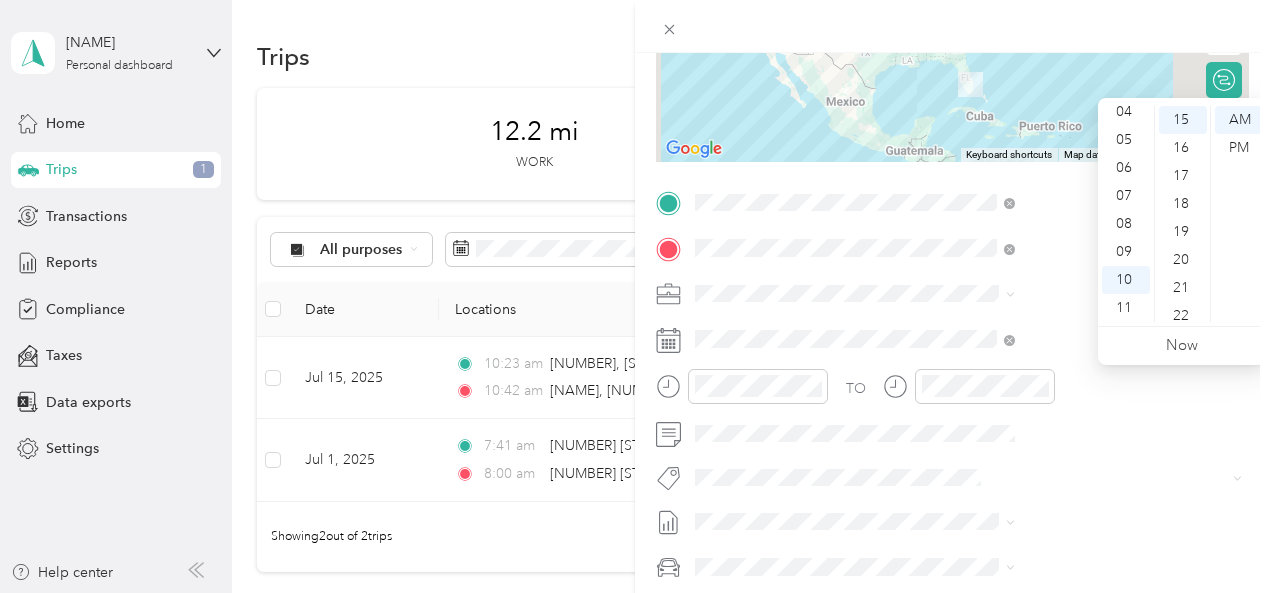 click on "TO Add photo" at bounding box center [952, 428] 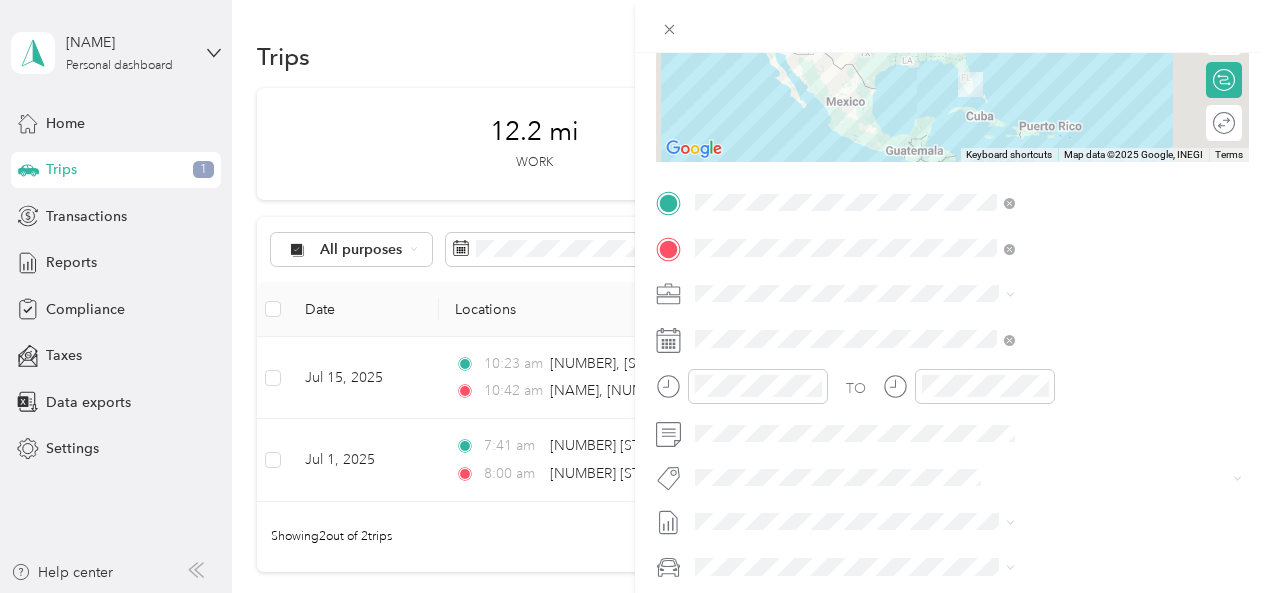 scroll, scrollTop: 0, scrollLeft: 0, axis: both 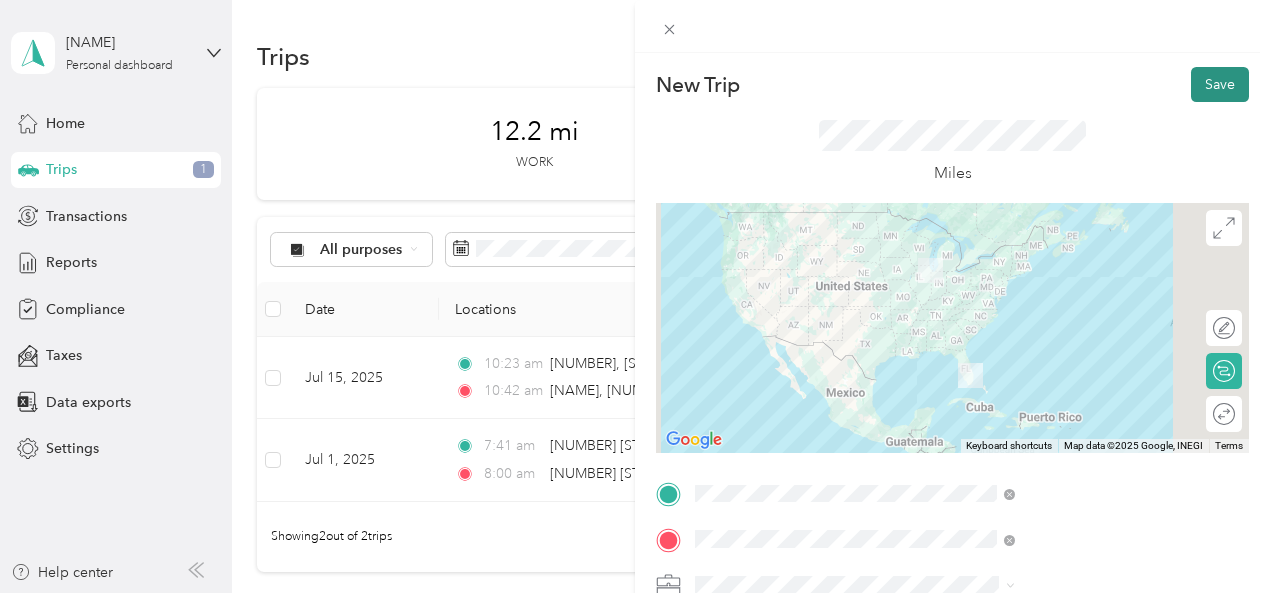 click on "Save" at bounding box center [1220, 84] 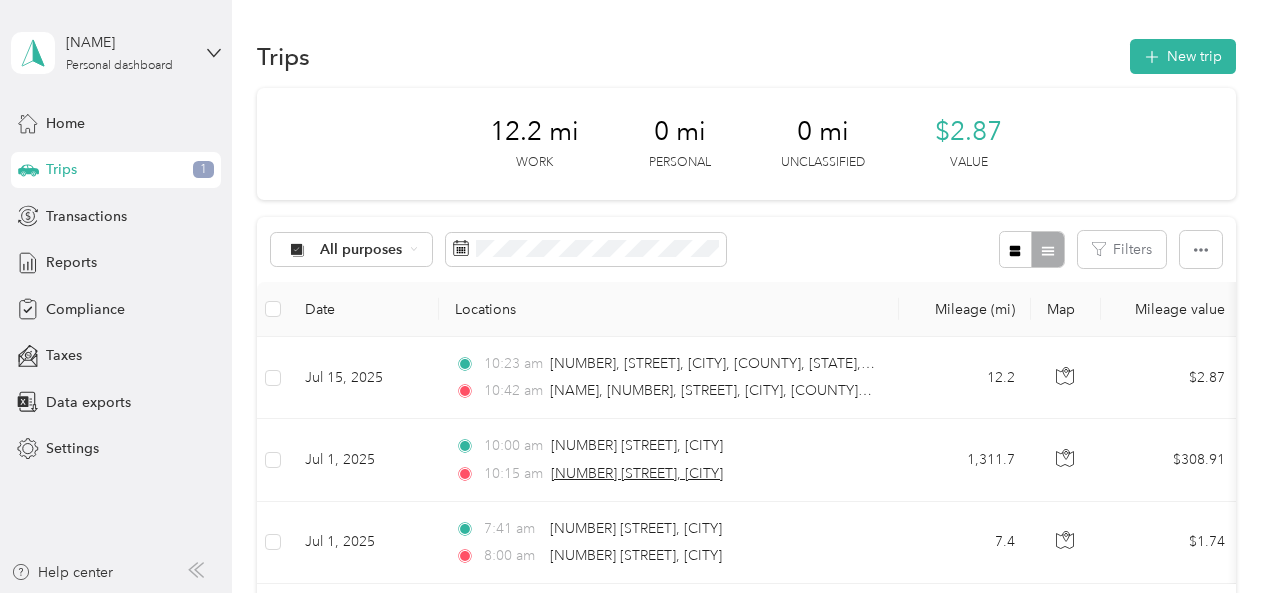 click on "[NUMBER] [STREET], [CITY]" at bounding box center (637, 473) 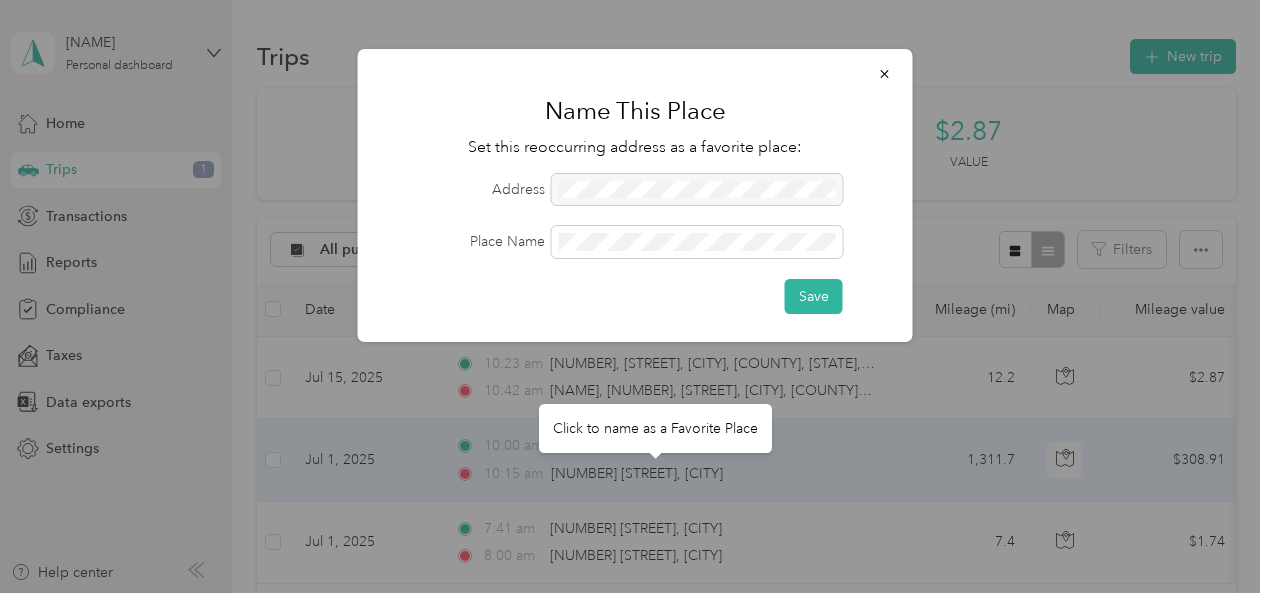 click at bounding box center [697, 190] 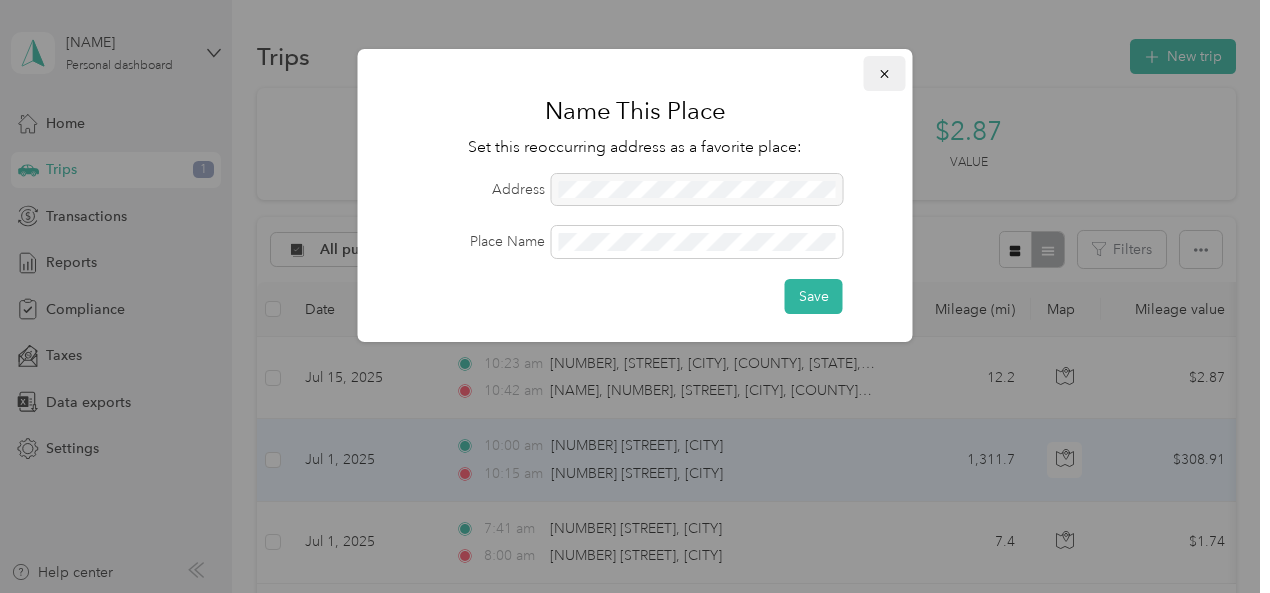 click 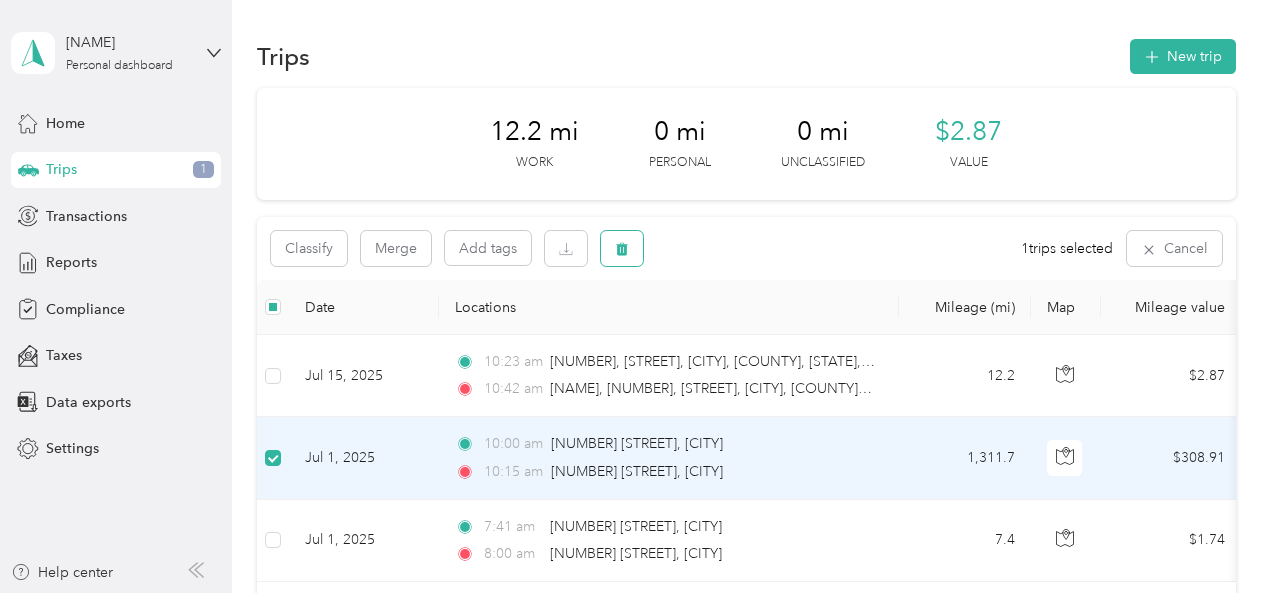 click 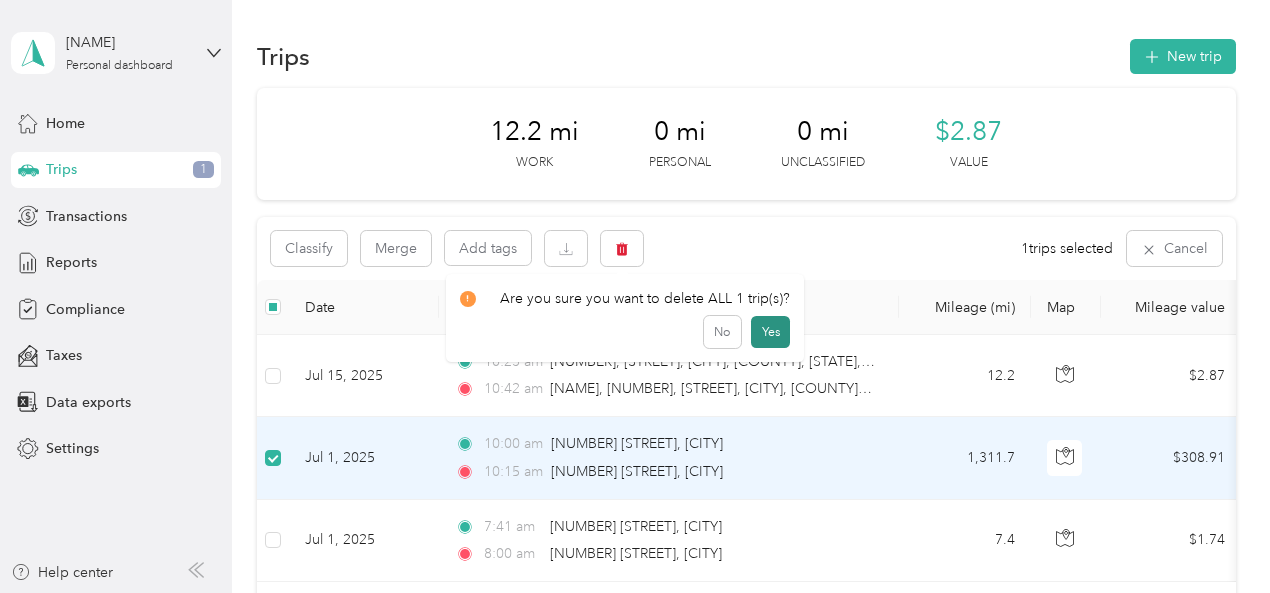 click on "Yes" at bounding box center (770, 332) 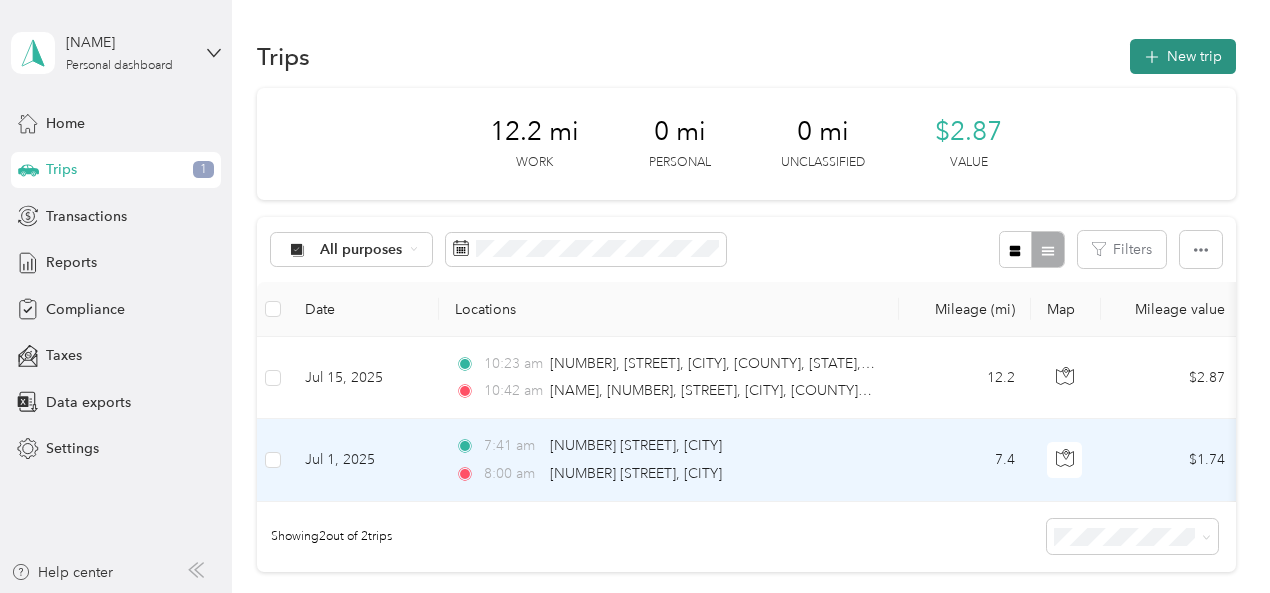 click on "New trip" at bounding box center (1183, 56) 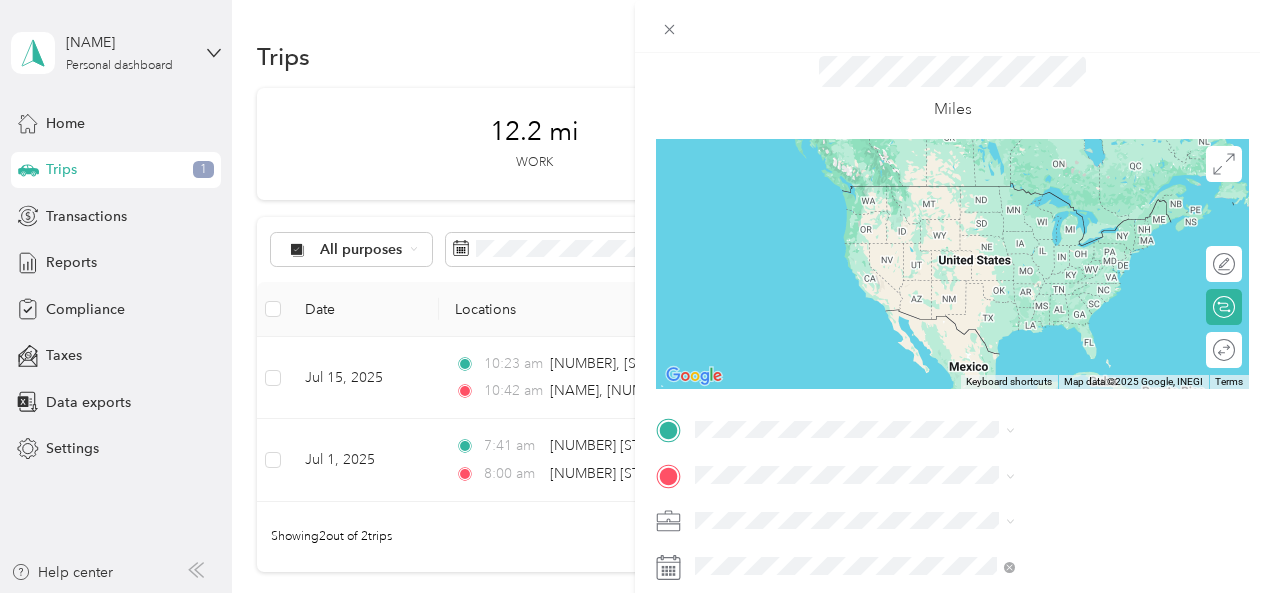 scroll, scrollTop: 183, scrollLeft: 0, axis: vertical 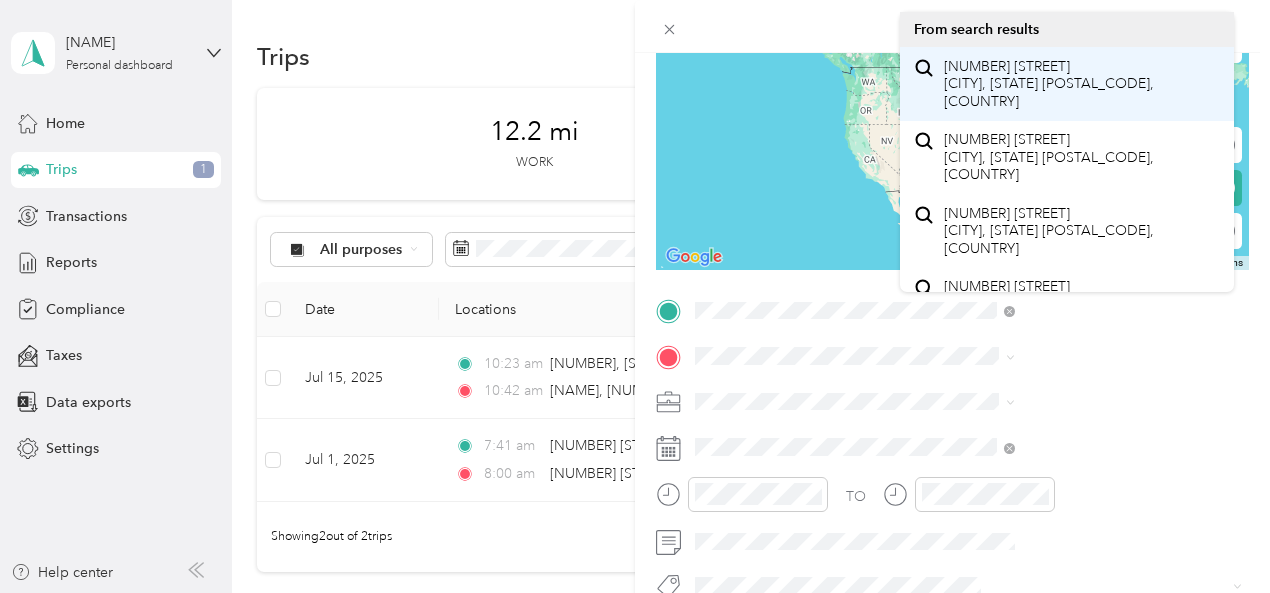 click on "[NUMBER] [STREET]
[CITY], [STATE] [POSTAL_CODE], [COUNTRY]" at bounding box center (1081, 84) 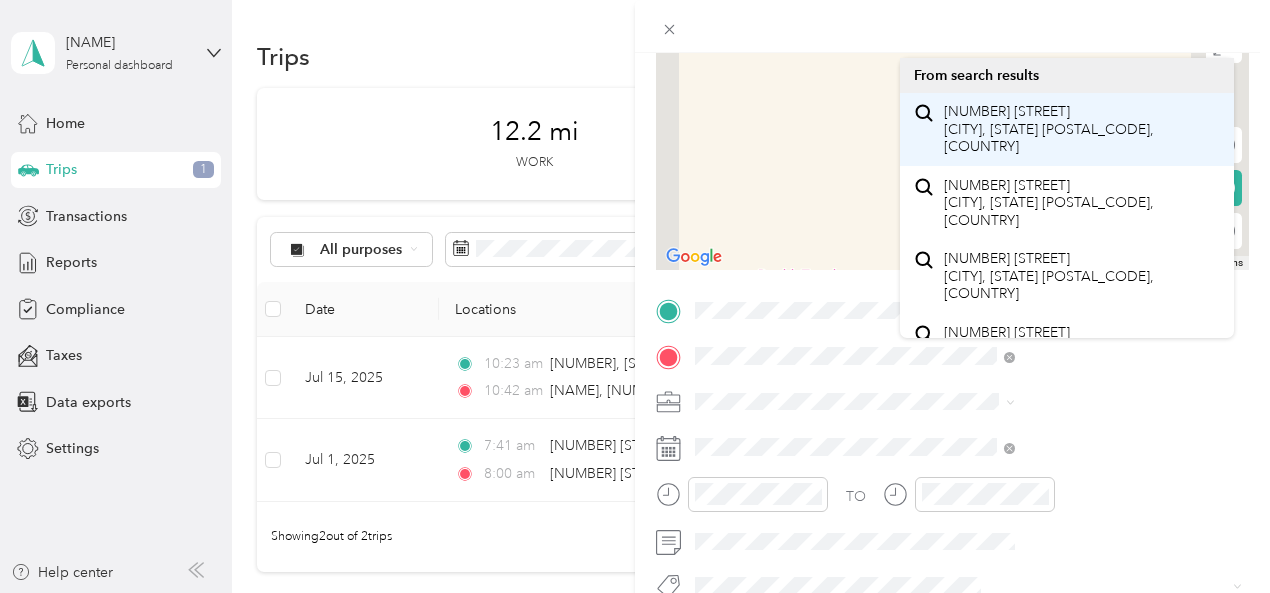 click on "[NUMBER] [STREET]
[CITY], [STATE] [POSTAL_CODE], [COUNTRY]" at bounding box center (1081, 129) 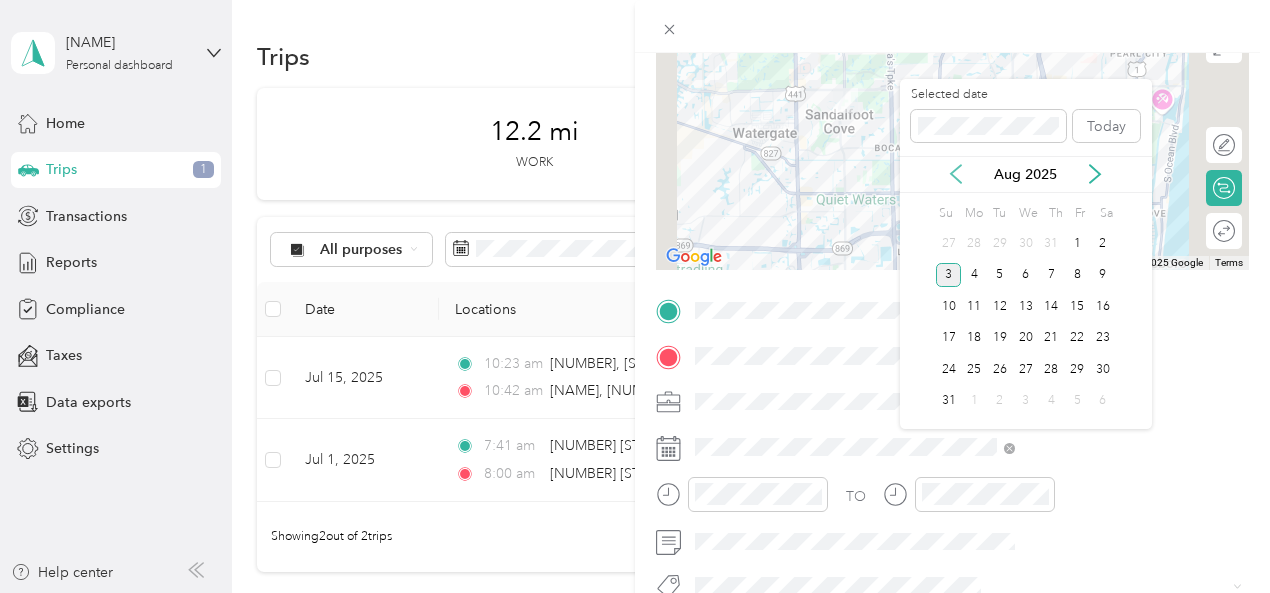 click 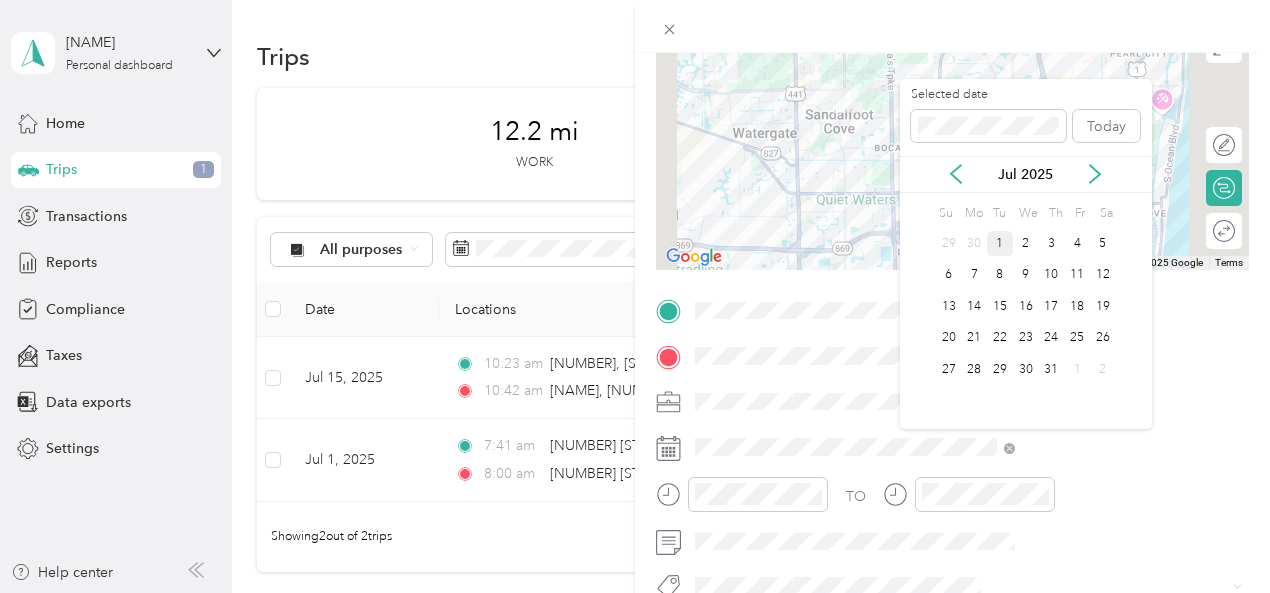 click on "1" at bounding box center (1000, 243) 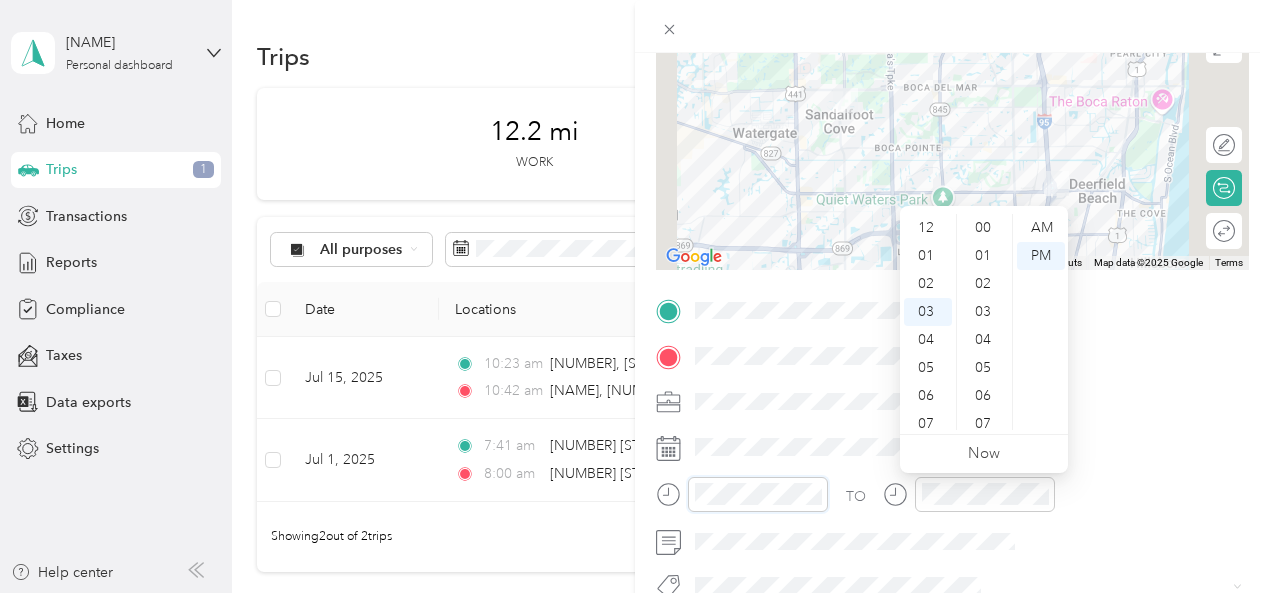scroll, scrollTop: 84, scrollLeft: 0, axis: vertical 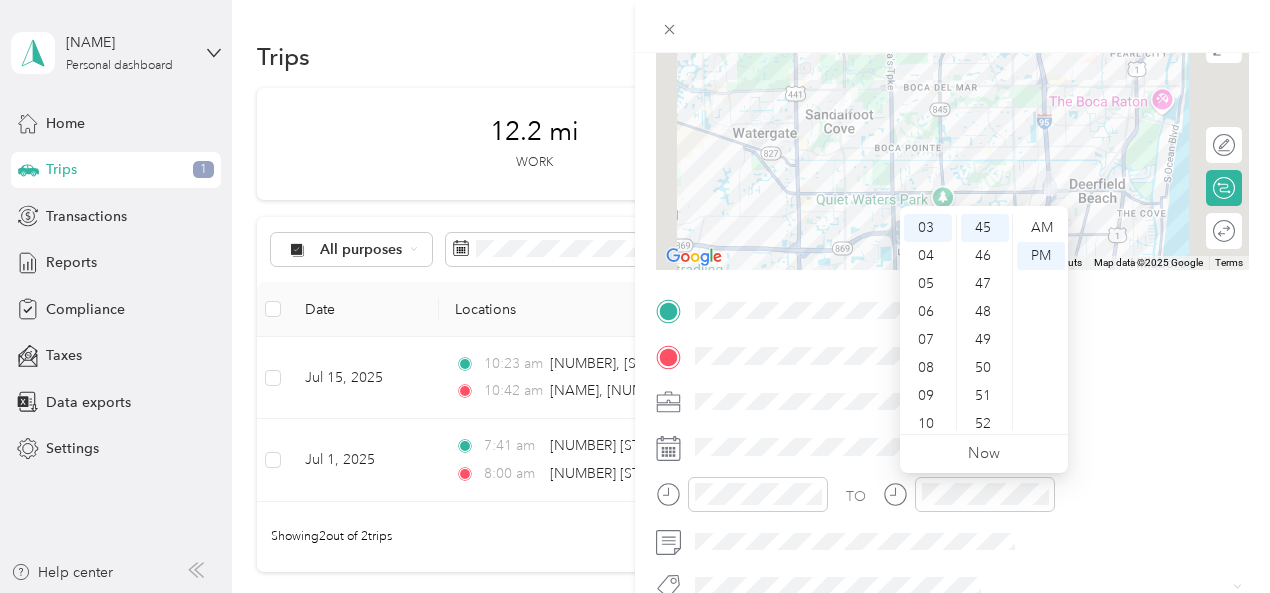 click on "Now" at bounding box center (984, 454) 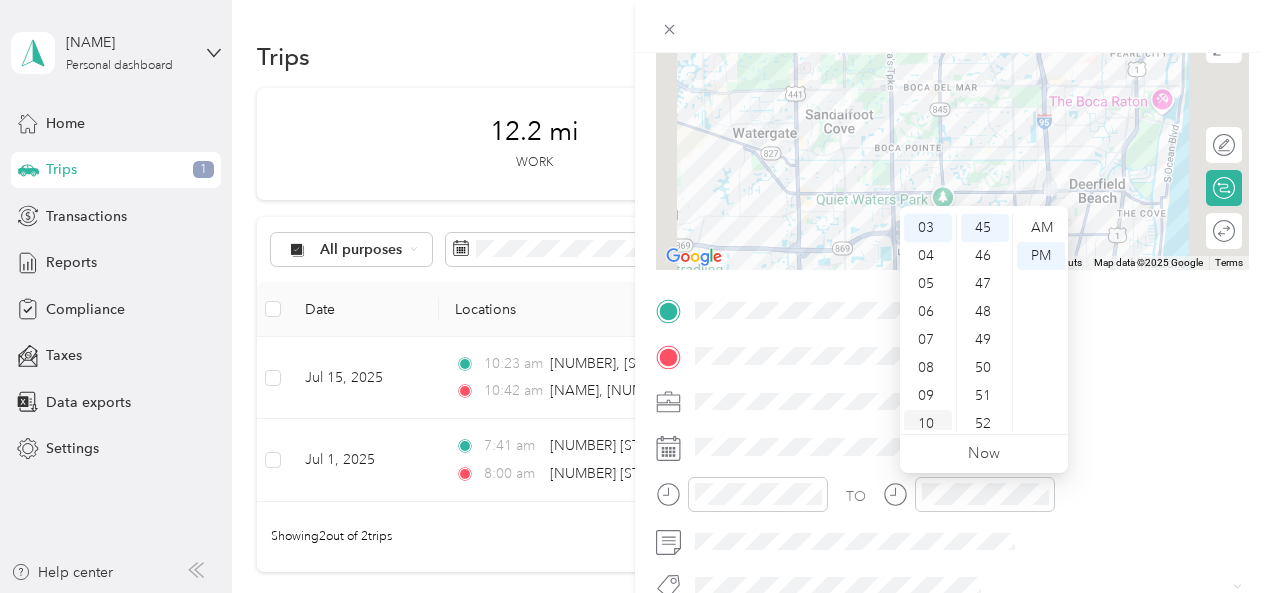 click on "10" at bounding box center (928, 424) 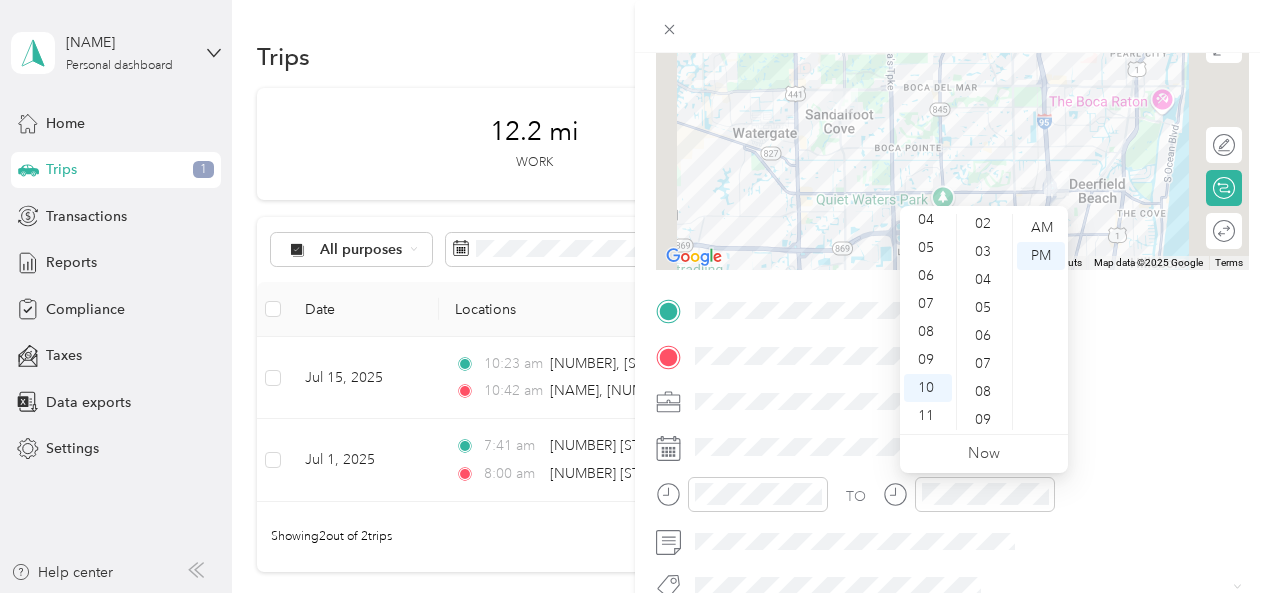 scroll, scrollTop: 0, scrollLeft: 0, axis: both 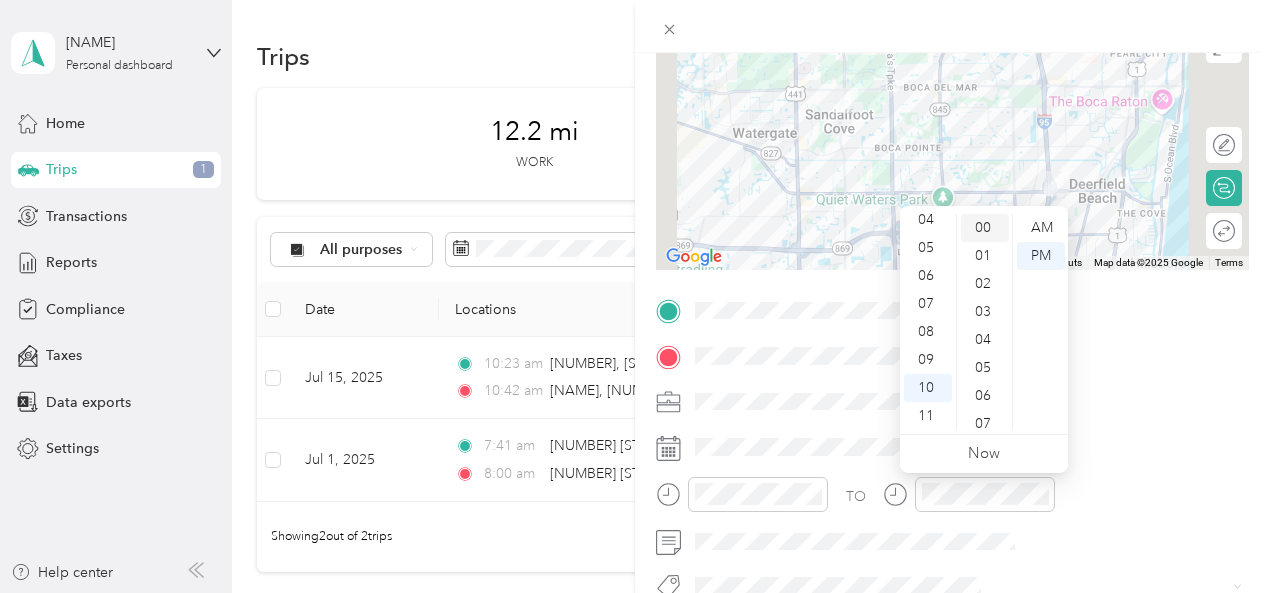 click on "00" at bounding box center (985, 228) 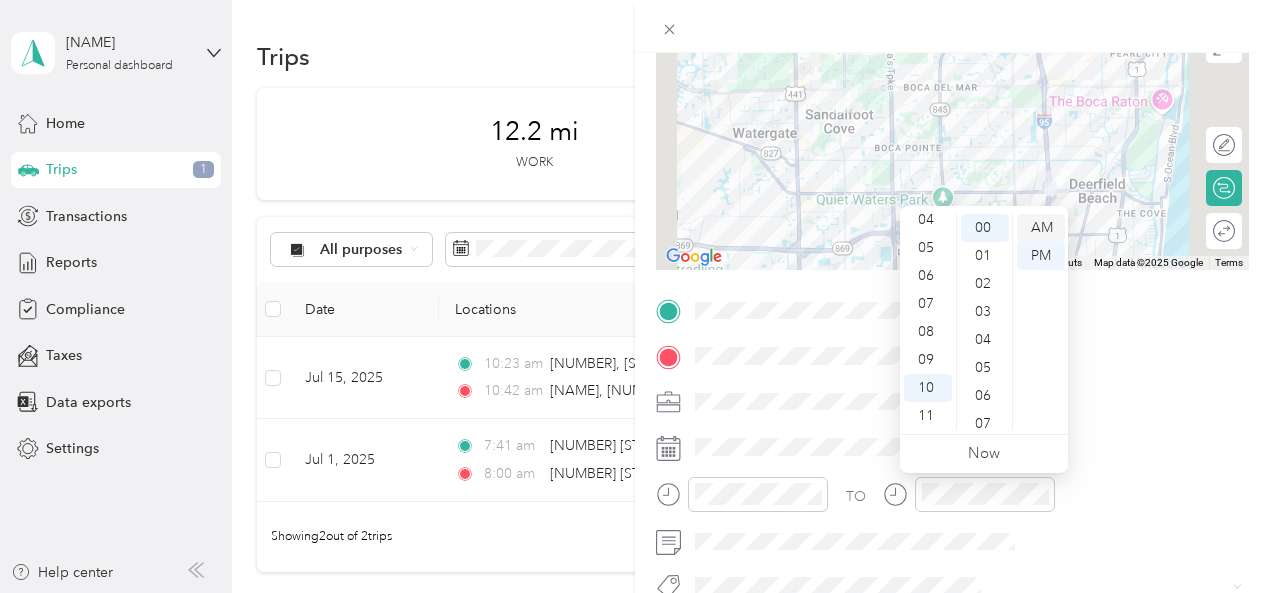 click on "AM" at bounding box center (1041, 228) 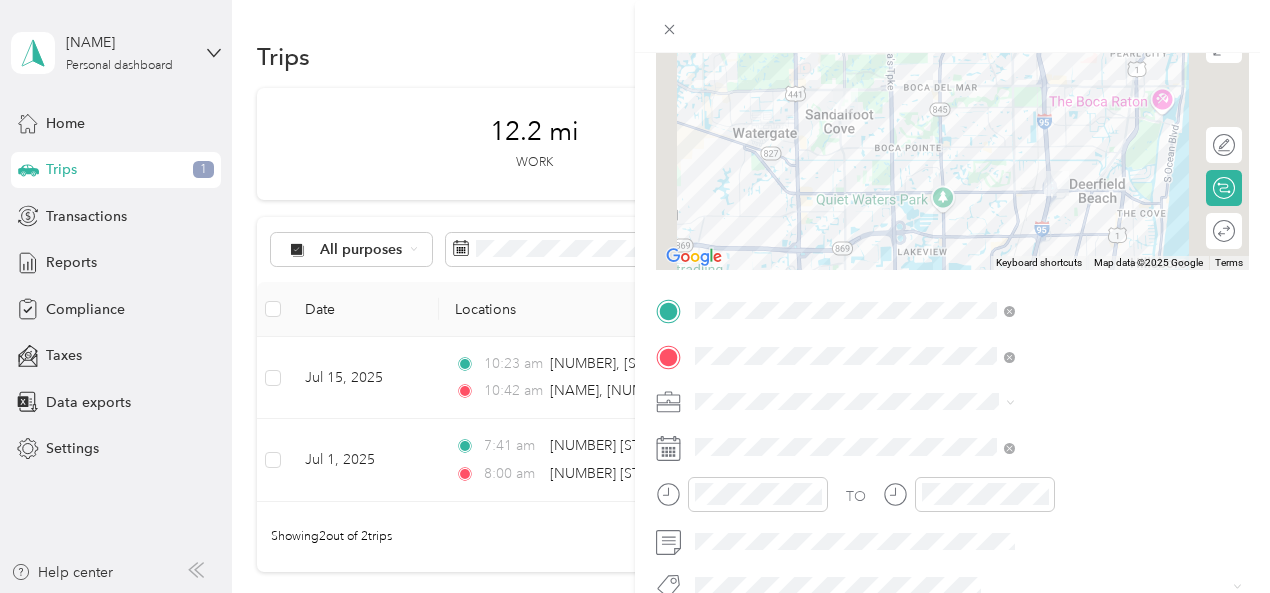 click on "TO Add photo" at bounding box center [952, 536] 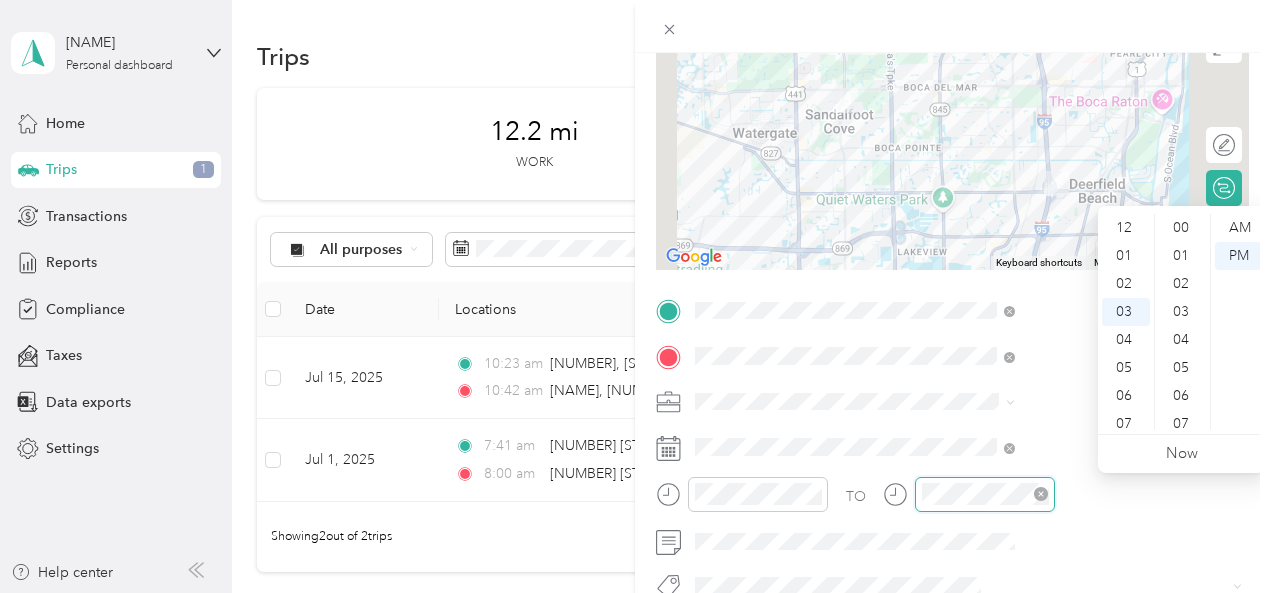 scroll, scrollTop: 84, scrollLeft: 0, axis: vertical 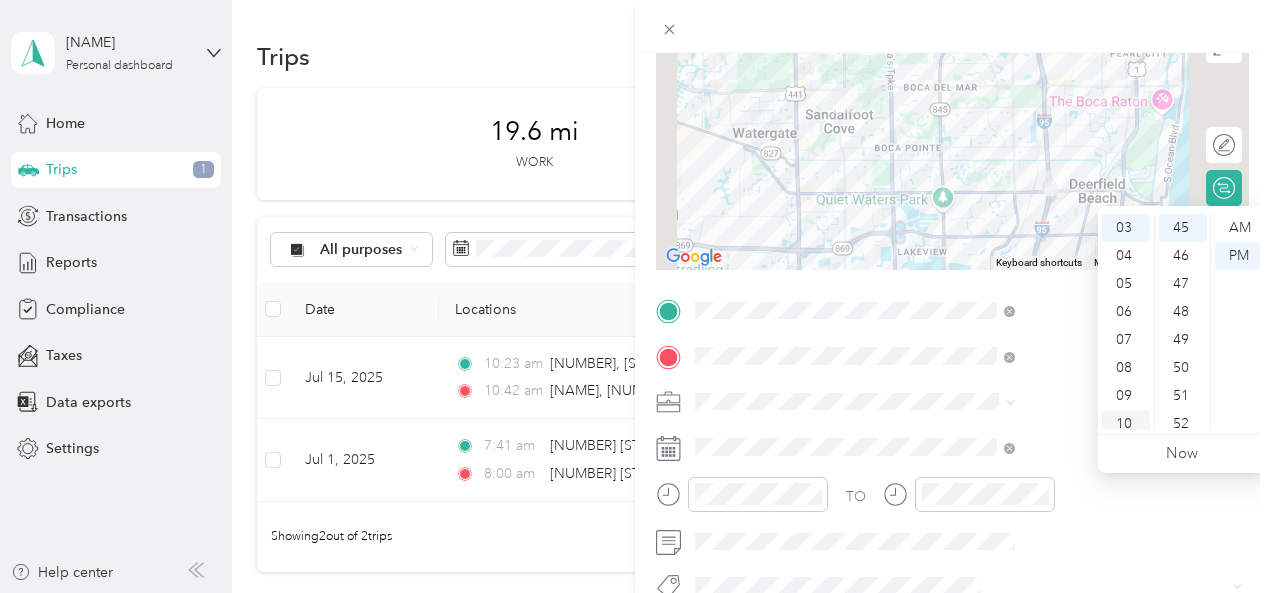 click on "10" at bounding box center [1126, 424] 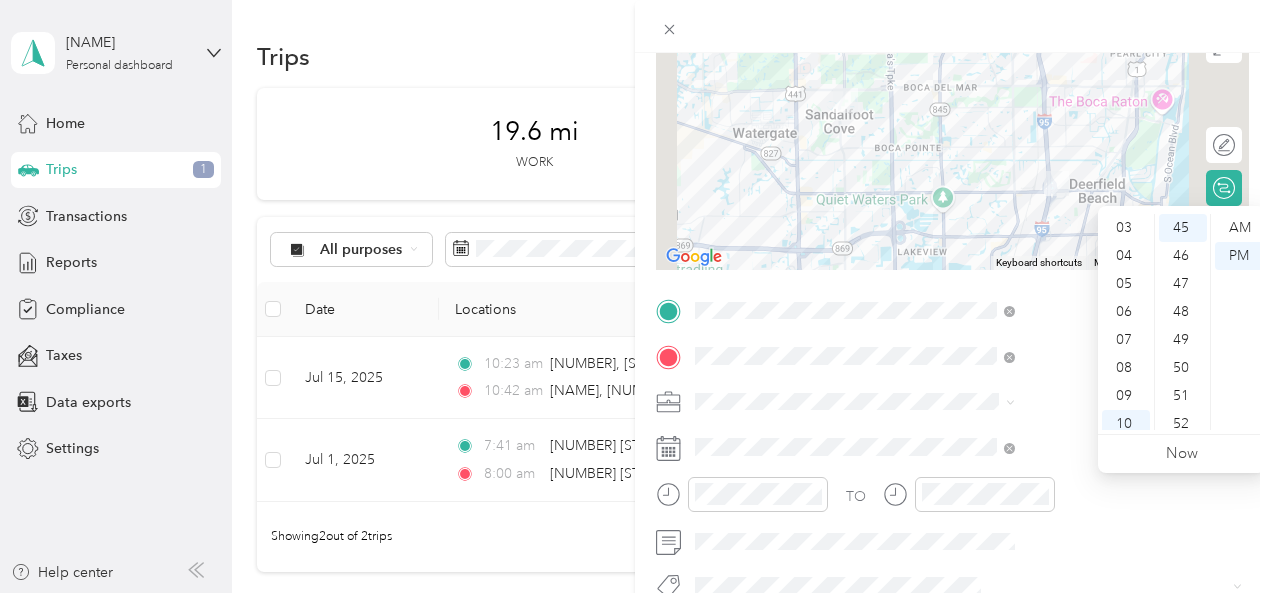 scroll, scrollTop: 120, scrollLeft: 0, axis: vertical 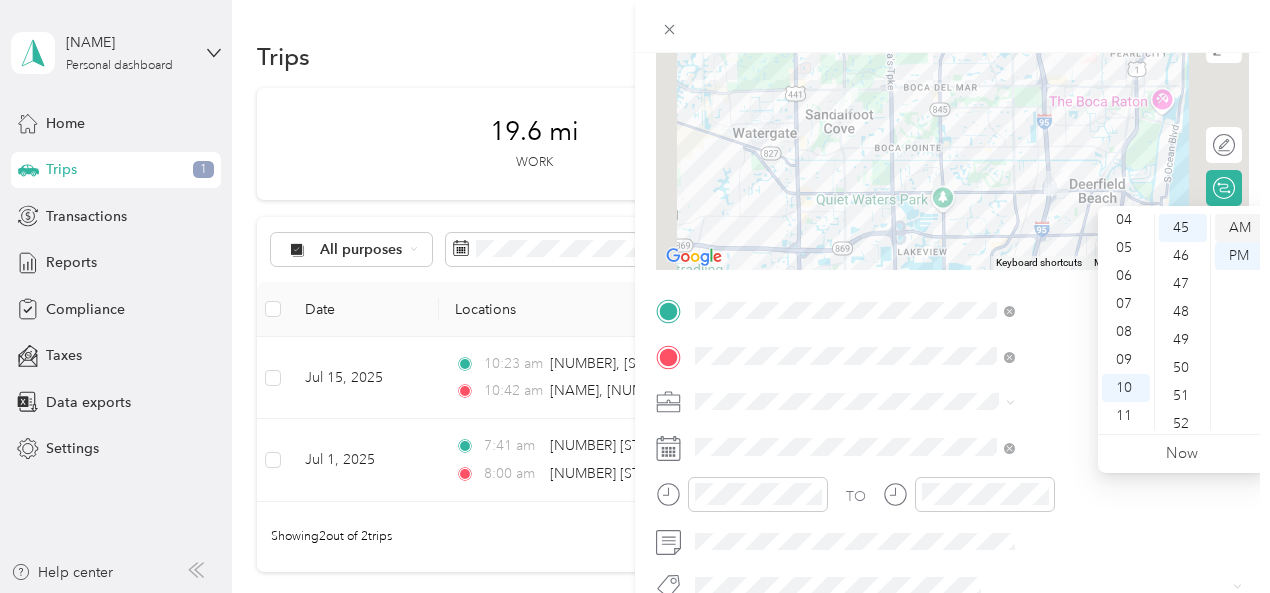 click on "AM" at bounding box center [1239, 228] 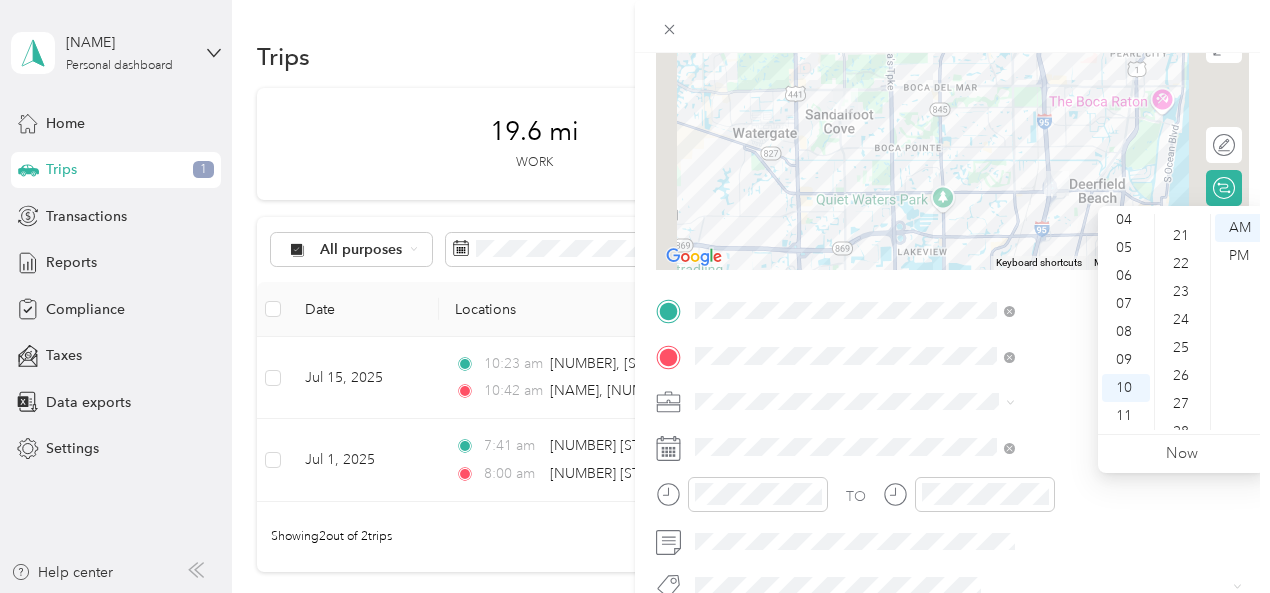 scroll, scrollTop: 446, scrollLeft: 0, axis: vertical 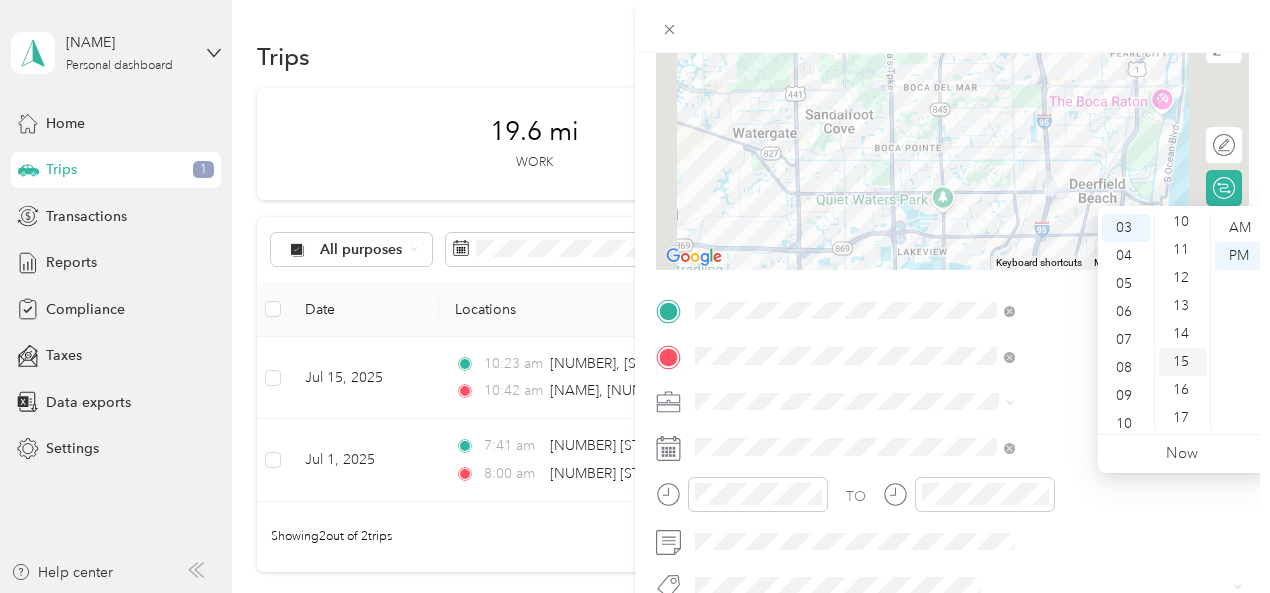 click on "15" at bounding box center (1183, 362) 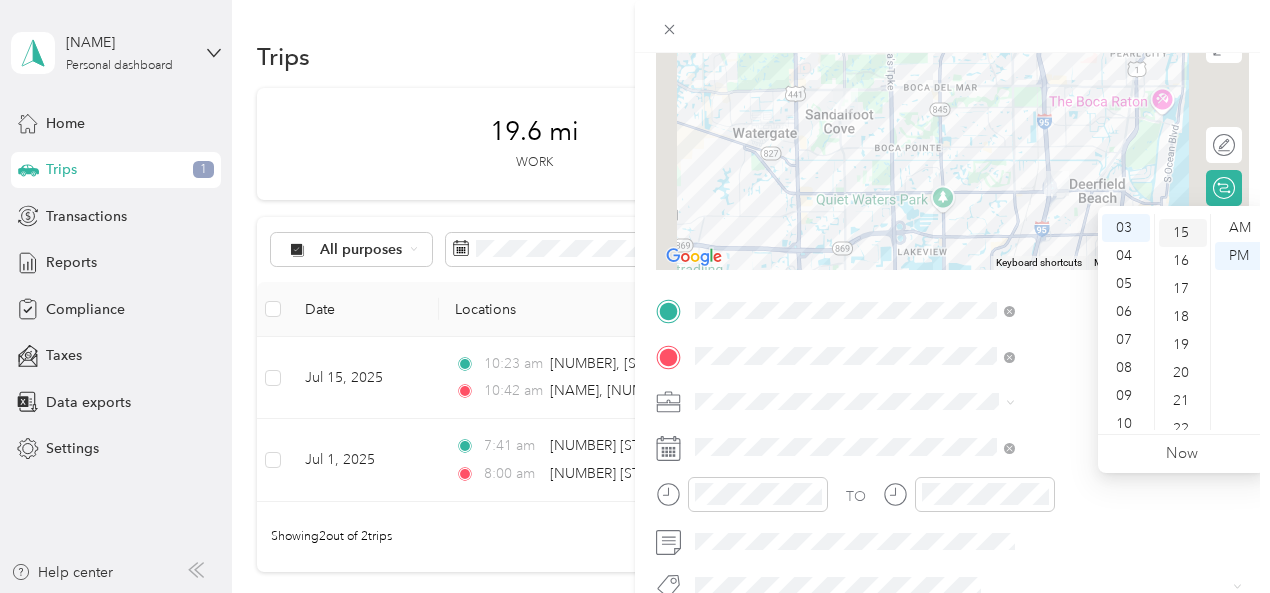 scroll, scrollTop: 420, scrollLeft: 0, axis: vertical 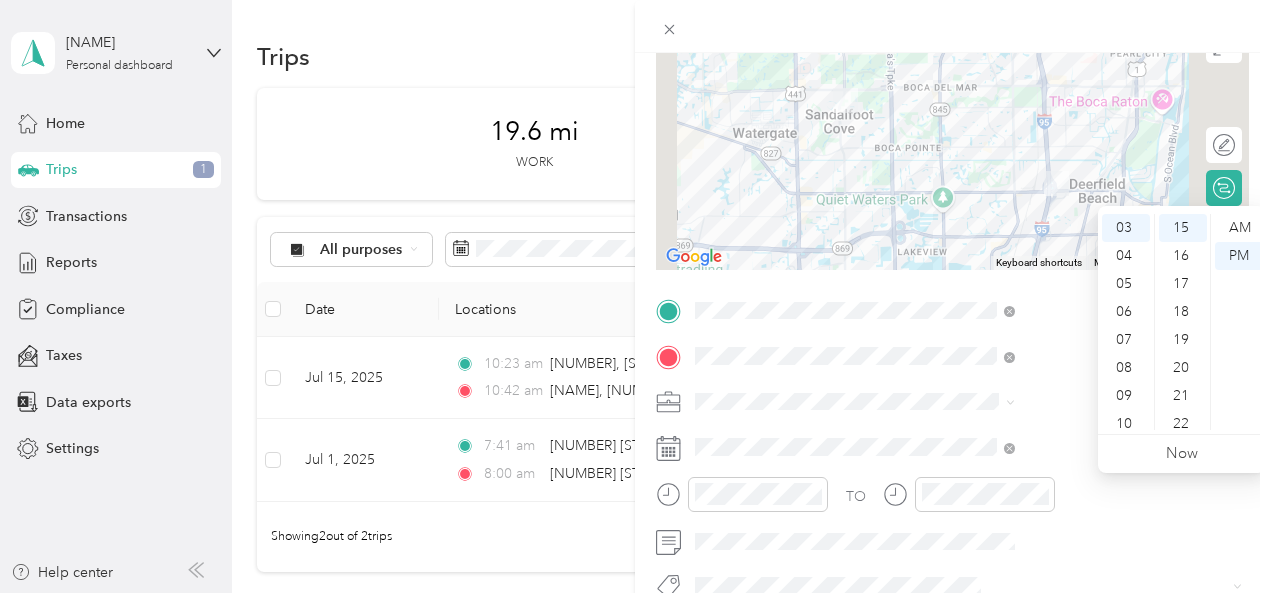 click on "New Trip Save This trip cannot be edited because it is either under review, approved, or paid. Contact your Team Manager to edit it. Miles To navigate the map with touch gestures double-tap and hold your finger on the map, then drag the map. ← Move left → Move right ↑ Move up ↓ Move down + Zoom in - Zoom out Home Jump left by 75% End Jump right by 75% Page Up Jump up by 75% Page Down Jump down by 75% Keyboard shortcuts Map Data Map data ©2025 Google Map data ©2025 Google 2 km  Click to toggle between metric and imperial units Terms Report a map error Edit route Calculate route Round trip TO Add photo" at bounding box center (952, 331) 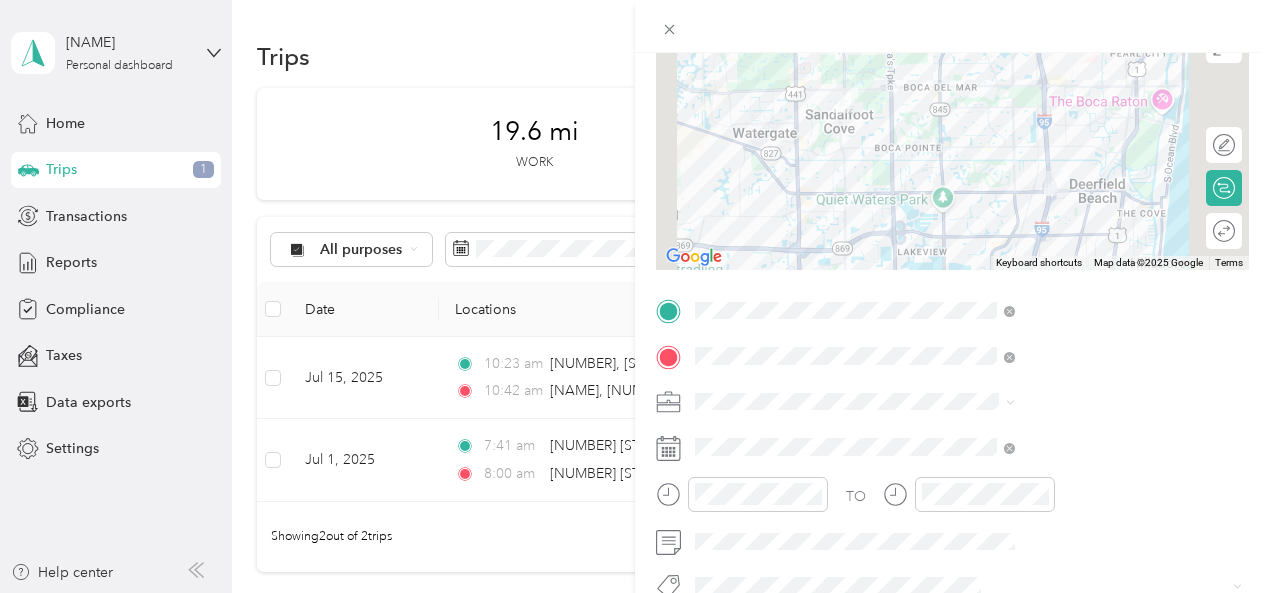 scroll, scrollTop: 0, scrollLeft: 0, axis: both 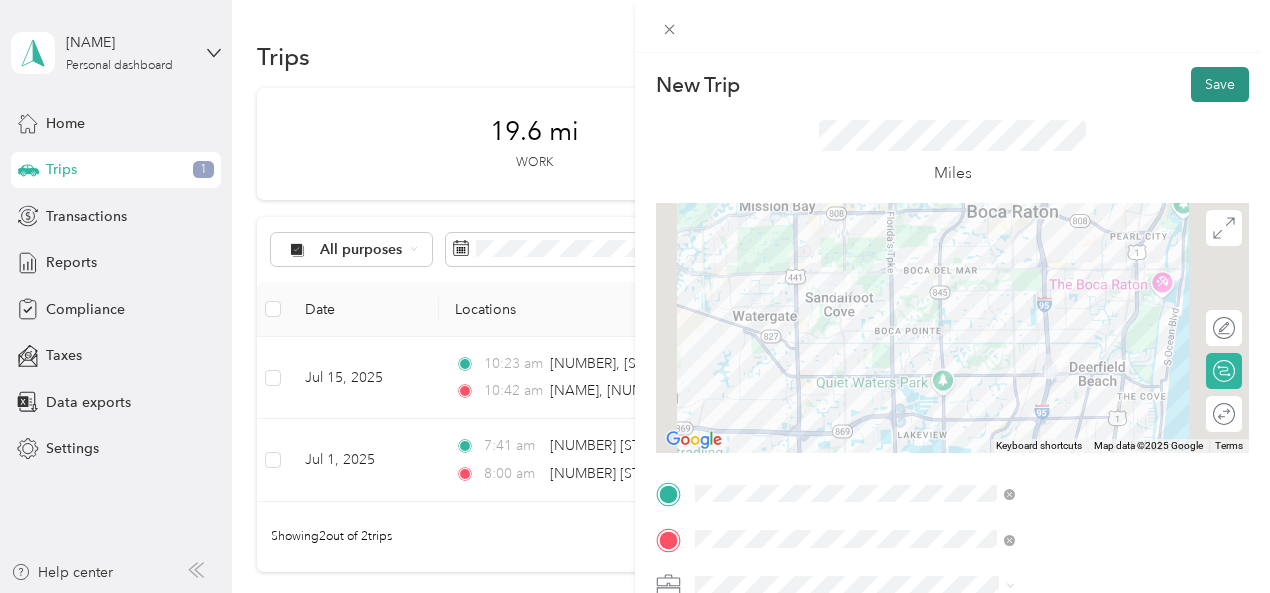 click on "Save" at bounding box center (1220, 84) 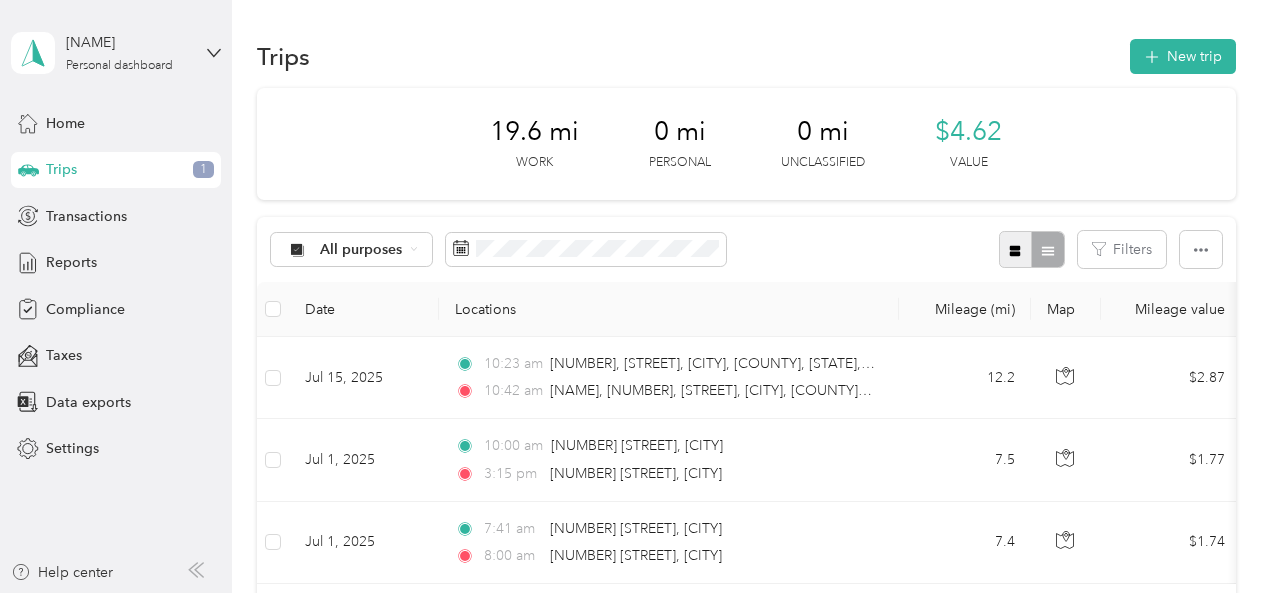 click 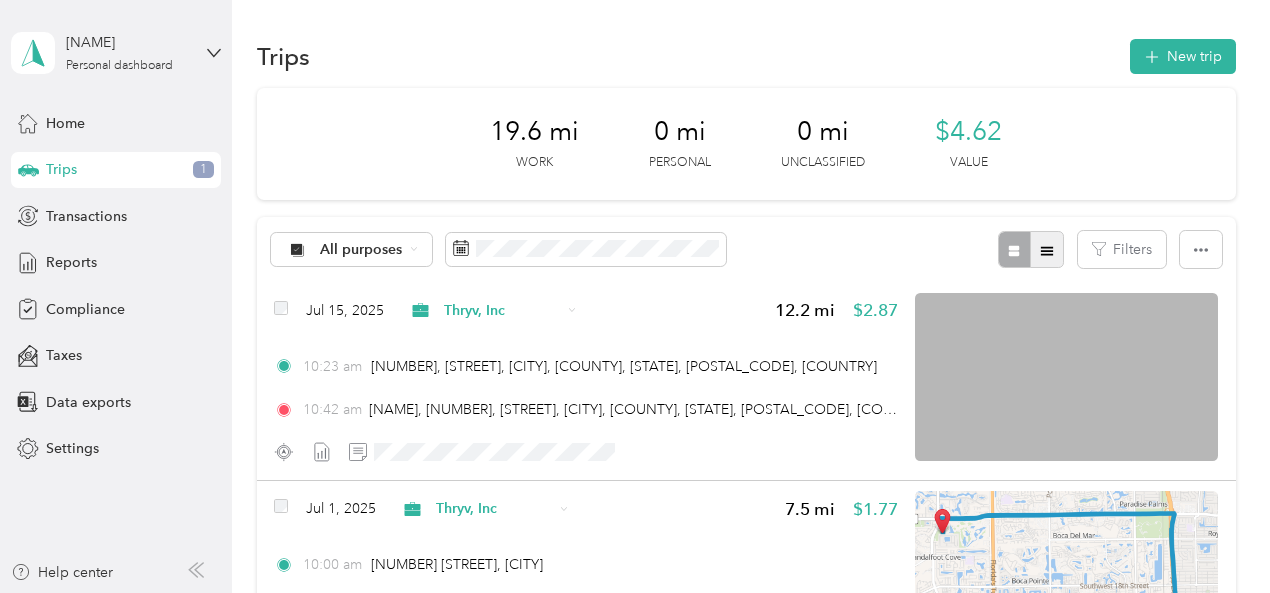 click 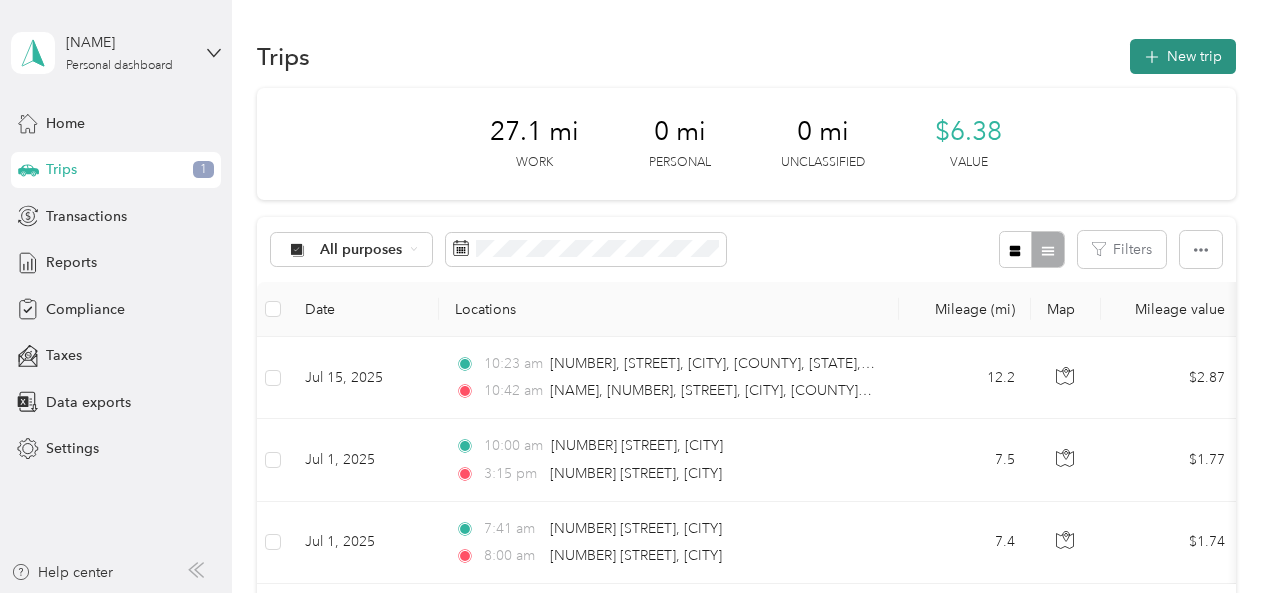 click on "New trip" at bounding box center (1183, 56) 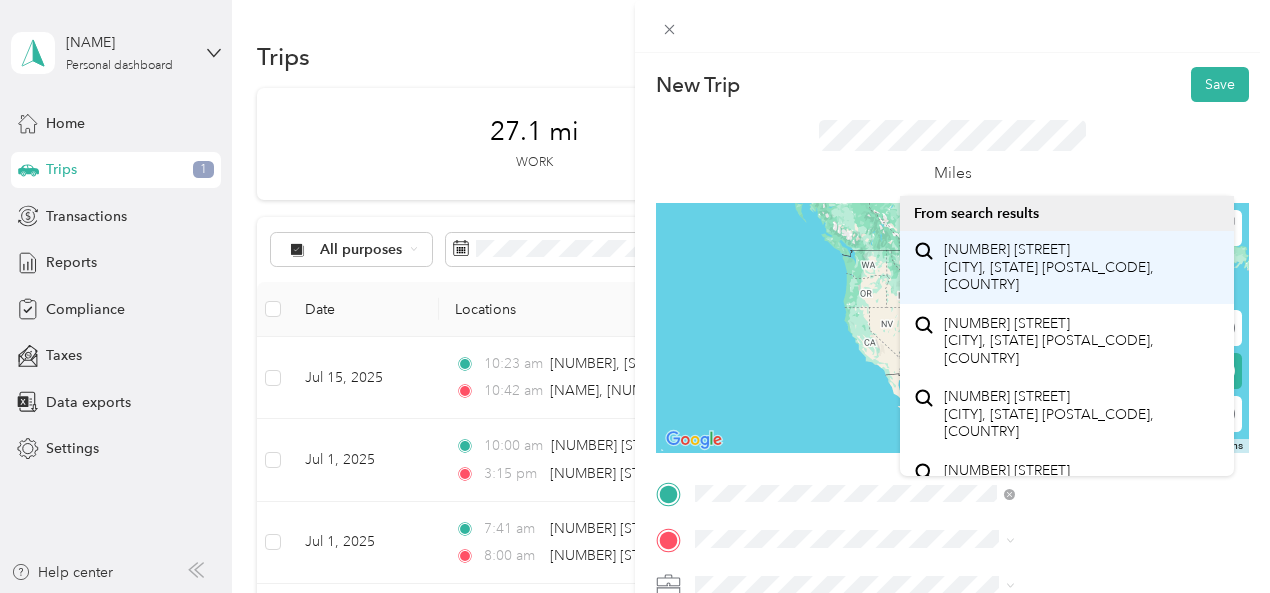 click on "[NUMBER] [STREET]
[CITY], [STATE] [POSTAL_CODE], [COUNTRY]" at bounding box center [1081, 267] 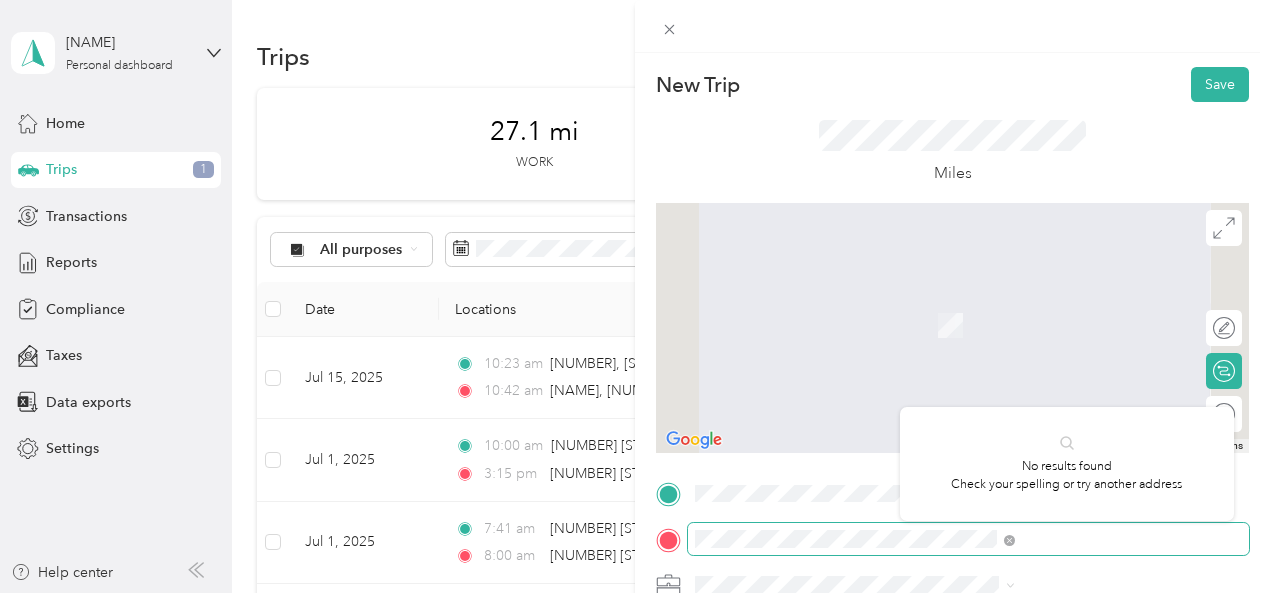 scroll, scrollTop: 0, scrollLeft: 36, axis: horizontal 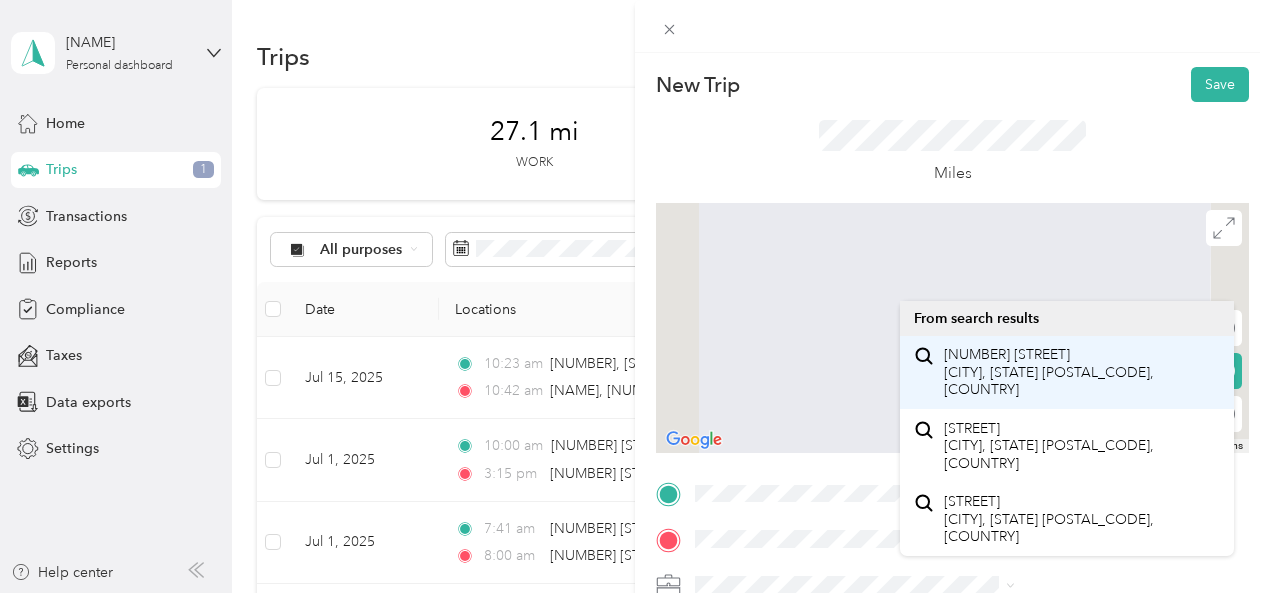 click on "[NUMBER] [STREET]
[CITY], [STATE] [POSTAL_CODE], [COUNTRY]" at bounding box center [1081, 372] 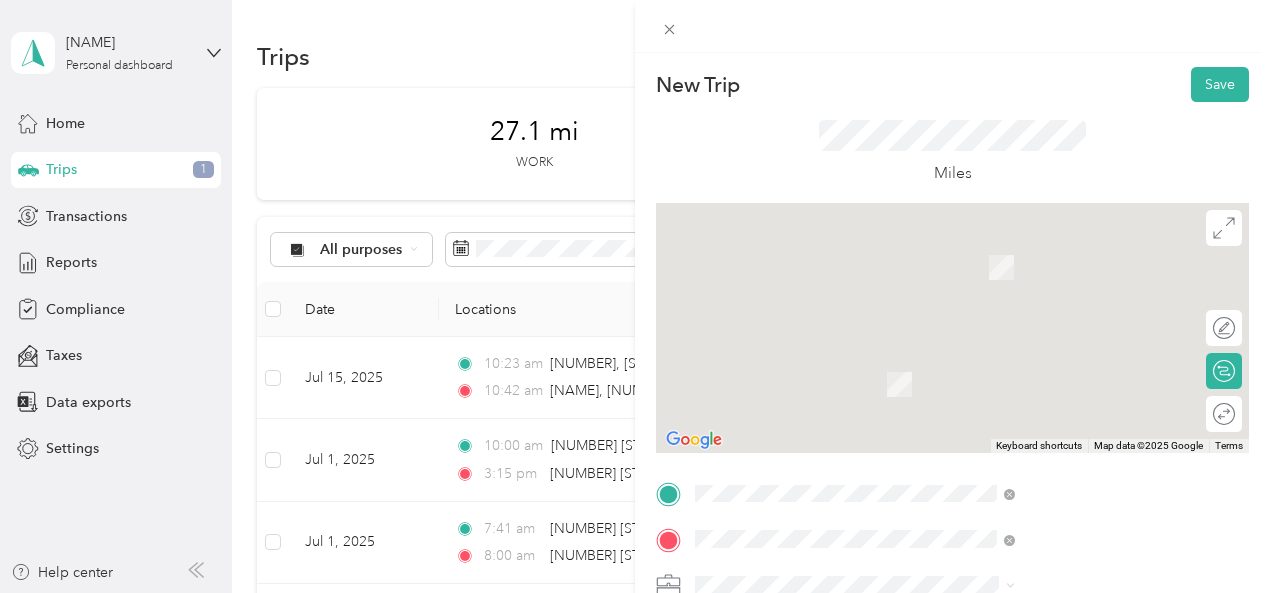 scroll, scrollTop: 0, scrollLeft: 0, axis: both 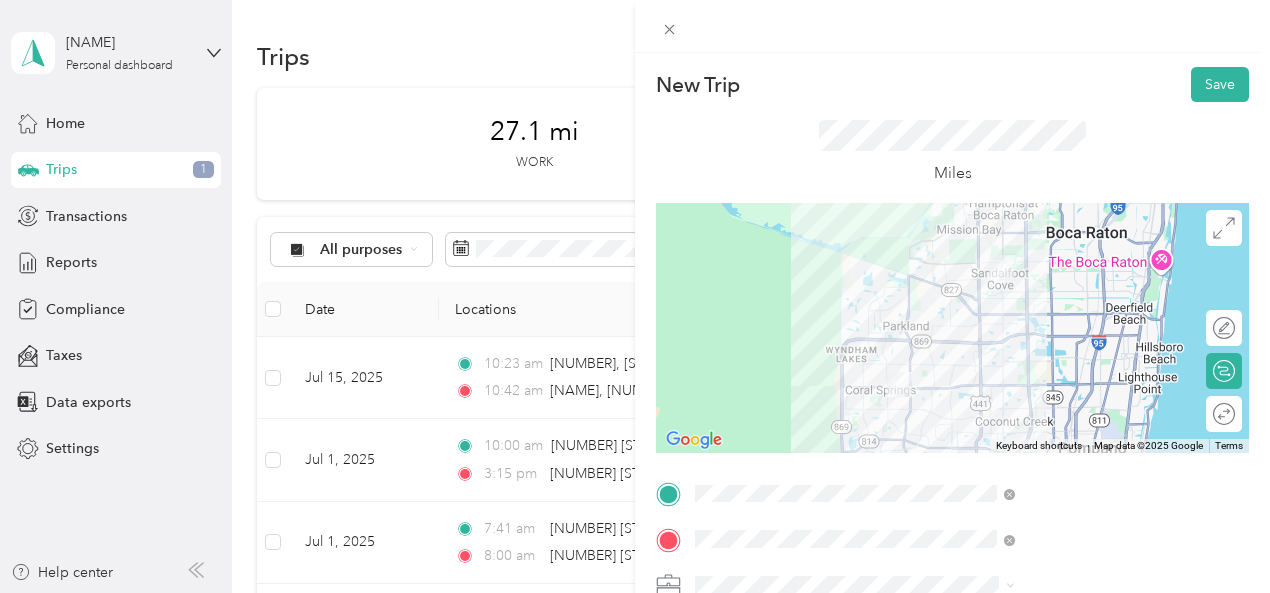 click on "Miles" at bounding box center [952, 152] 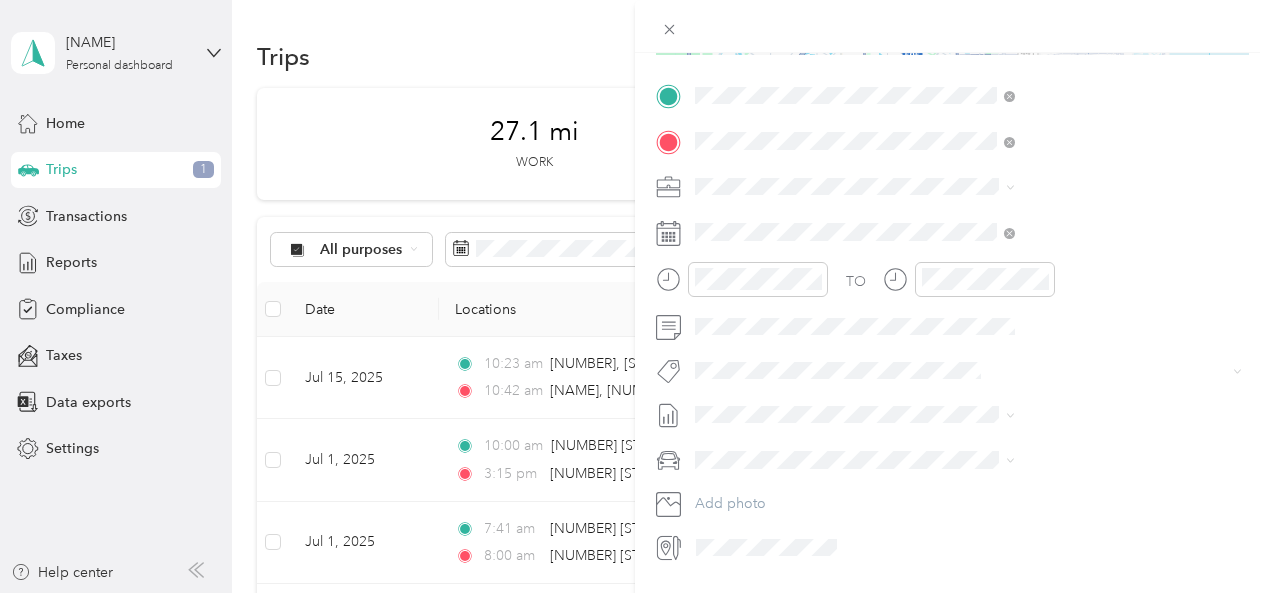 scroll, scrollTop: 400, scrollLeft: 0, axis: vertical 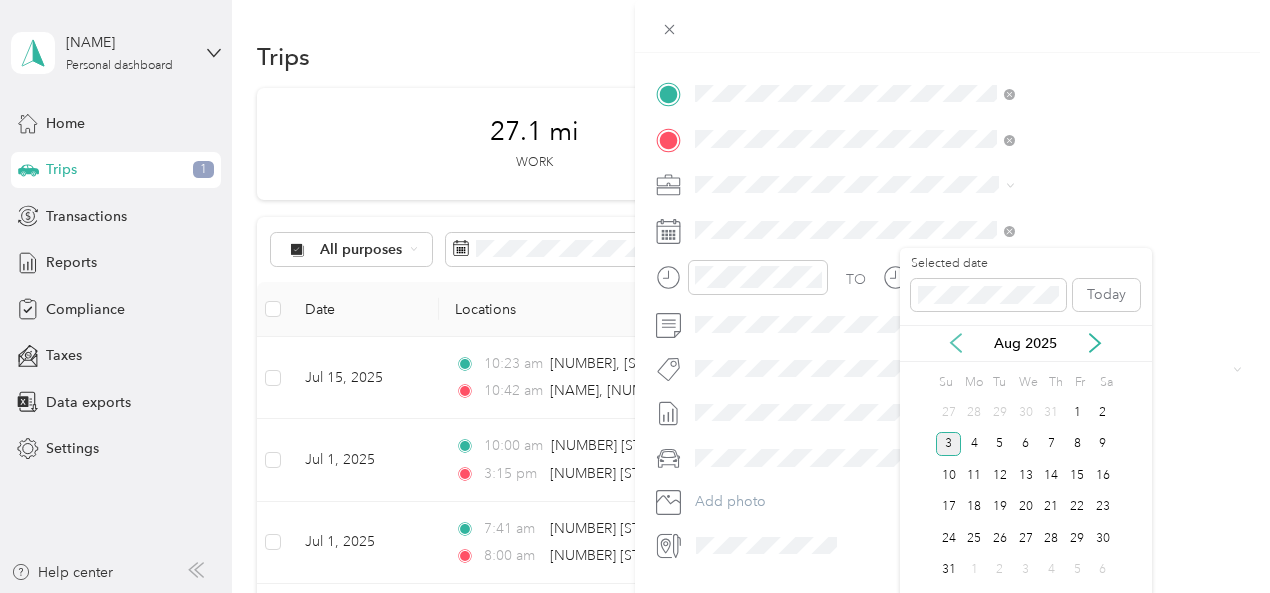 click 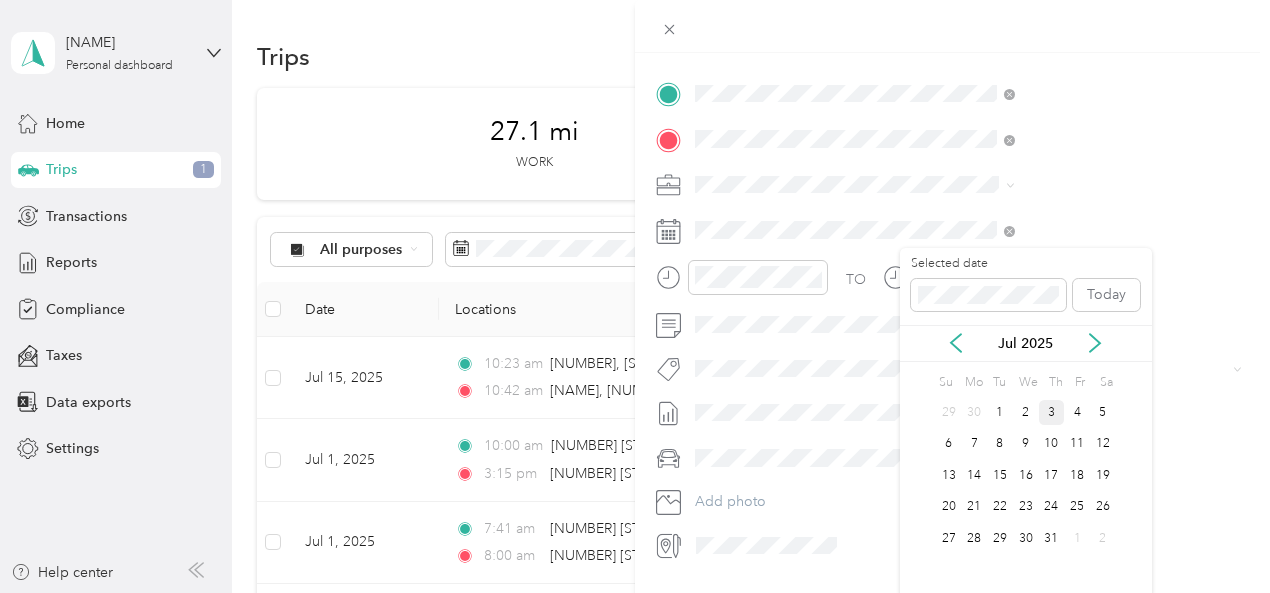 click on "3" at bounding box center [1052, 412] 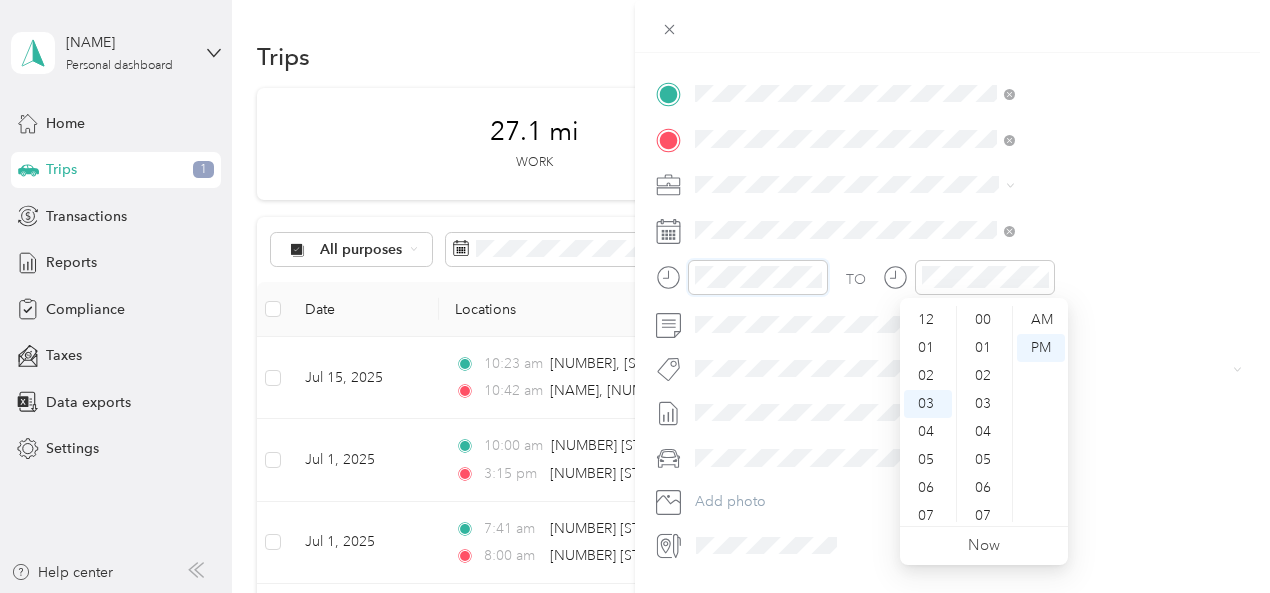 scroll, scrollTop: 84, scrollLeft: 0, axis: vertical 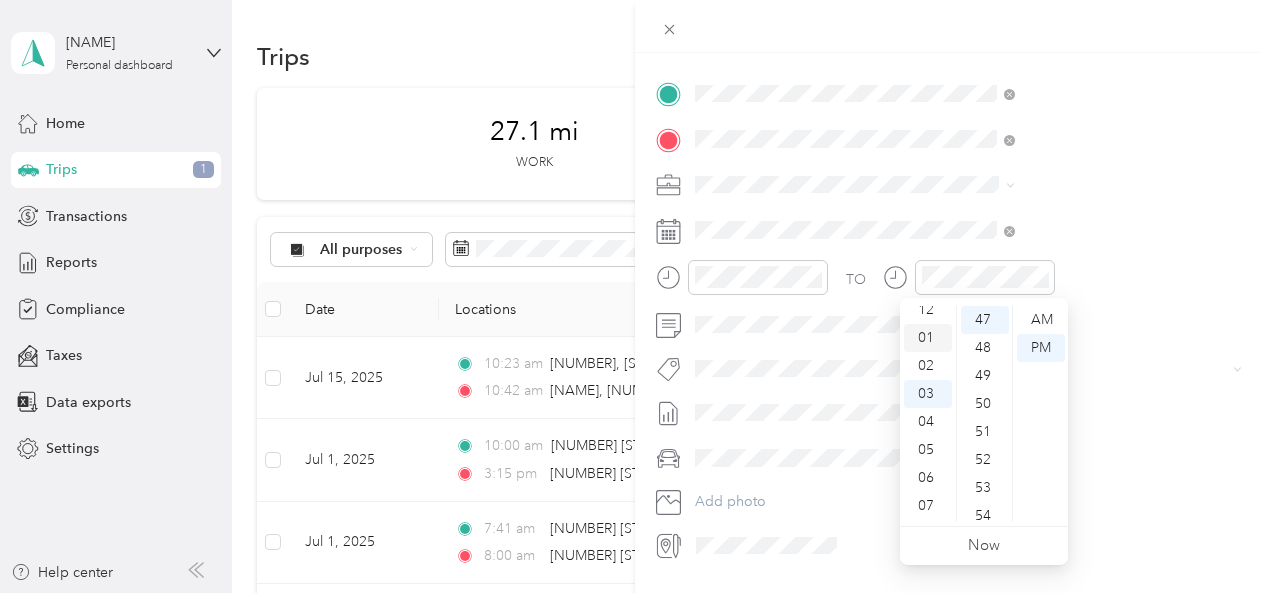 click on "01" at bounding box center (928, 338) 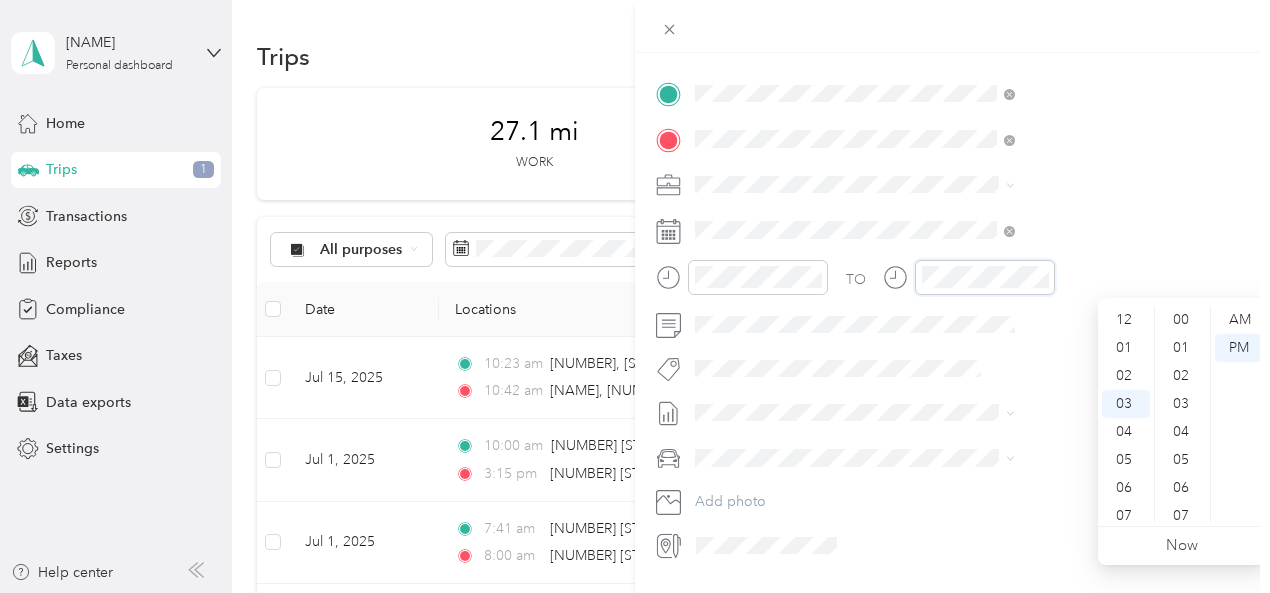 scroll, scrollTop: 1316, scrollLeft: 0, axis: vertical 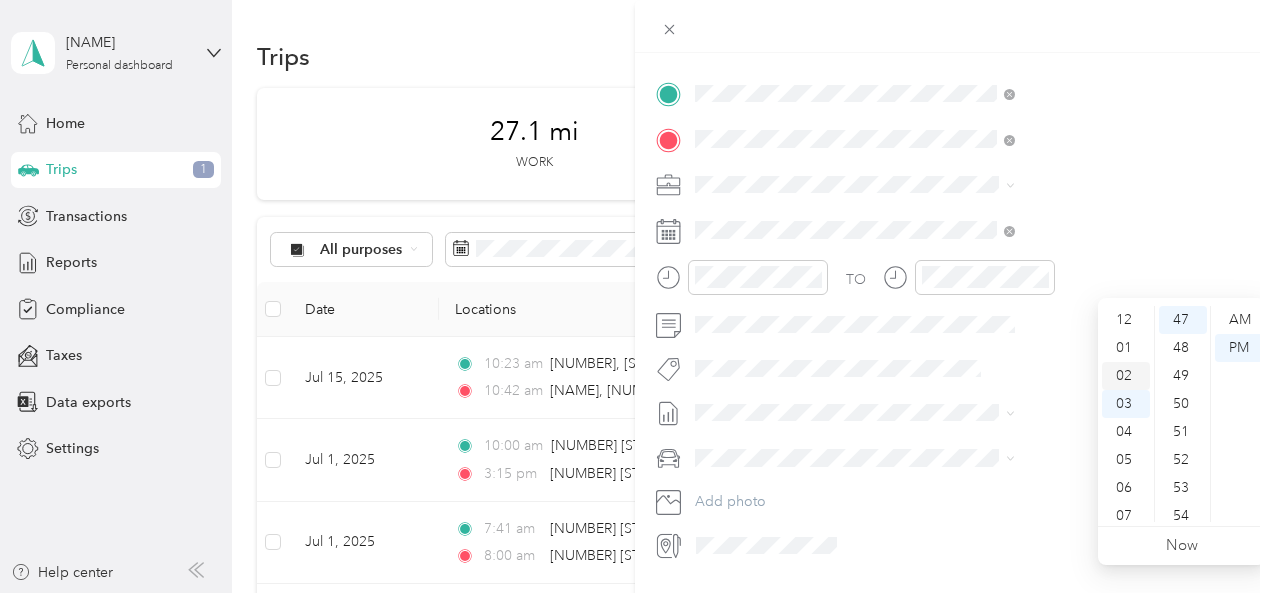 click on "02" at bounding box center (1126, 376) 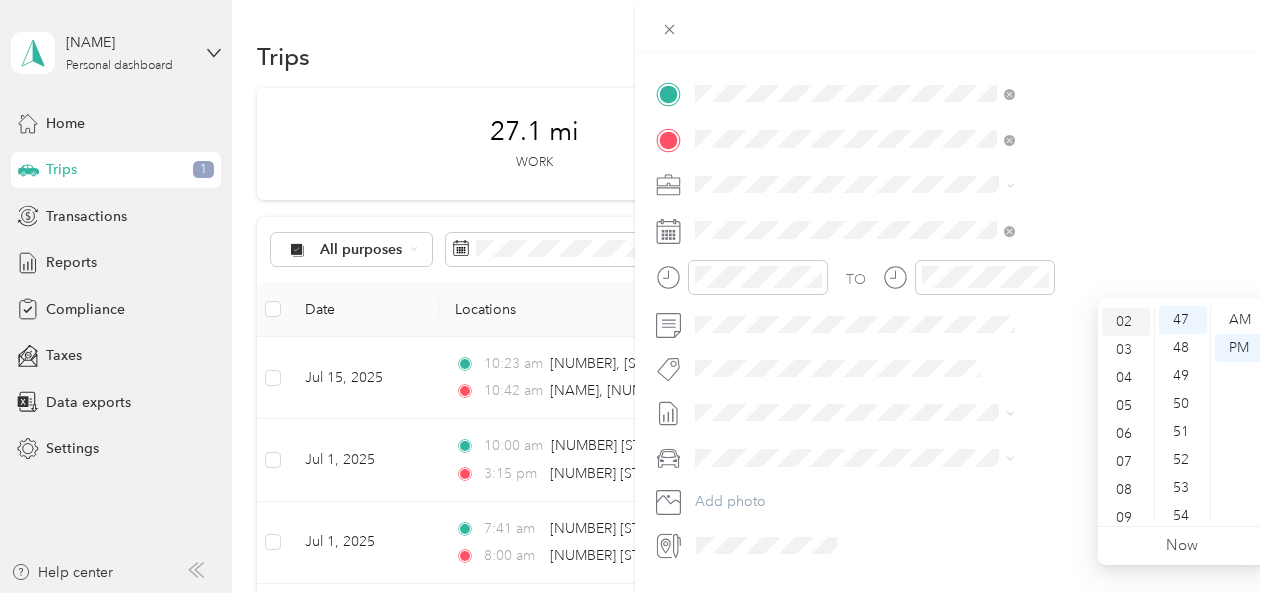 scroll, scrollTop: 56, scrollLeft: 0, axis: vertical 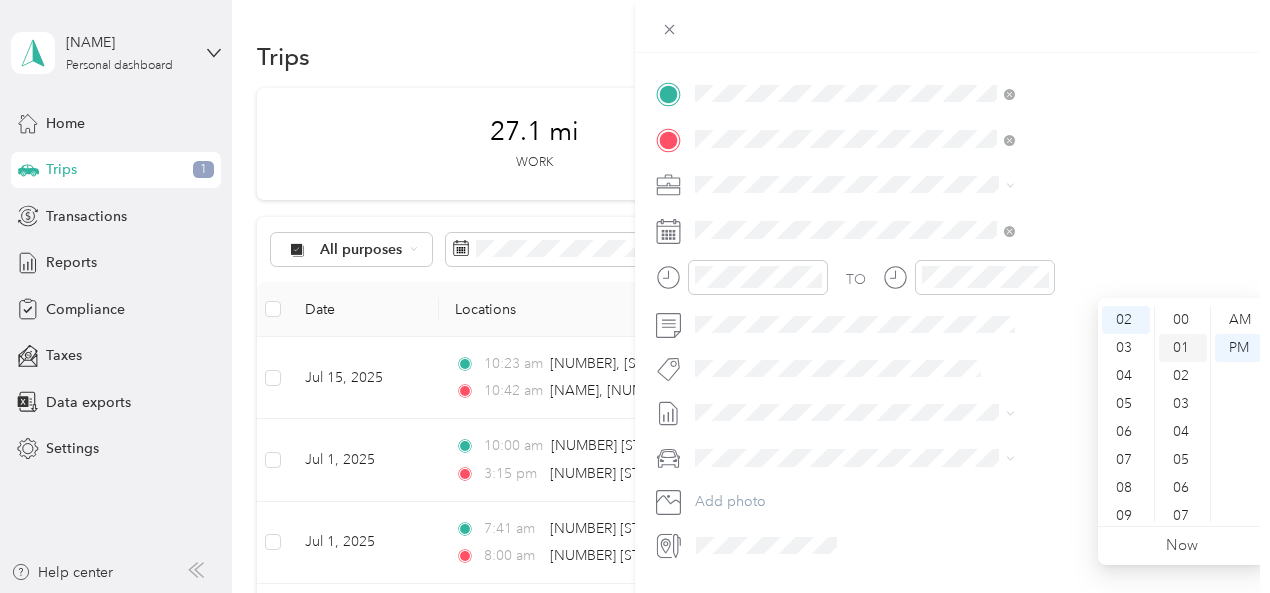 click on "01" at bounding box center (1183, 348) 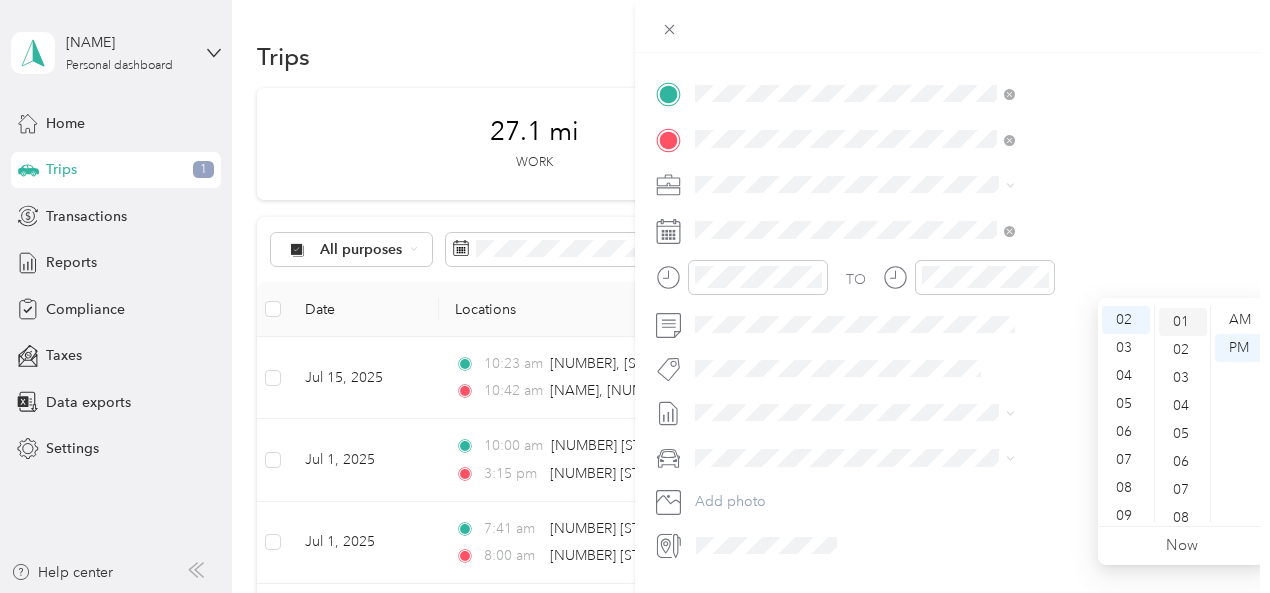 scroll, scrollTop: 28, scrollLeft: 0, axis: vertical 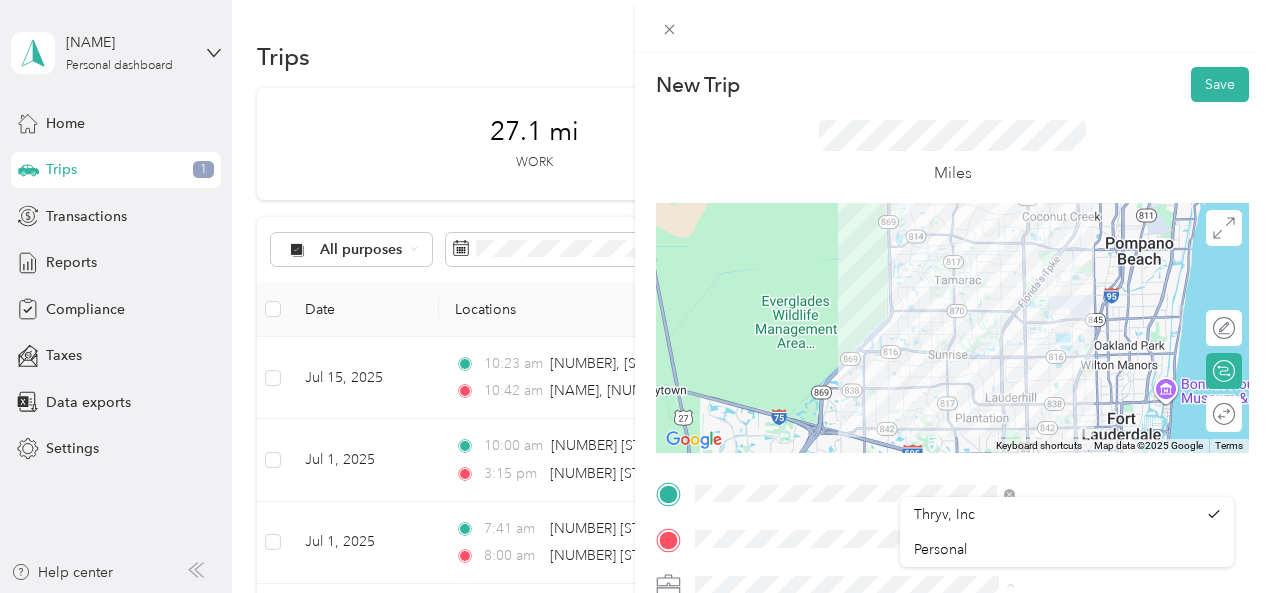click on "Miles" at bounding box center [952, 152] 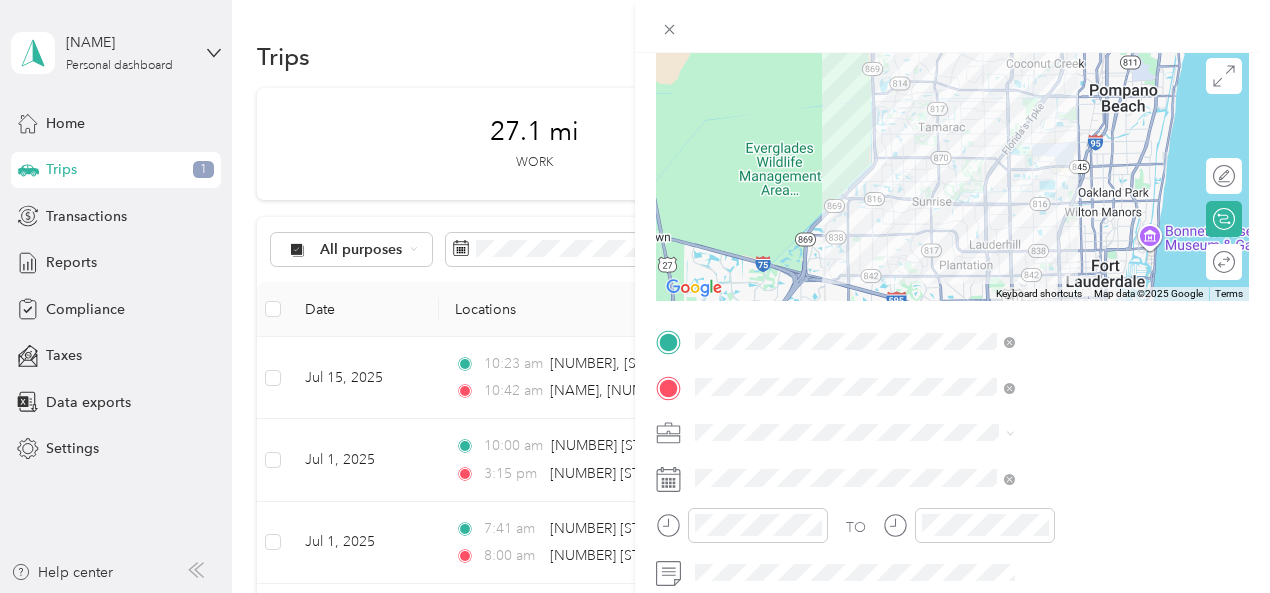 scroll, scrollTop: 12, scrollLeft: 0, axis: vertical 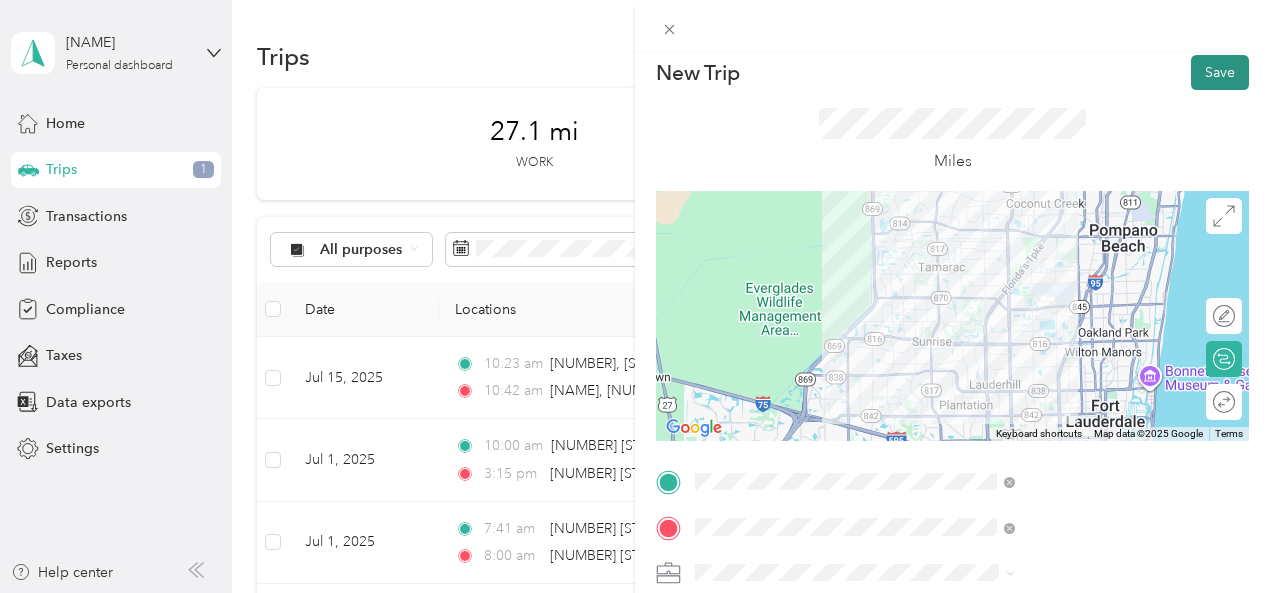 click on "Save" at bounding box center [1220, 72] 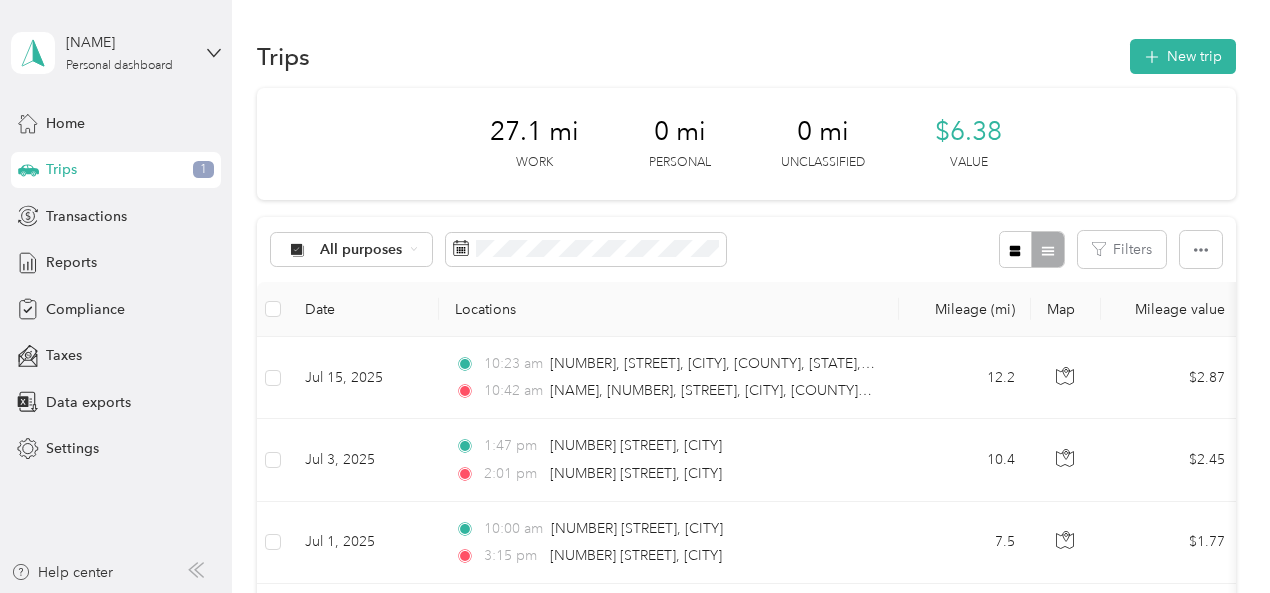 scroll, scrollTop: 0, scrollLeft: 0, axis: both 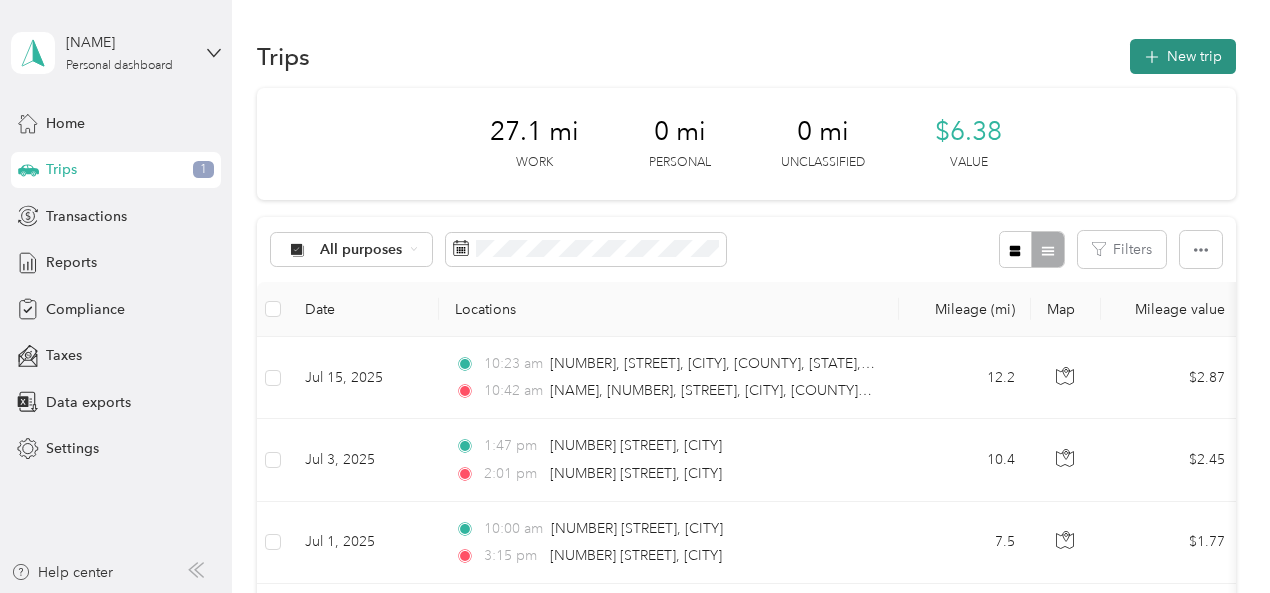 click on "New trip" at bounding box center (1183, 56) 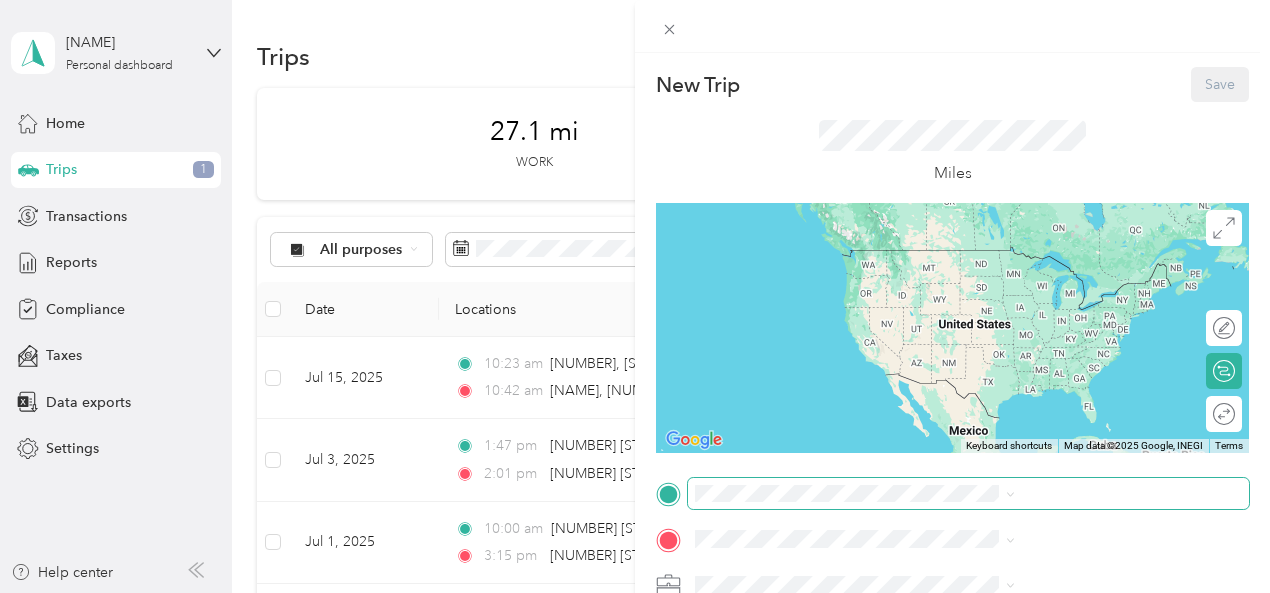 click at bounding box center [968, 494] 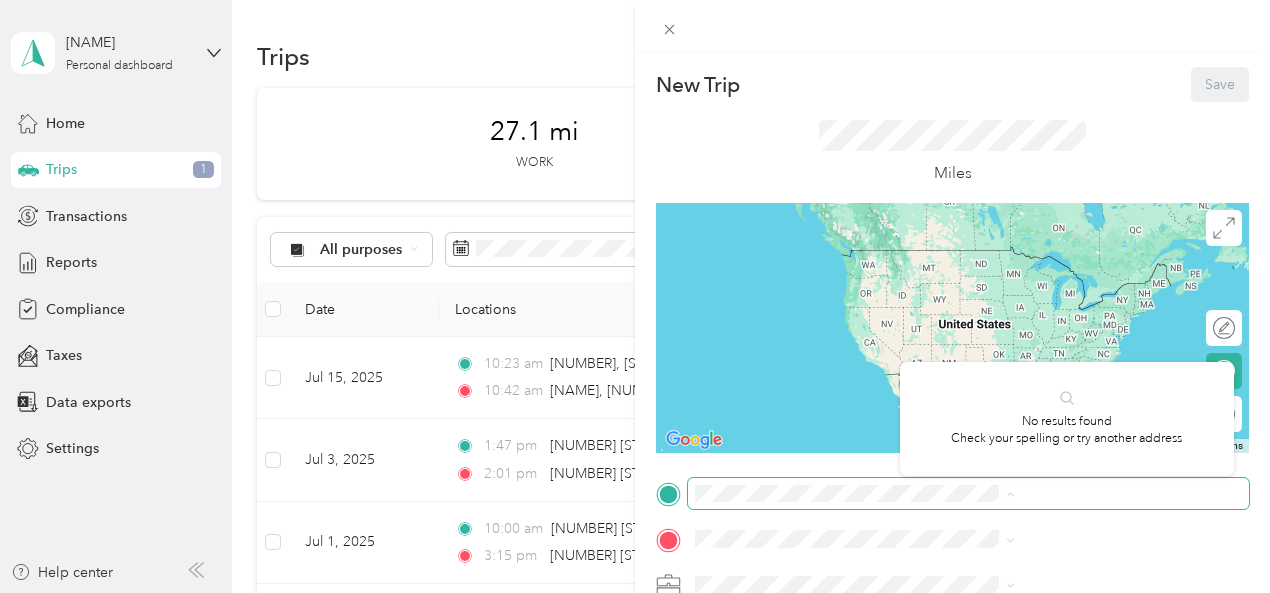 scroll, scrollTop: 0, scrollLeft: 38, axis: horizontal 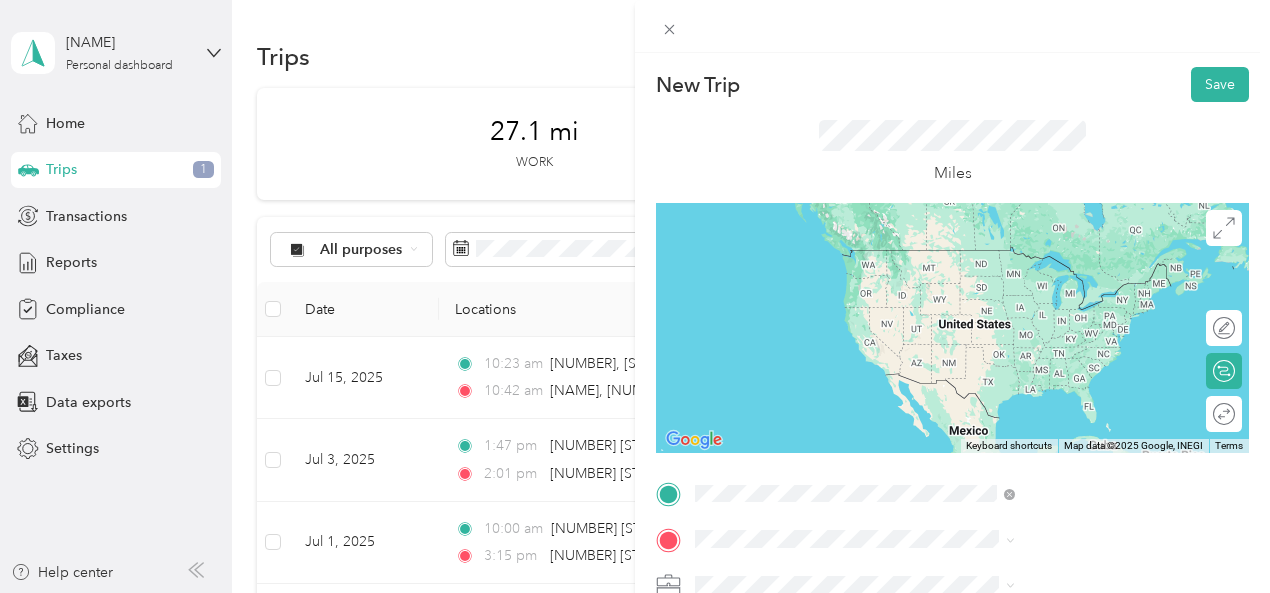 click on "[NUMBER] [STREET]
[CITY], [STATE] [POSTAL_CODE], [COUNTRY] [STREET]
[CITY], [STATE] [POSTAL_CODE], [COUNTRY] [STREET]
[CITY], [STATE] [POSTAL_CODE], [COUNTRY]" at bounding box center (1067, 383) 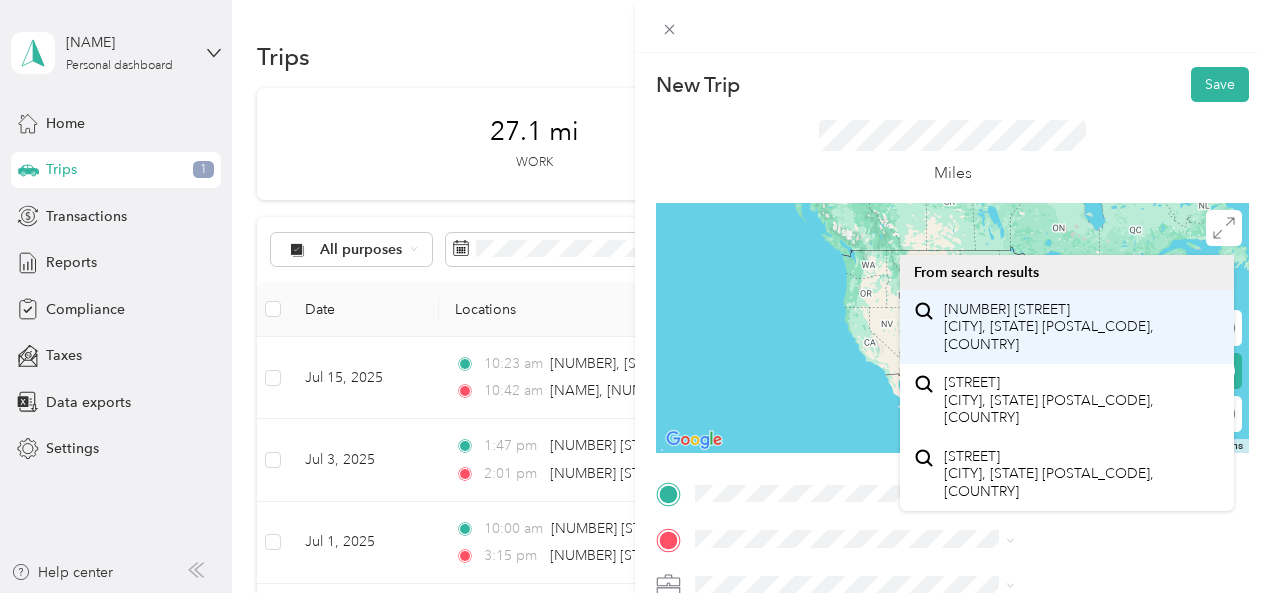 click on "[NUMBER] [STREET]
[CITY], [STATE] [POSTAL_CODE], [COUNTRY]" at bounding box center [1081, 327] 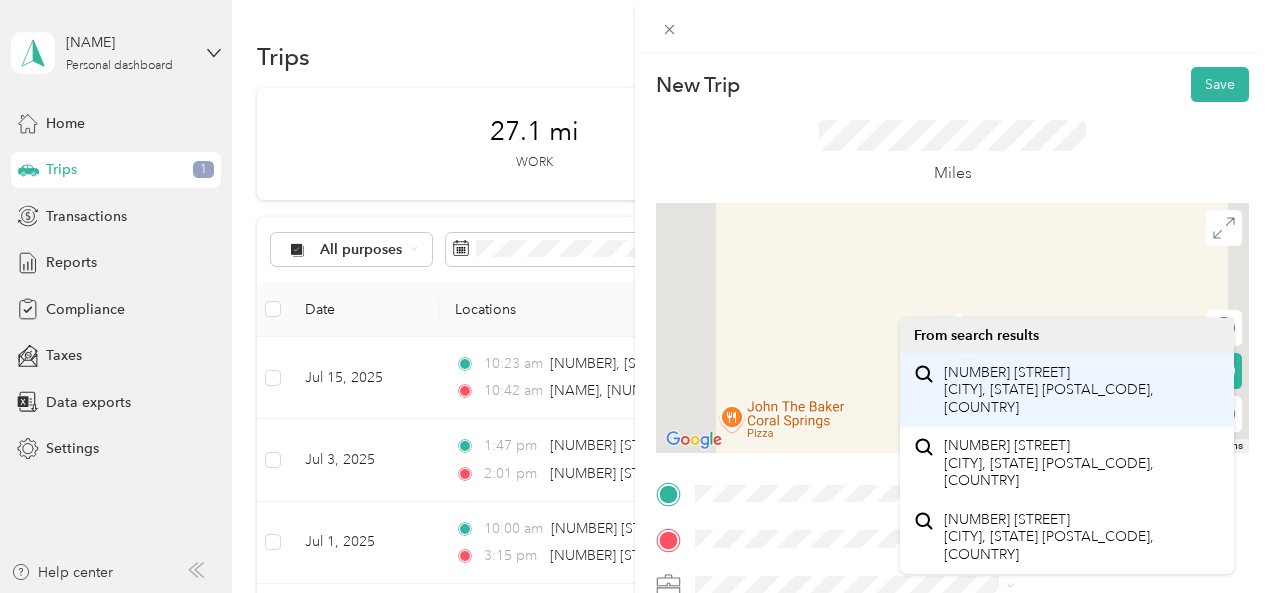 click on "[NUMBER] [STREET]
[CITY], [STATE] [POSTAL_CODE], [COUNTRY]" at bounding box center (1081, 390) 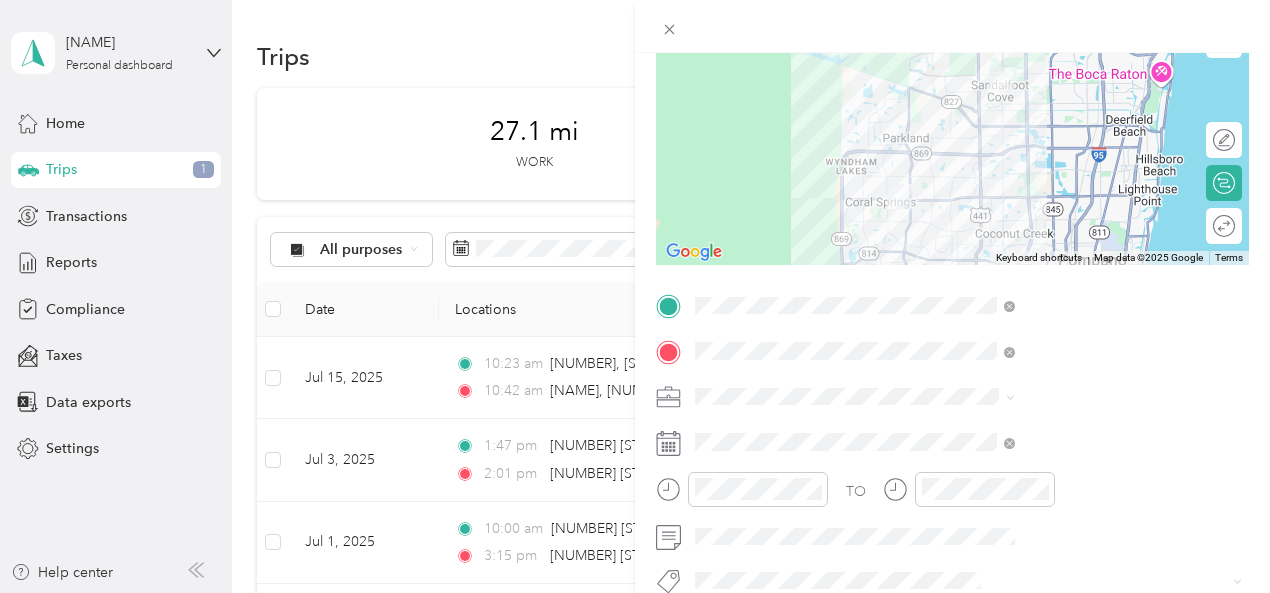 scroll, scrollTop: 188, scrollLeft: 0, axis: vertical 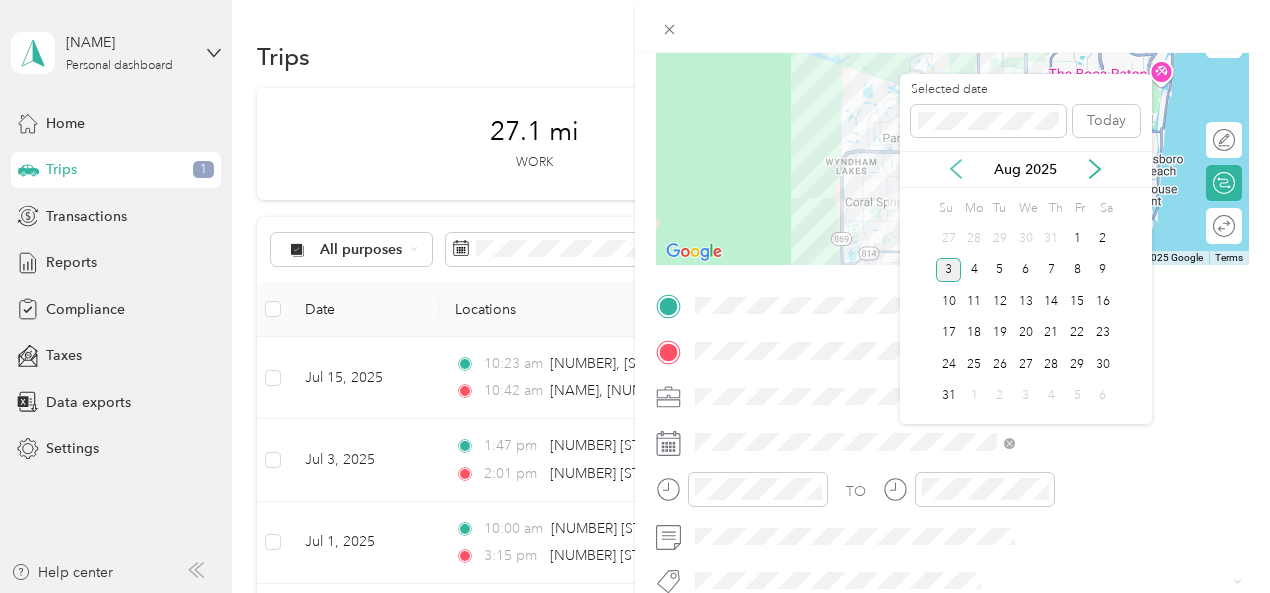 click 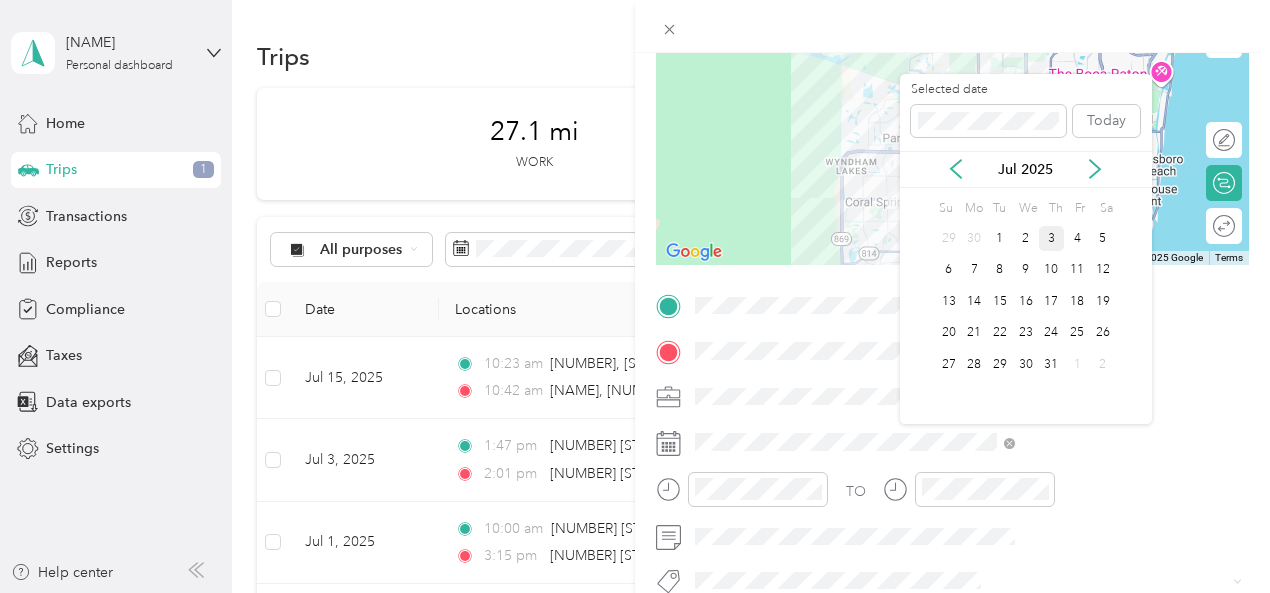 click on "3" at bounding box center [1052, 238] 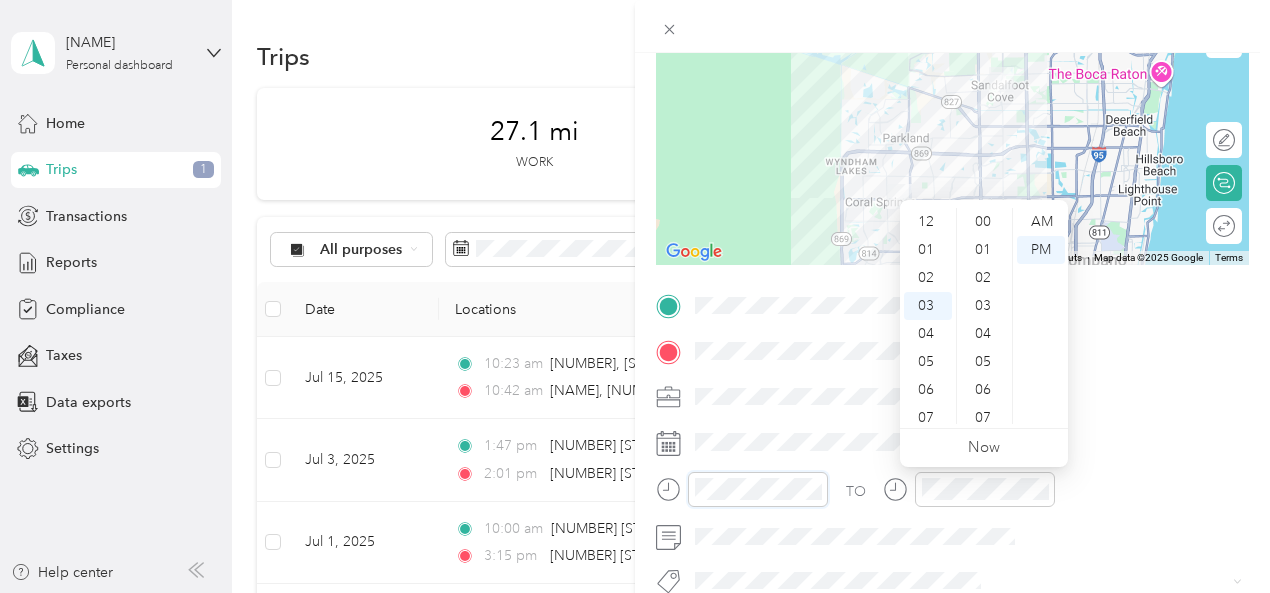 scroll, scrollTop: 84, scrollLeft: 0, axis: vertical 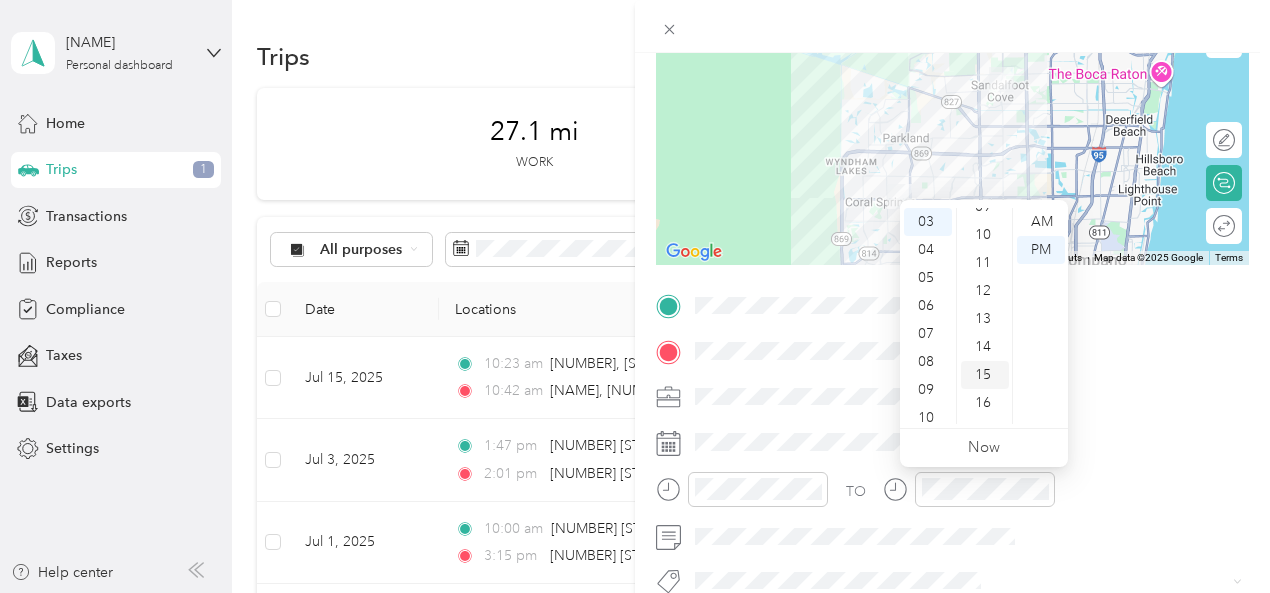 click on "15" at bounding box center [985, 375] 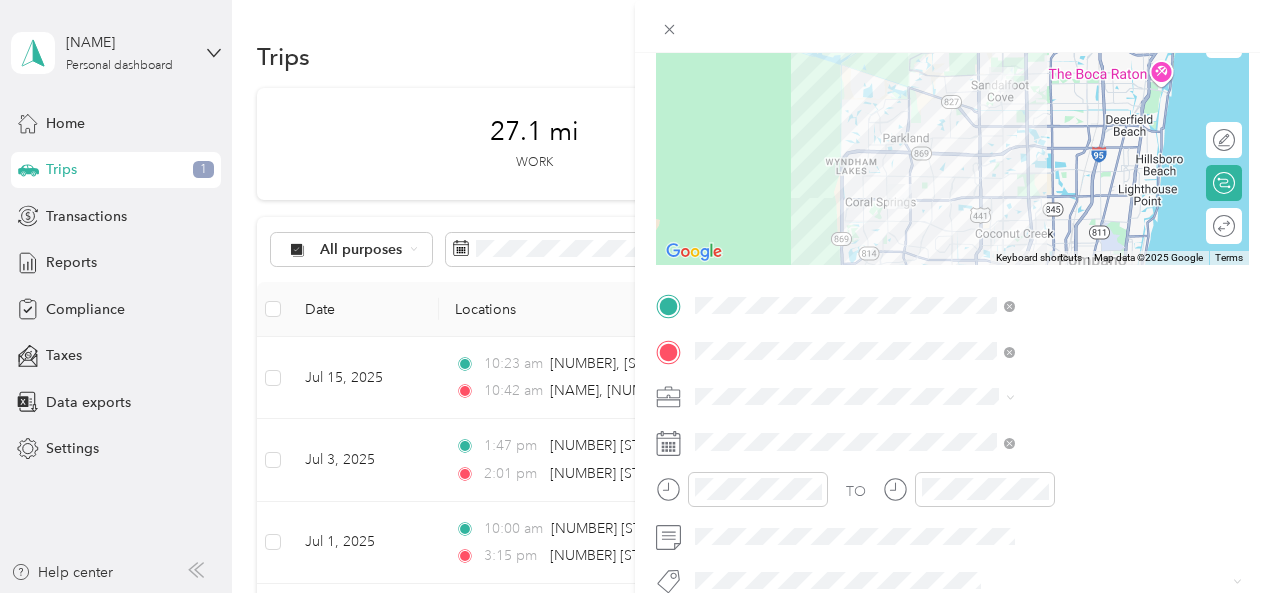 click at bounding box center [952, 26] 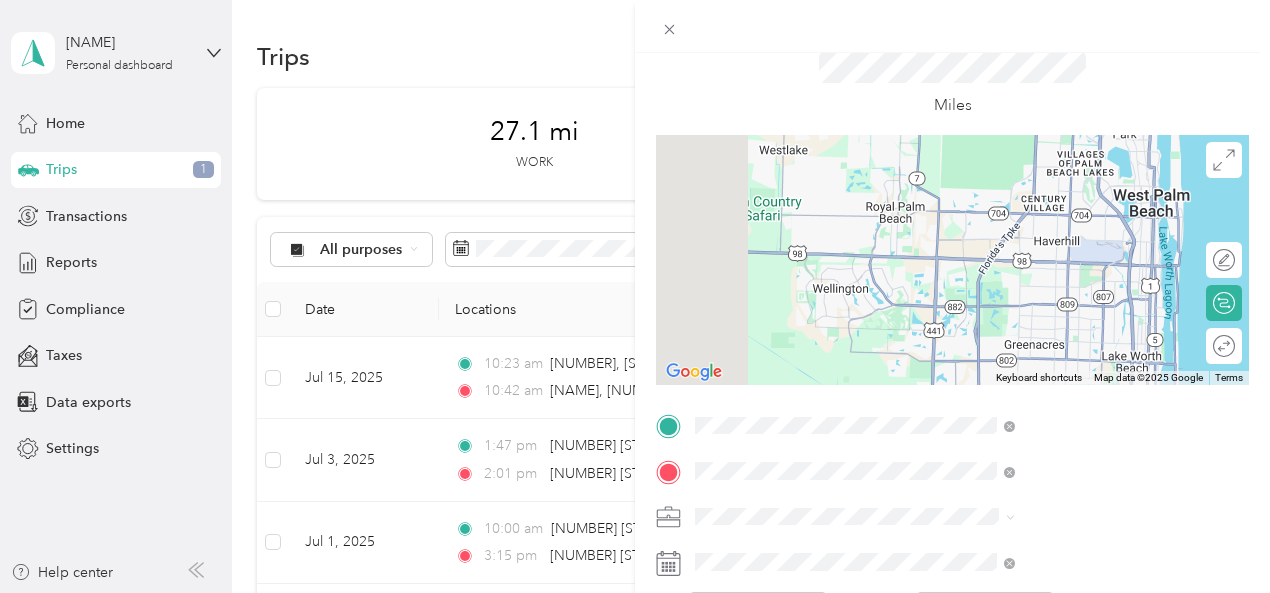 scroll, scrollTop: 0, scrollLeft: 0, axis: both 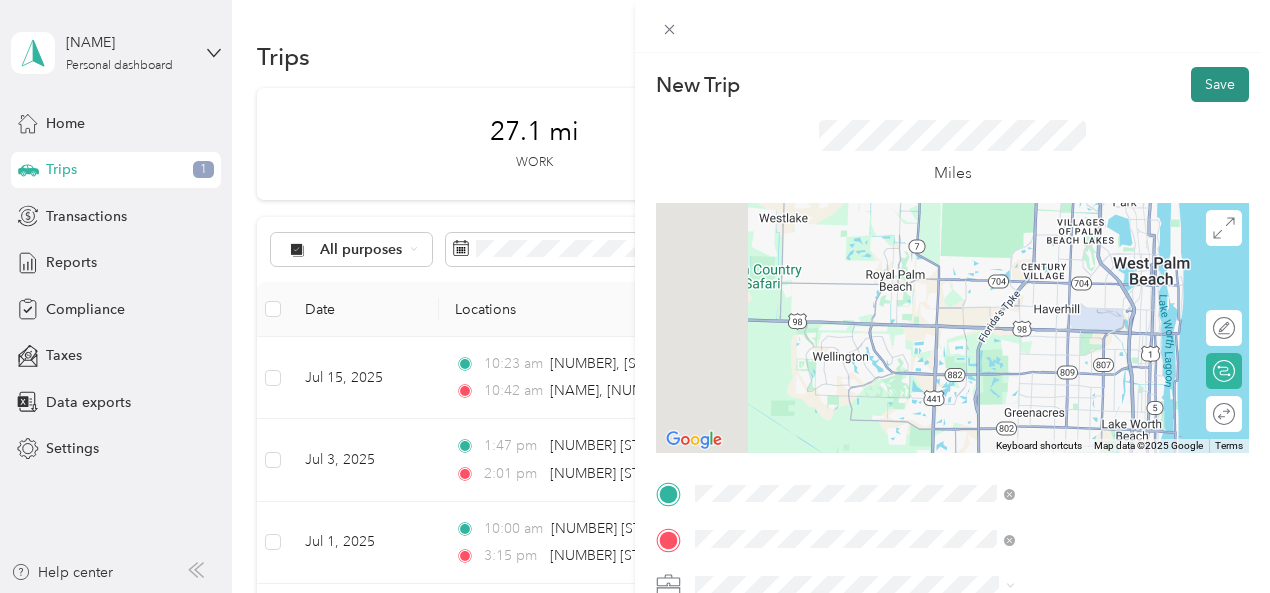click on "Save" at bounding box center [1220, 84] 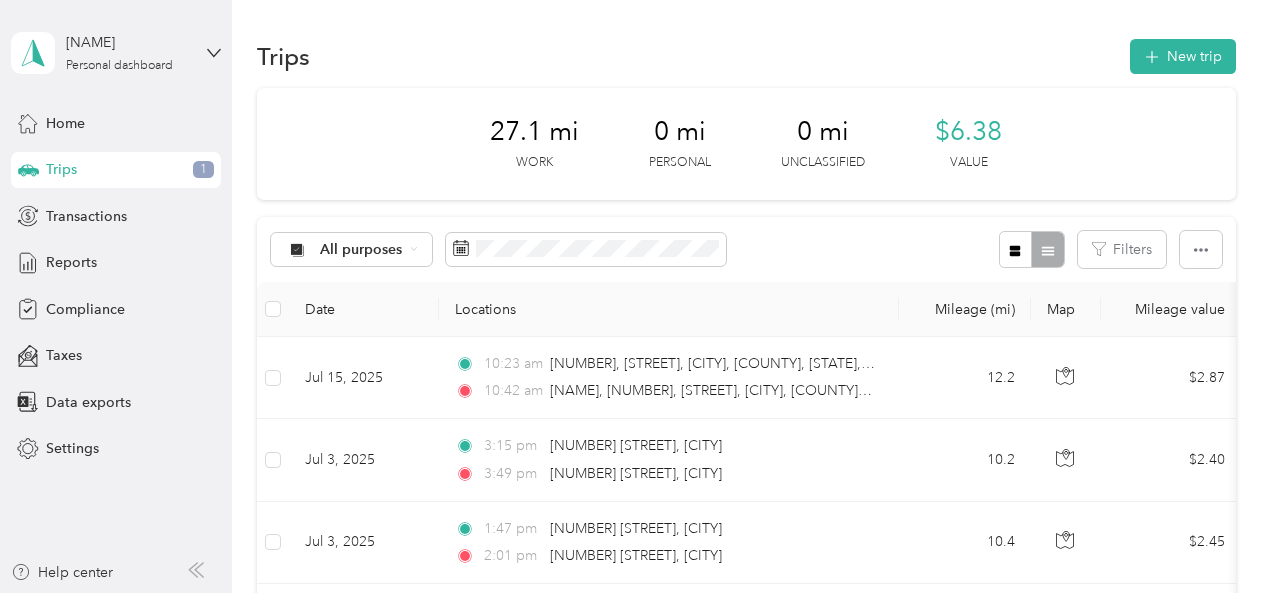 click on "Date" at bounding box center (364, 309) 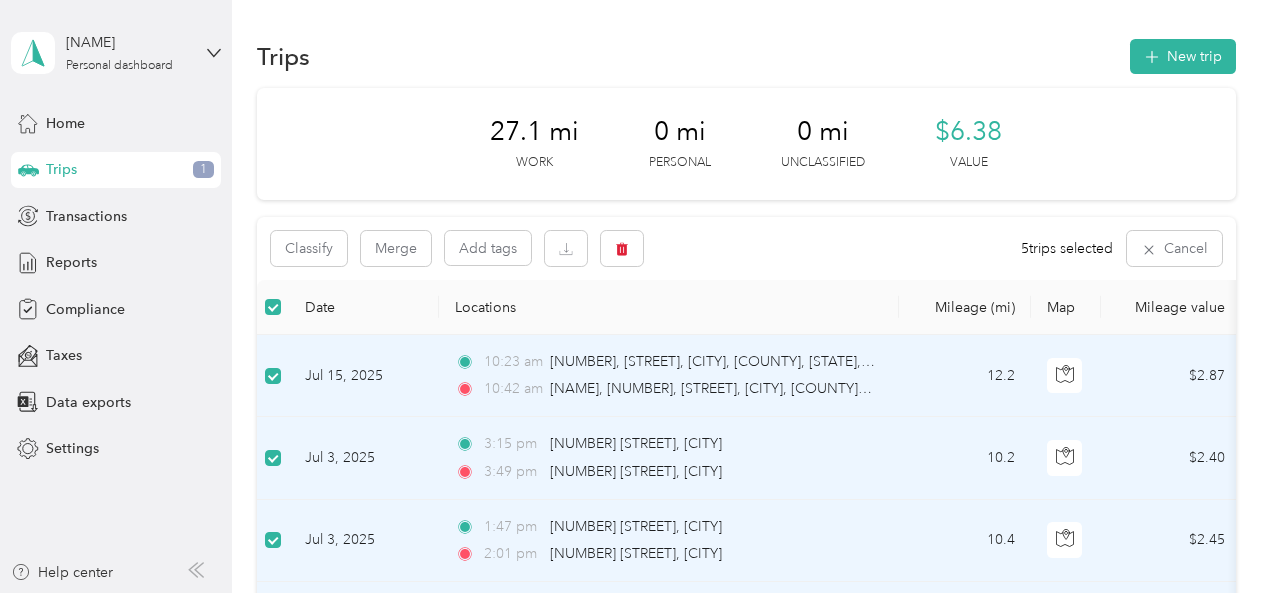 click at bounding box center [273, 307] 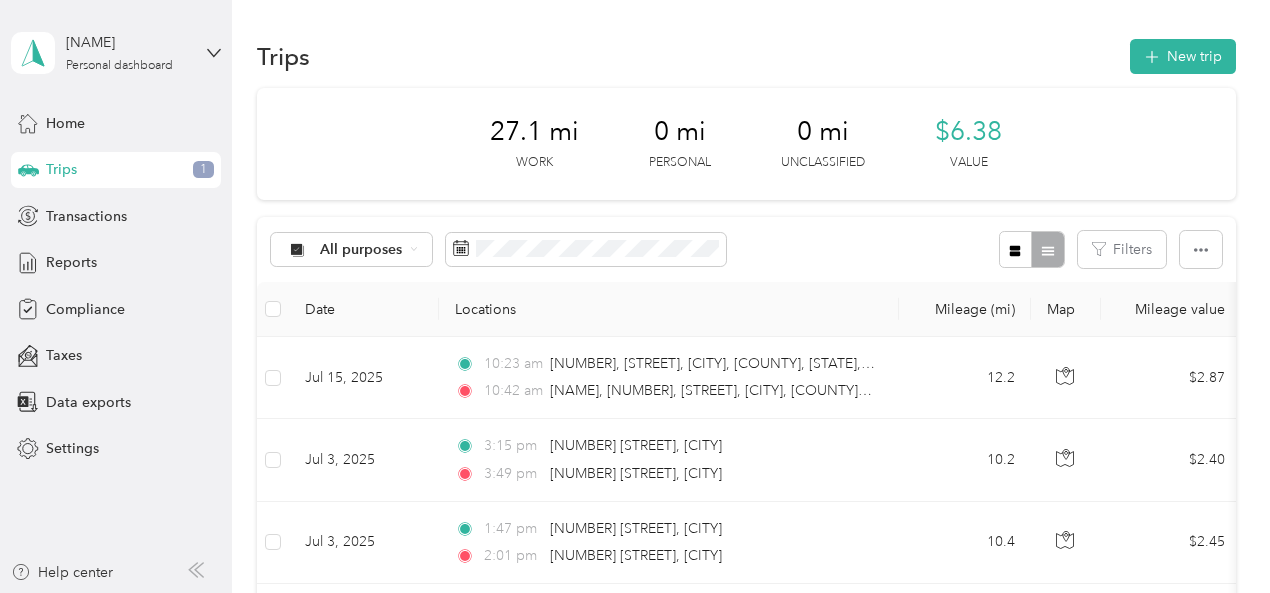 click on "Trips New trip" at bounding box center [746, 56] 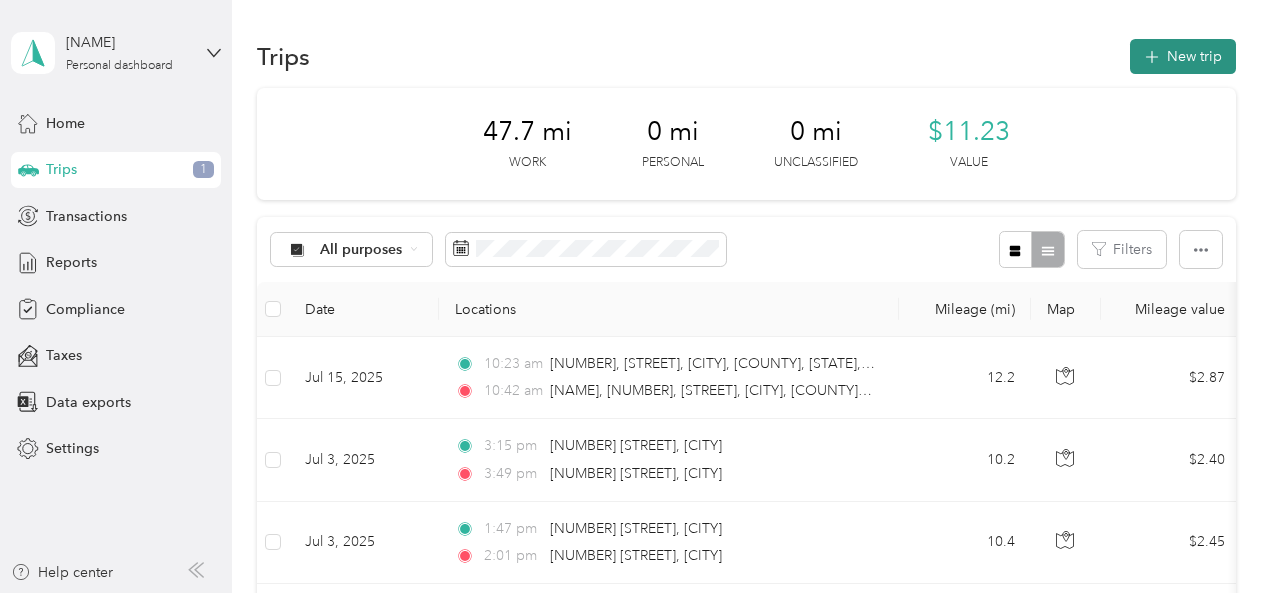 click on "New trip" at bounding box center (1183, 56) 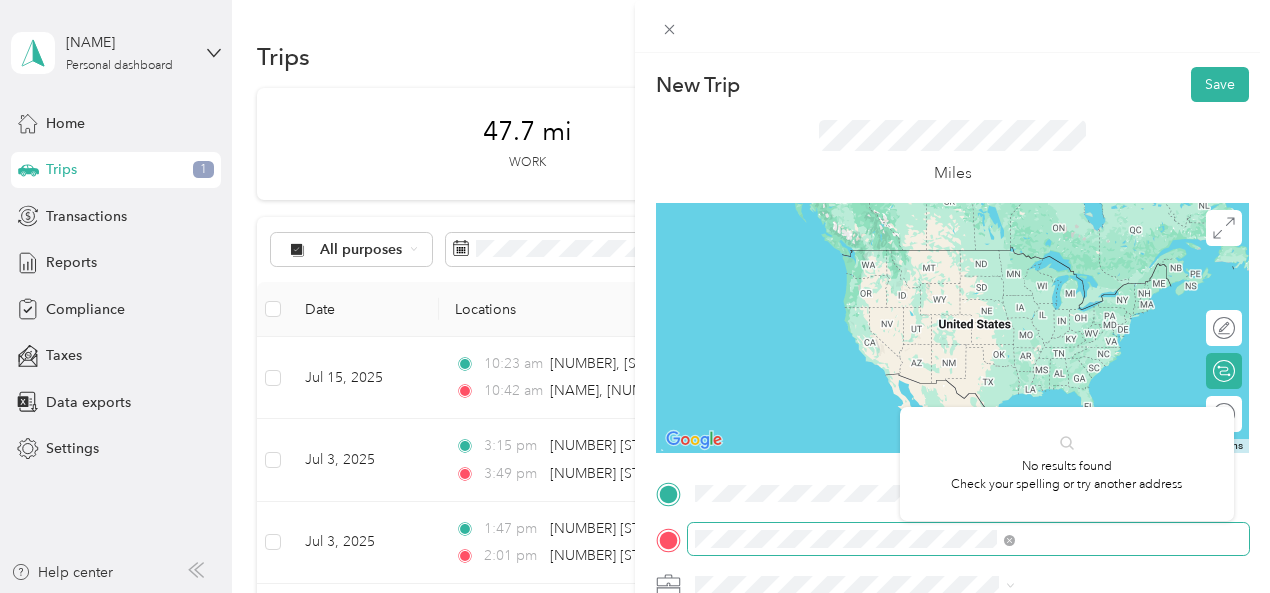 scroll, scrollTop: 0, scrollLeft: 12, axis: horizontal 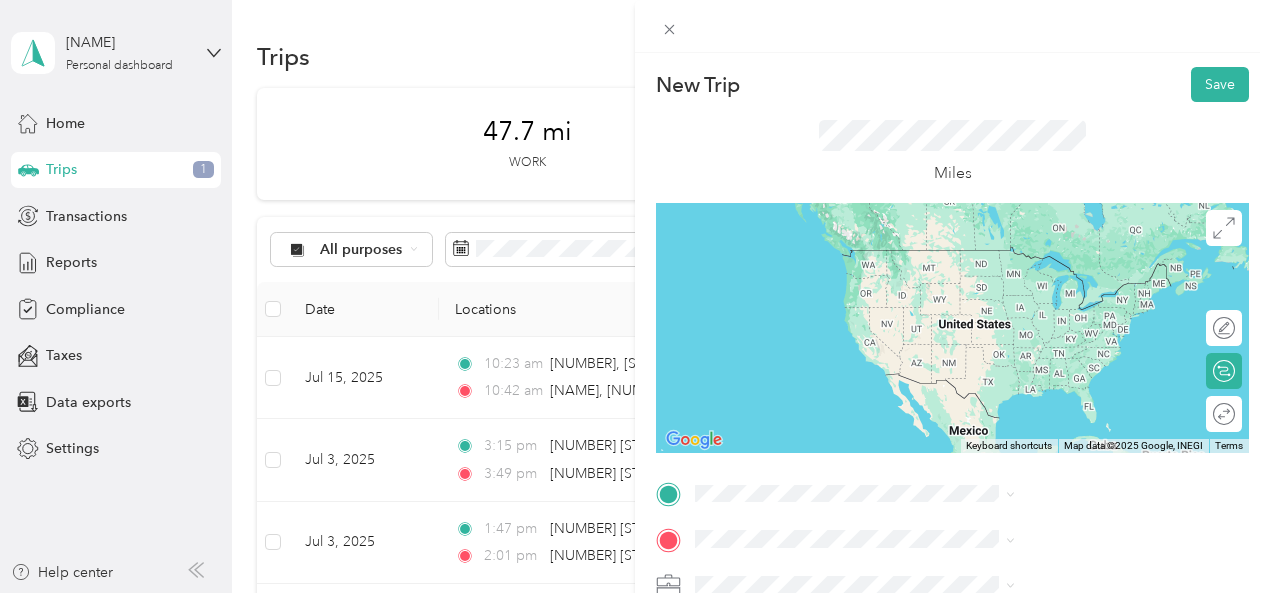click on "Miles" at bounding box center (952, 152) 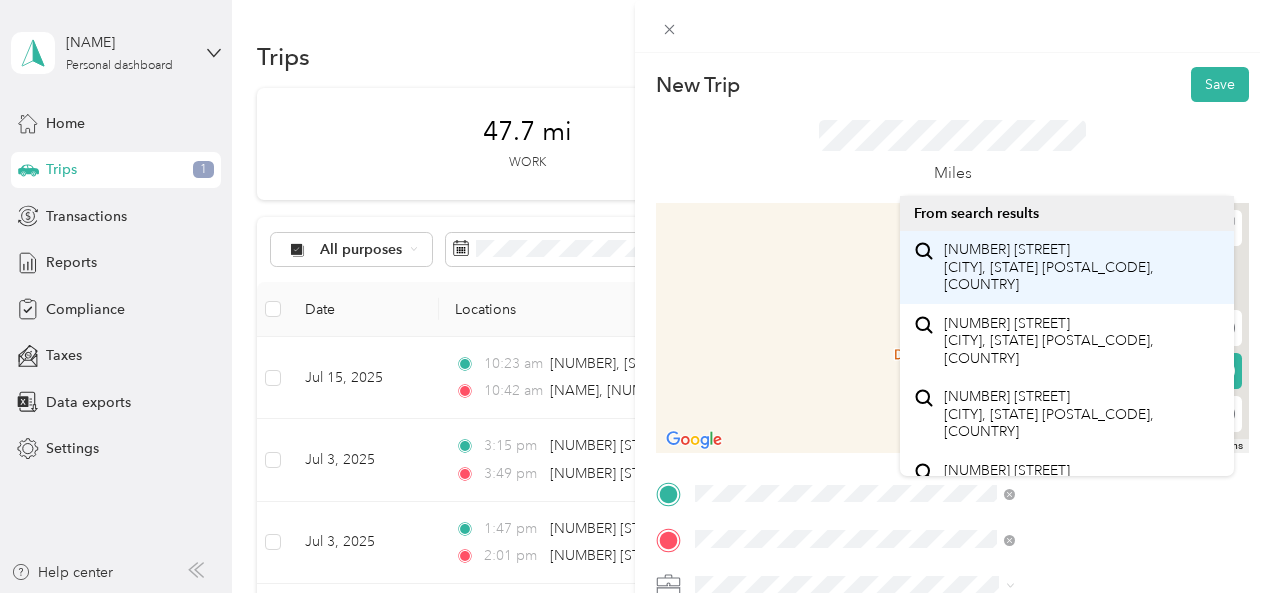 click on "[NUMBER] [STREET]
[CITY], [STATE] [POSTAL_CODE], [COUNTRY]" at bounding box center [1081, 267] 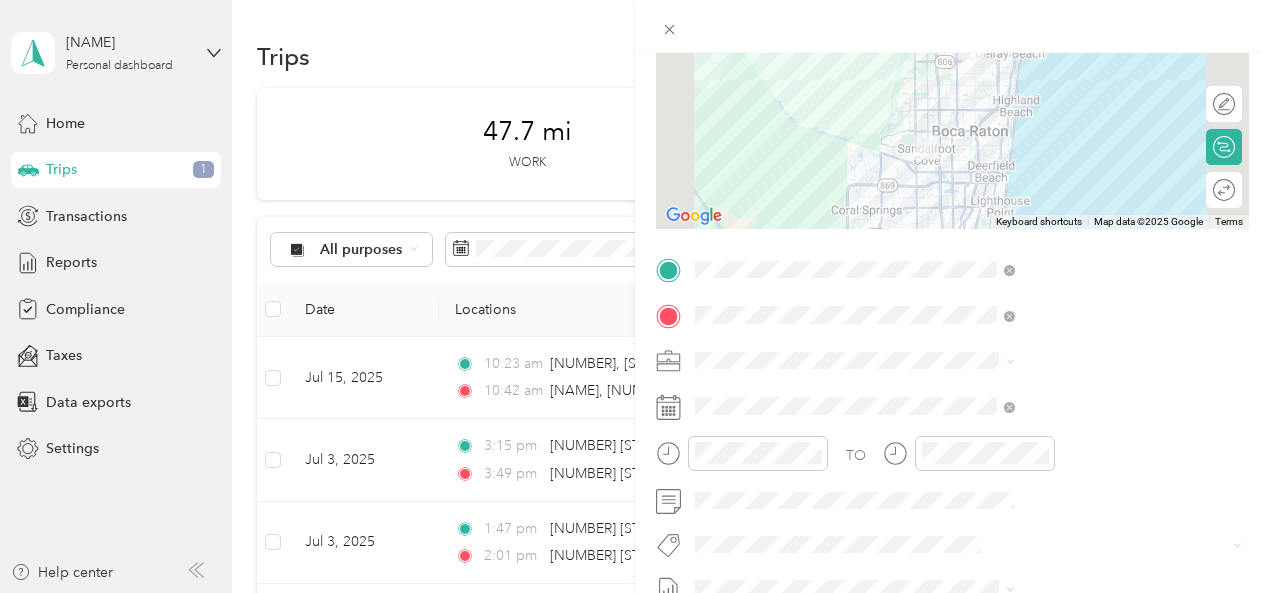 scroll, scrollTop: 225, scrollLeft: 0, axis: vertical 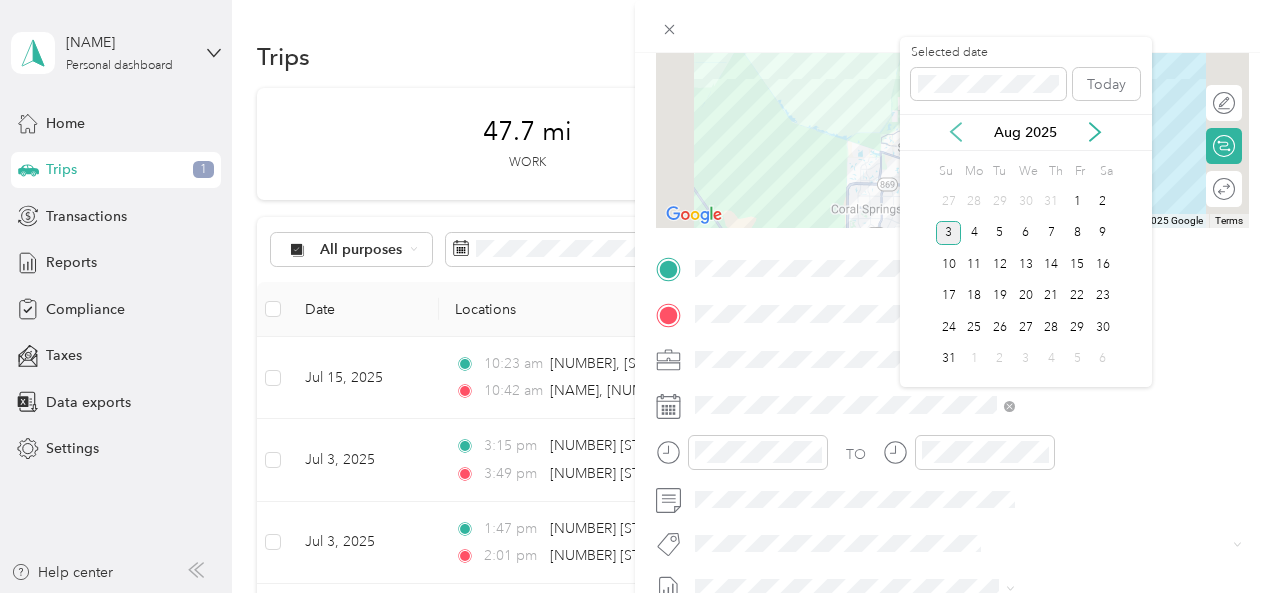 click 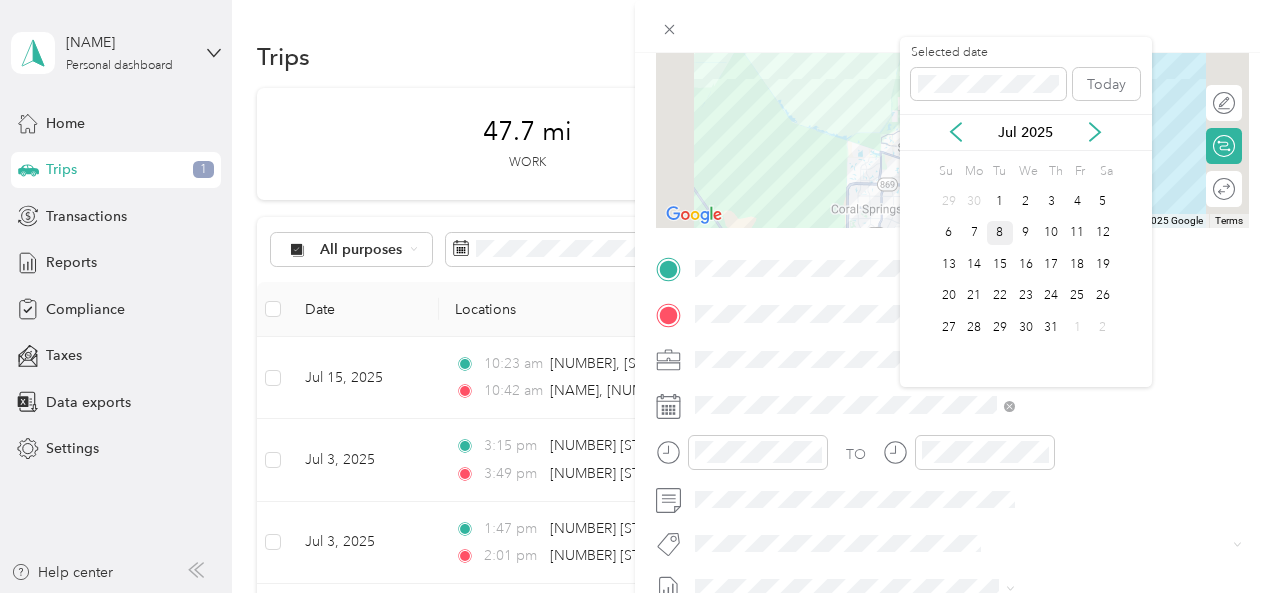 click on "8" at bounding box center [1000, 233] 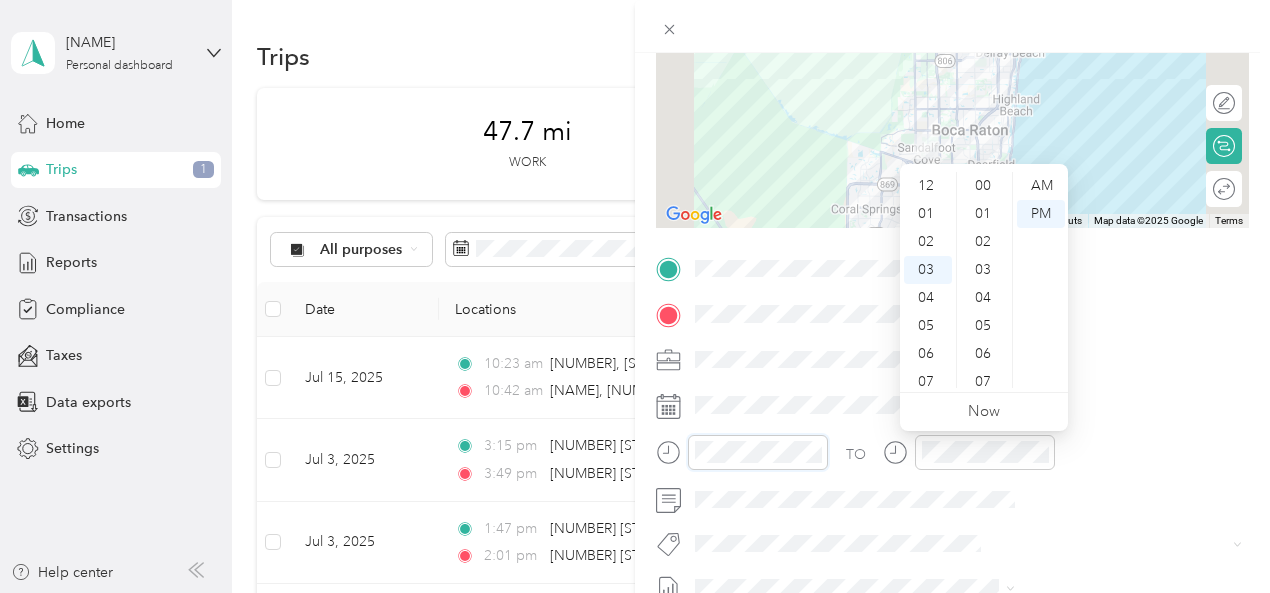scroll, scrollTop: 84, scrollLeft: 0, axis: vertical 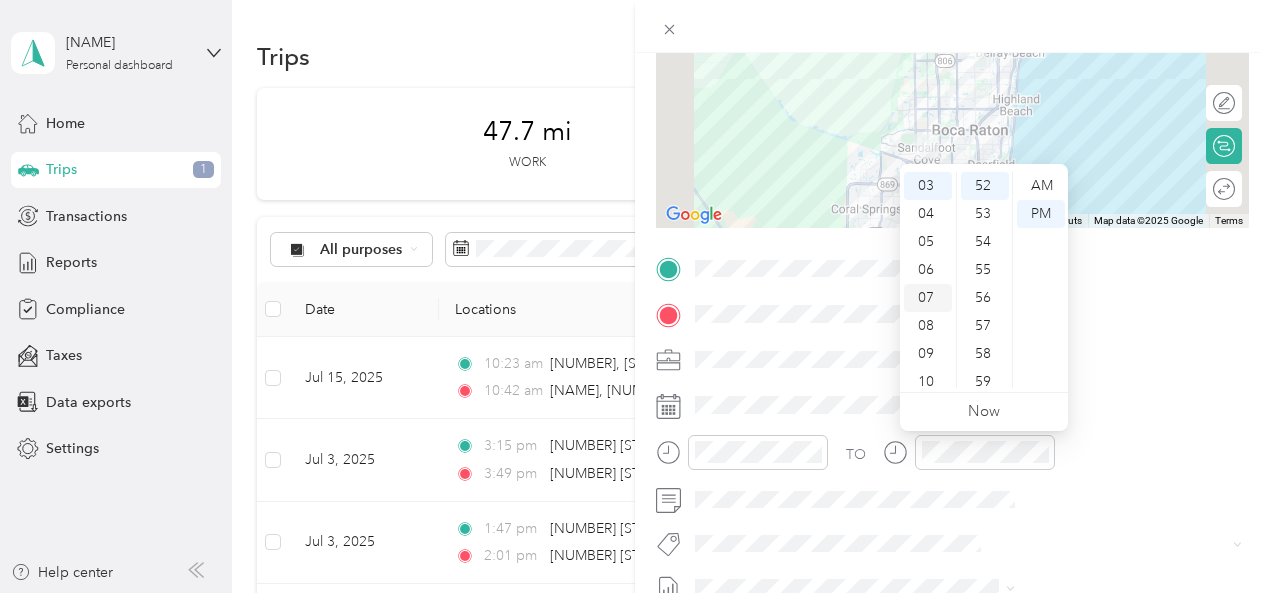click on "07" at bounding box center (928, 298) 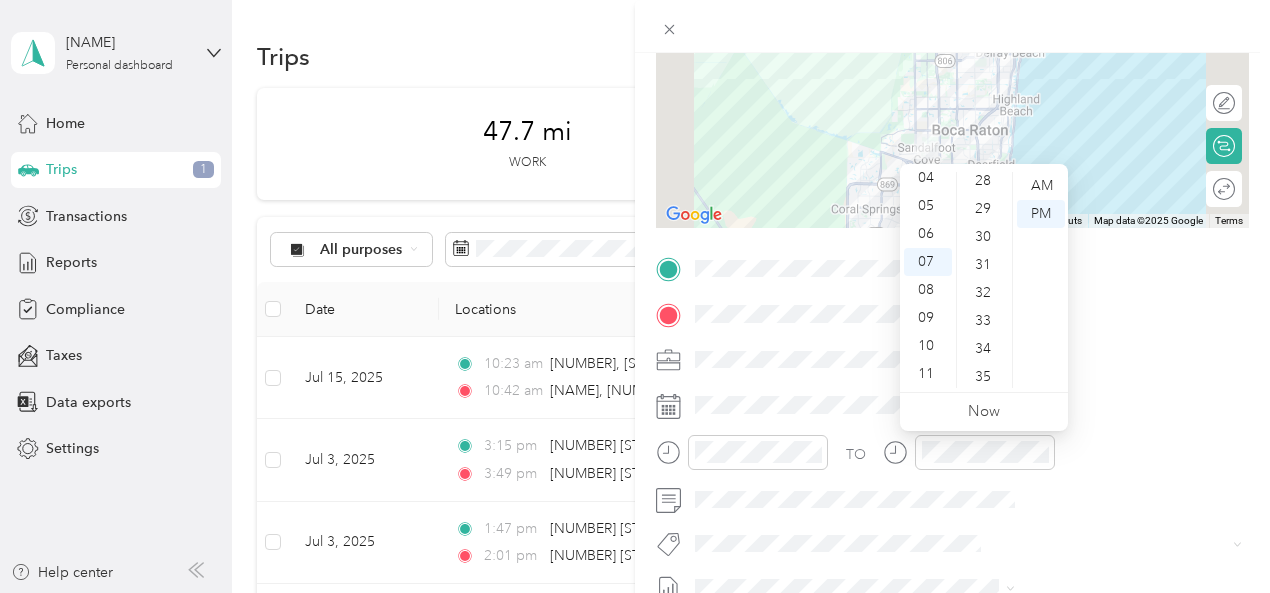 scroll, scrollTop: 736, scrollLeft: 0, axis: vertical 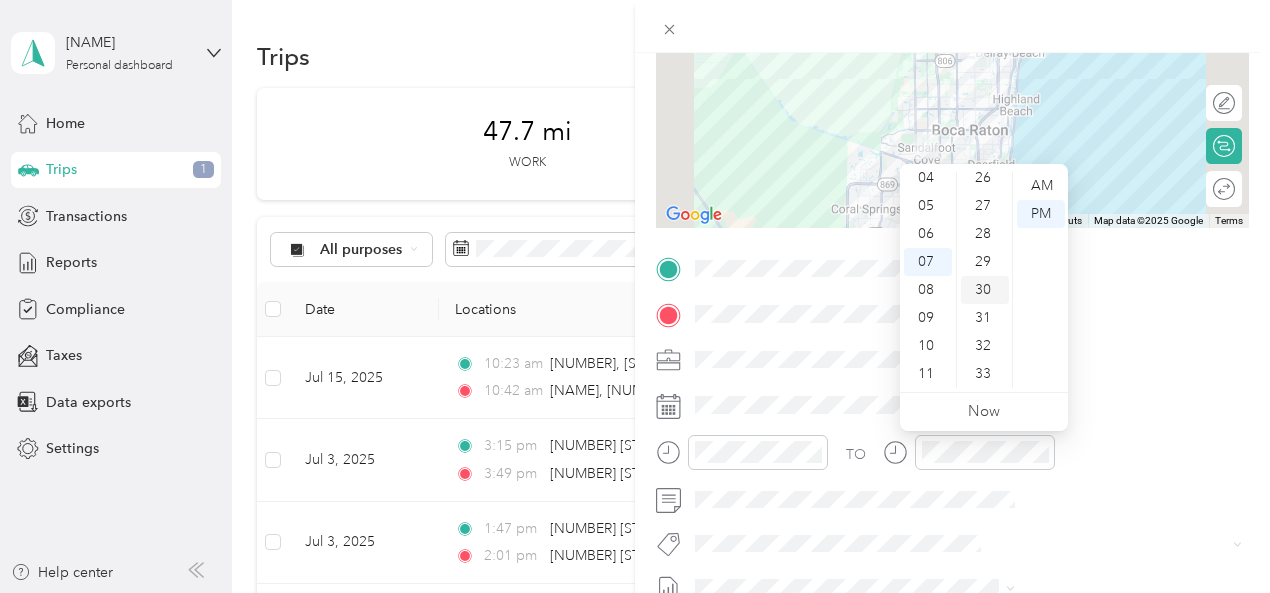 click on "30" at bounding box center (985, 290) 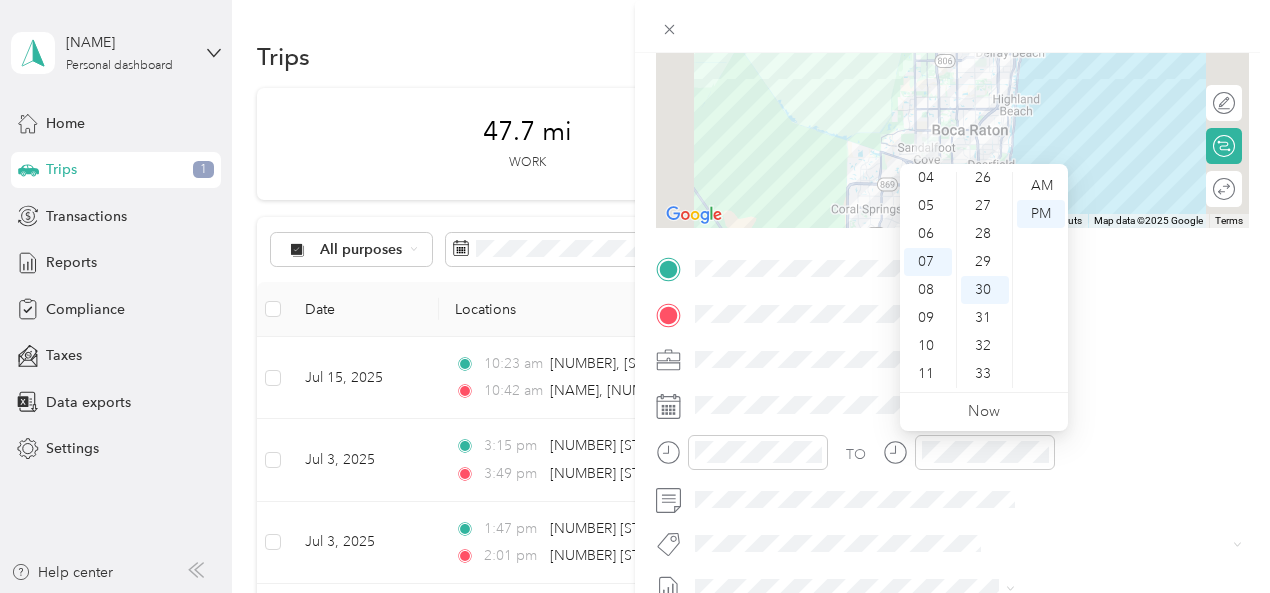 scroll, scrollTop: 840, scrollLeft: 0, axis: vertical 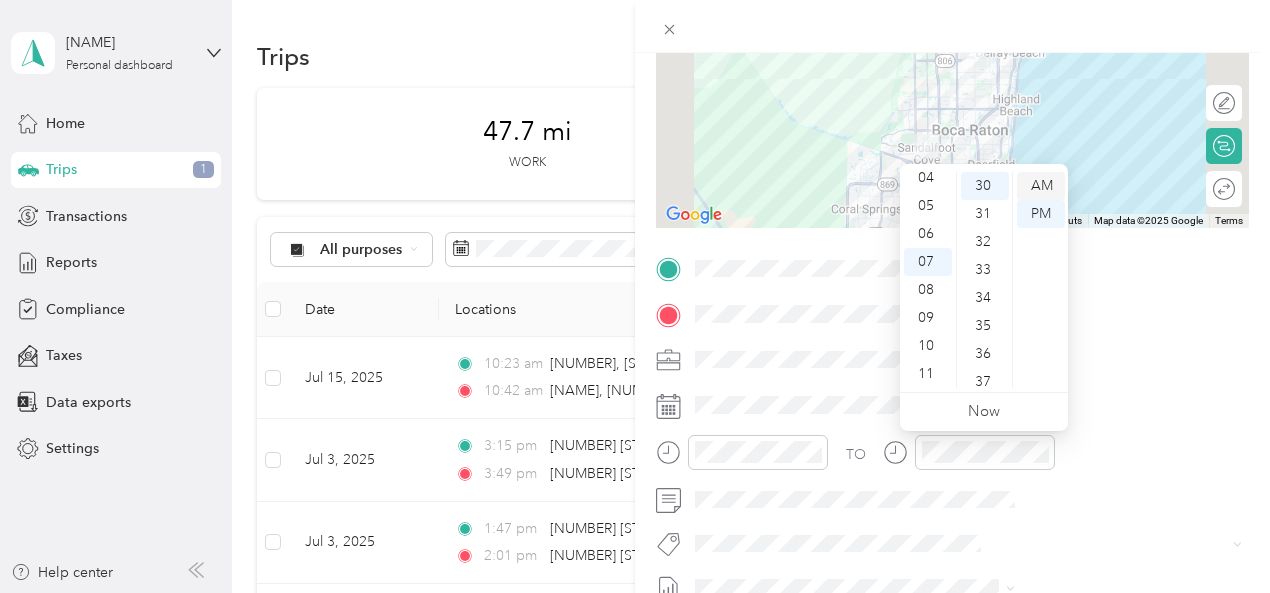 click on "AM" at bounding box center (1041, 186) 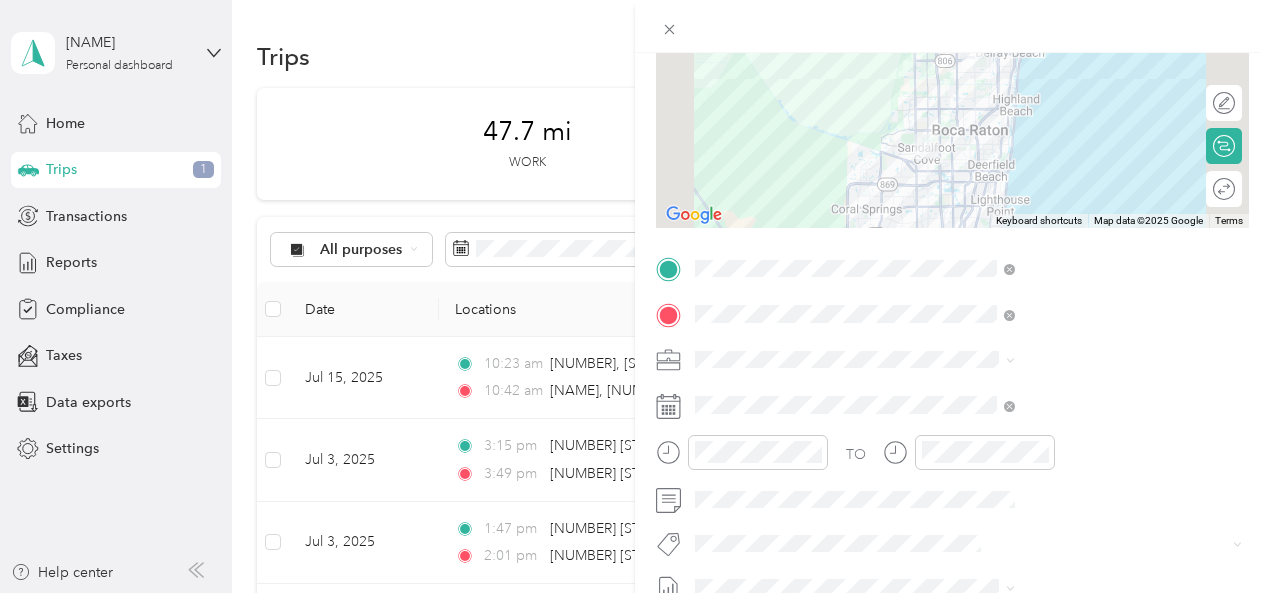 scroll, scrollTop: 0, scrollLeft: 0, axis: both 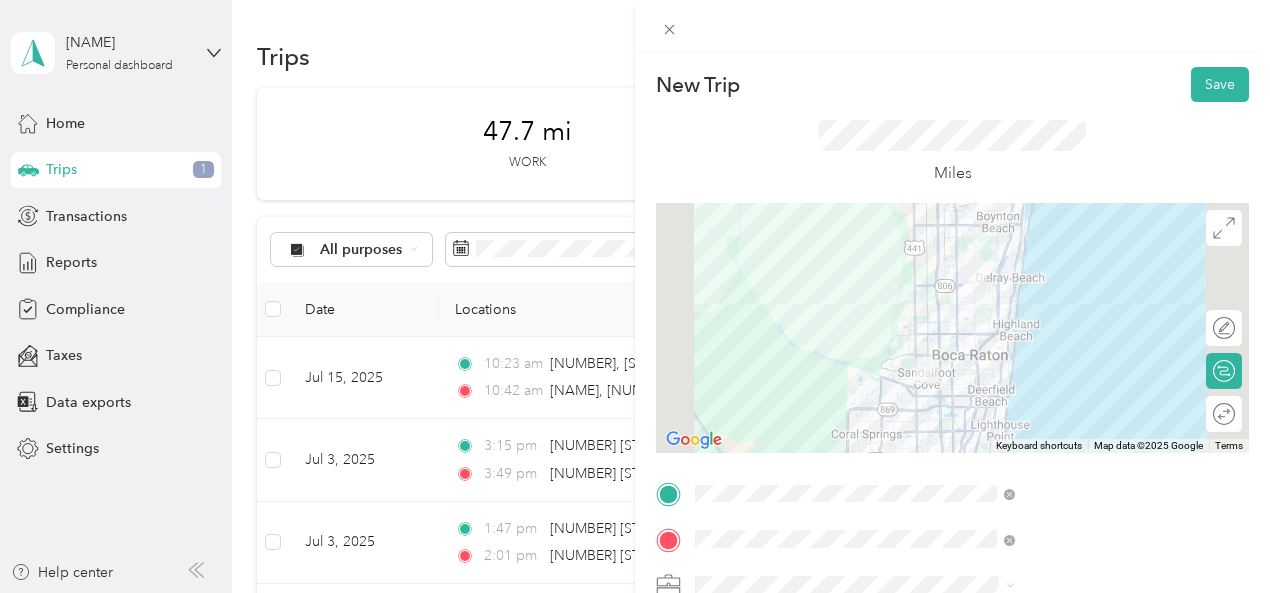 click on "Miles" at bounding box center [952, 152] 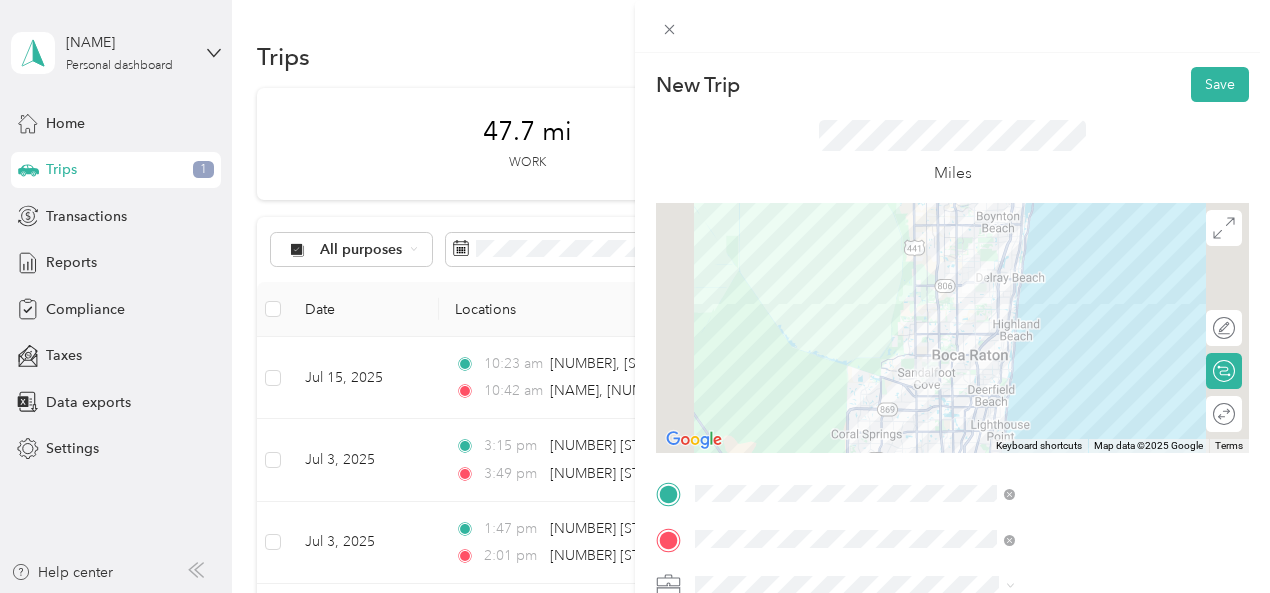 click on "New Trip Save This trip cannot be edited because it is either under review, approved, or paid. Contact your Team Manager to edit it. Miles To navigate the map with touch gestures double-tap and hold your finger on the map, then drag the map. ← Move left → Move right ↑ Move up ↓ Move down + Zoom in - Zoom out Home Jump left by 75% End Jump right by 75% Page Up Jump up by 75% Page Down Jump down by 75% Keyboard shortcuts Map Data Map data ©2025 Google Map data ©2025 Google 10 km  Click to toggle between metric and imperial units Terms Report a map error Edit route Calculate route Round trip TO Add photo" at bounding box center (952, 514) 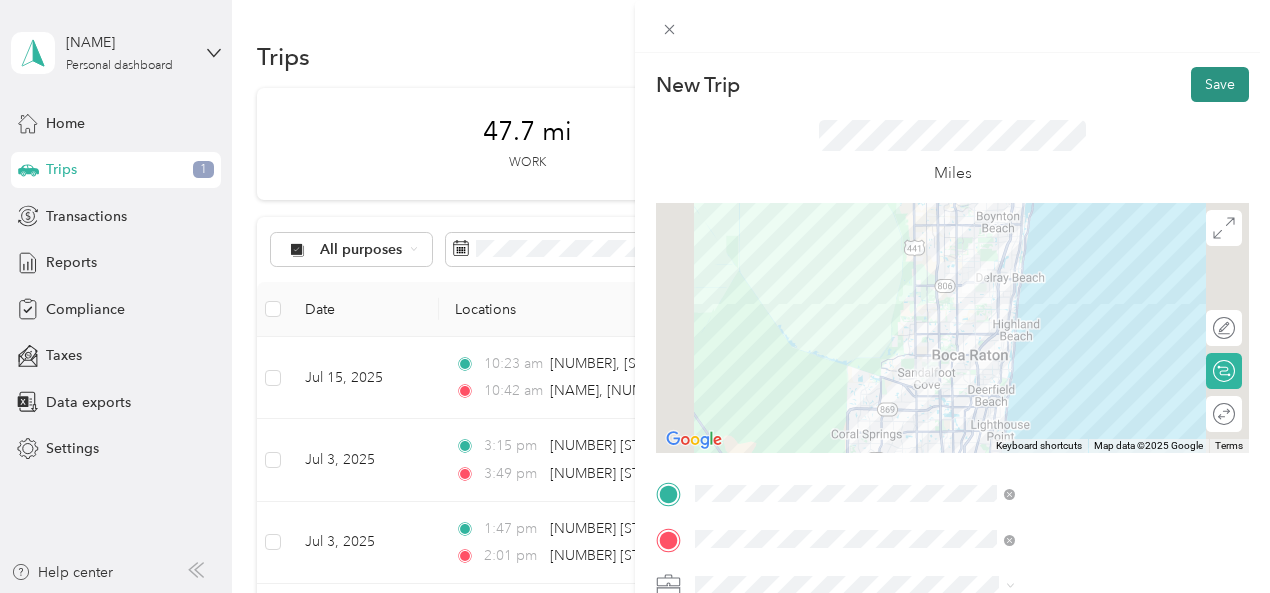 click on "Save" at bounding box center (1220, 84) 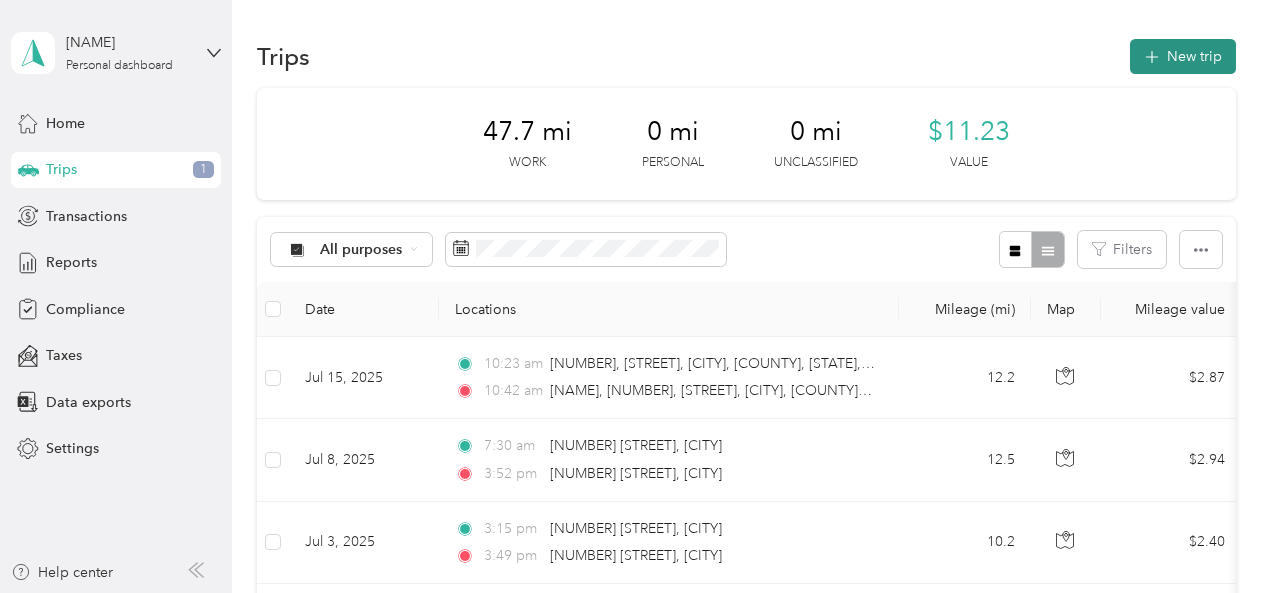 click on "New trip" at bounding box center [1183, 56] 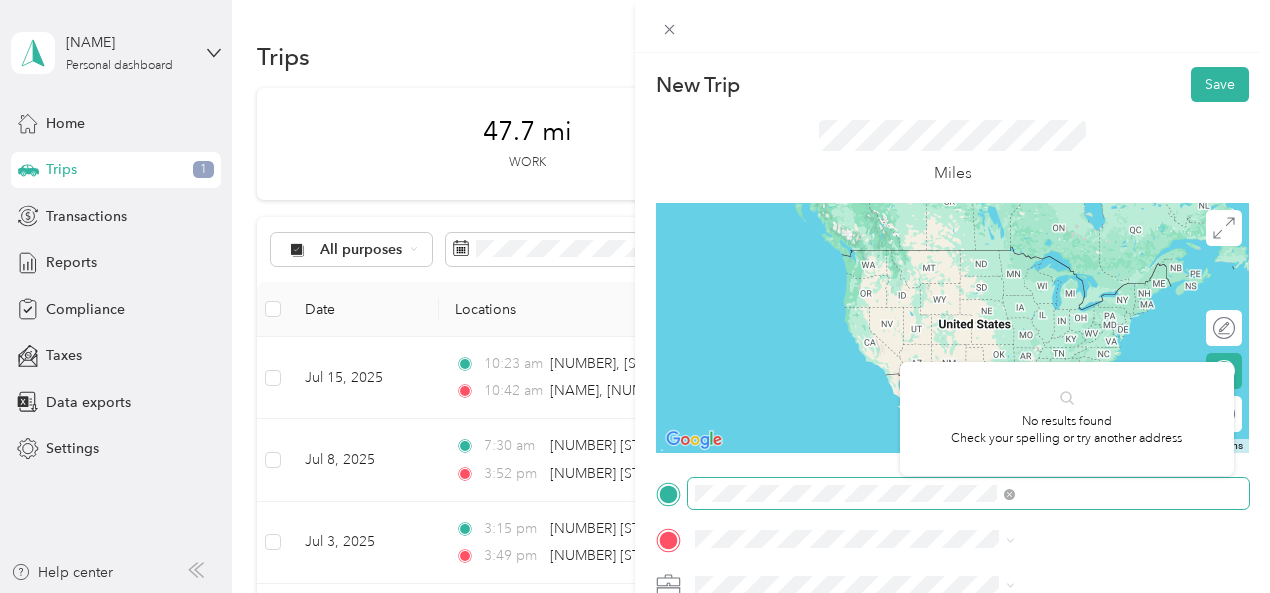scroll, scrollTop: 0, scrollLeft: 14, axis: horizontal 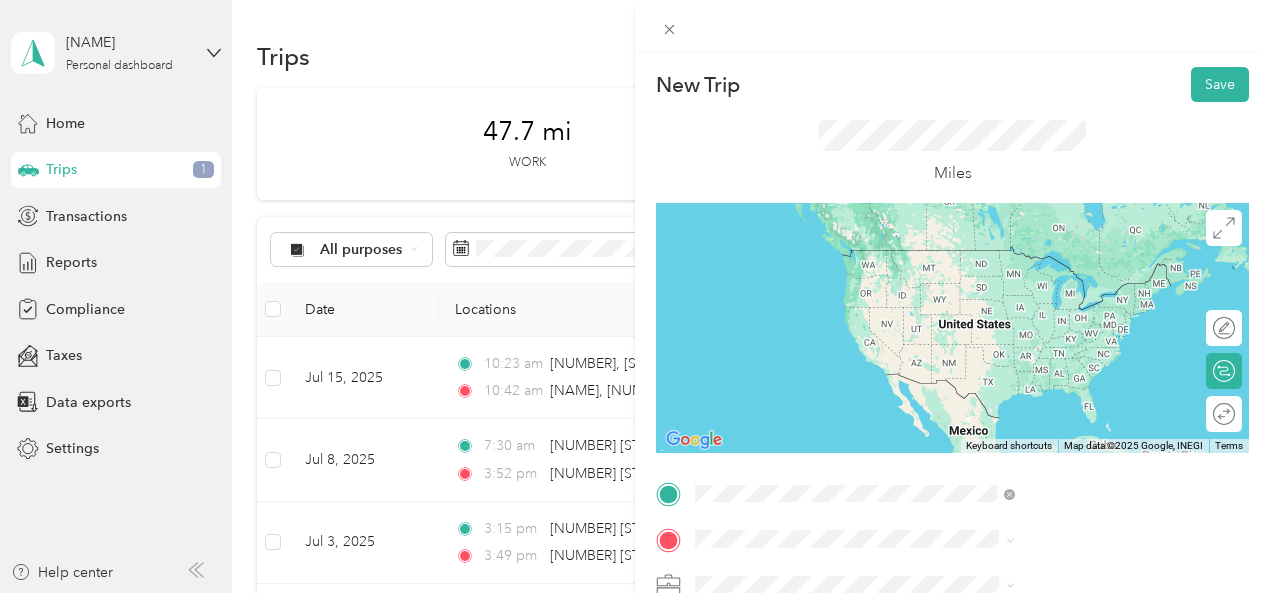 click on "[NUMBER] [STREET]
[CITY], [STATE] [POSTAL_CODE], [COUNTRY]" at bounding box center [1067, 268] 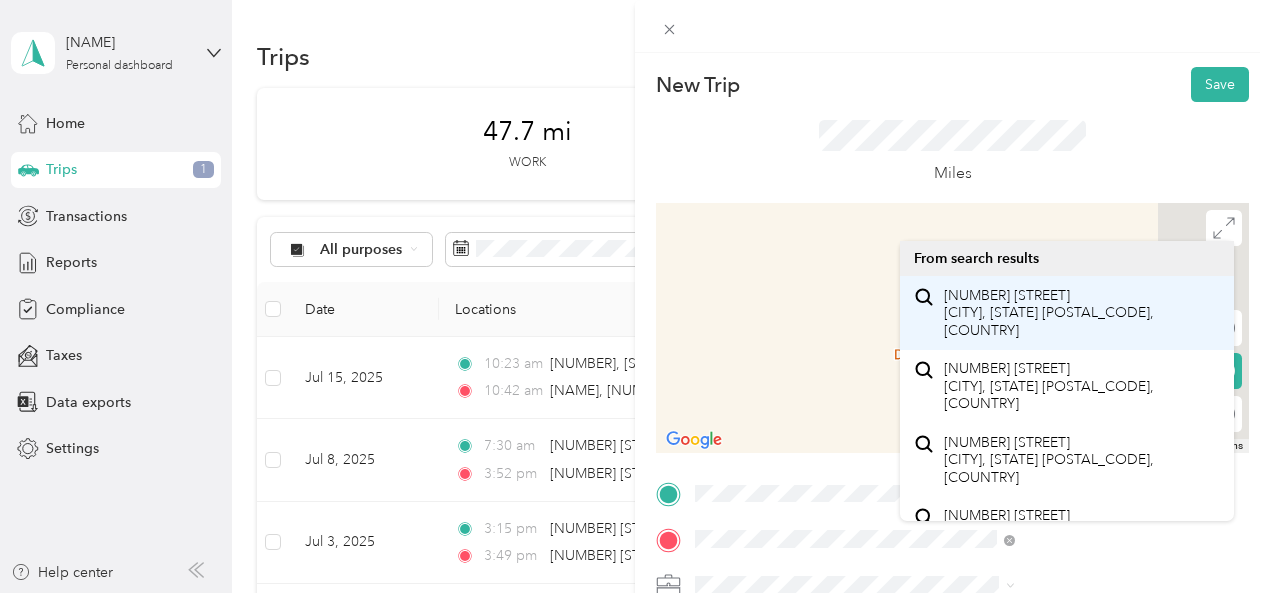 click on "[NUMBER] [STREET]
[CITY], [STATE] [POSTAL_CODE], [COUNTRY]" at bounding box center (1081, 313) 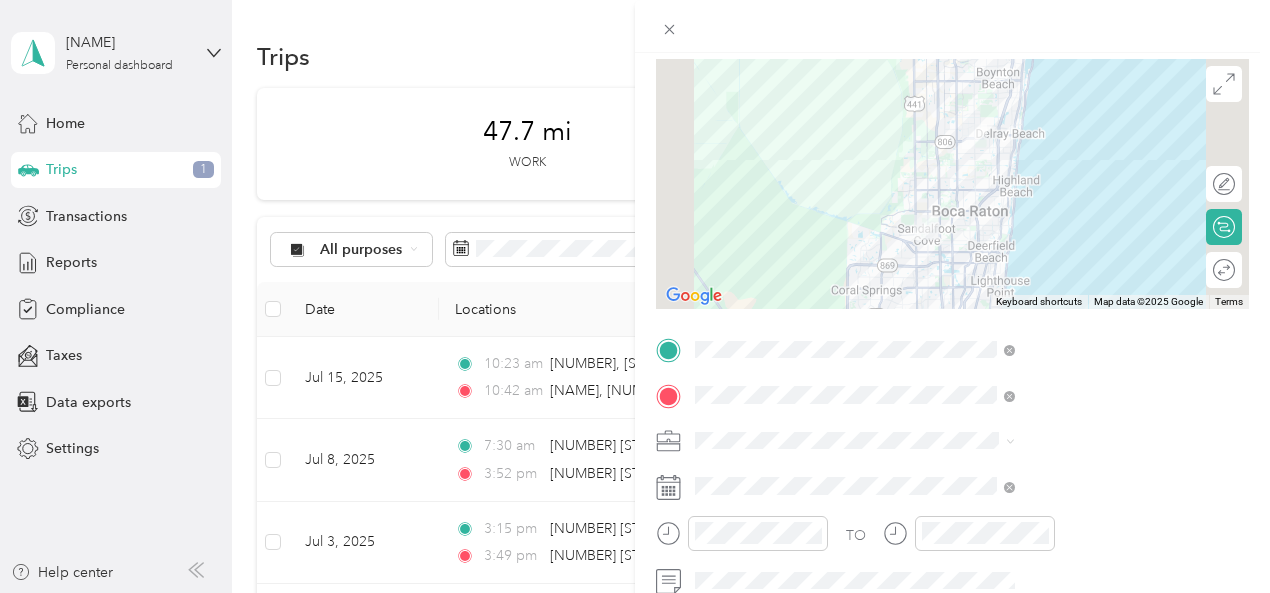 scroll, scrollTop: 144, scrollLeft: 0, axis: vertical 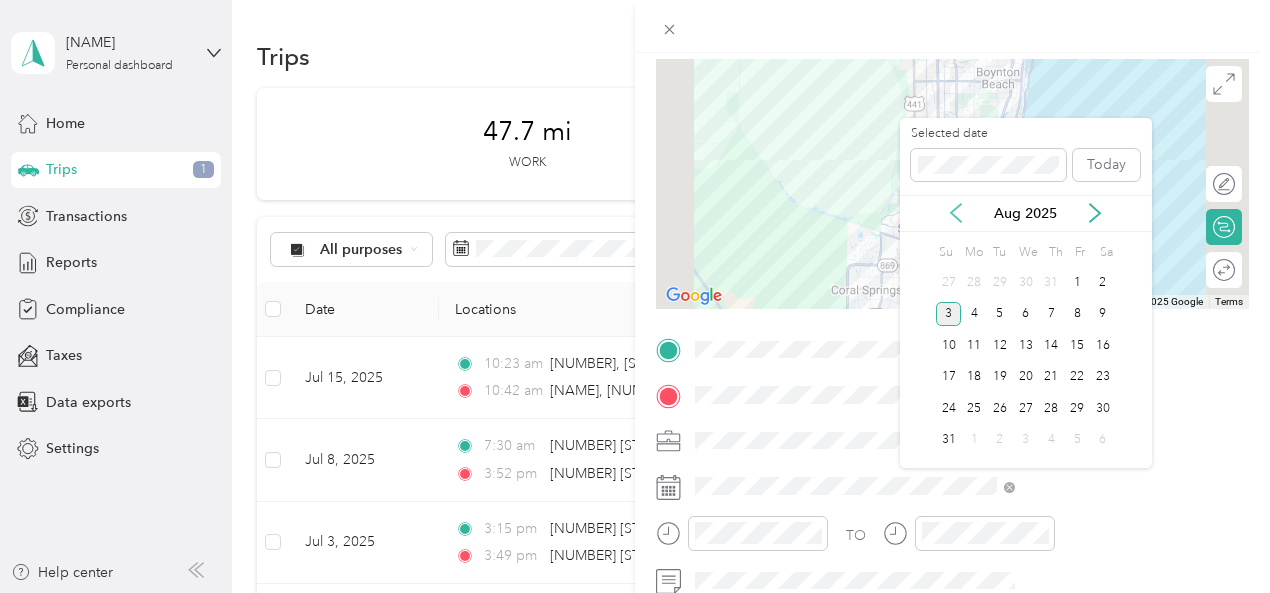 click 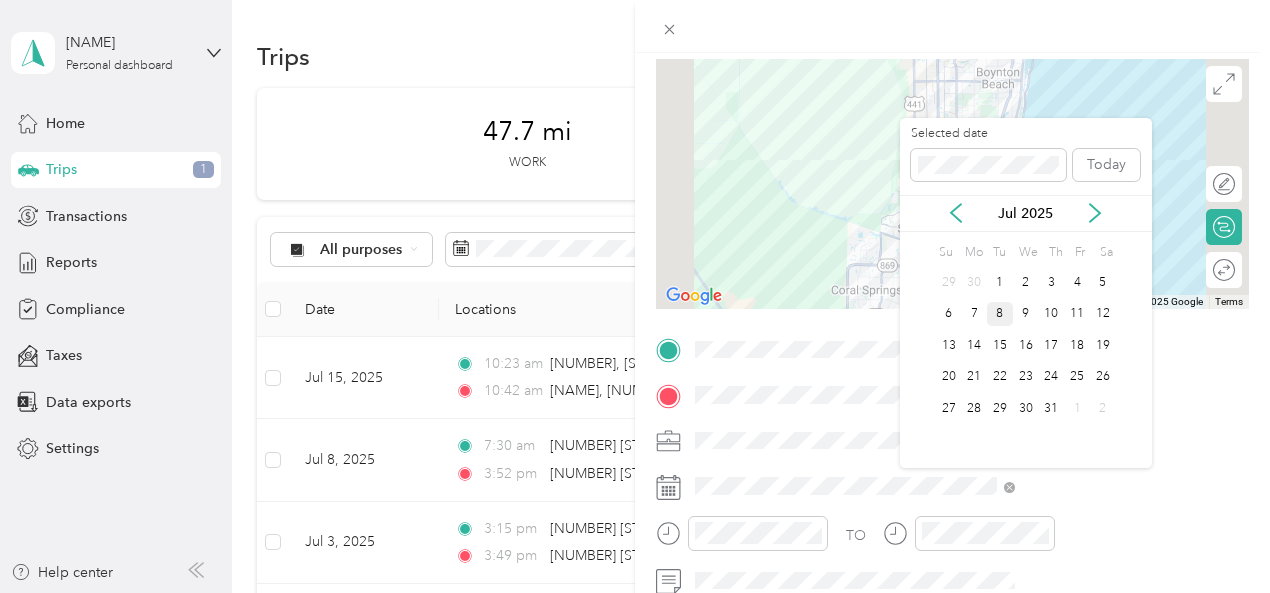 click on "8" at bounding box center [1000, 314] 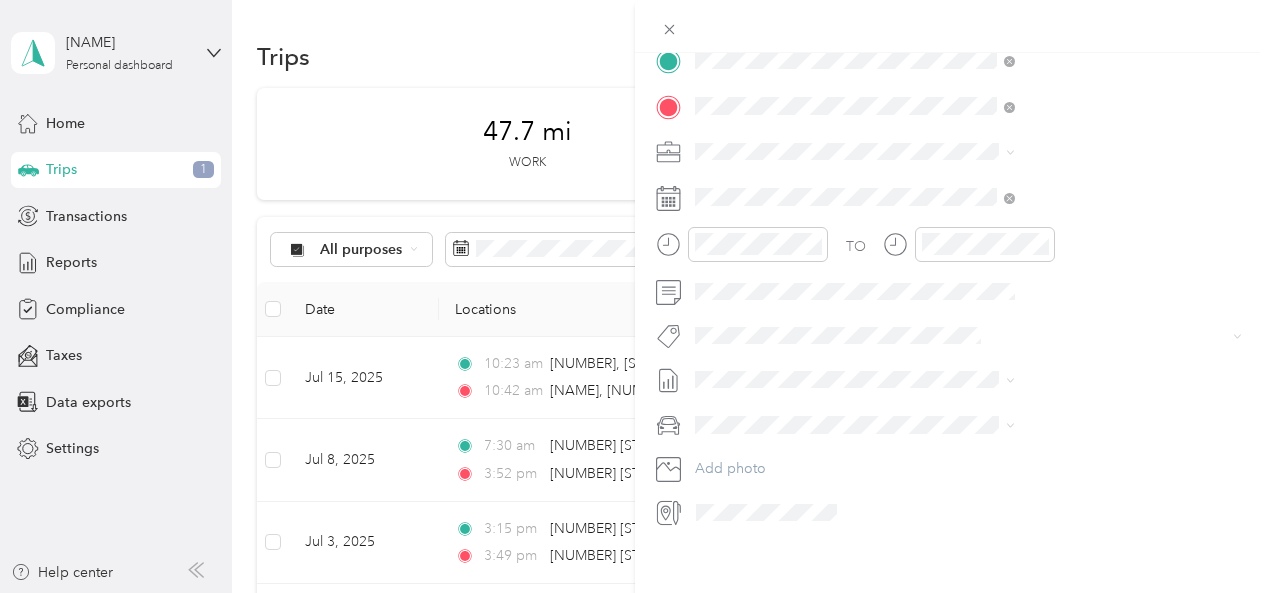 scroll, scrollTop: 434, scrollLeft: 0, axis: vertical 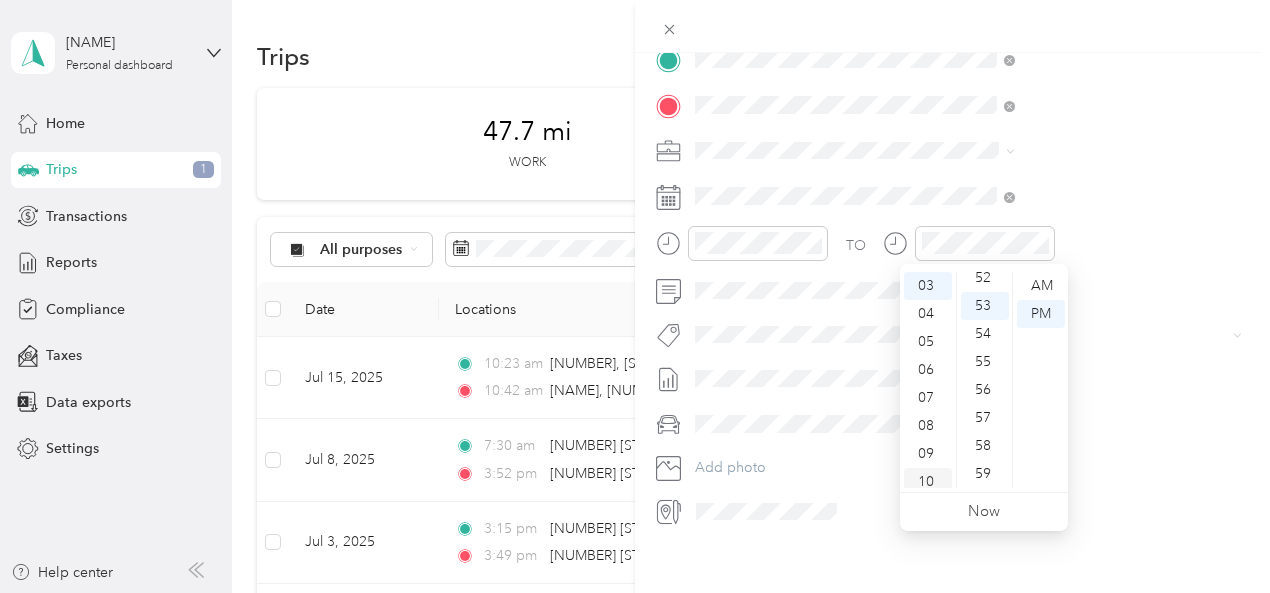 click on "10" at bounding box center [928, 482] 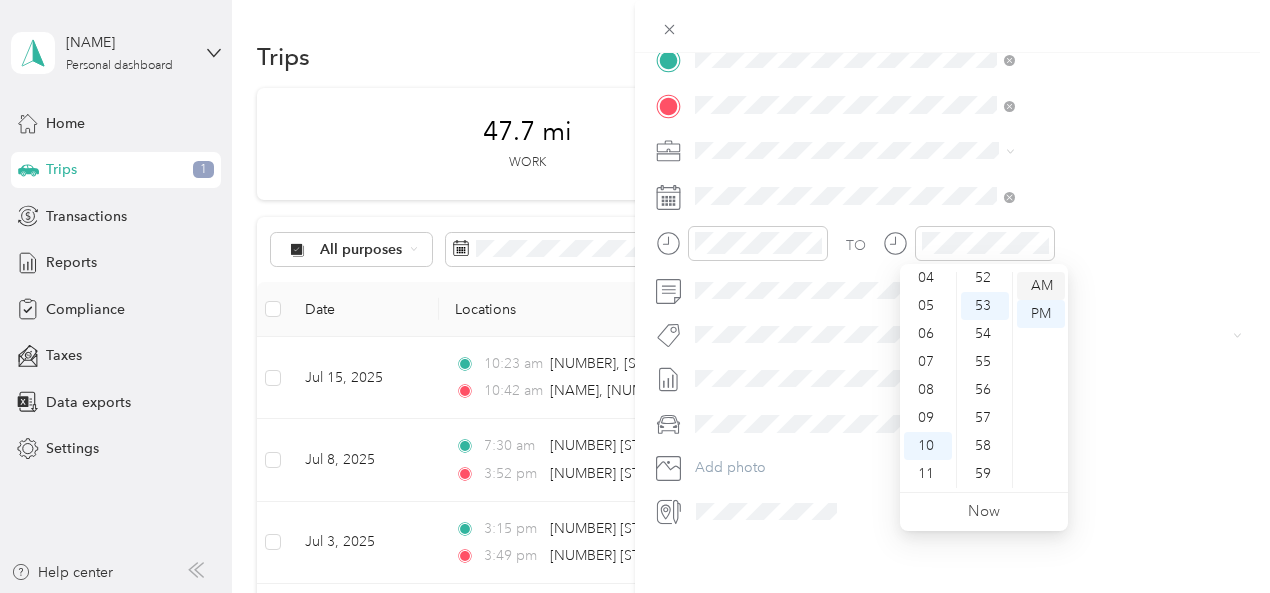 click on "AM" at bounding box center [1041, 286] 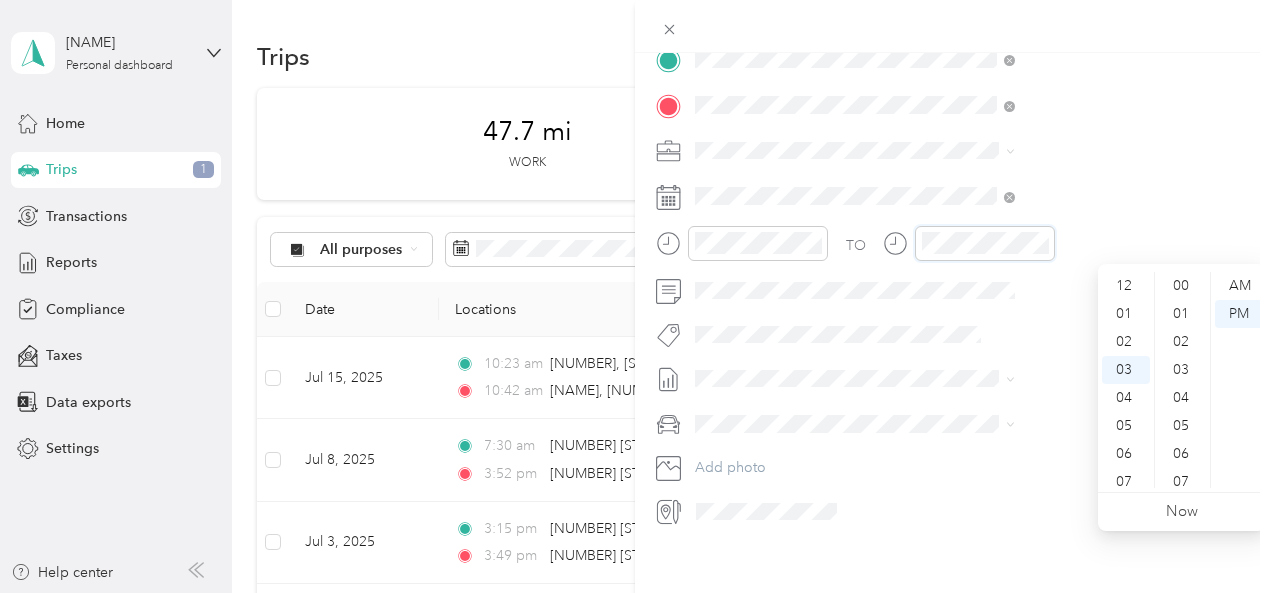 scroll, scrollTop: 84, scrollLeft: 0, axis: vertical 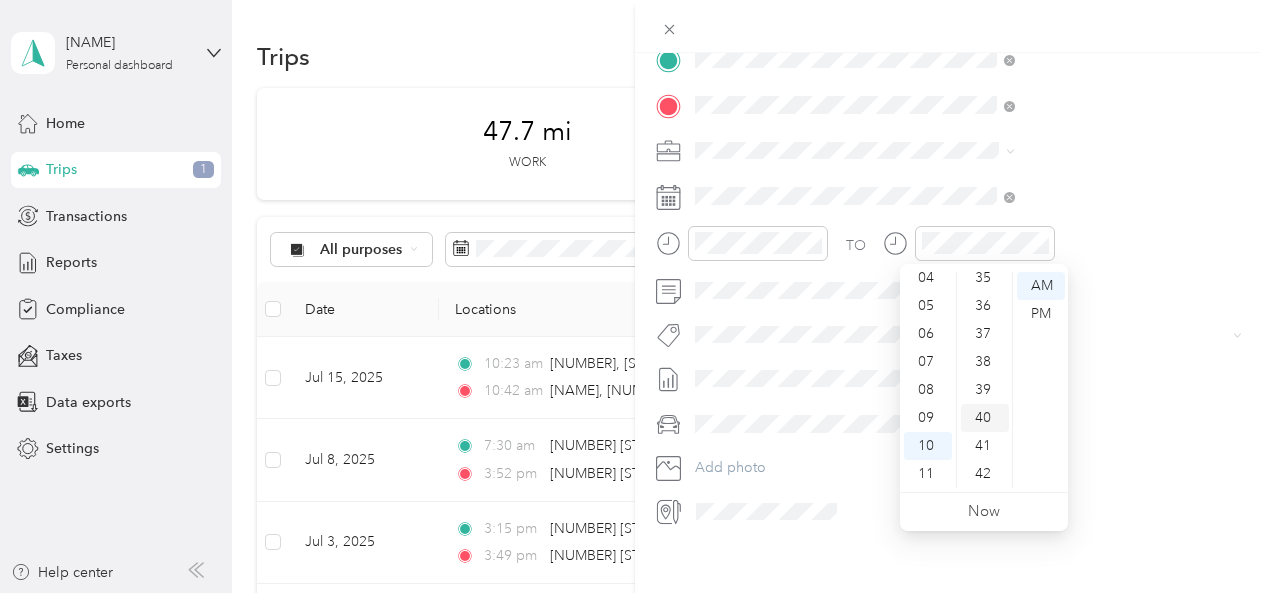 click on "40" at bounding box center [985, 418] 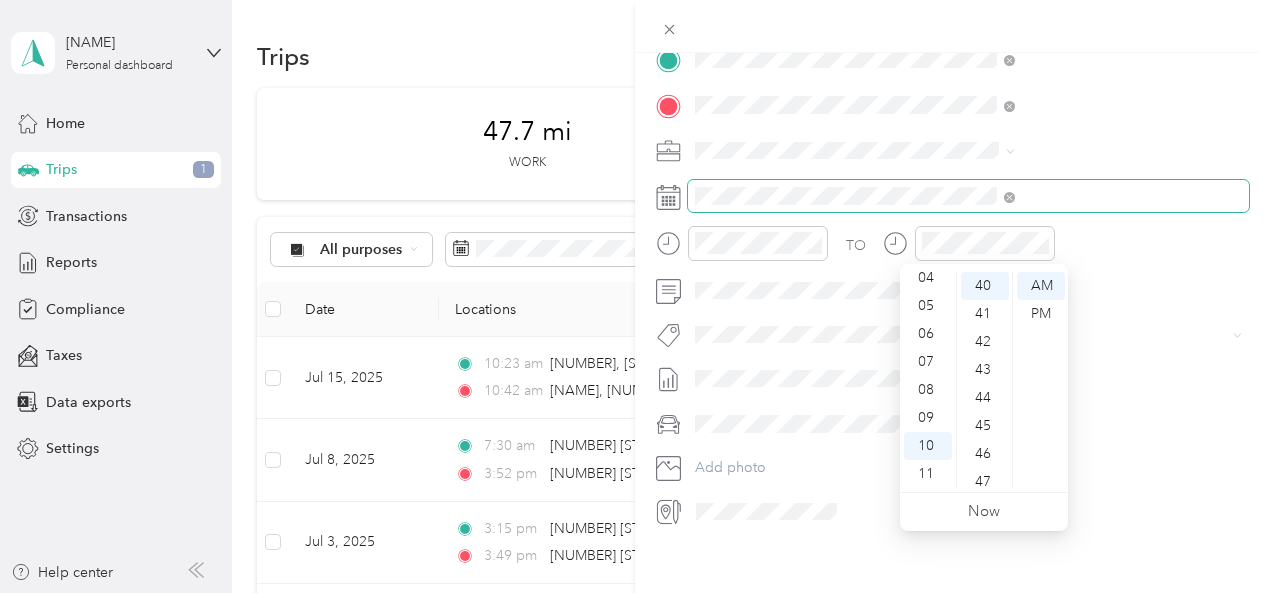 click at bounding box center [968, 196] 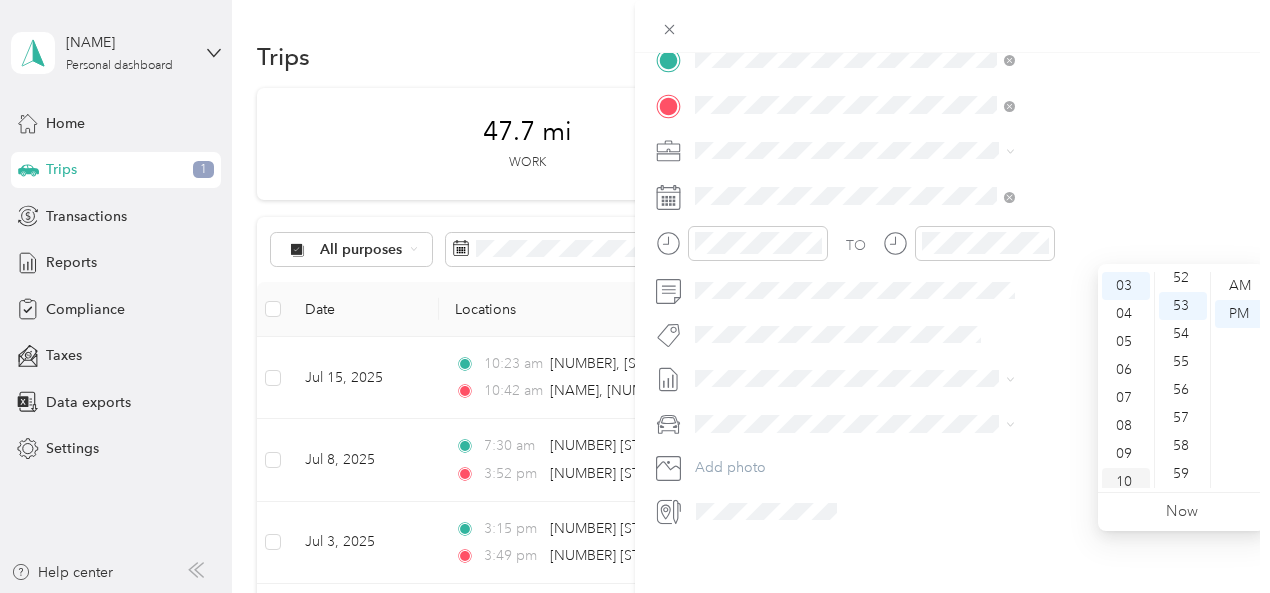 click on "10" at bounding box center (1126, 482) 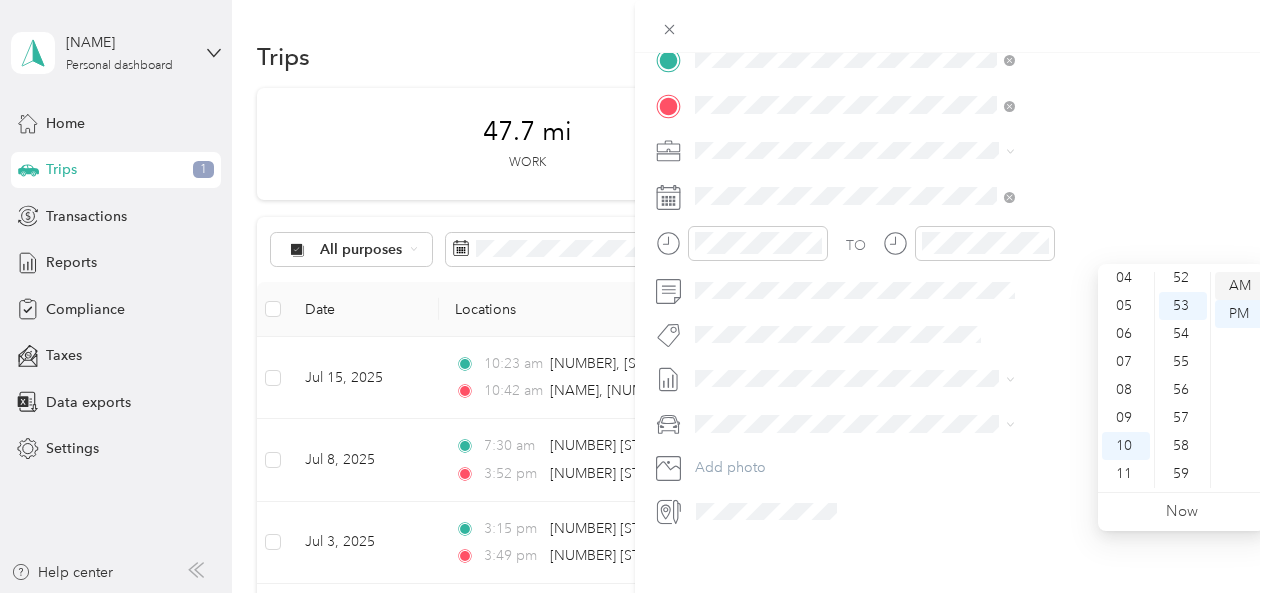 click on "AM" at bounding box center (1239, 286) 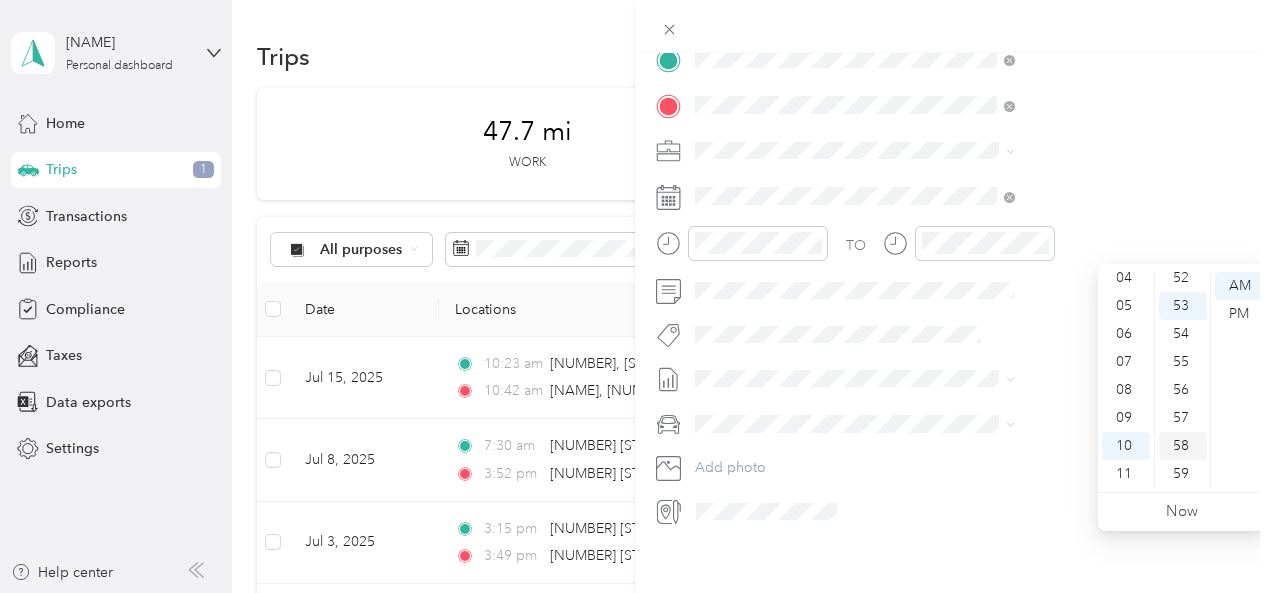 click on "58" at bounding box center (1183, 446) 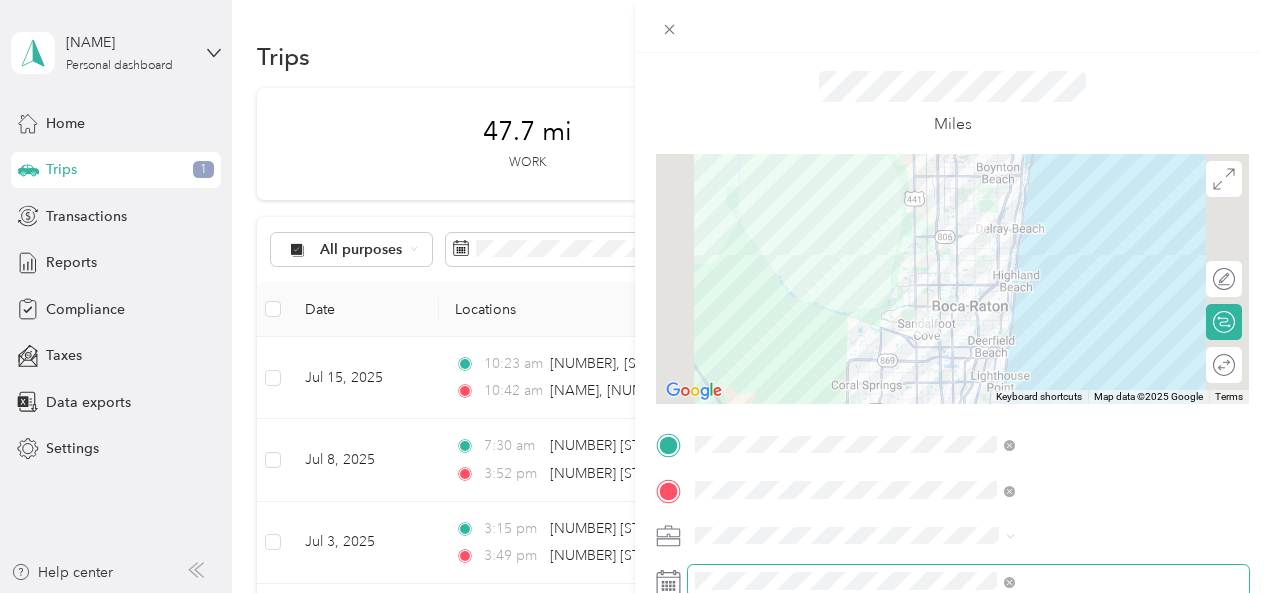 scroll, scrollTop: 0, scrollLeft: 0, axis: both 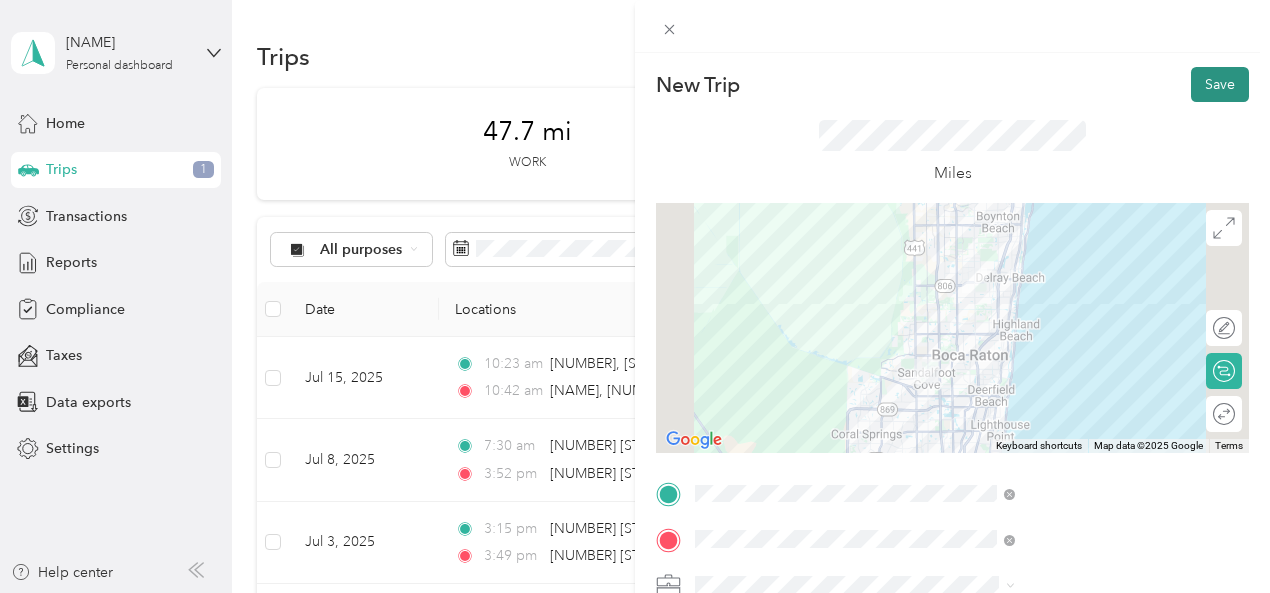 click on "Save" at bounding box center [1220, 84] 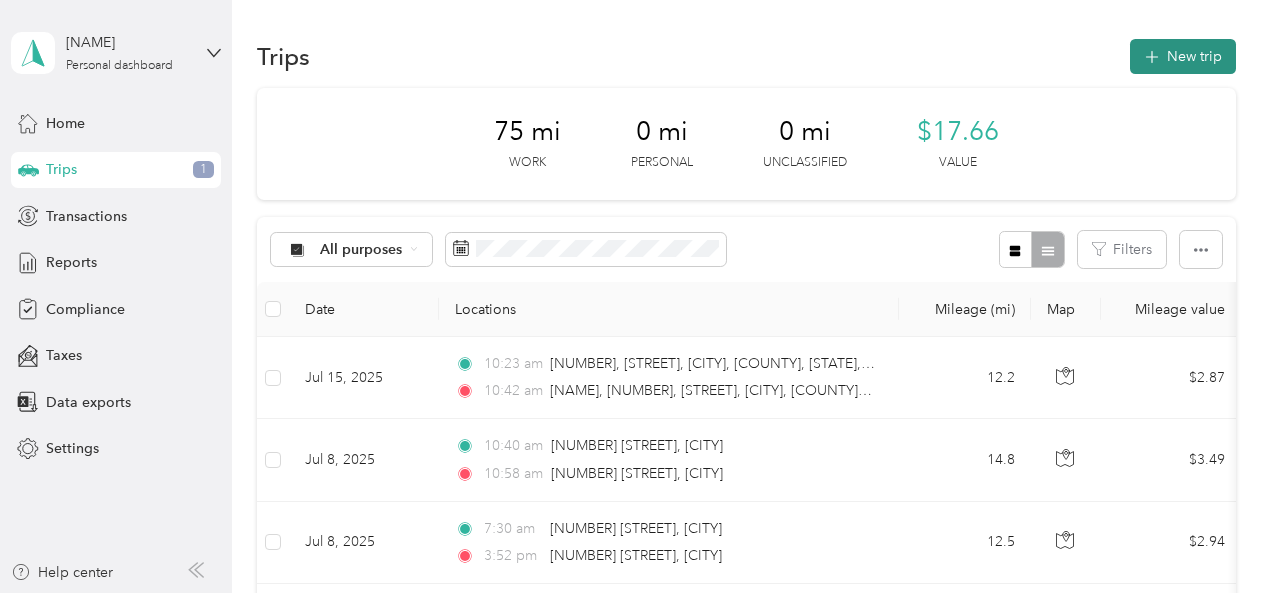 click on "New trip" at bounding box center (1183, 56) 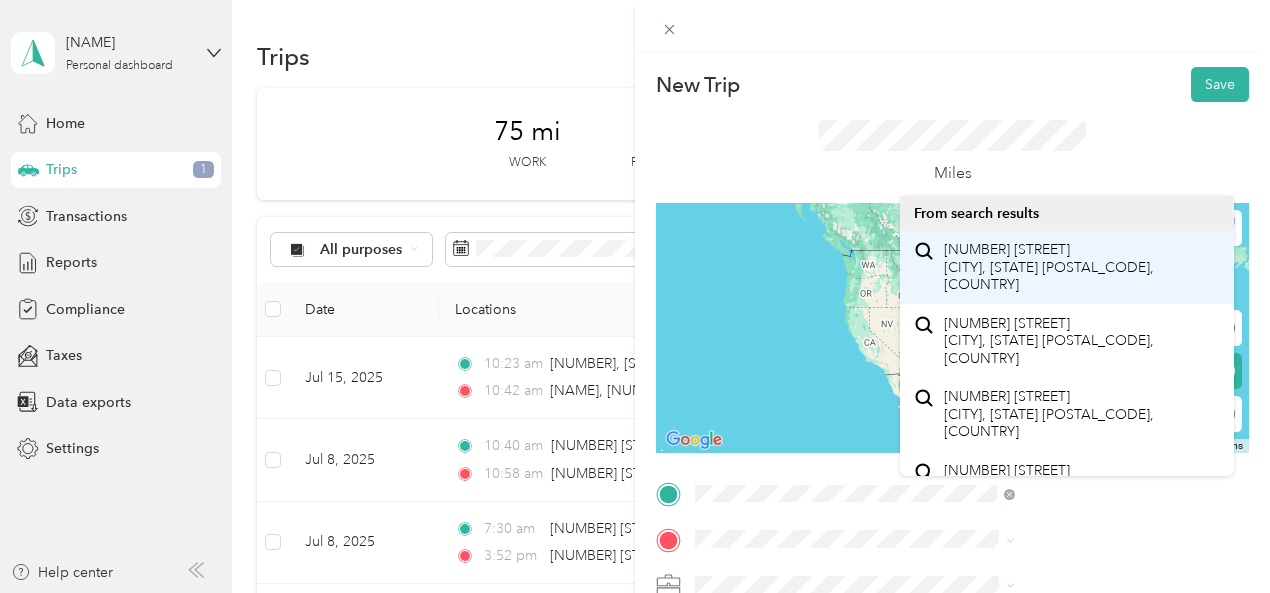click on "[NUMBER] [STREET]
[CITY], [STATE] [POSTAL_CODE], [COUNTRY]" at bounding box center [1081, 267] 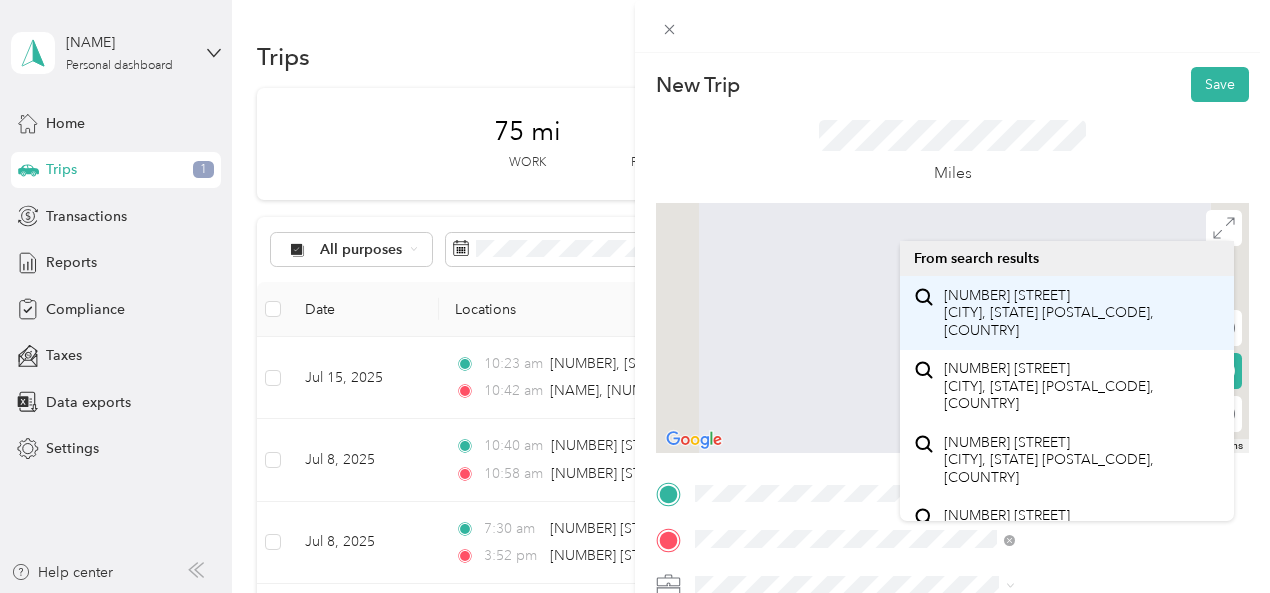 click on "[NUMBER] [STREET]
[CITY], [STATE] [POSTAL_CODE], [COUNTRY]" at bounding box center (1081, 313) 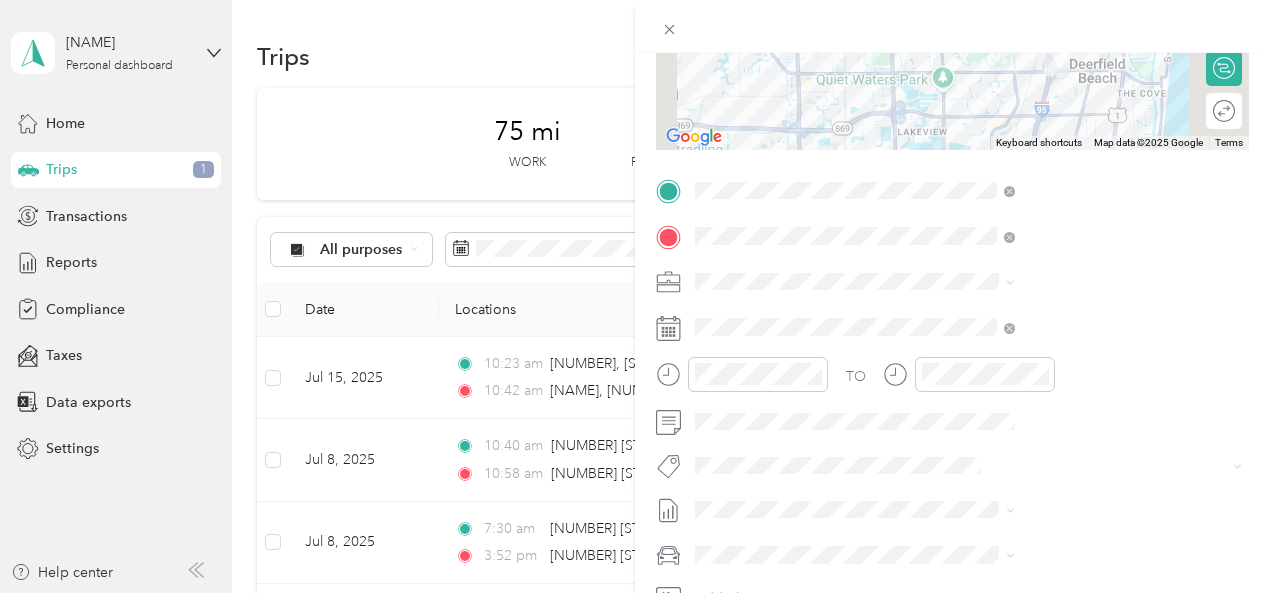 scroll, scrollTop: 304, scrollLeft: 0, axis: vertical 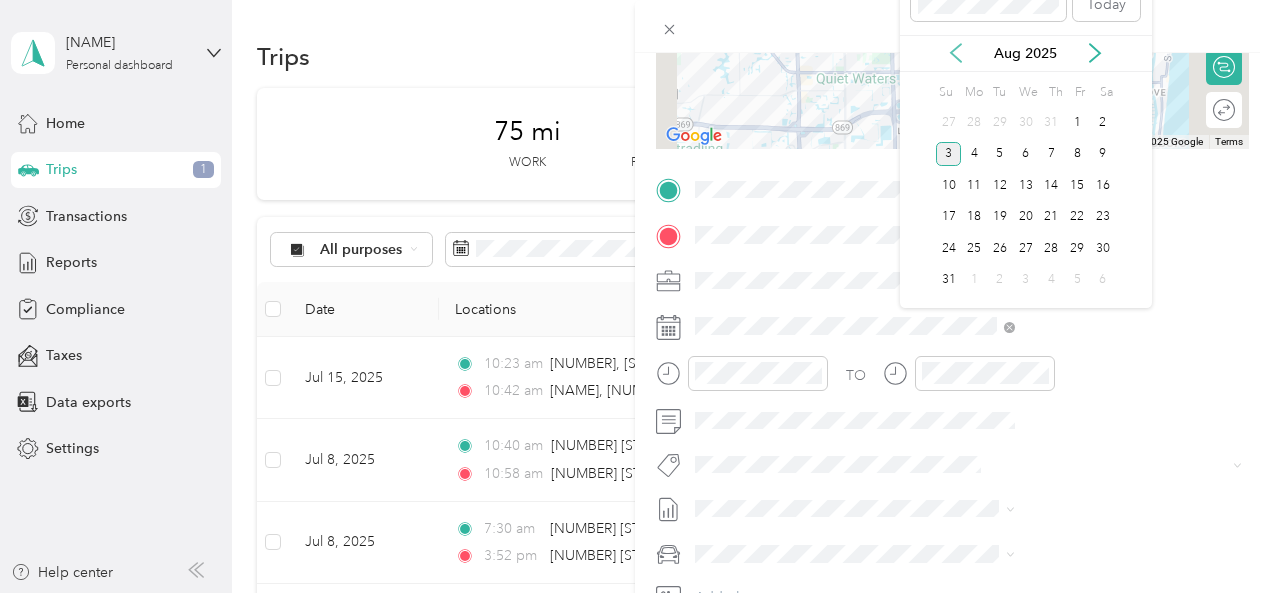 click 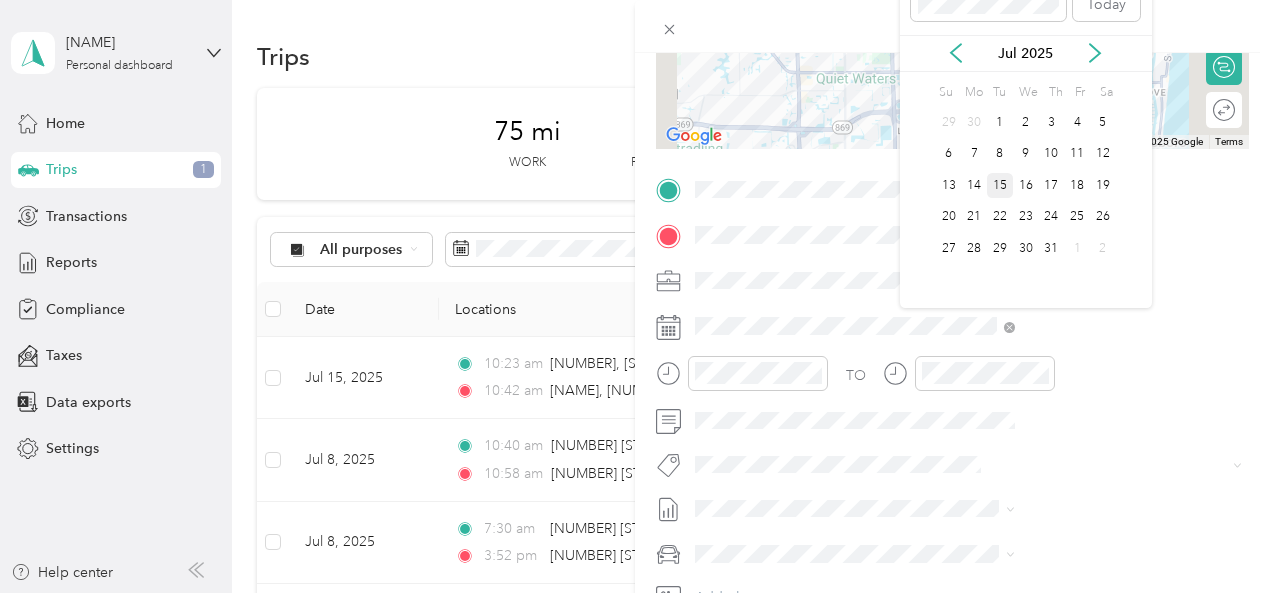 click on "15" at bounding box center (1000, 185) 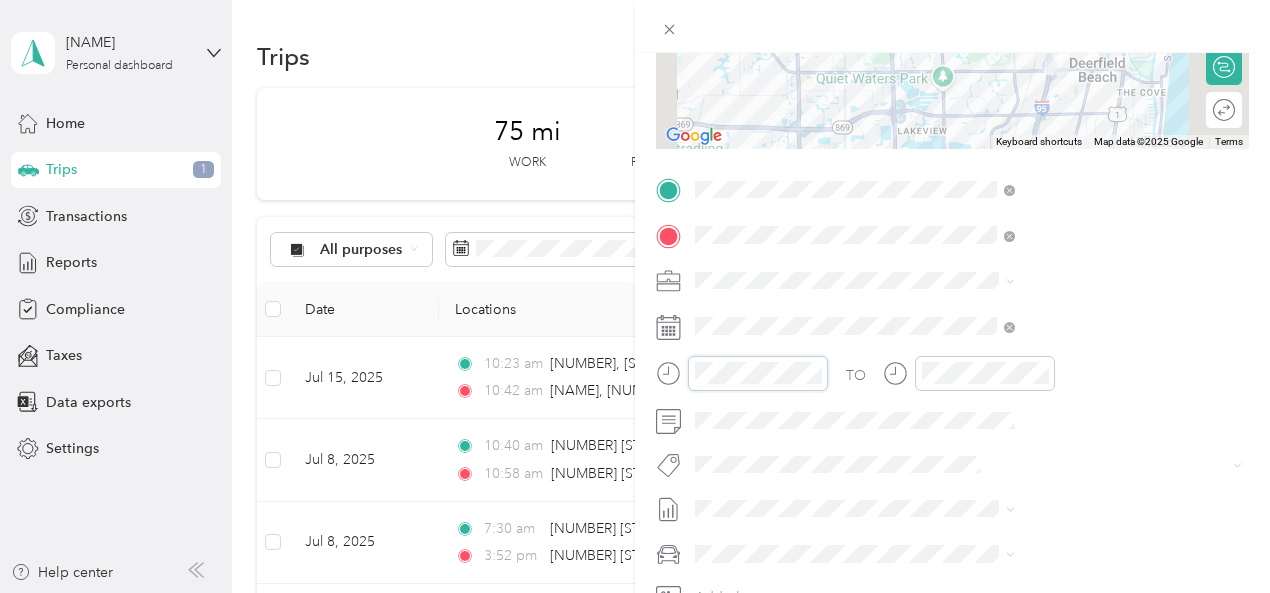 scroll, scrollTop: 84, scrollLeft: 0, axis: vertical 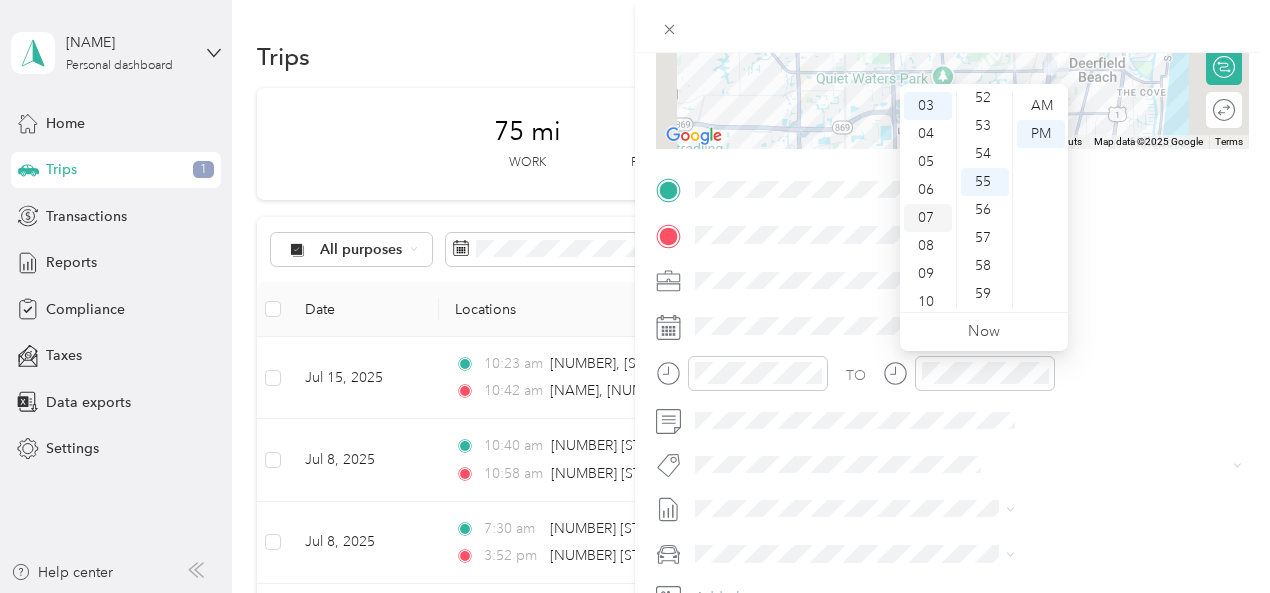 click on "07" at bounding box center (928, 218) 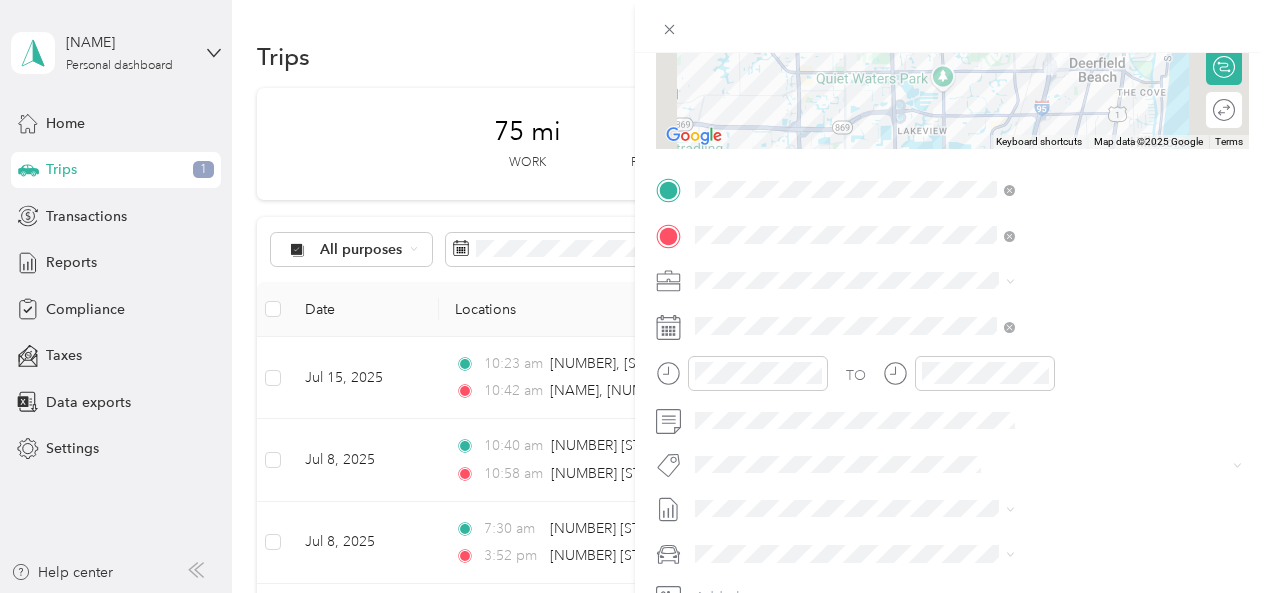 click at bounding box center [968, 509] 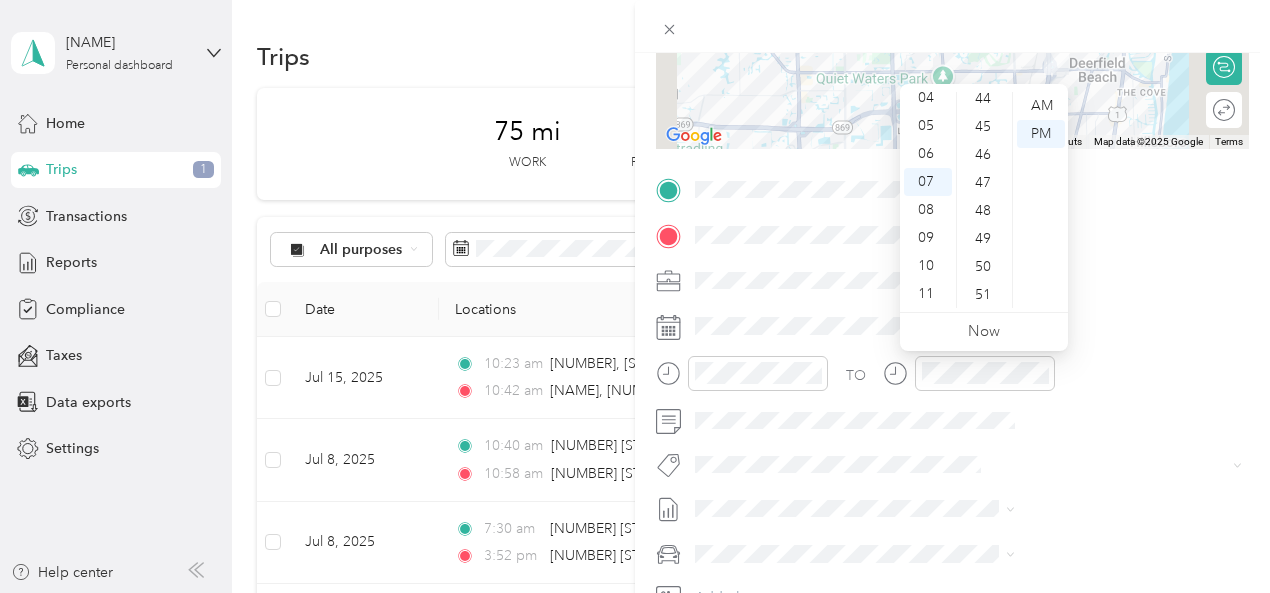 scroll, scrollTop: 1012, scrollLeft: 0, axis: vertical 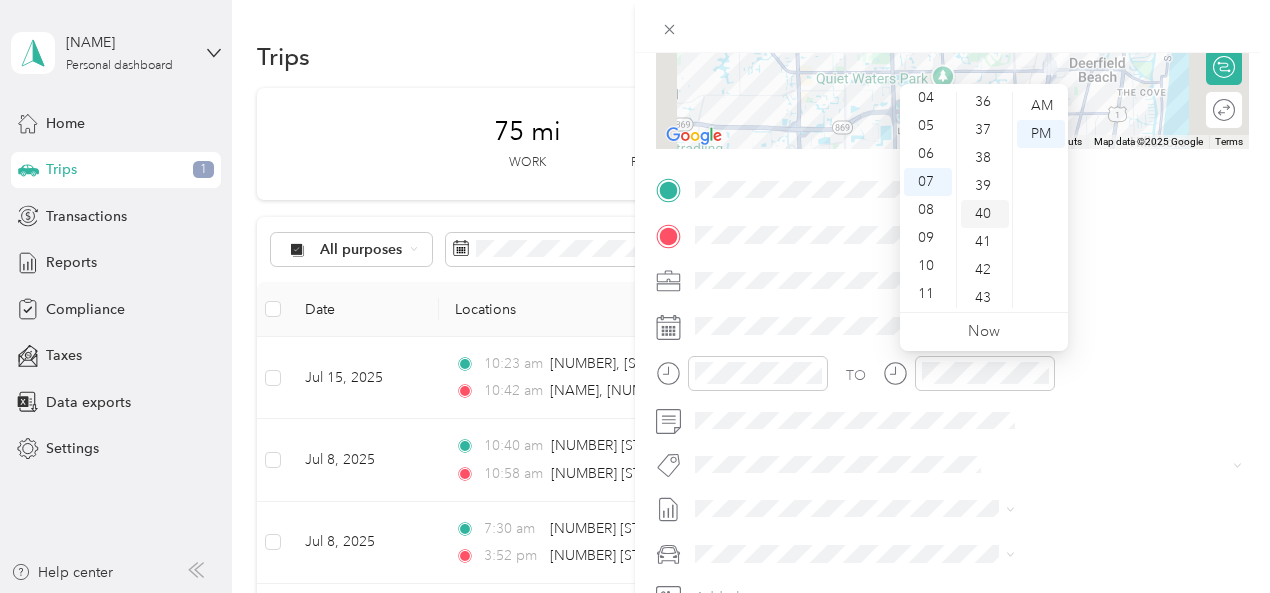 click on "40" at bounding box center (985, 214) 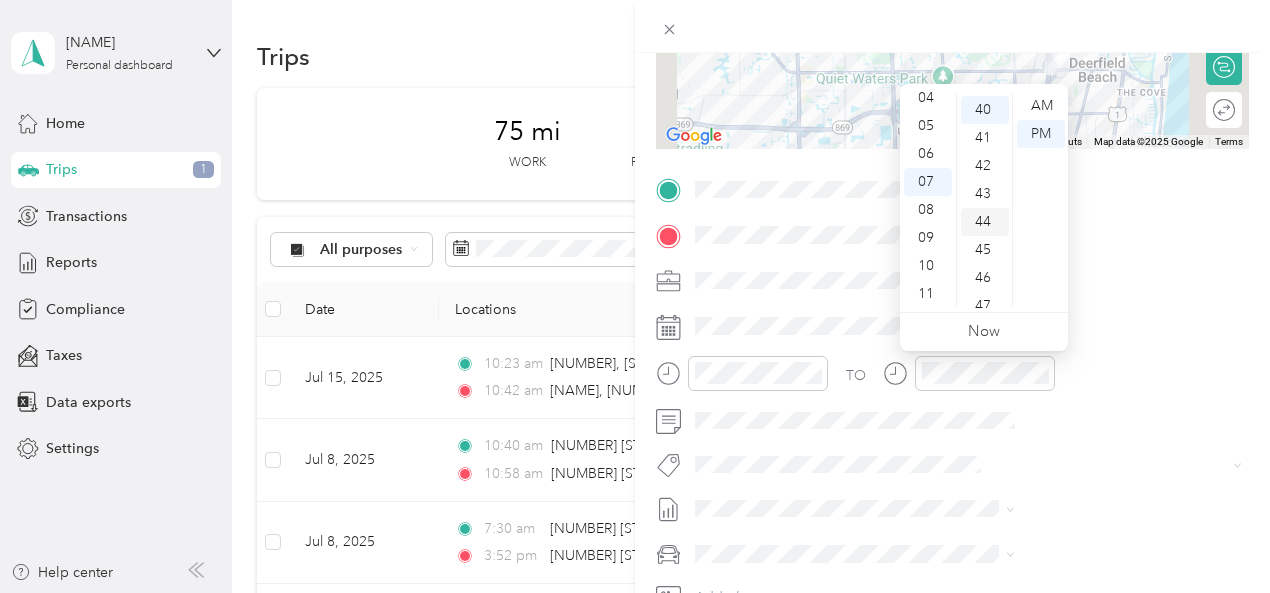 scroll, scrollTop: 1120, scrollLeft: 0, axis: vertical 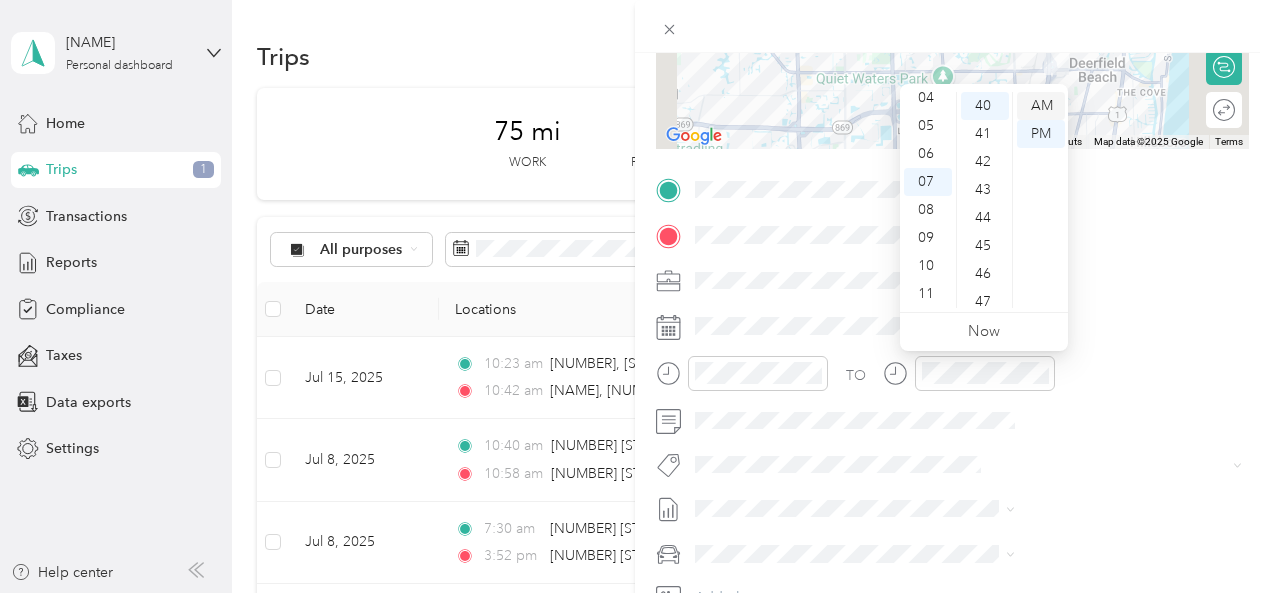 click on "AM" at bounding box center (1041, 106) 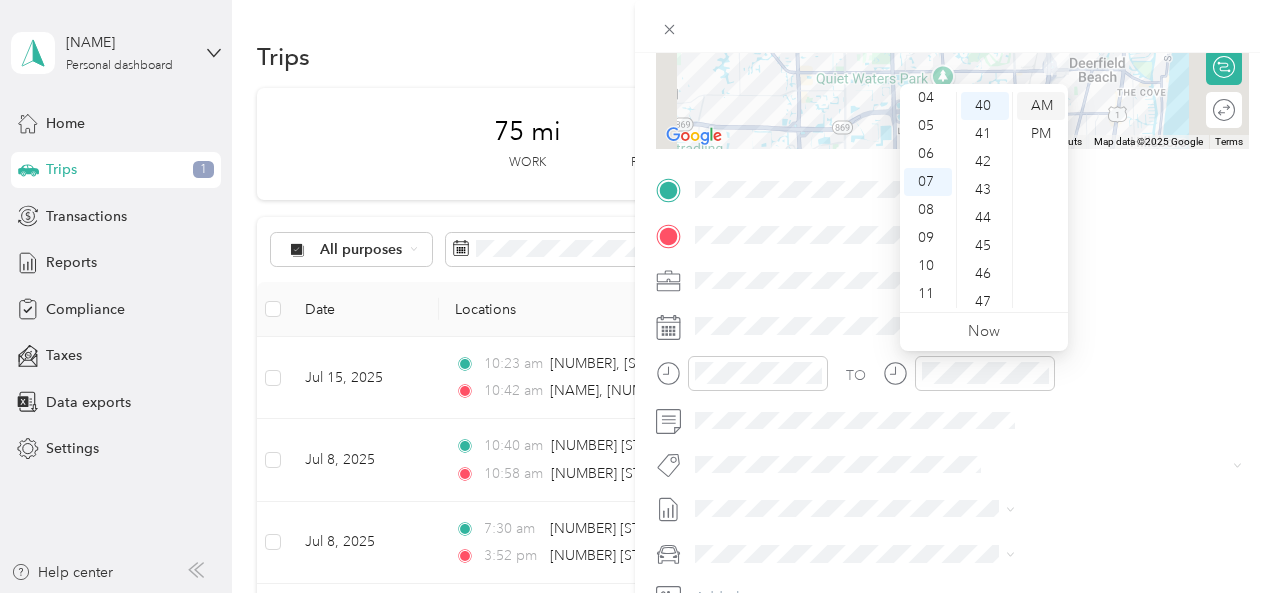 click on "AM" at bounding box center (1041, 106) 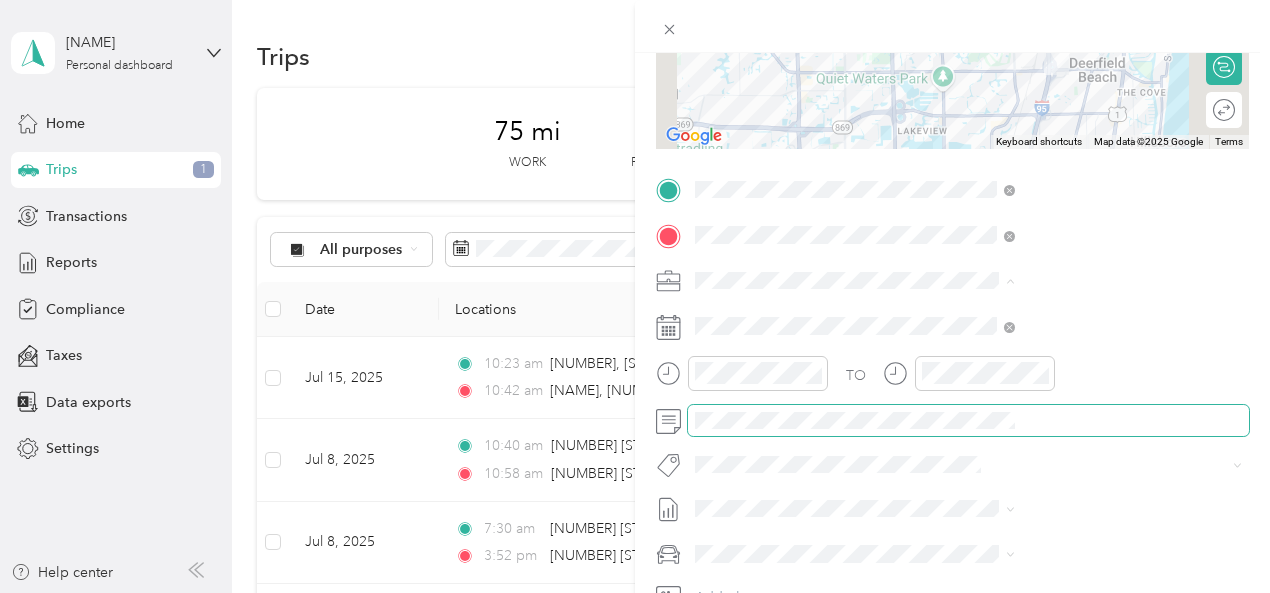 click at bounding box center (968, 421) 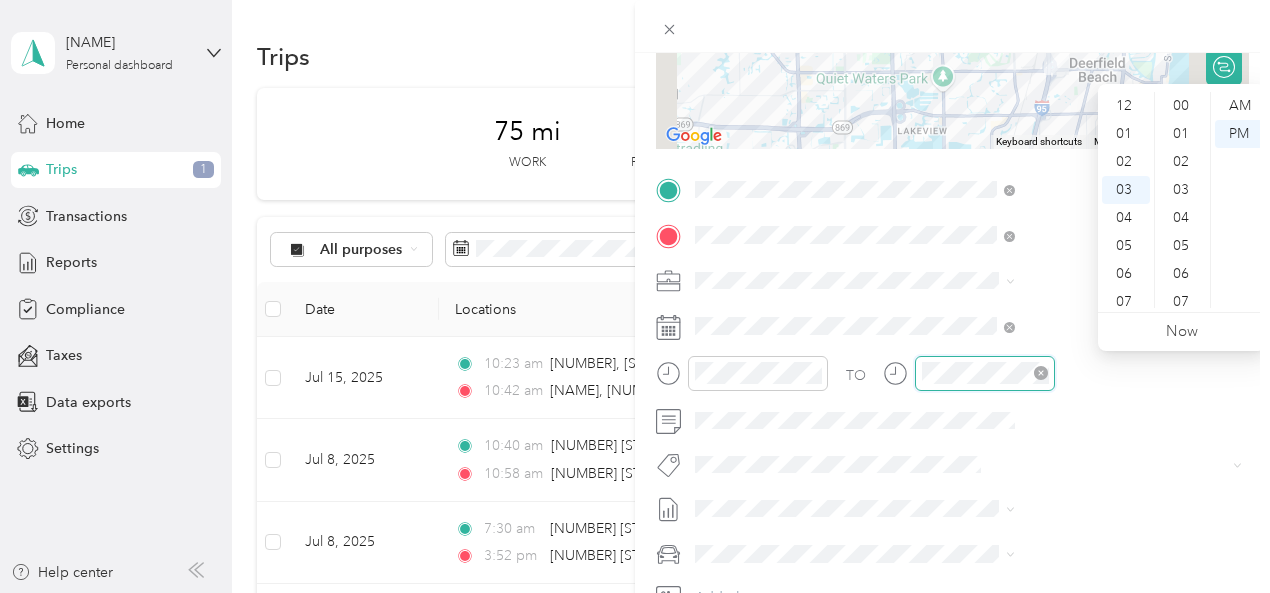 scroll, scrollTop: 84, scrollLeft: 0, axis: vertical 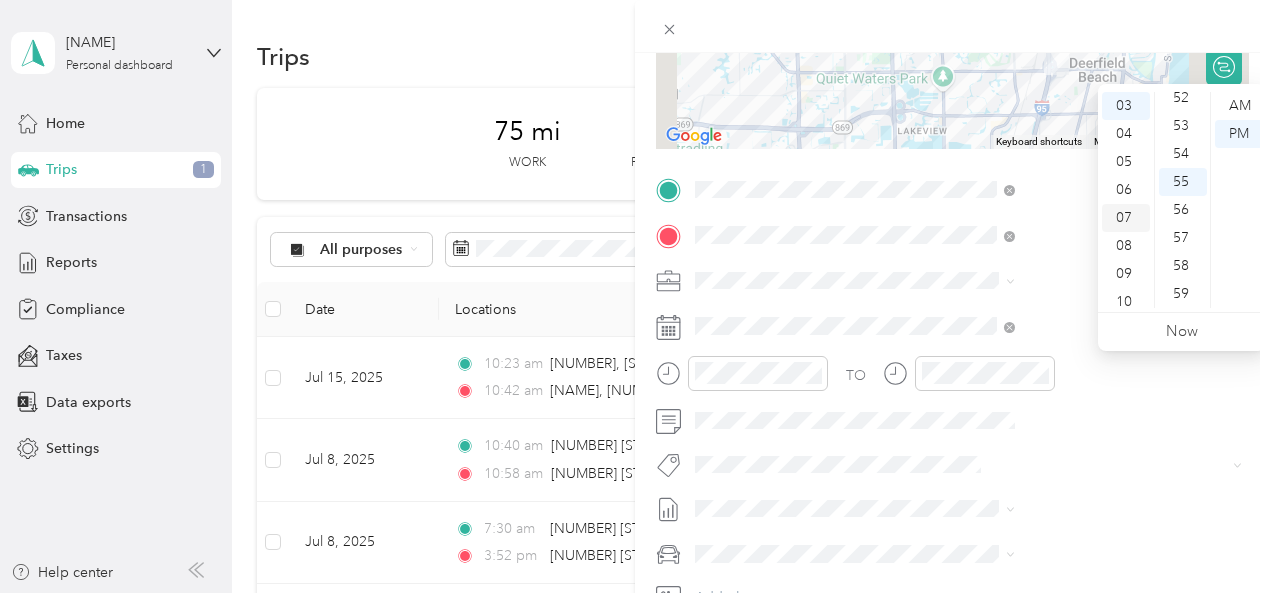click on "07" at bounding box center (1126, 218) 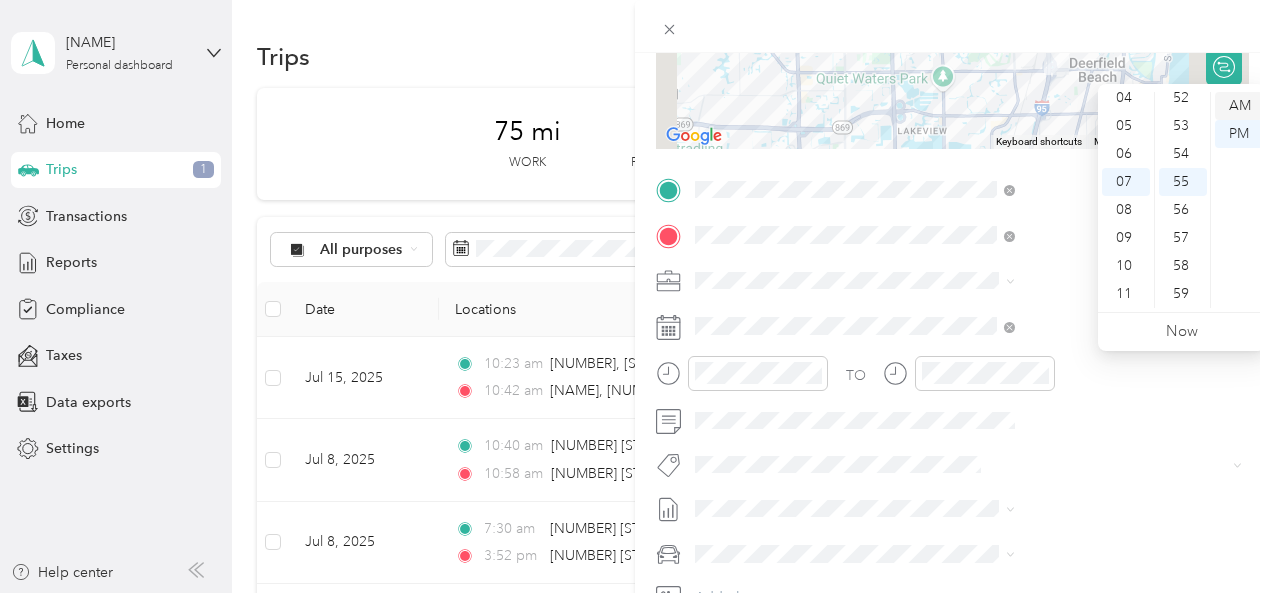 click on "AM" at bounding box center (1239, 106) 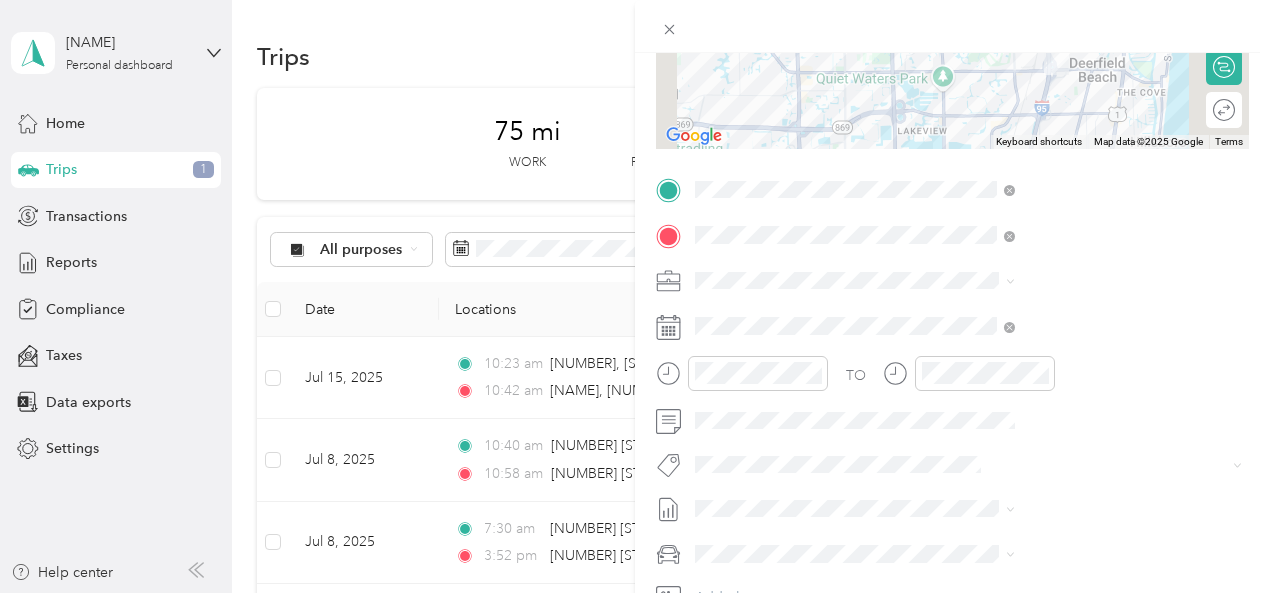 click on "New Trip Save This trip cannot be edited because it is either under review, approved, or paid. Contact your Team Manager to edit it. Miles To navigate the map with touch gestures double-tap and hold your finger on the map, then drag the map. ← Move left → Move right ↑ Move up ↓ Move down + Zoom in - Zoom out Home Jump left by 75% End Jump right by 75% Page Up Jump up by 75% Page Down Jump down by 75% Keyboard shortcuts Map Data Map data ©2025 Google Map data ©2025 Google 2 km  Click to toggle between metric and imperial units Terms Report a map error Edit route Calculate route Round trip TO Add photo" at bounding box center (952, 210) 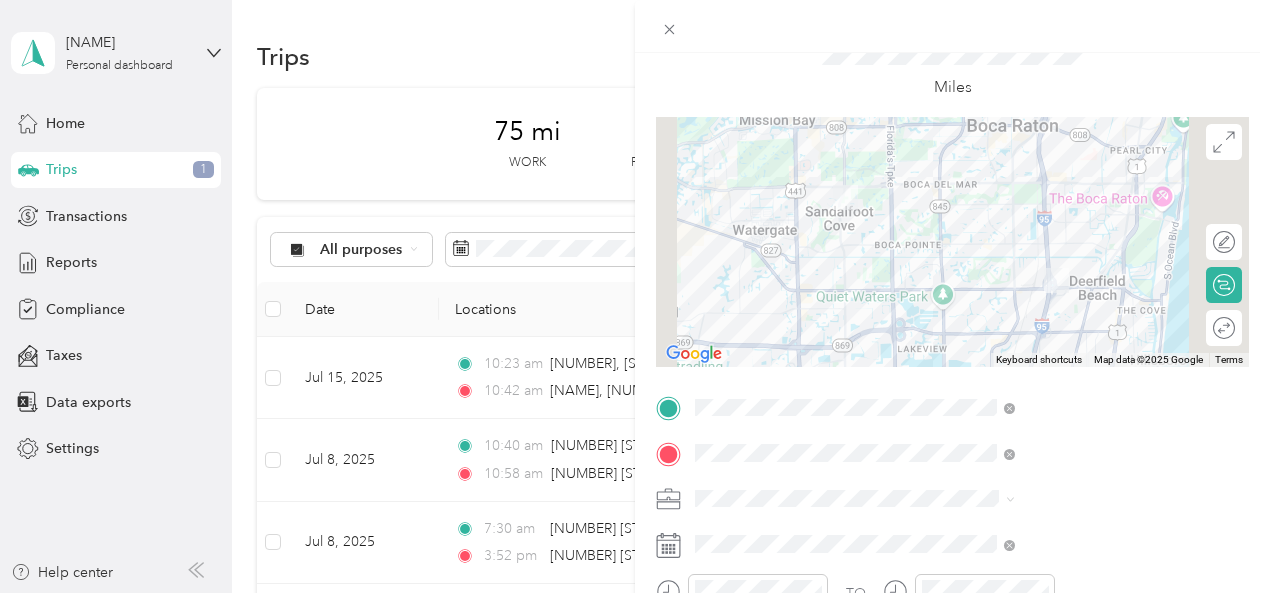 scroll, scrollTop: 0, scrollLeft: 0, axis: both 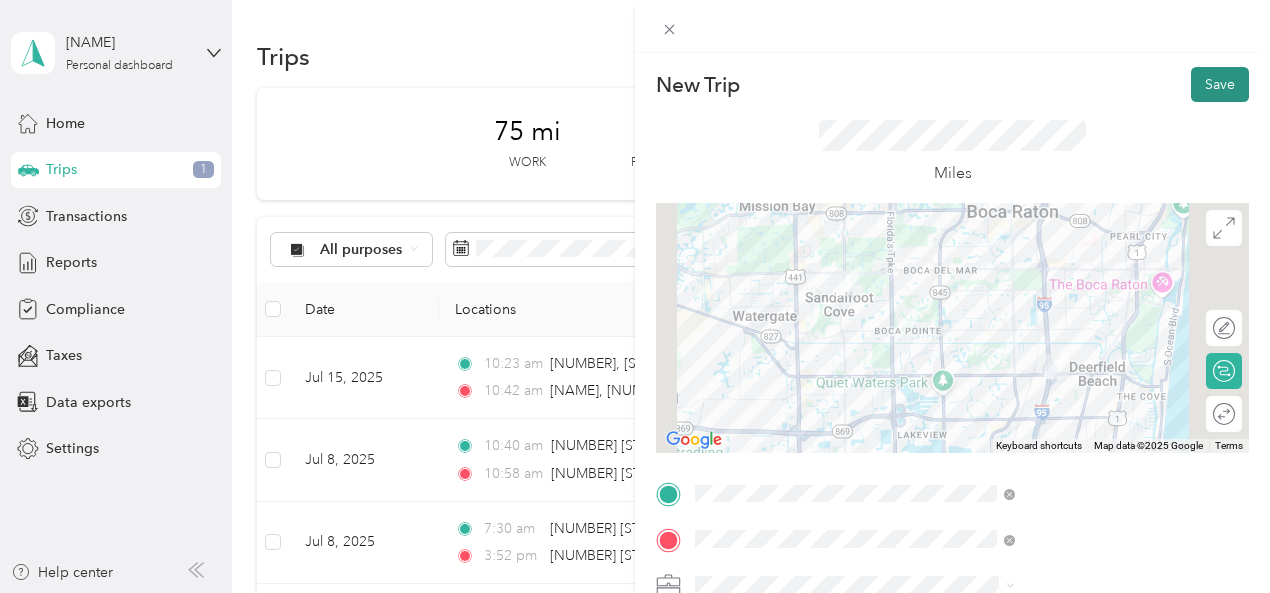 click on "Save" at bounding box center (1220, 84) 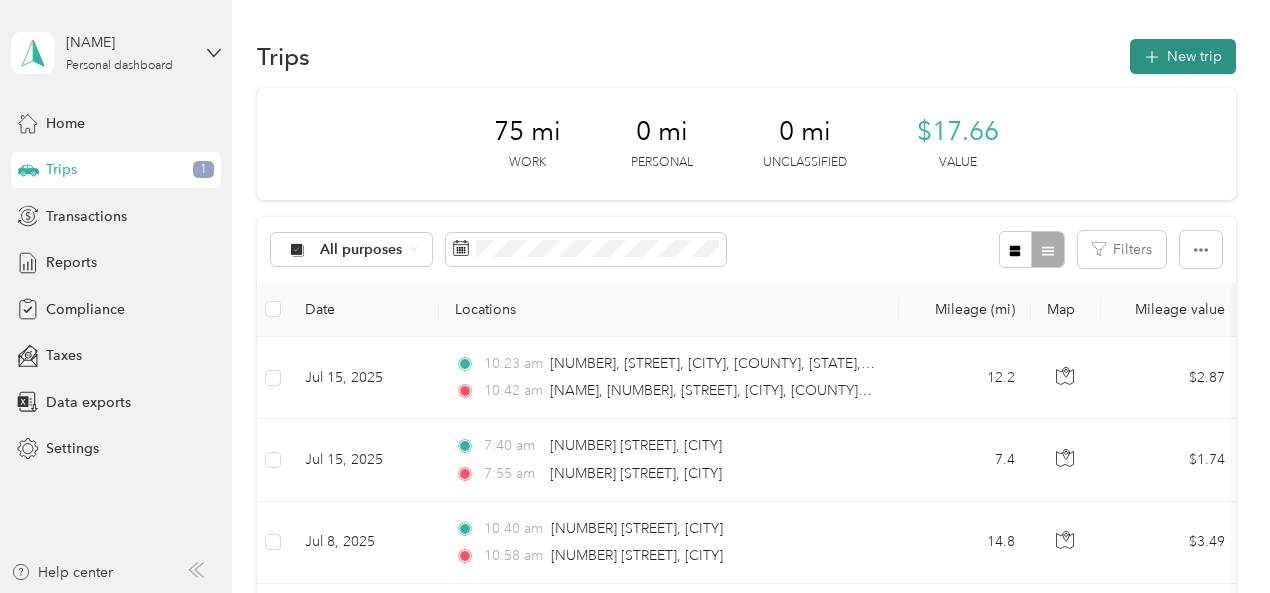 click on "New trip" at bounding box center [1183, 56] 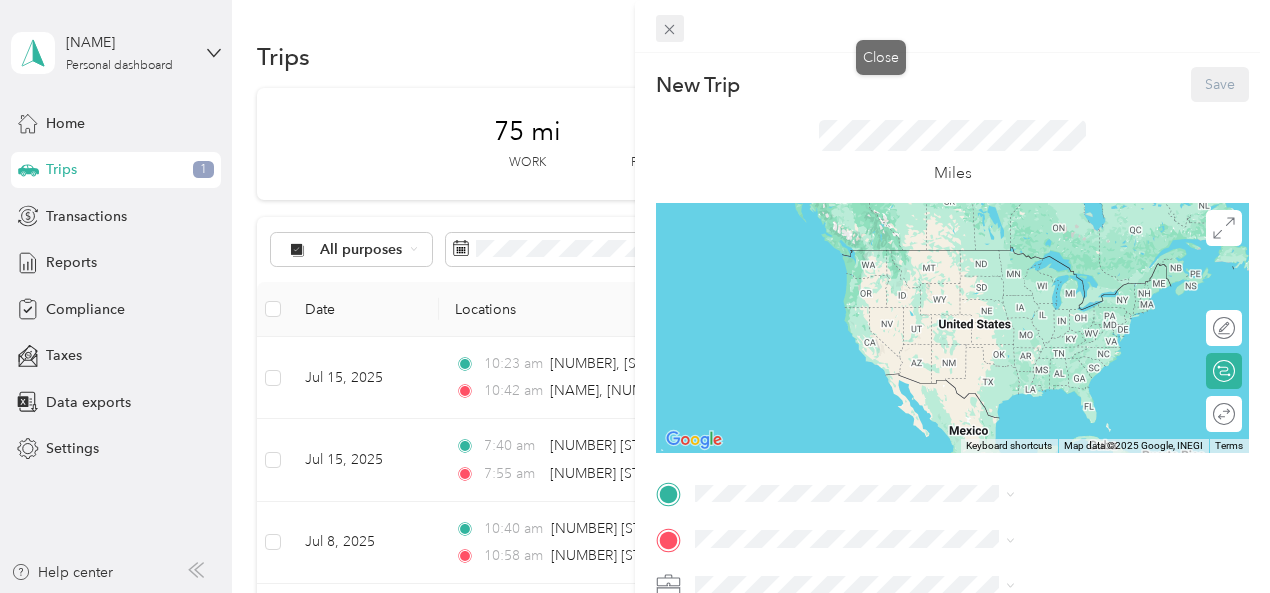 click 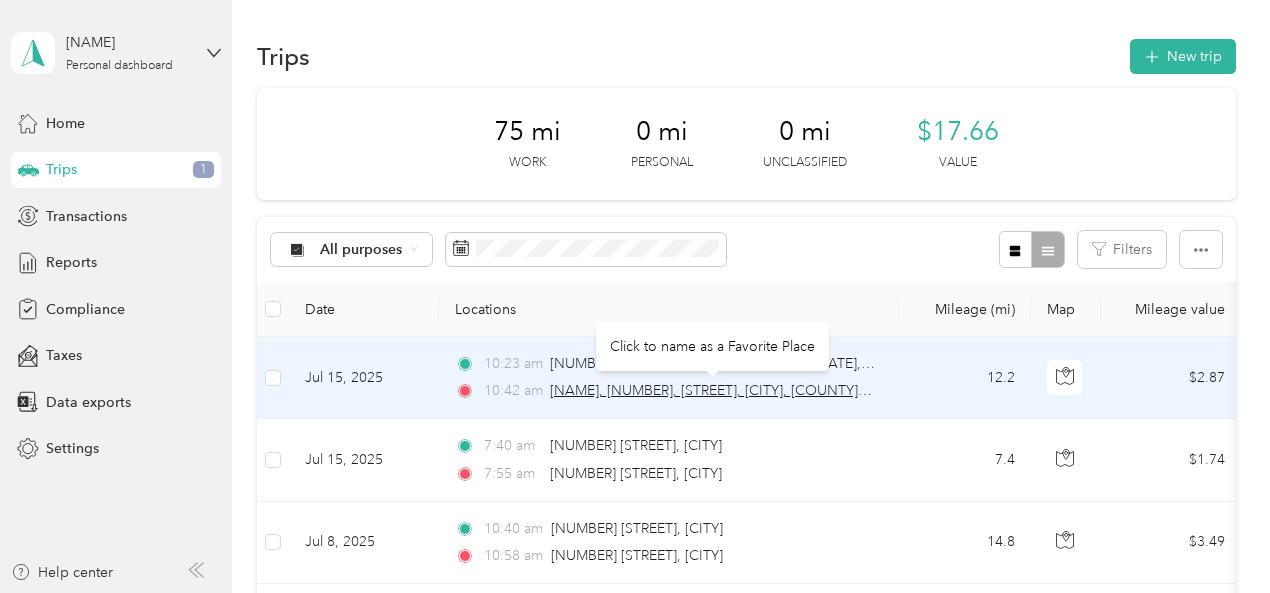 click on "[NAME], [NUMBER], [STREET], [CITY], [COUNTY], [STATE], [POSTAL_CODE], [COUNTRY]" at bounding box center (831, 390) 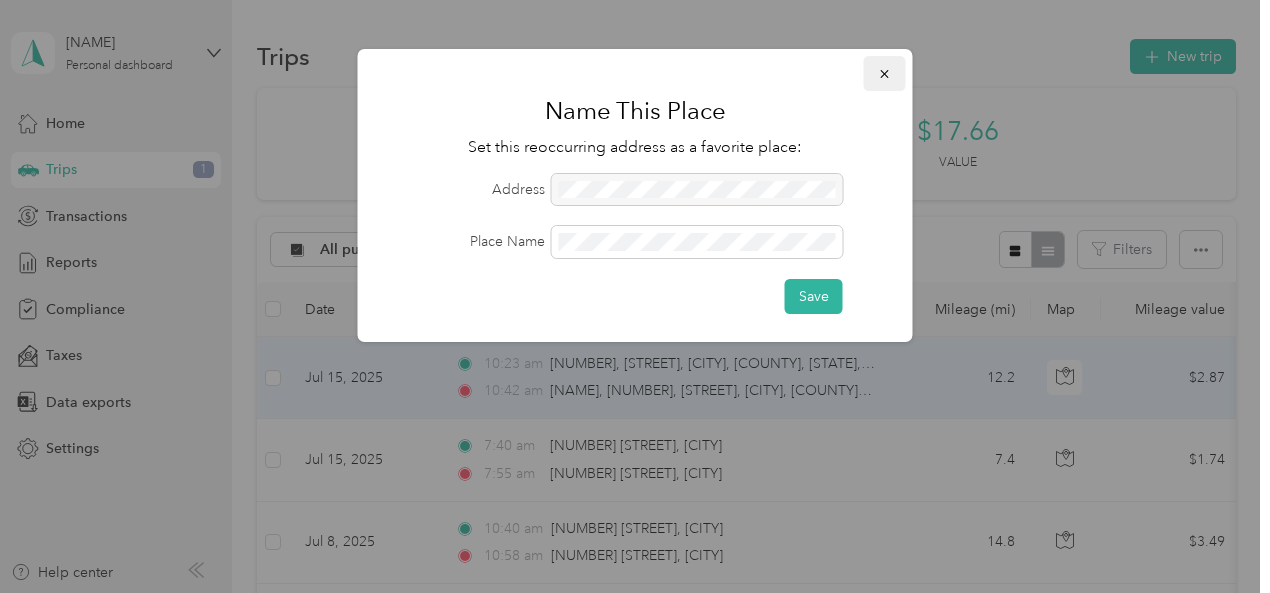 click at bounding box center [885, 73] 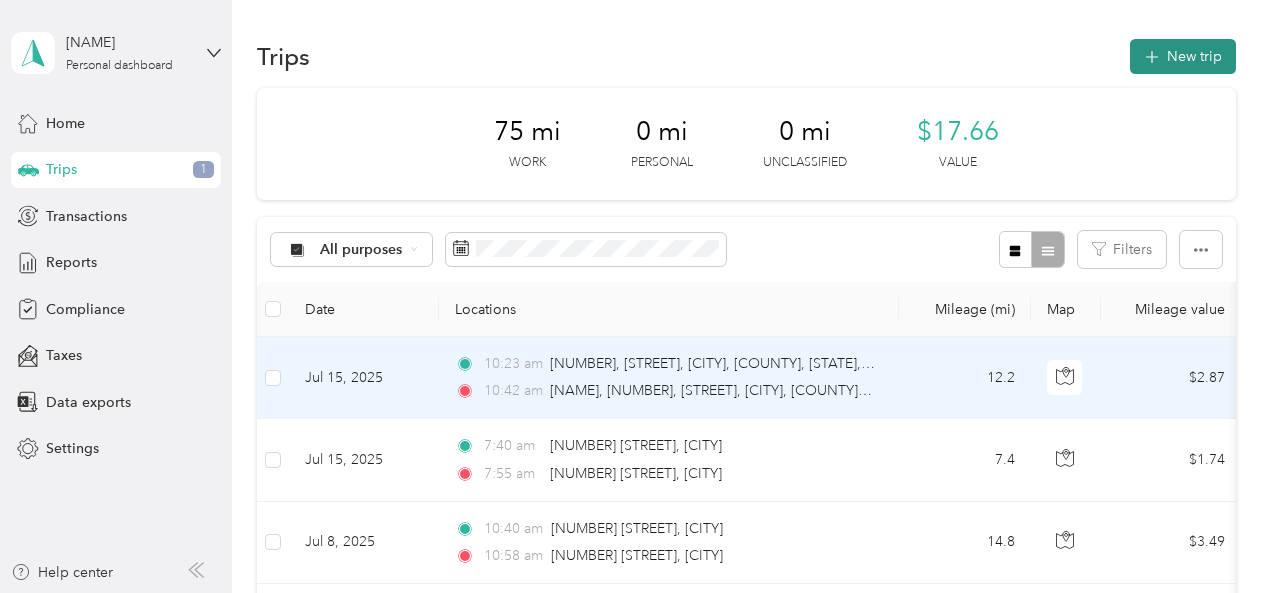 click on "New trip" at bounding box center [1183, 56] 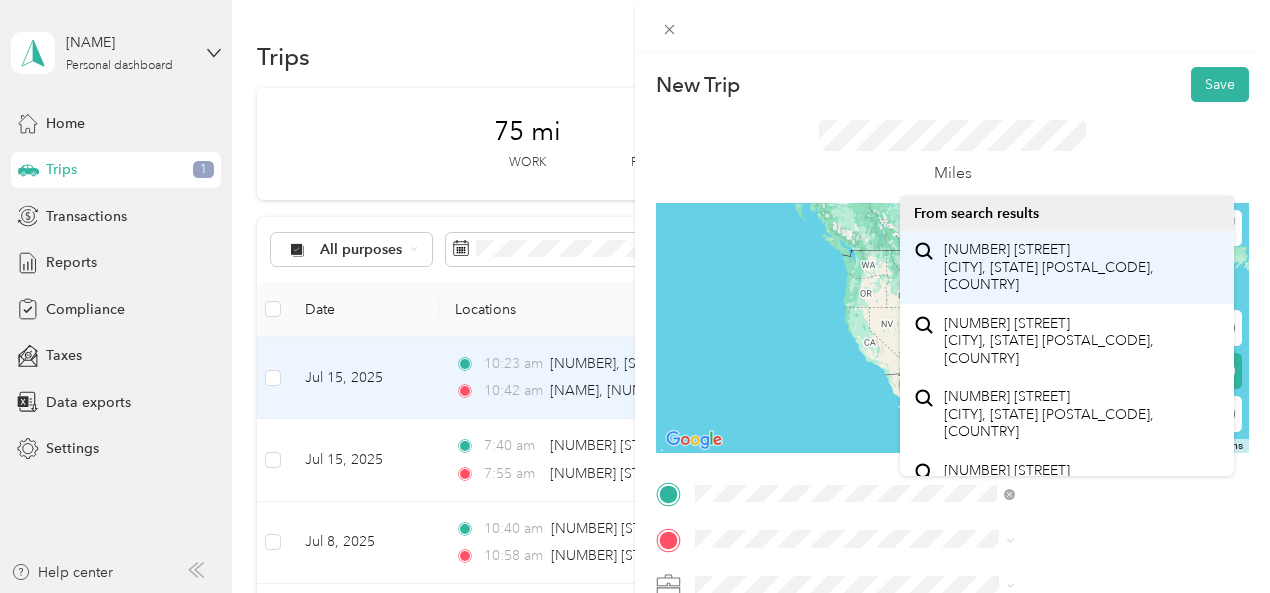 click on "[NUMBER] [STREET]
[CITY], [STATE] [POSTAL_CODE], [COUNTRY]" at bounding box center [1081, 267] 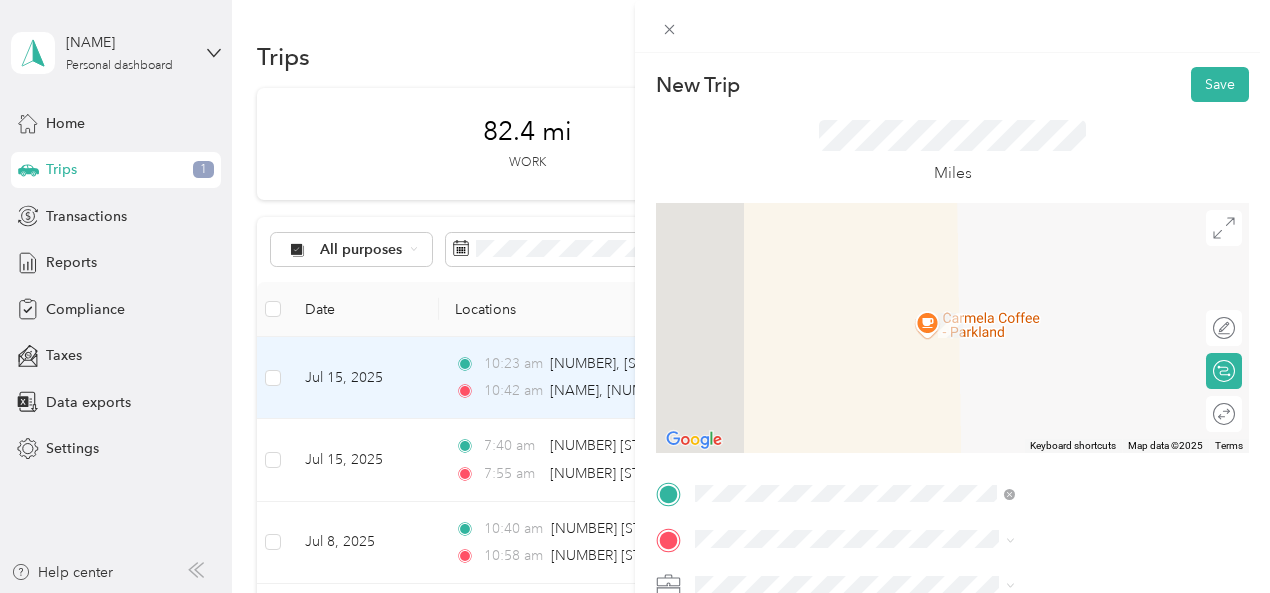 drag, startPoint x: 910, startPoint y: 548, endPoint x: 729, endPoint y: 80, distance: 501.78183 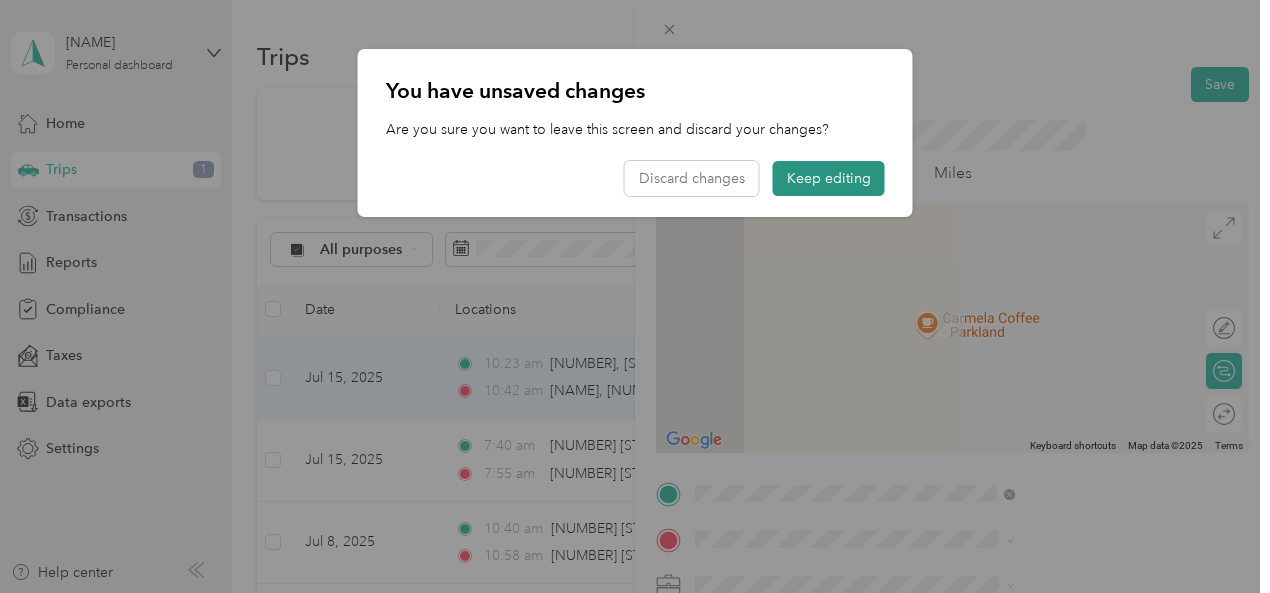 click on "Keep editing" at bounding box center [829, 178] 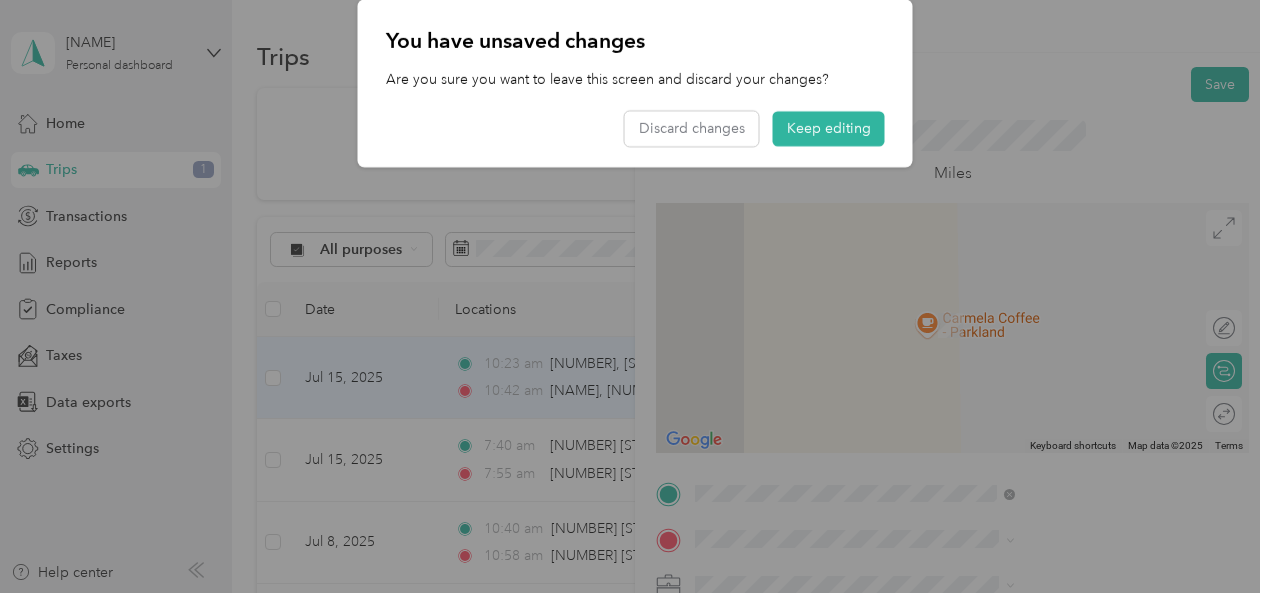 drag, startPoint x: 842, startPoint y: 187, endPoint x: 886, endPoint y: 402, distance: 219.45615 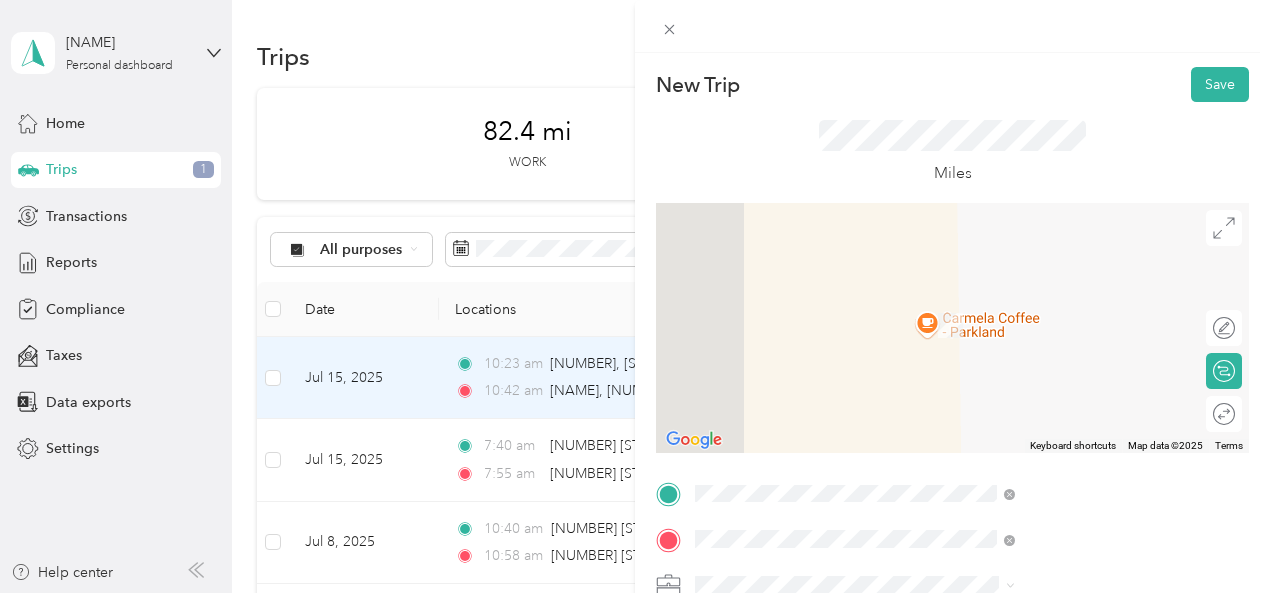 click on "[NUMBER] [STREET]
[CITY], [STATE] [POSTAL_CODE], [COUNTRY]" at bounding box center (1081, 313) 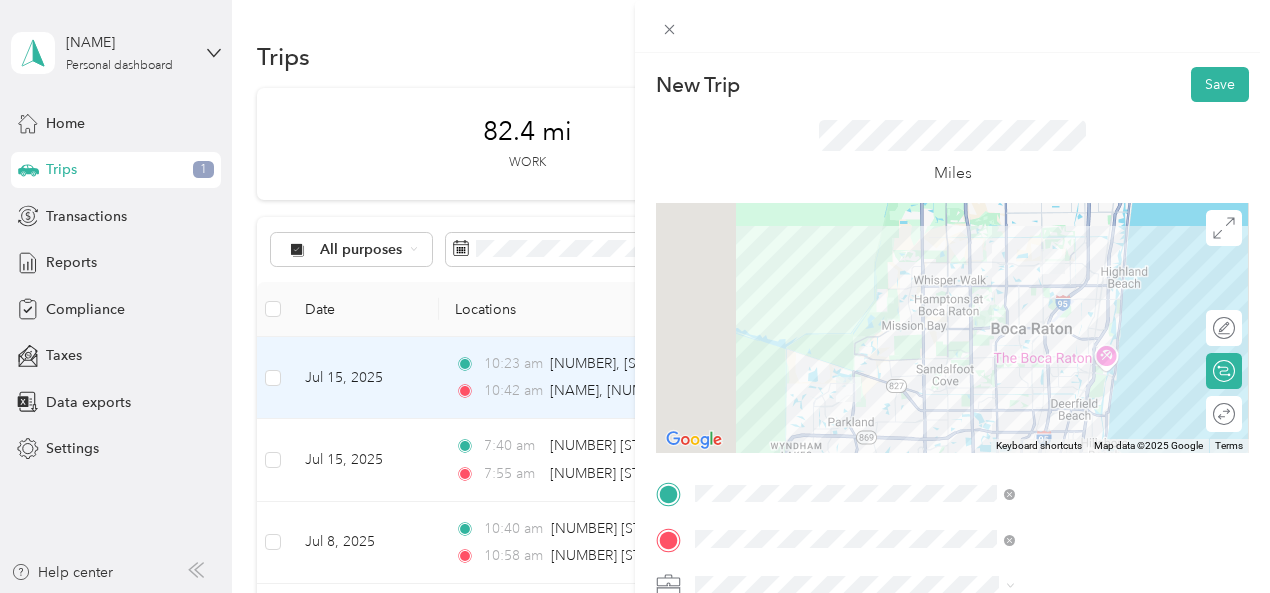 click at bounding box center [952, 328] 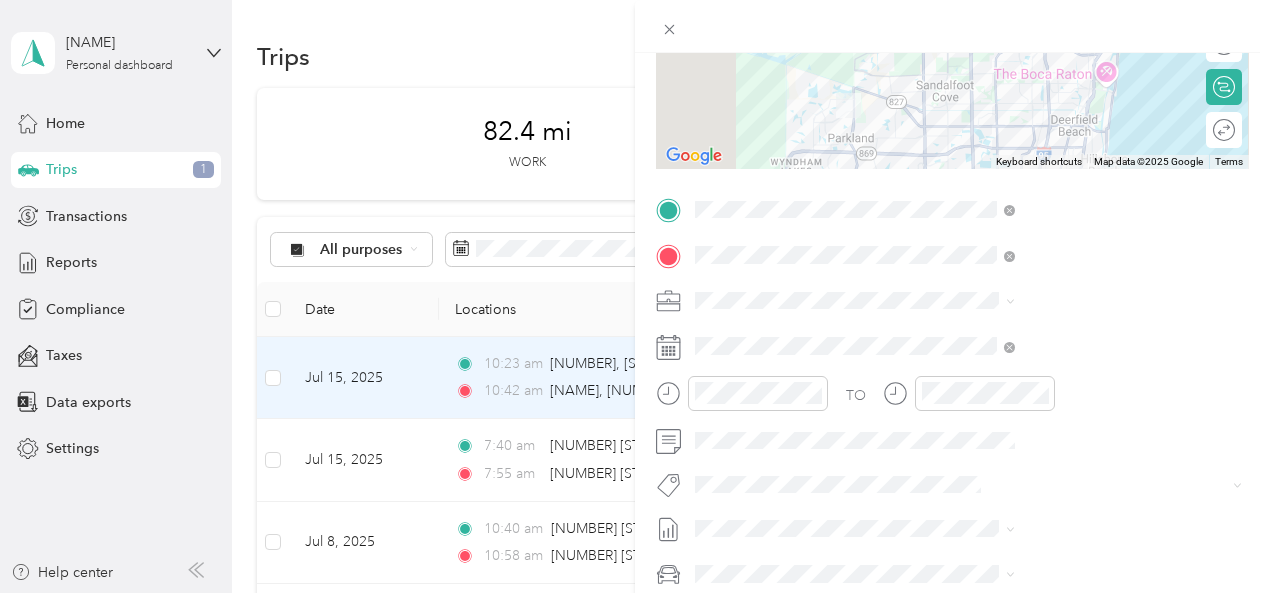 scroll, scrollTop: 368, scrollLeft: 0, axis: vertical 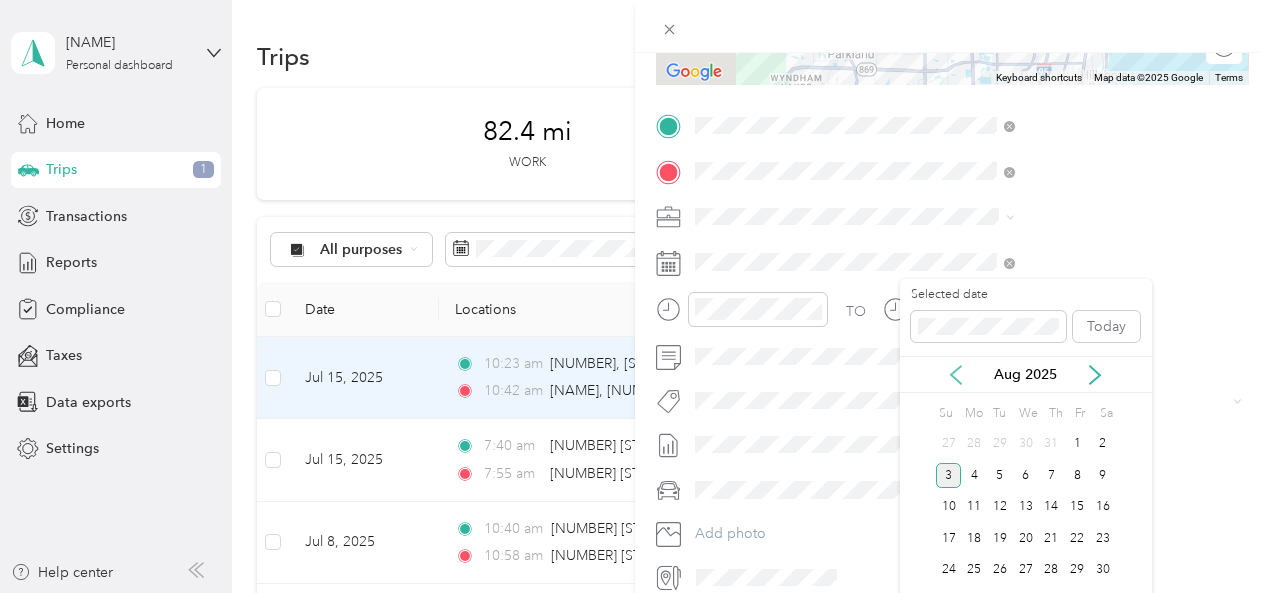 click 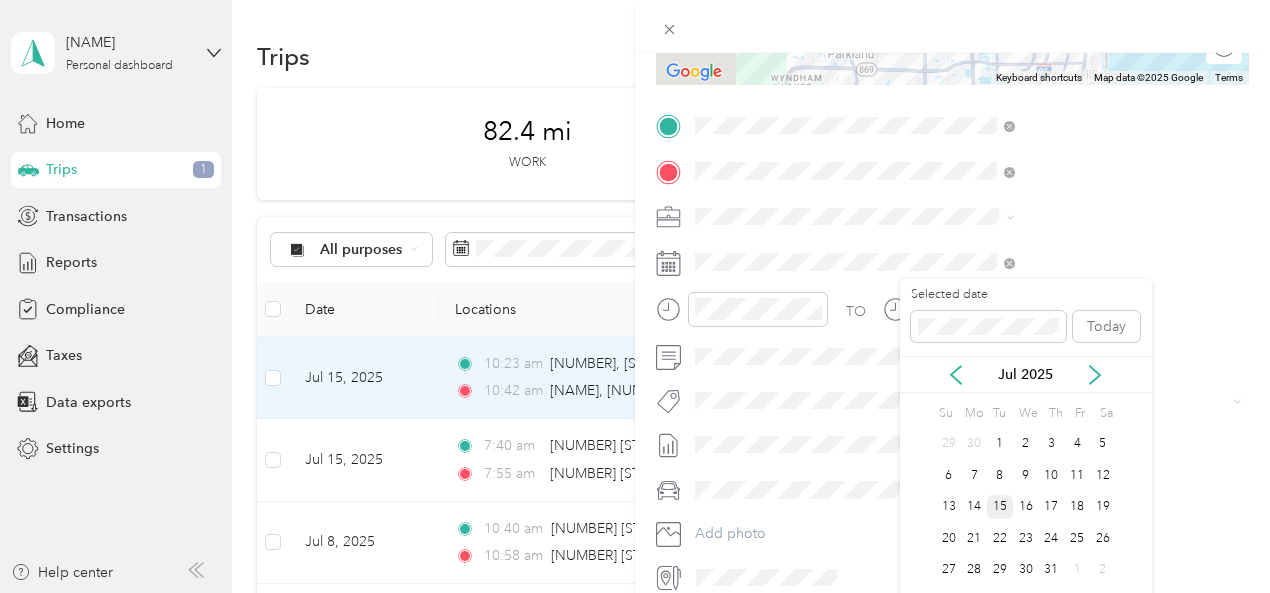 click on "15" at bounding box center (1000, 507) 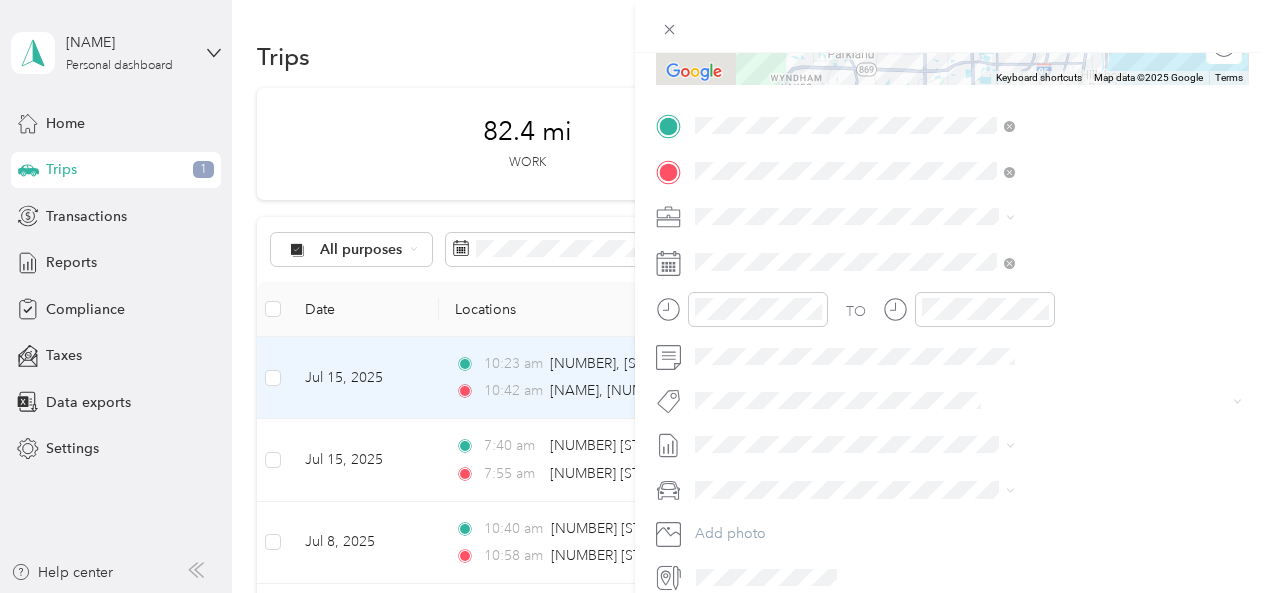 click on "TO Add photo" at bounding box center (952, 351) 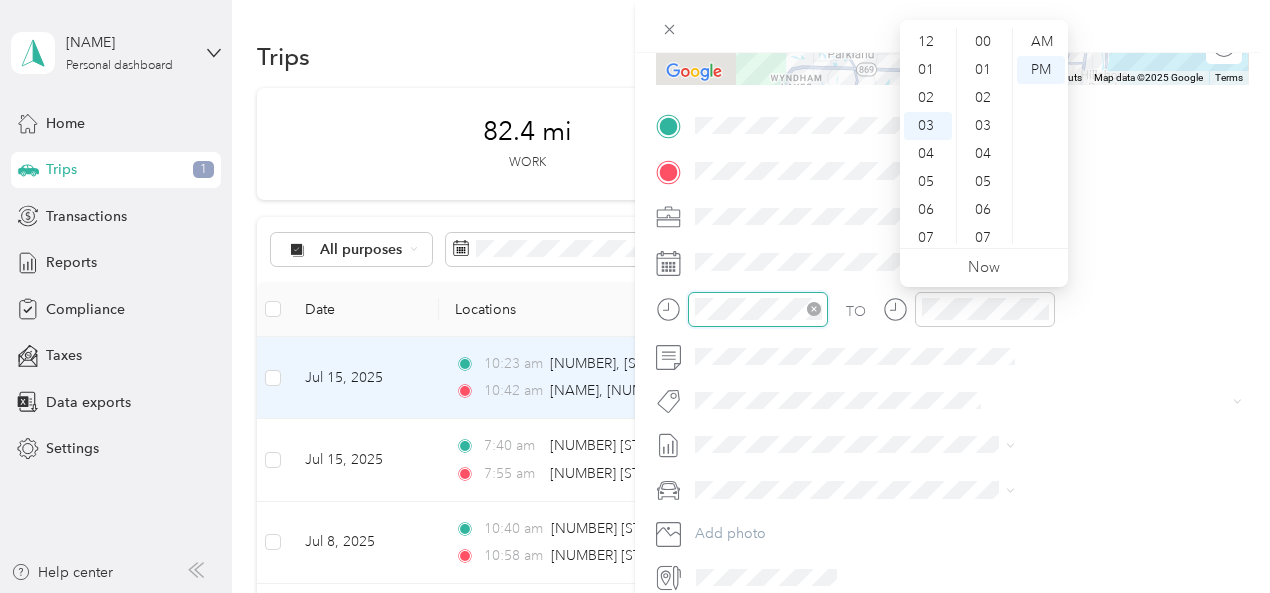 scroll, scrollTop: 84, scrollLeft: 0, axis: vertical 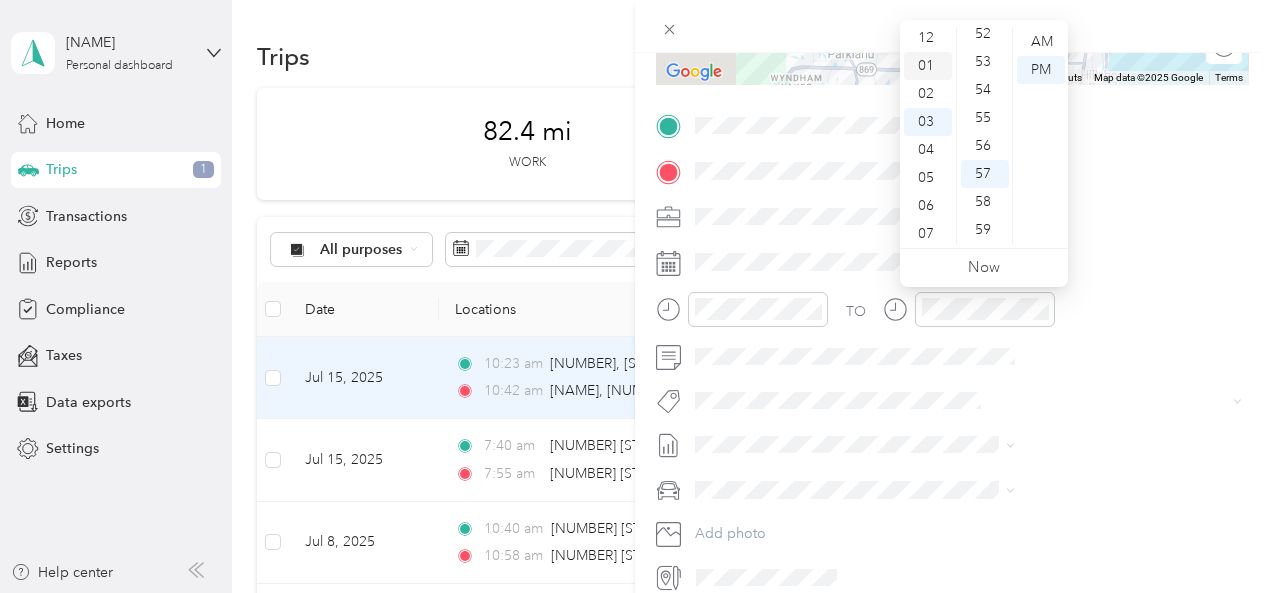 click on "01" at bounding box center (928, 66) 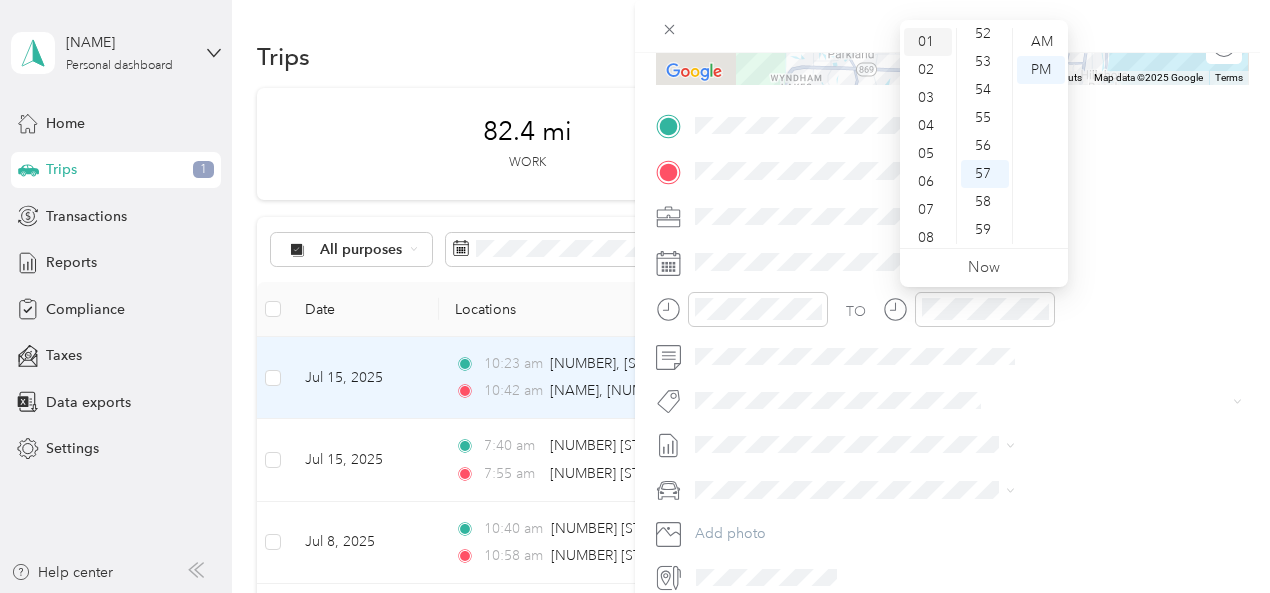 scroll, scrollTop: 28, scrollLeft: 0, axis: vertical 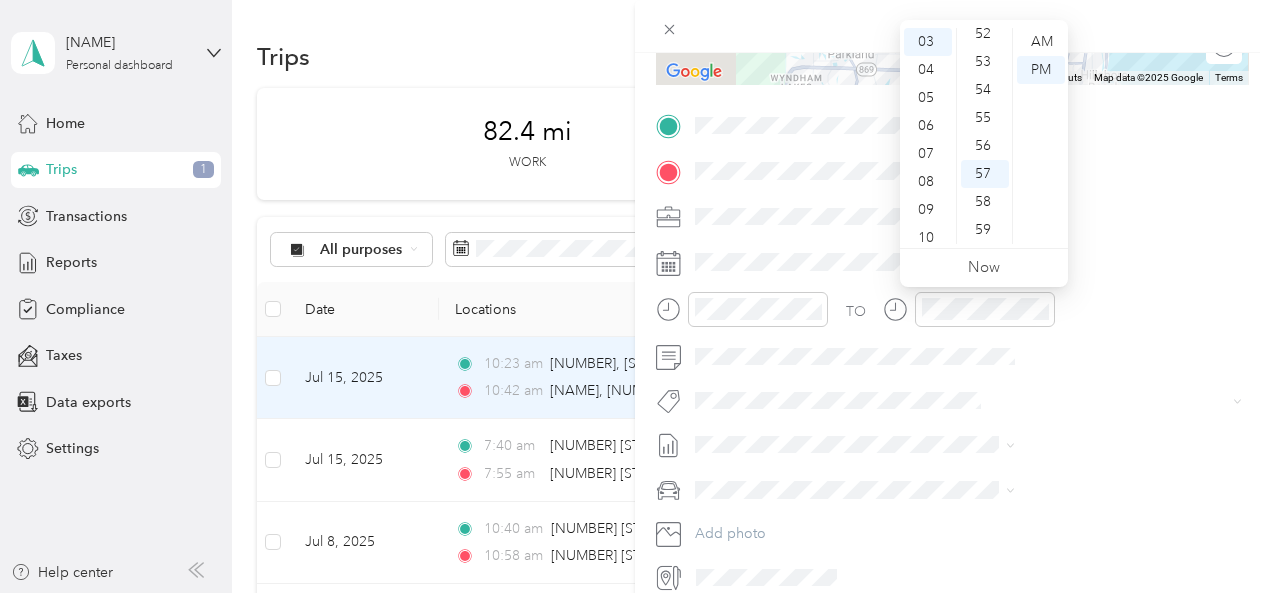 click on "12 01 02 03 04 05 06 07 08 09 10 11 00 01 02 03 04 05 06 07 08 09 10 11 12 13 14 15 16 17 18 19 20 21 22 23 24 25 26 27 28 29 30 31 32 33 34 35 36 37 38 39 40 41 42 43 44 45 46 47 48 49 50 51 52 53 54 55 56 57 58 59 AM PM" at bounding box center (984, 136) 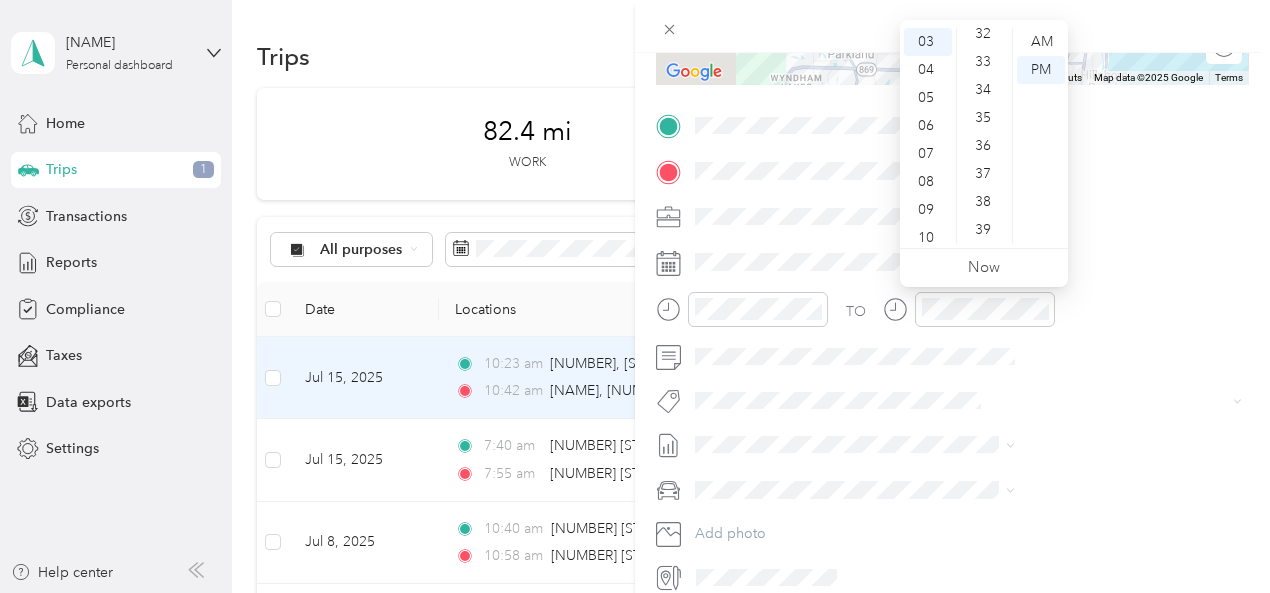 scroll, scrollTop: 837, scrollLeft: 0, axis: vertical 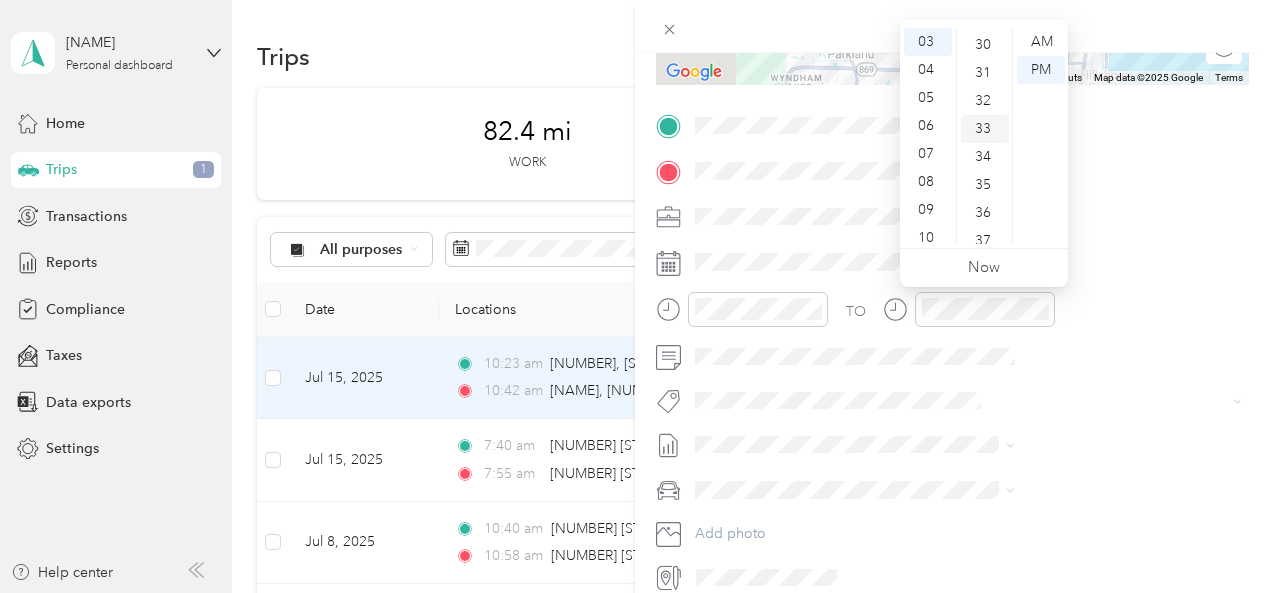 click on "33" at bounding box center (985, 129) 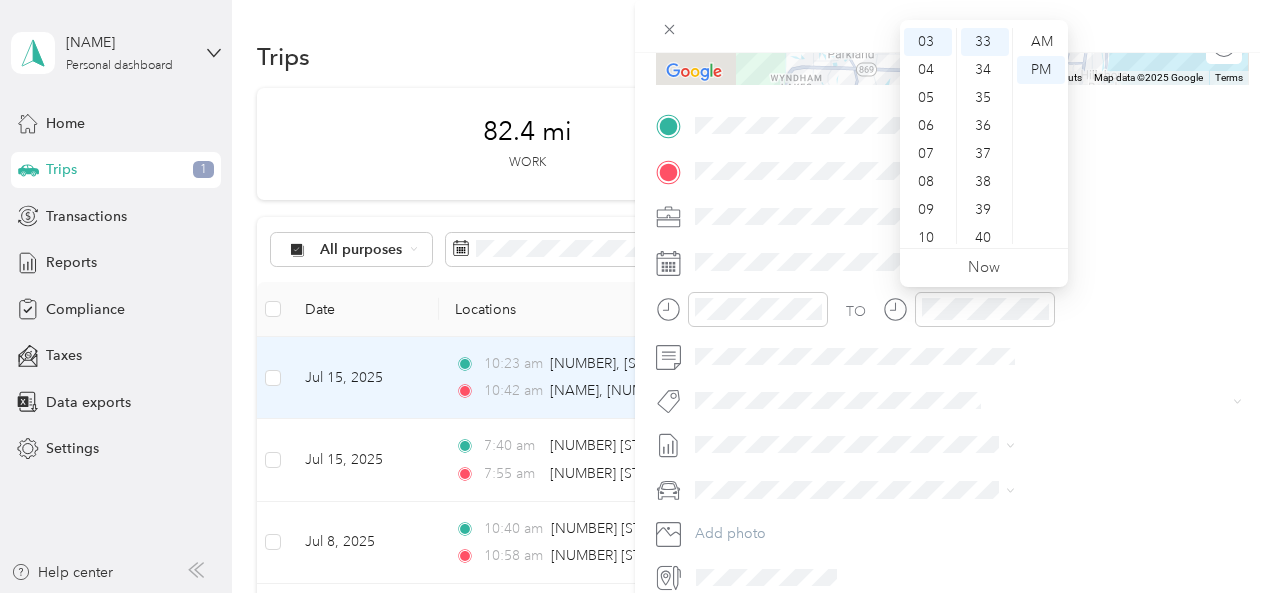 click at bounding box center [952, 26] 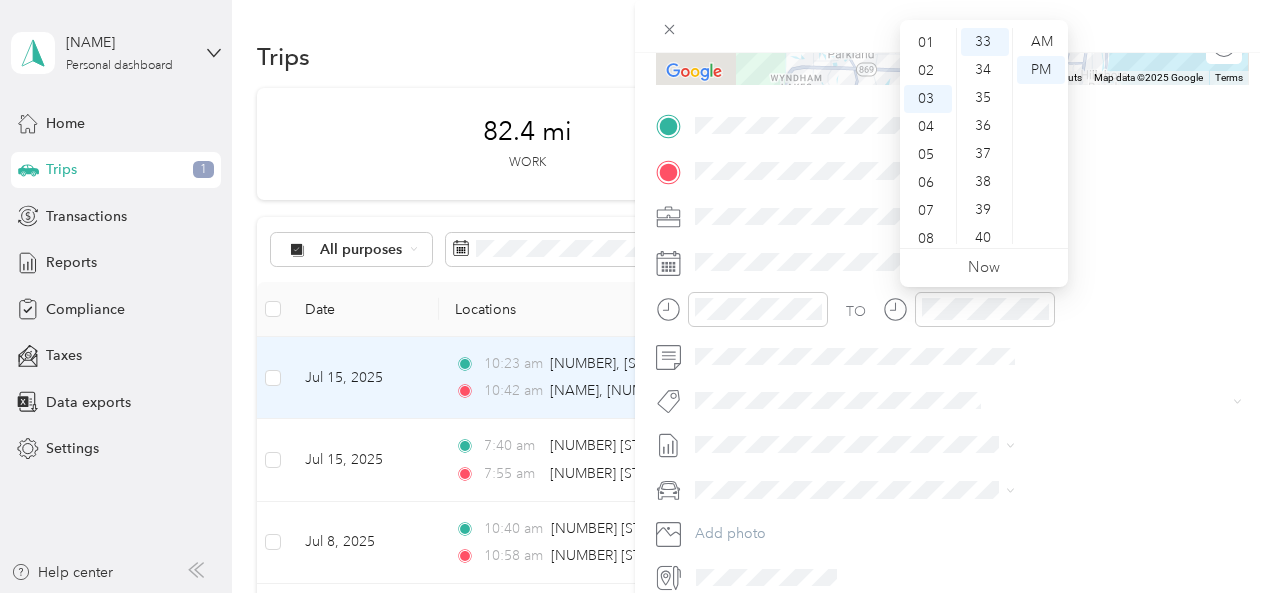 scroll, scrollTop: 0, scrollLeft: 0, axis: both 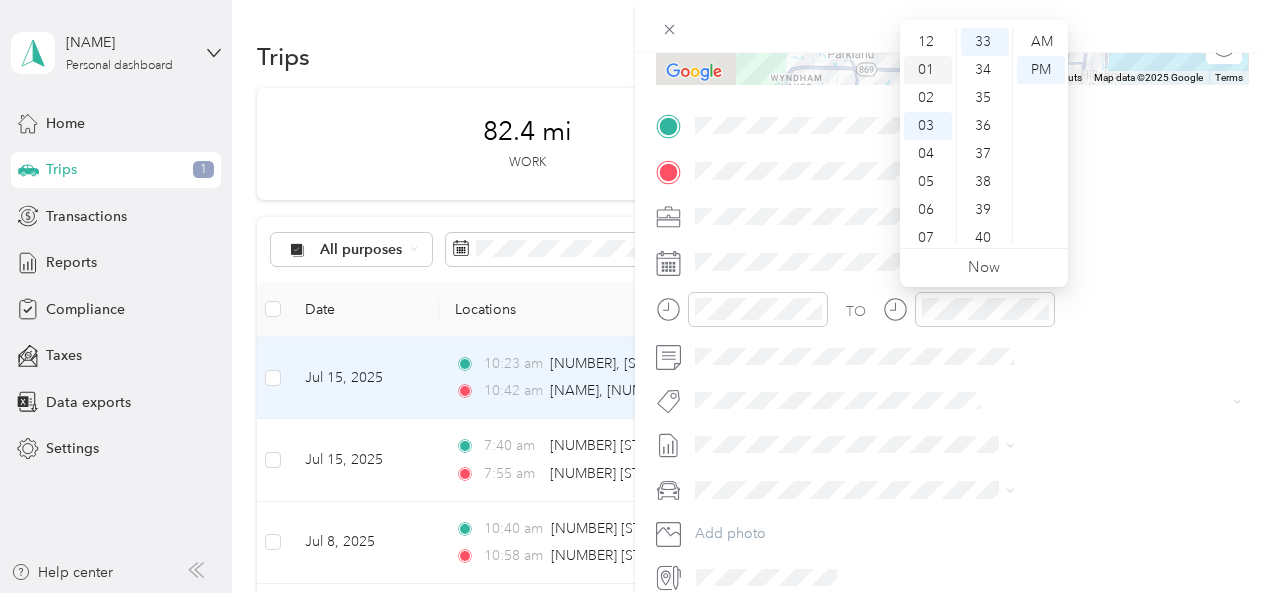 click on "01" at bounding box center [928, 70] 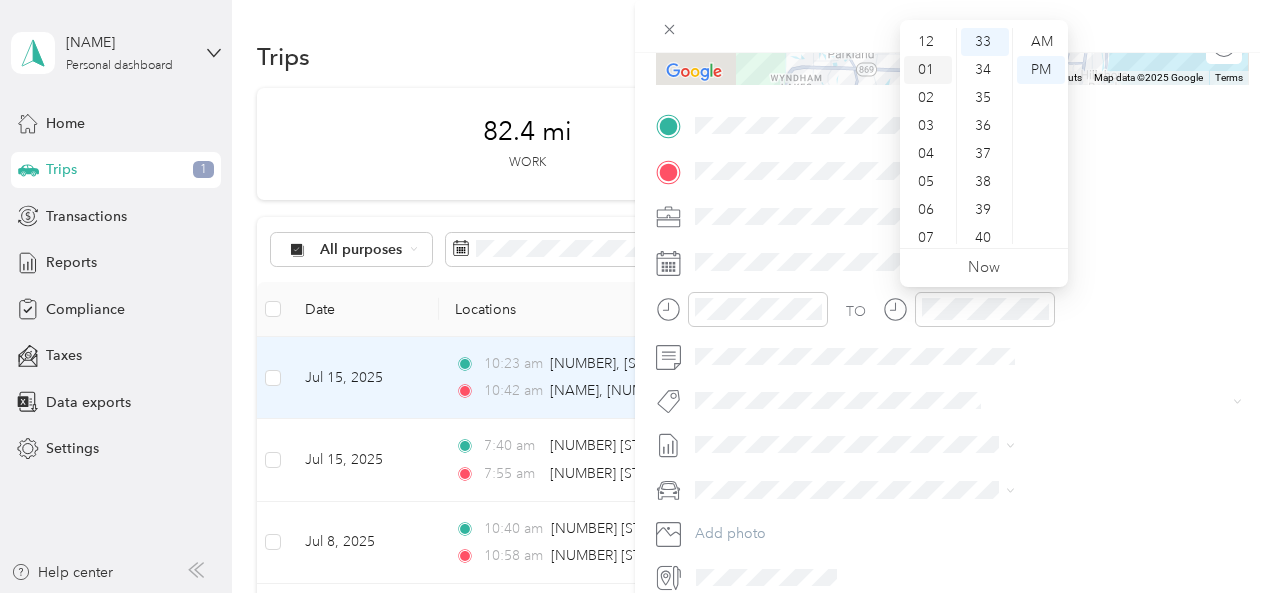 scroll, scrollTop: 28, scrollLeft: 0, axis: vertical 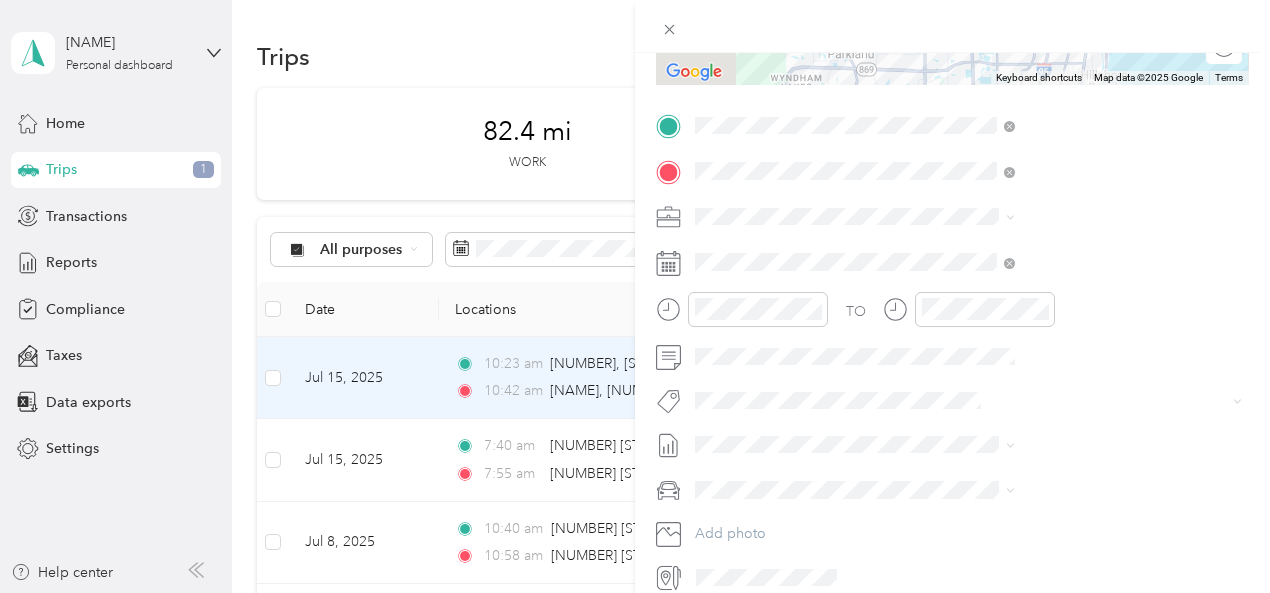 click at bounding box center (952, 26) 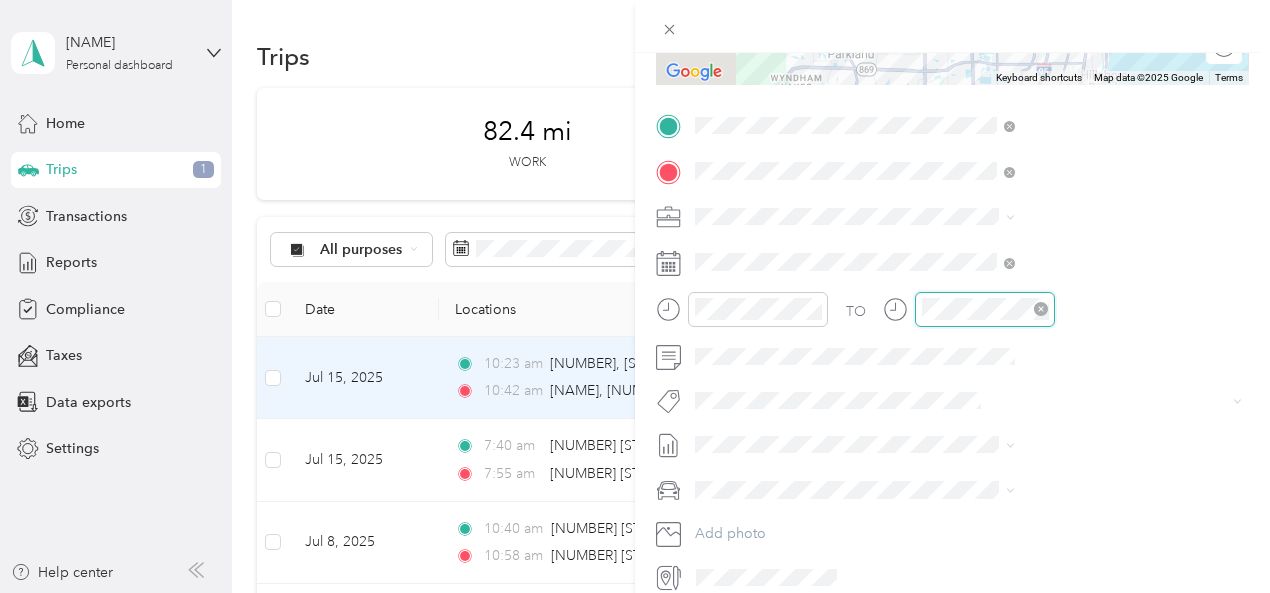 scroll, scrollTop: 82, scrollLeft: 0, axis: vertical 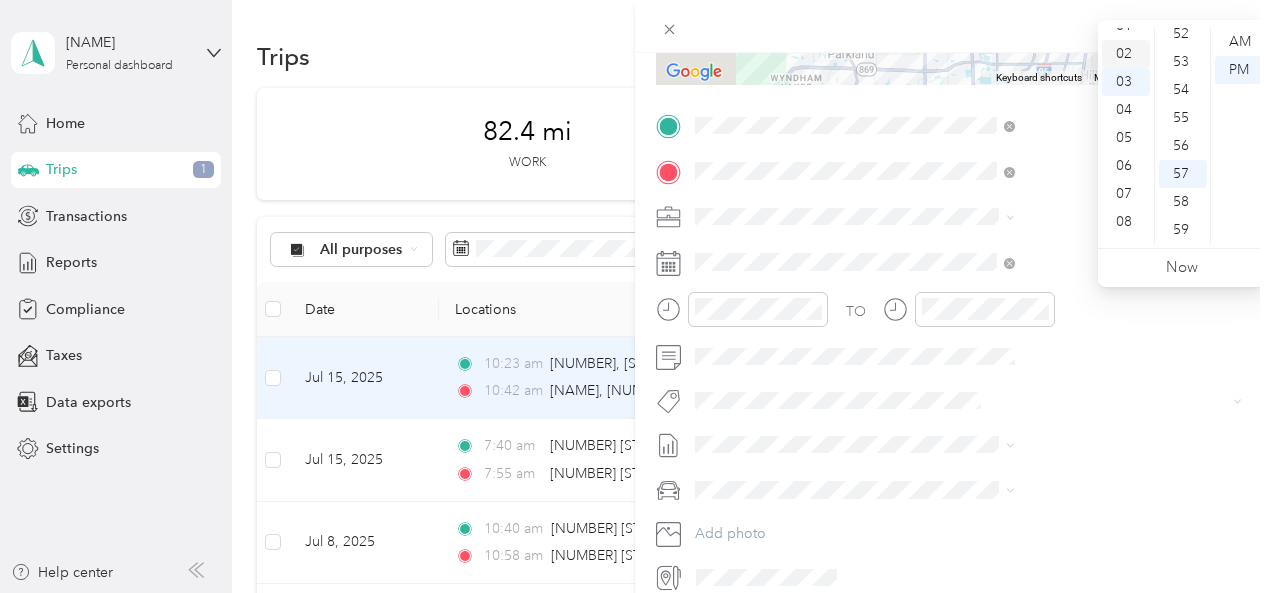 click on "02" at bounding box center (1126, 54) 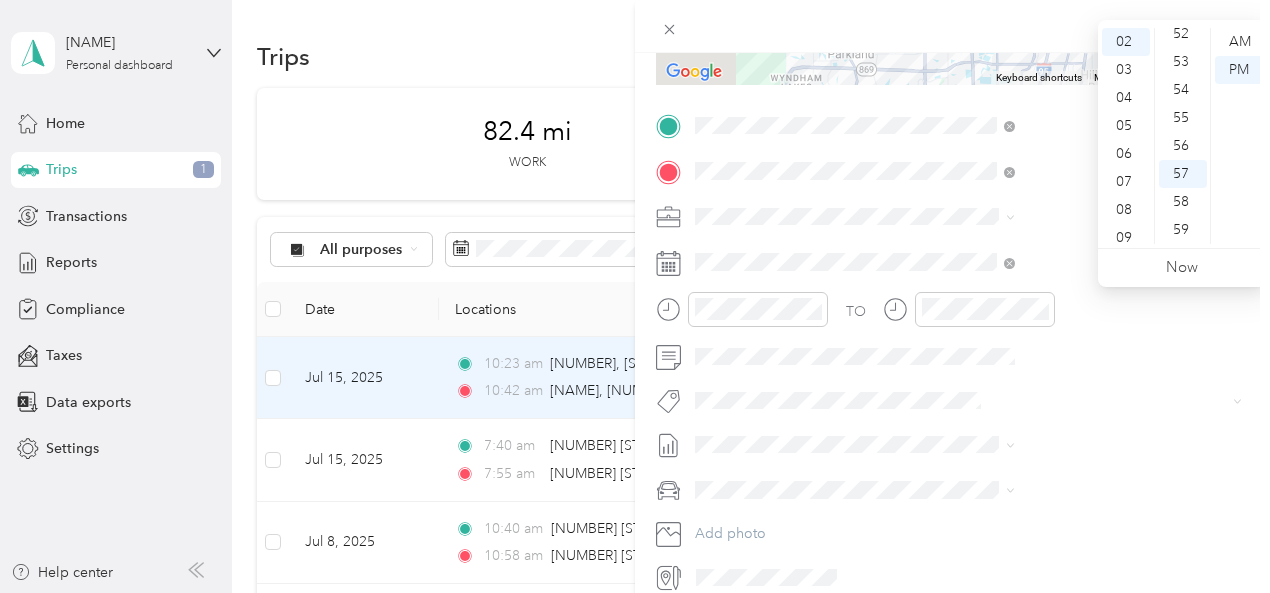 click on "New Trip Save This trip cannot be edited because it is either under review, approved, or paid. Contact your Team Manager to edit it. Miles To navigate the map with touch gestures double-tap and hold your finger on the map, then drag the map. ← Move left → Move right ↑ Move up ↓ Move down + Zoom in - Zoom out Home Jump left by 75% End Jump right by 75% Page Up Jump up by 75% Page Down Jump down by 75% Keyboard shortcuts Map Data Map data ©2025 Google Map data ©2025 Google 5 km  Click to toggle between metric and imperial units Terms Report a map error Edit route Calculate route Round trip TO Add photo" at bounding box center (635, 296) 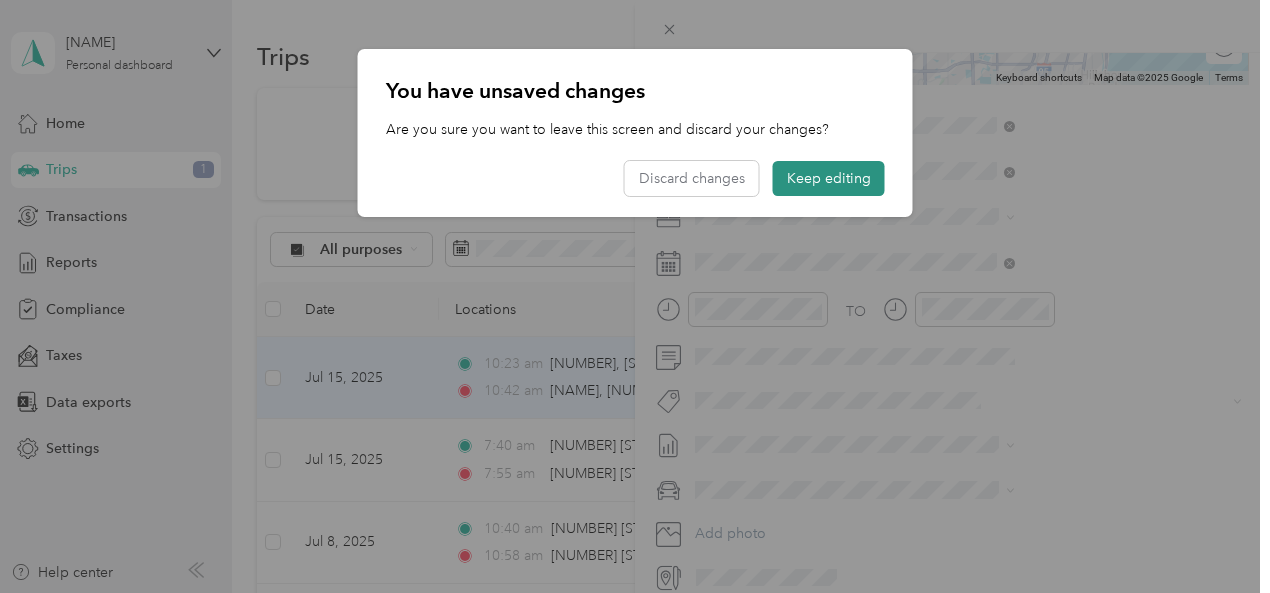 click on "Keep editing" at bounding box center [829, 178] 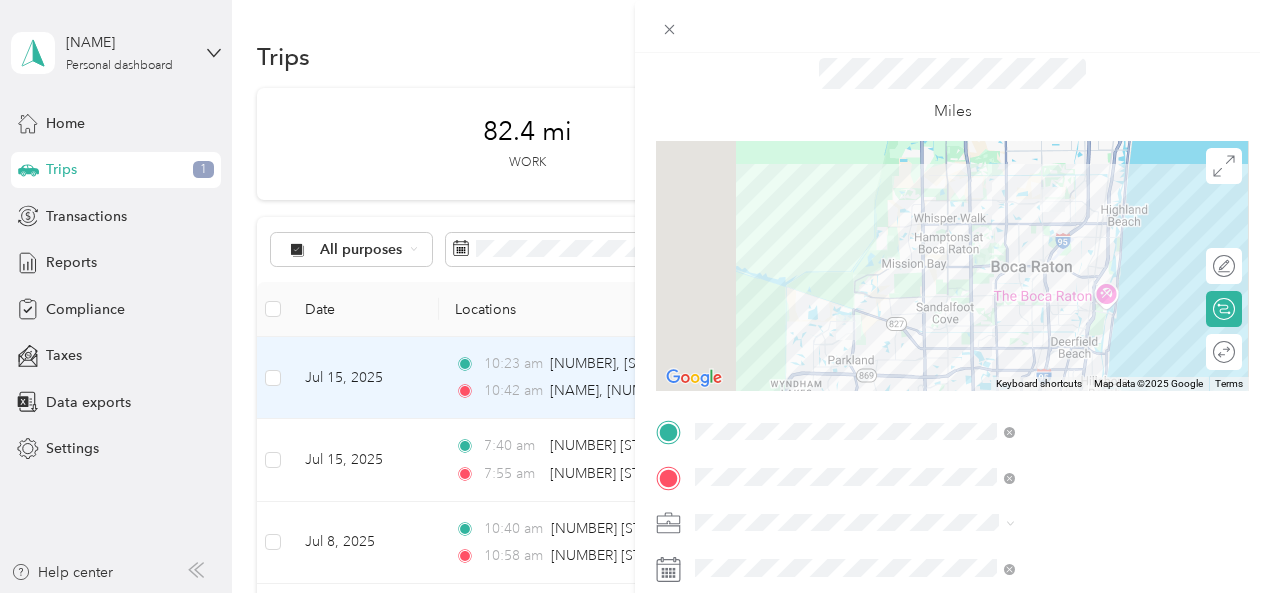 scroll, scrollTop: 0, scrollLeft: 0, axis: both 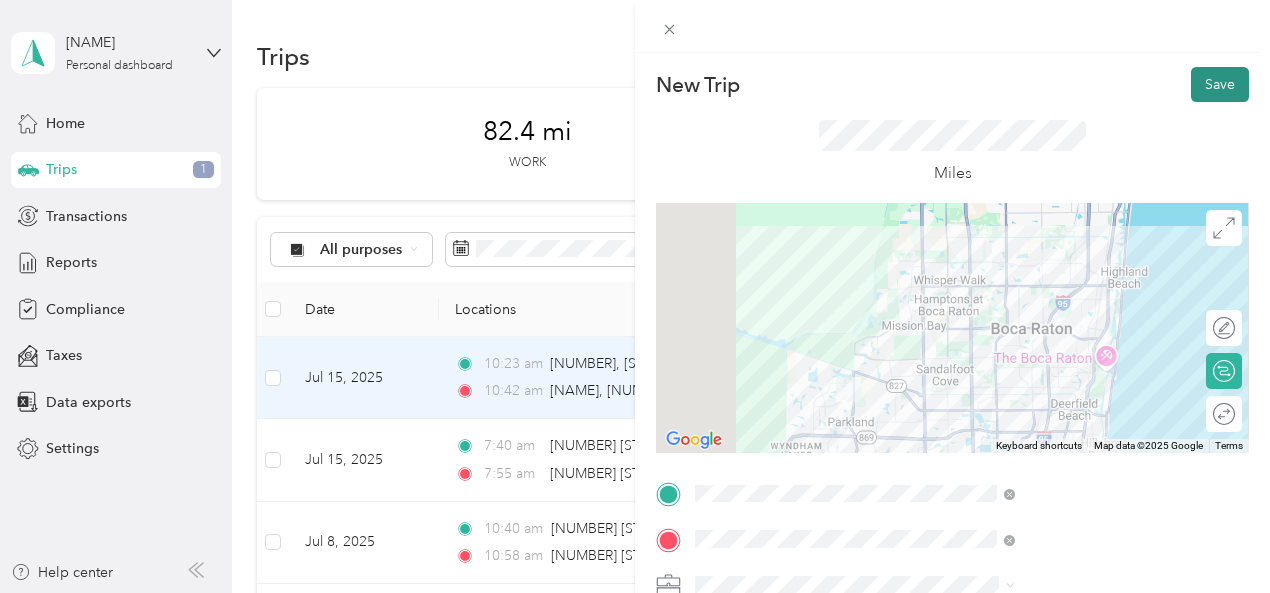 click on "Save" at bounding box center (1220, 84) 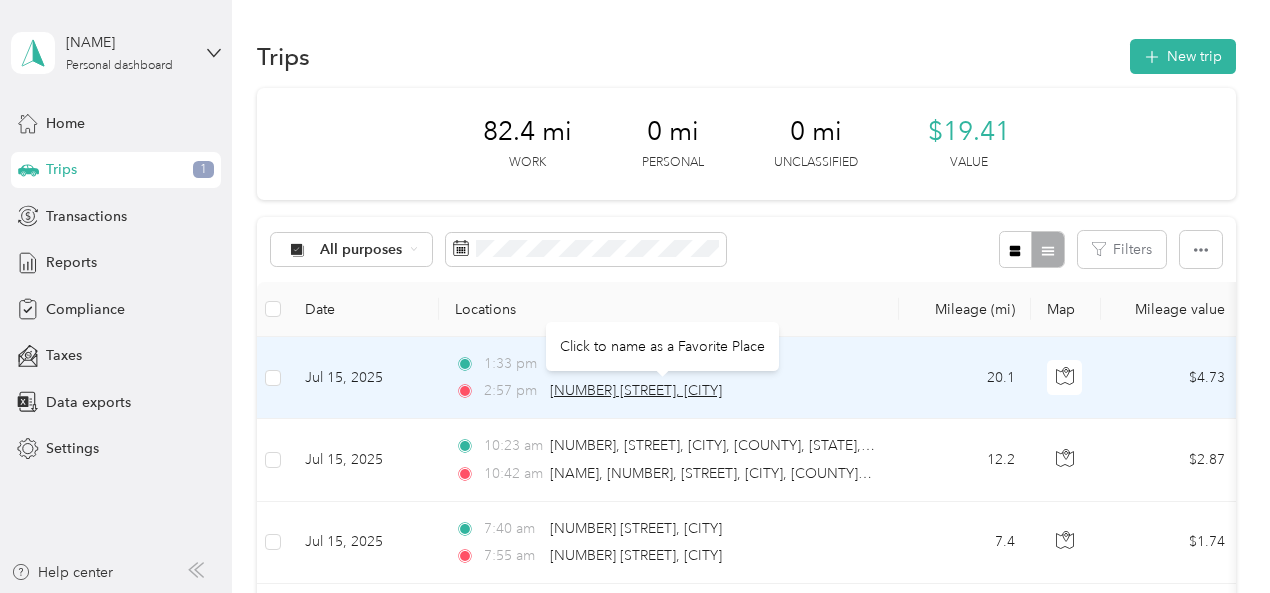 click on "[NUMBER] [STREET], [CITY]" at bounding box center (636, 390) 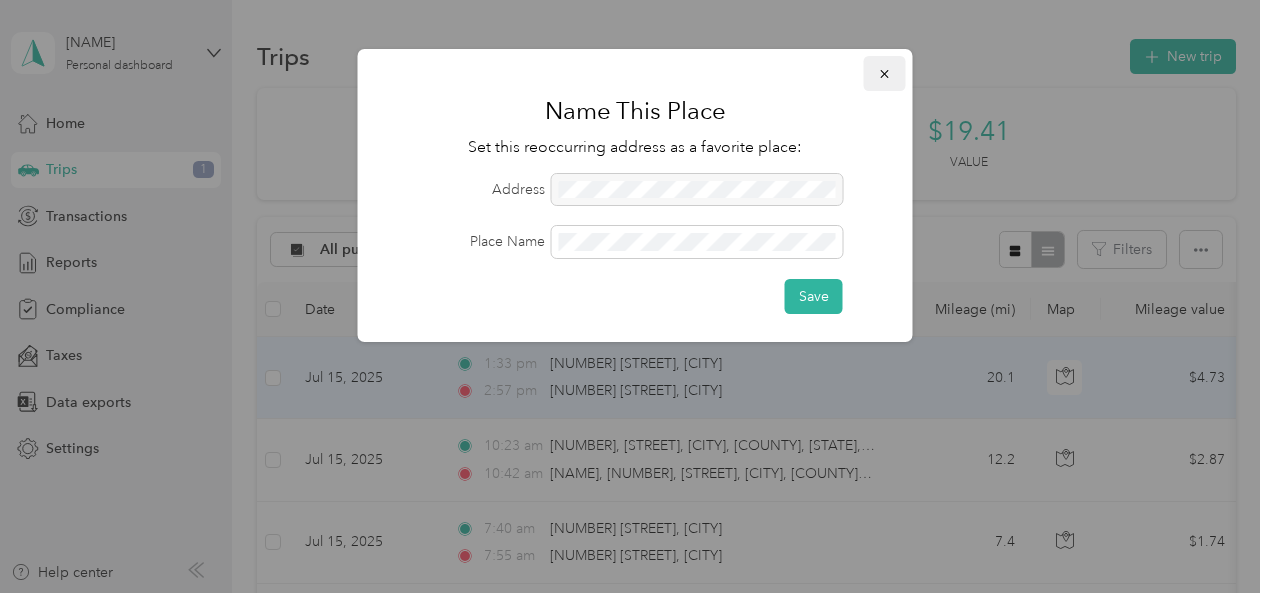 click 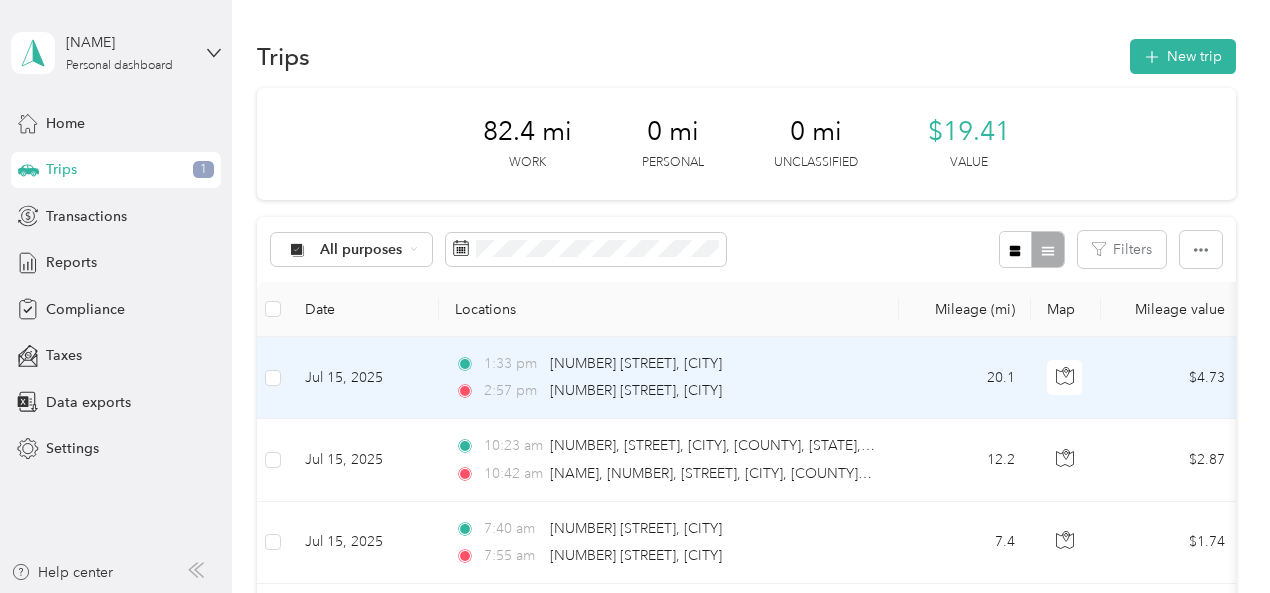 click on "Jul 15, 2025" at bounding box center [364, 378] 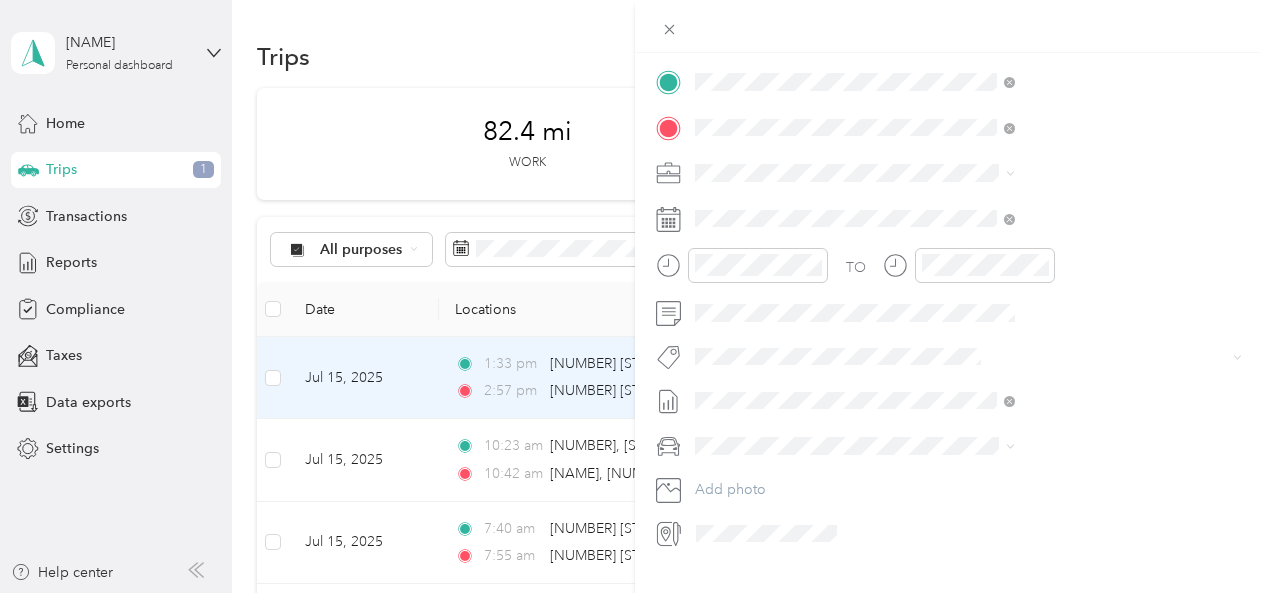 scroll, scrollTop: 456, scrollLeft: 0, axis: vertical 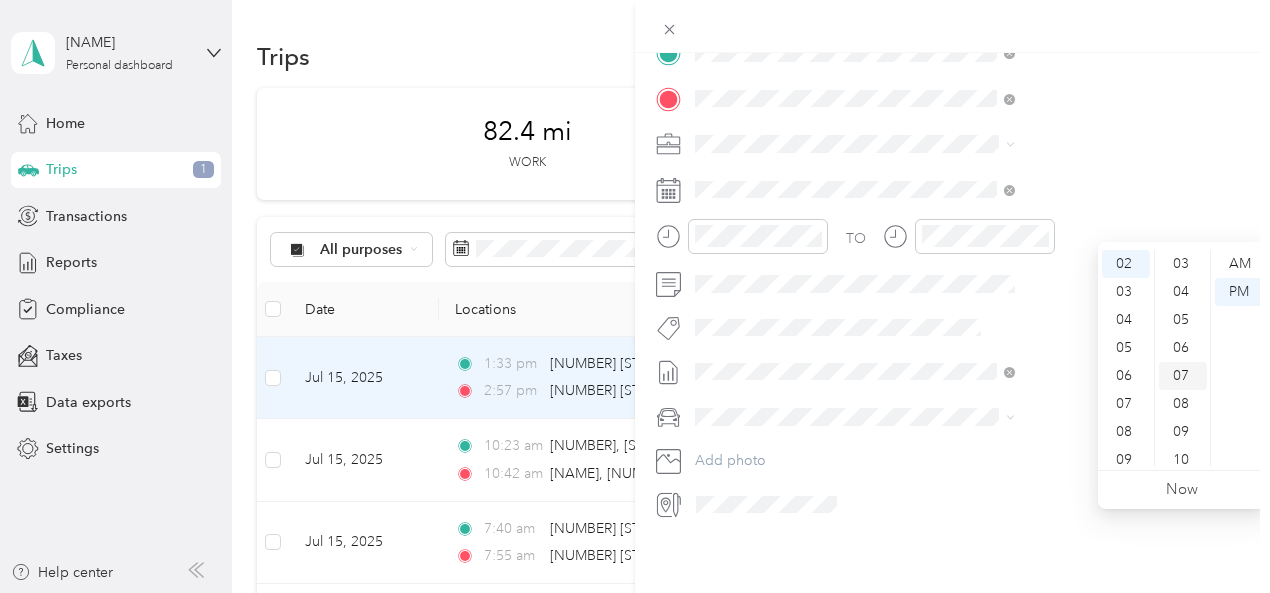click on "07" at bounding box center [1183, 376] 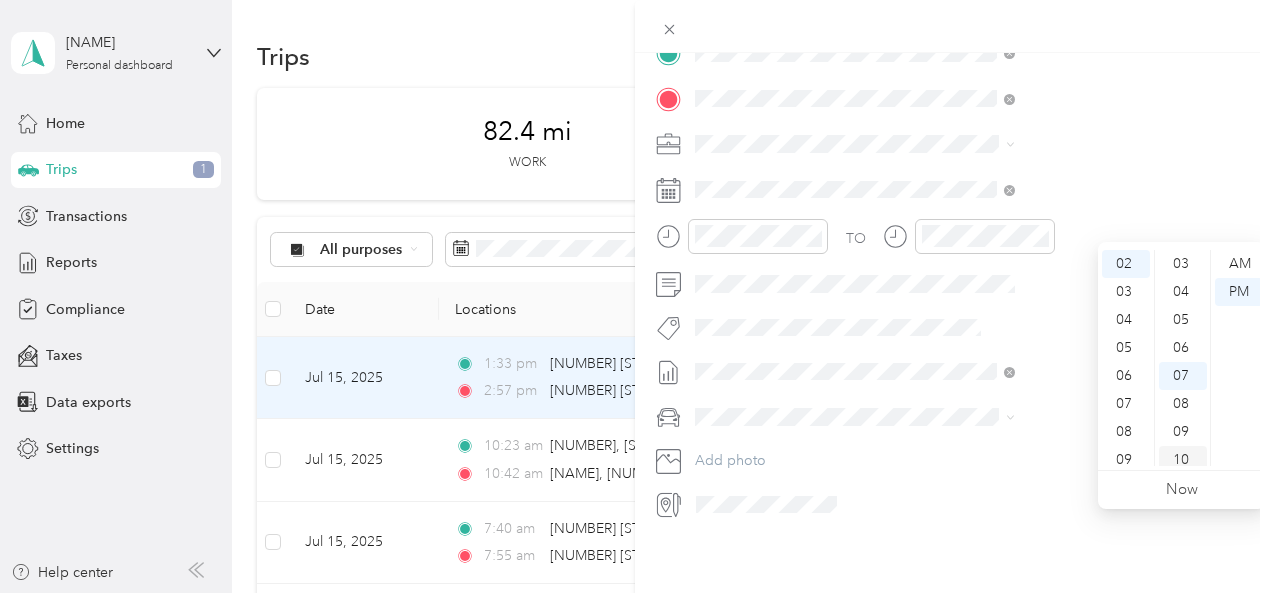 scroll, scrollTop: 196, scrollLeft: 0, axis: vertical 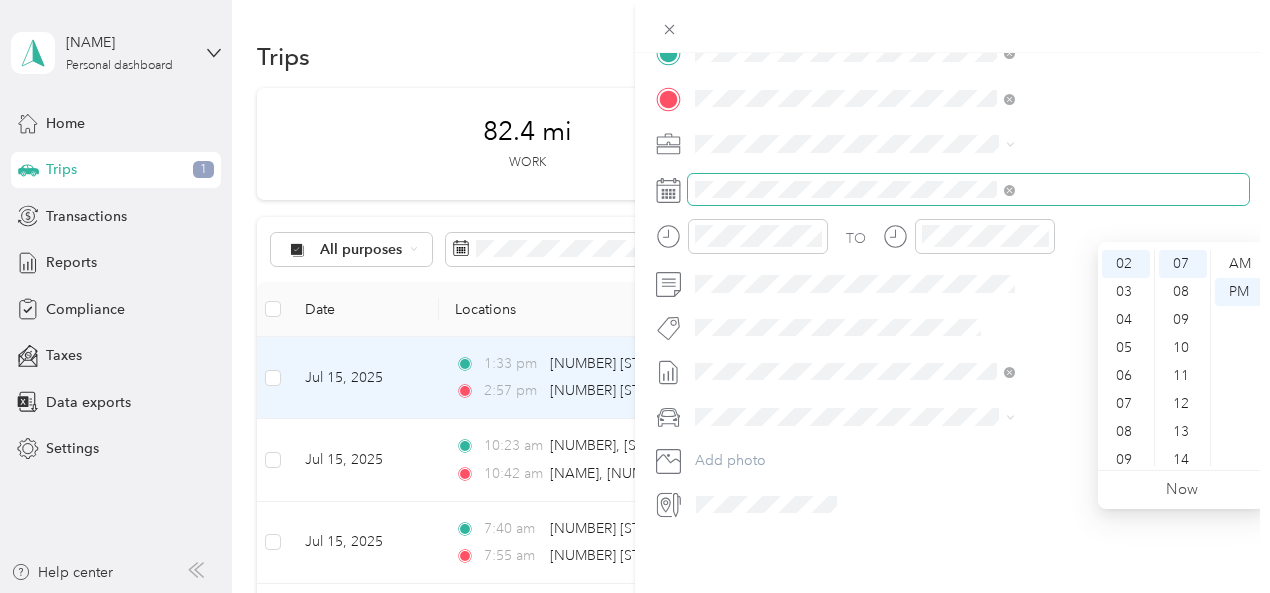 click at bounding box center (968, 190) 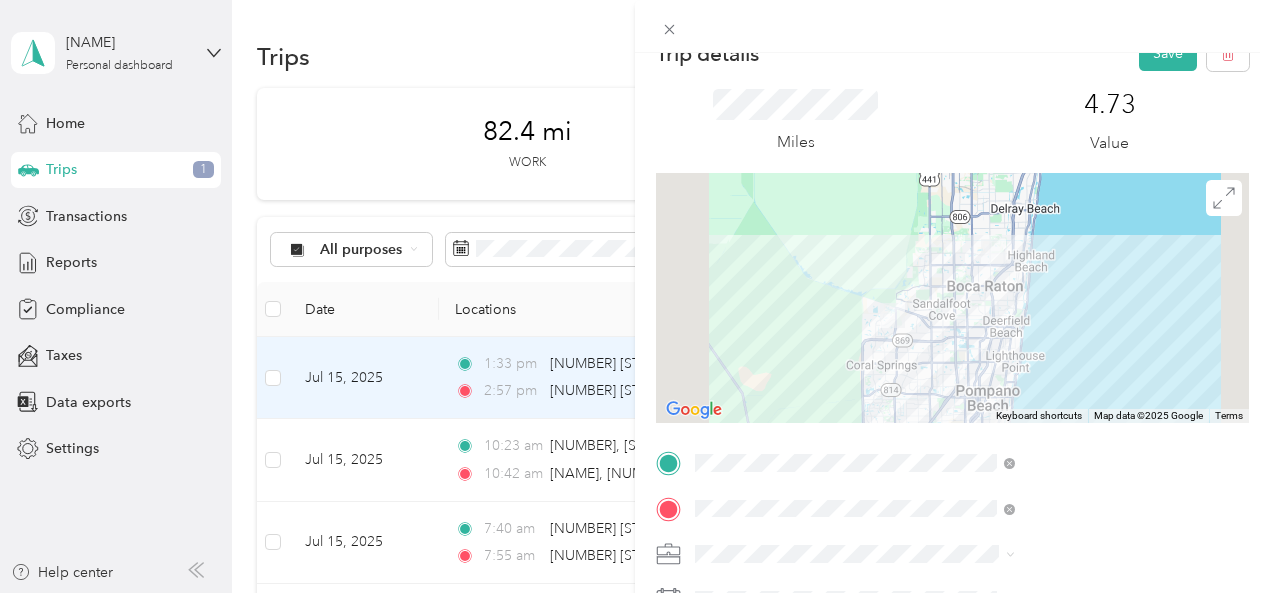 scroll, scrollTop: 0, scrollLeft: 0, axis: both 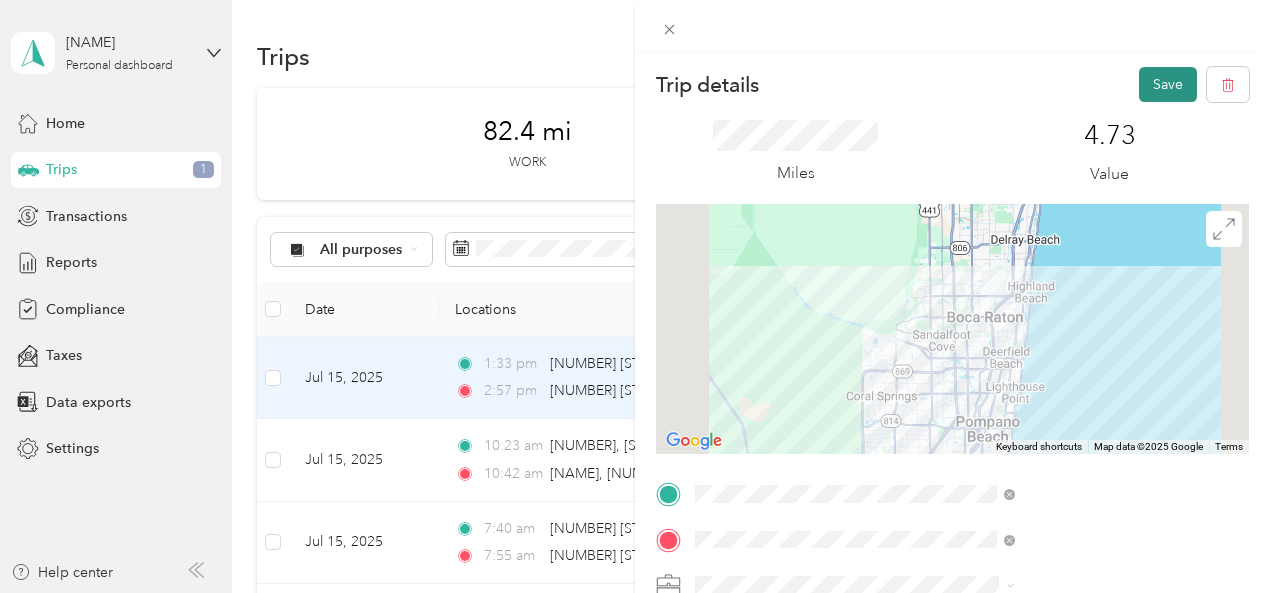 click on "Save" at bounding box center (1168, 84) 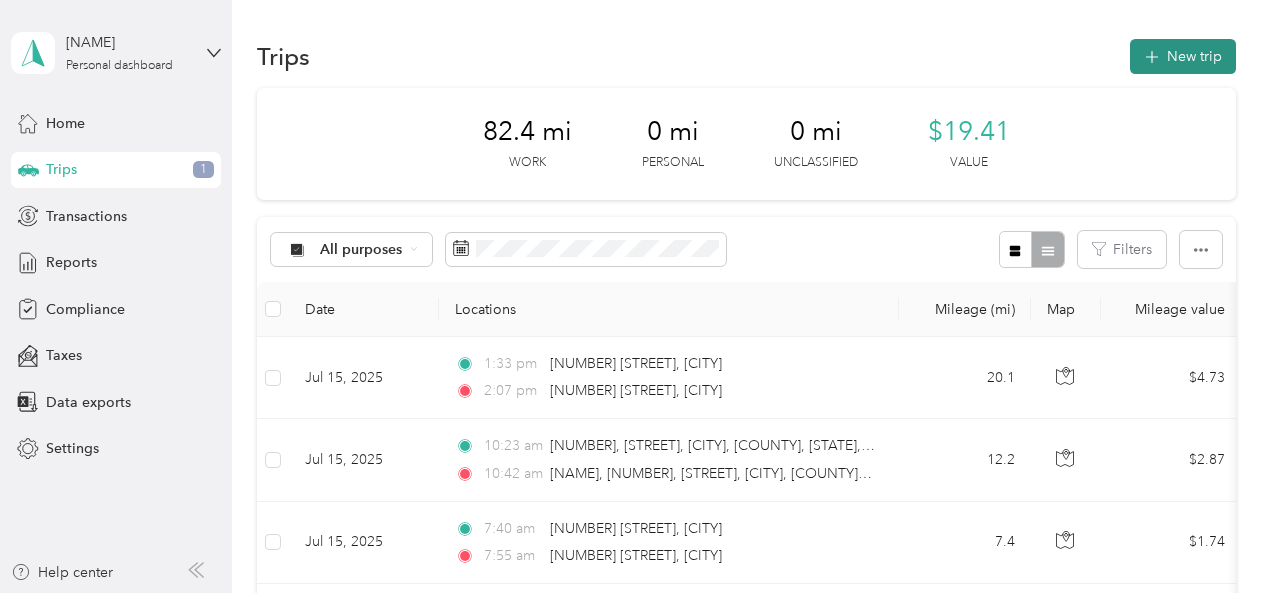 click on "New trip" at bounding box center (1183, 56) 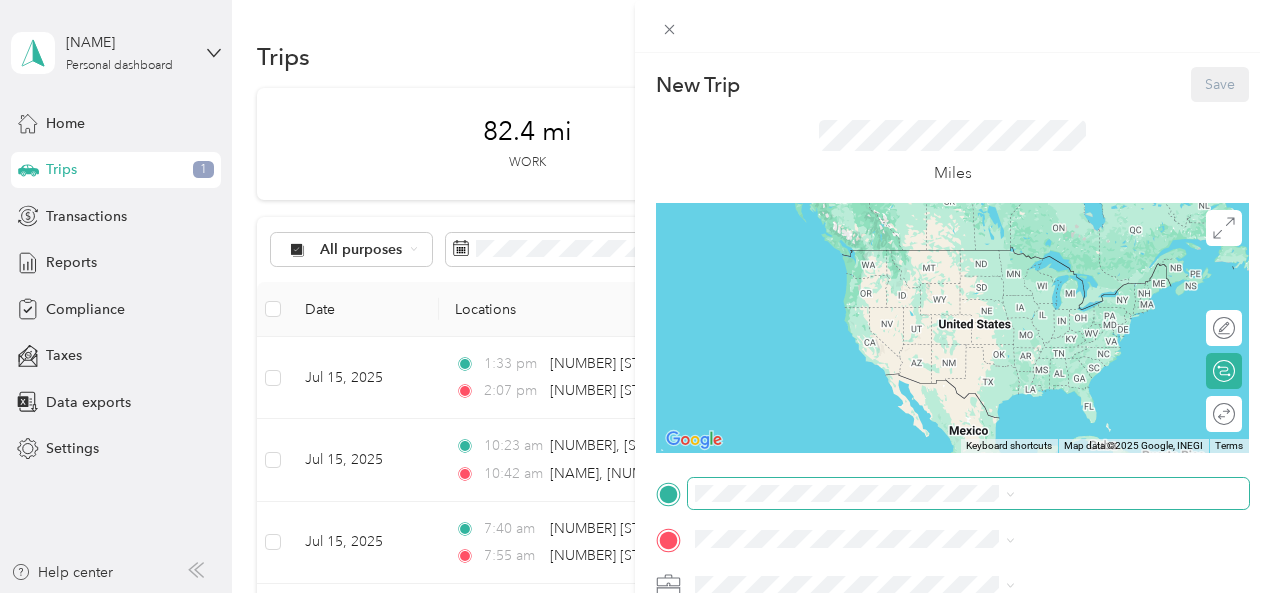 click at bounding box center (968, 494) 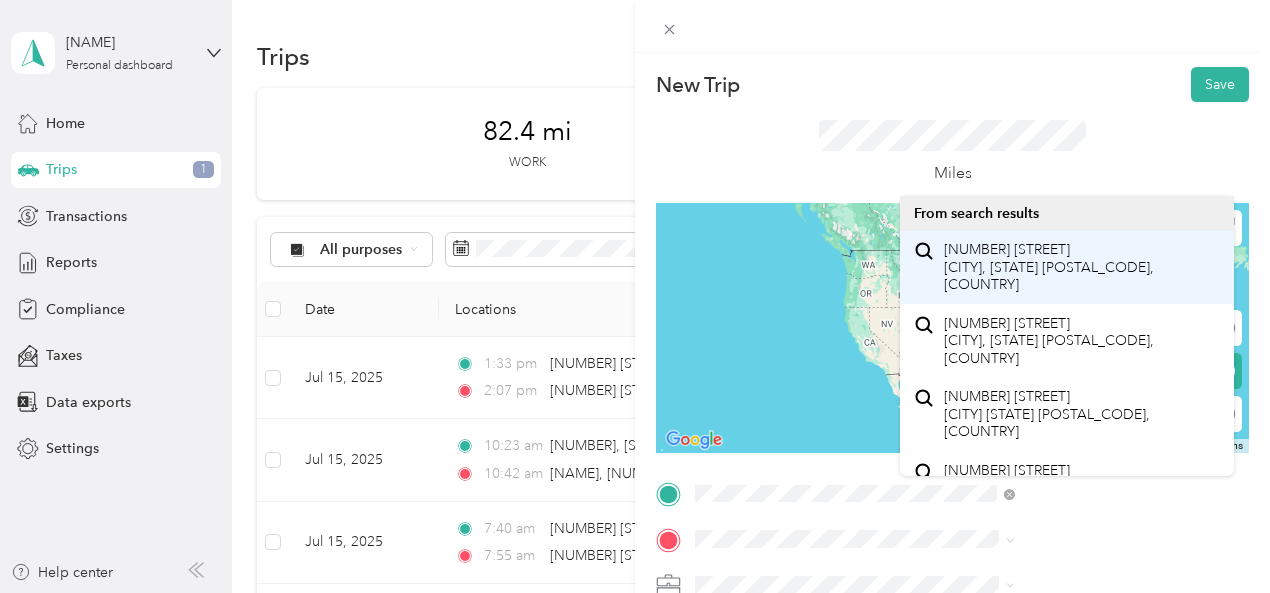 click on "[NUMBER] [STREET]
[CITY], [STATE] [POSTAL_CODE], [COUNTRY]" at bounding box center [1081, 267] 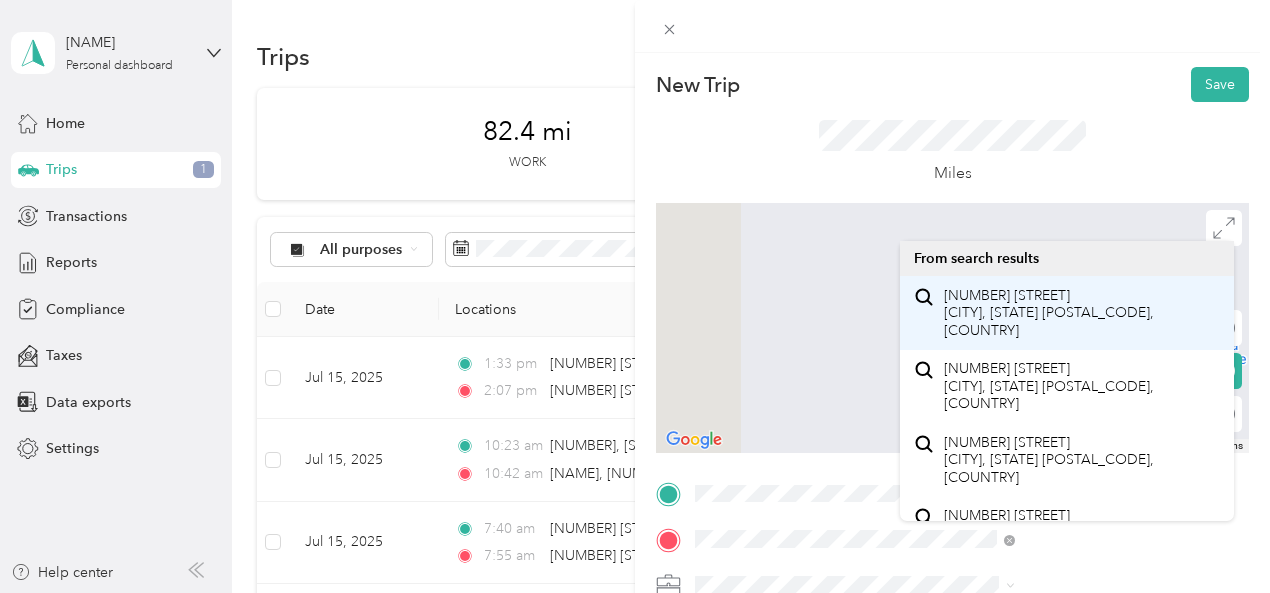 click on "[NUMBER] [STREET]
[CITY], [STATE] [POSTAL_CODE], [COUNTRY]" at bounding box center (1081, 313) 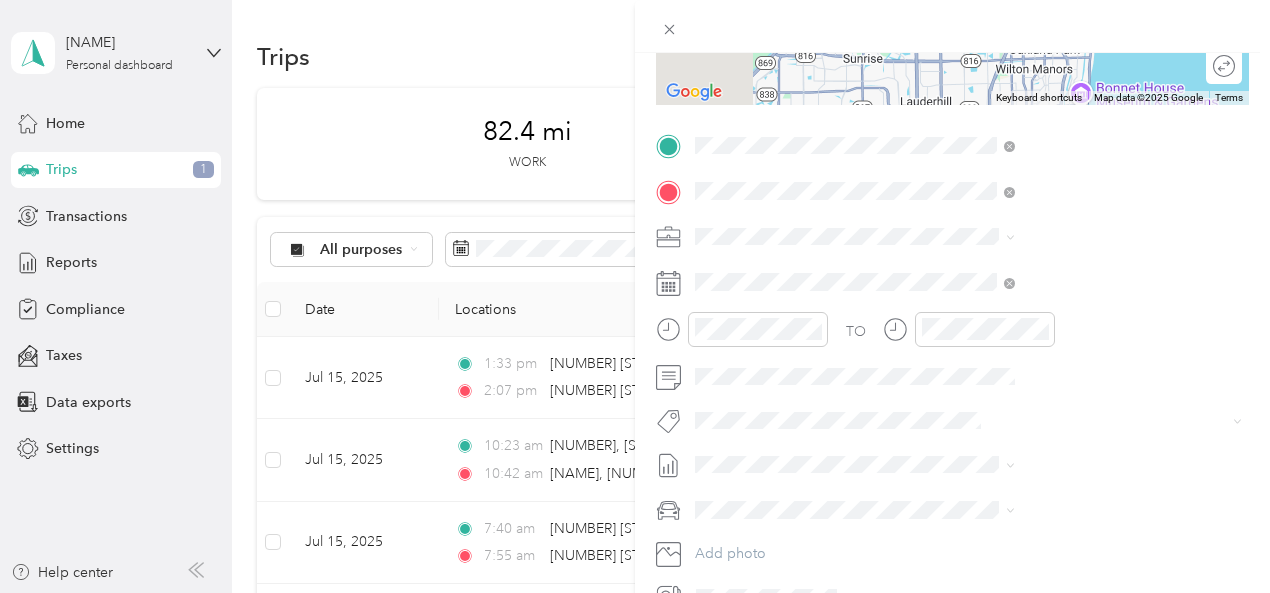 scroll, scrollTop: 352, scrollLeft: 0, axis: vertical 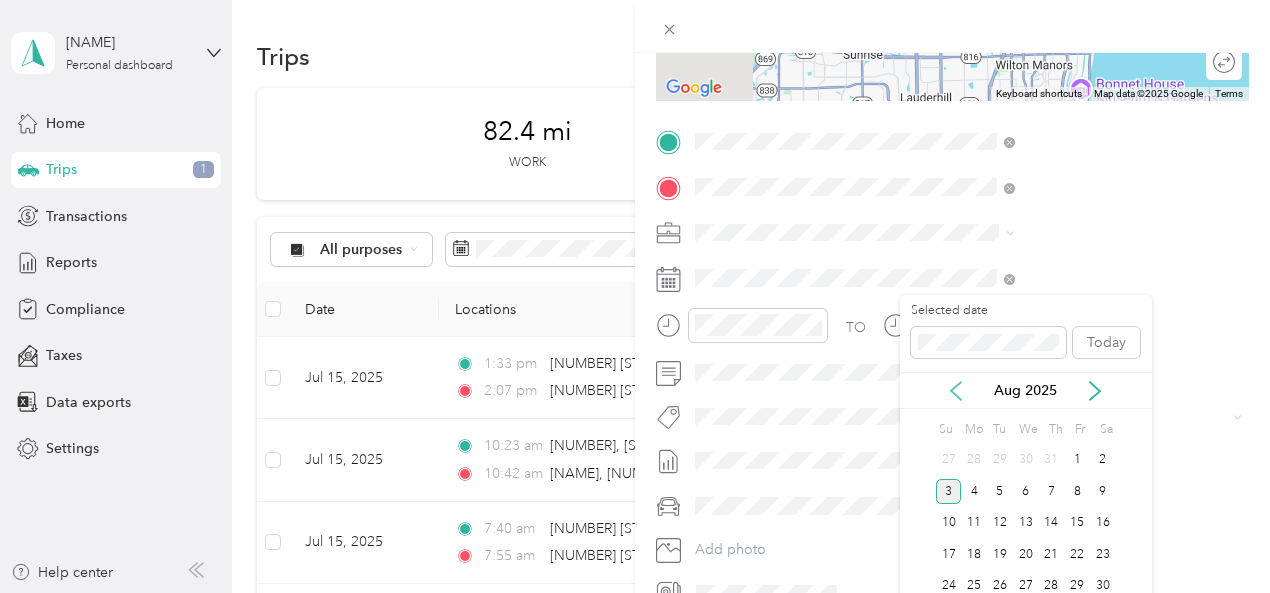 click 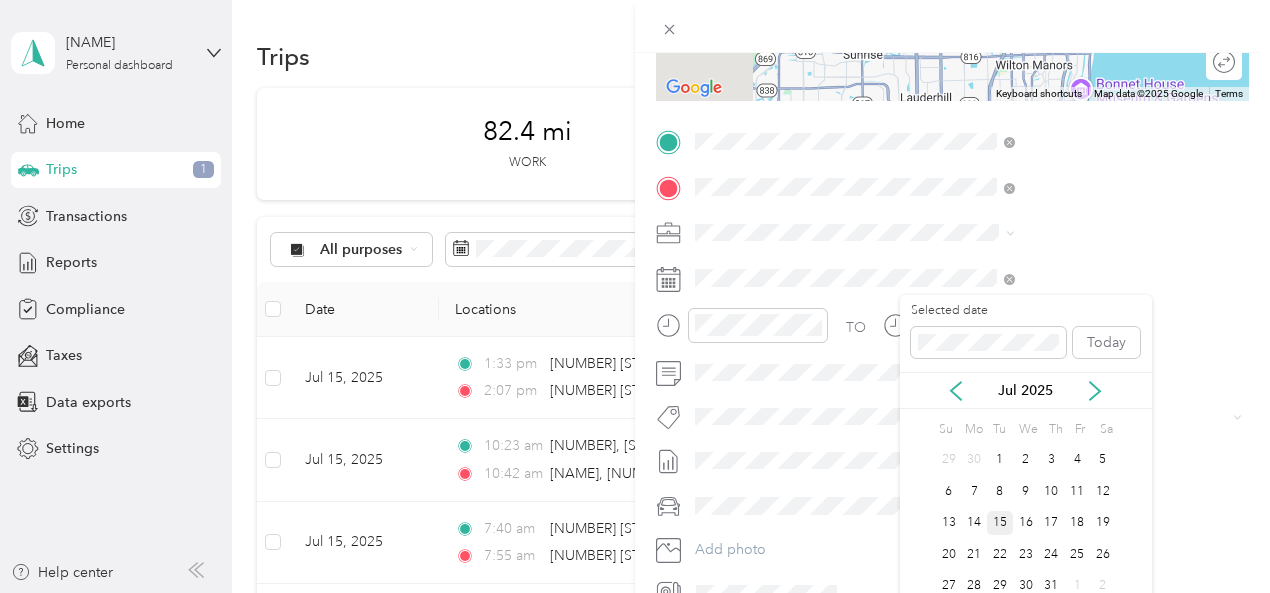 click on "15" at bounding box center [1000, 523] 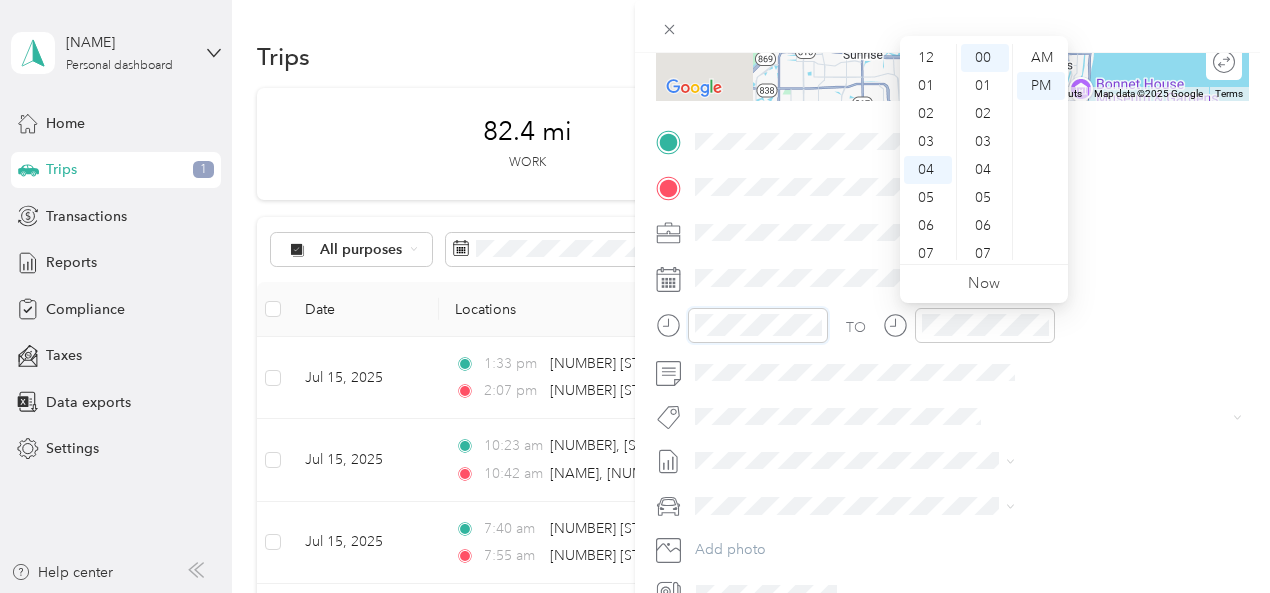 scroll, scrollTop: 112, scrollLeft: 0, axis: vertical 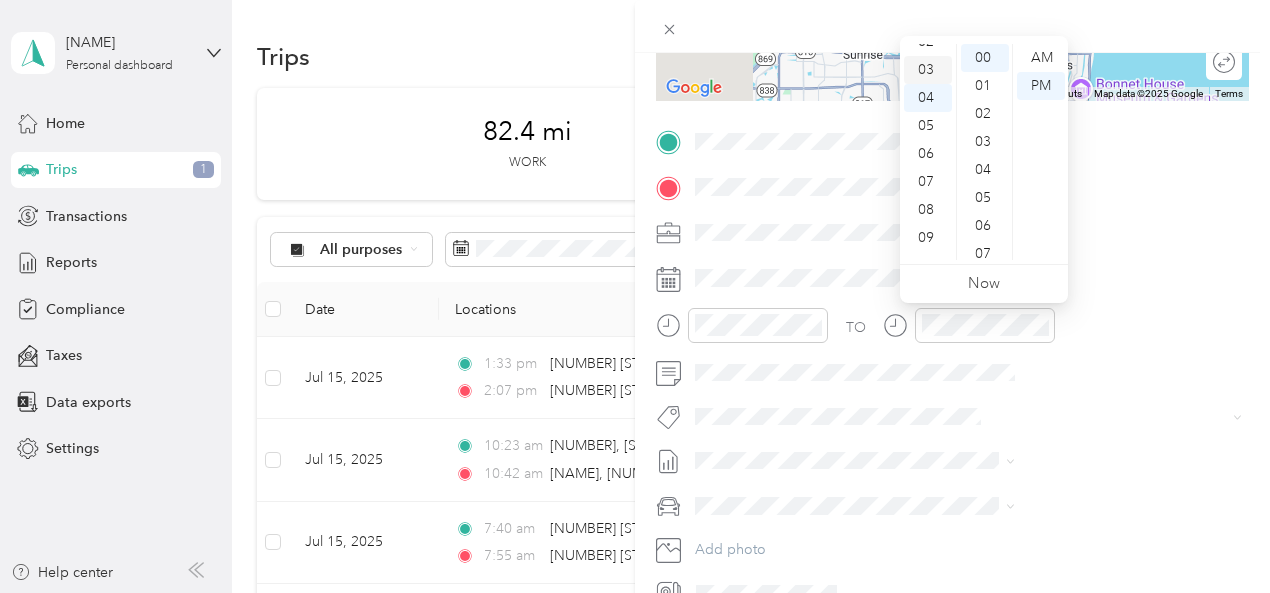 click on "03" at bounding box center (928, 70) 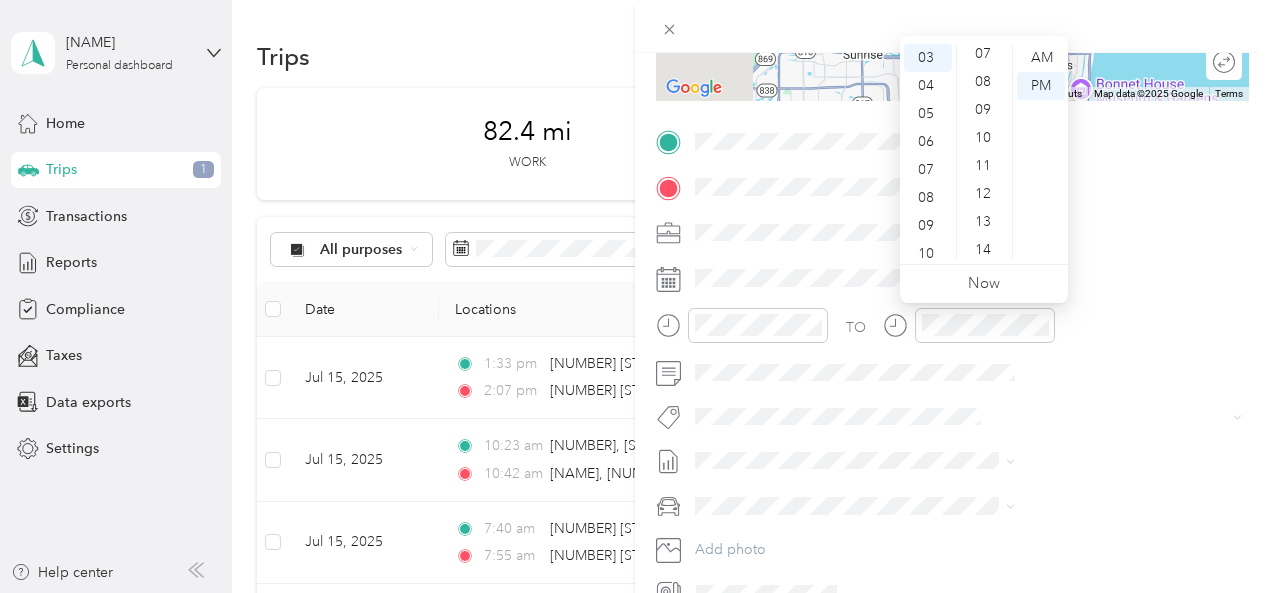 scroll, scrollTop: 240, scrollLeft: 0, axis: vertical 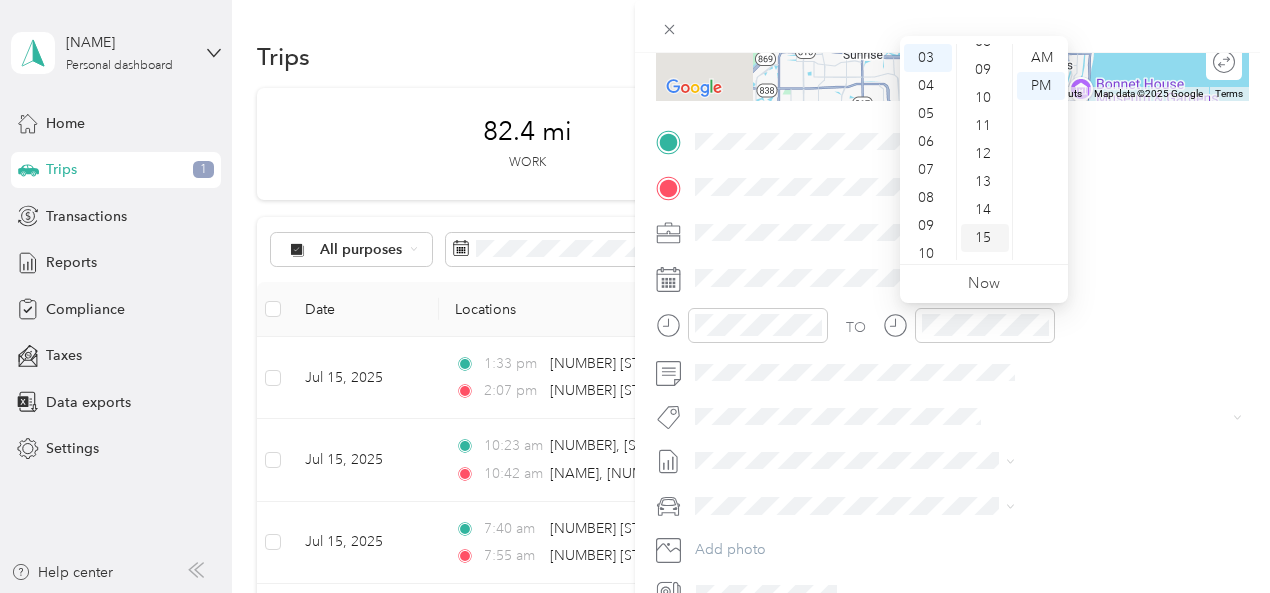click on "15" at bounding box center (985, 238) 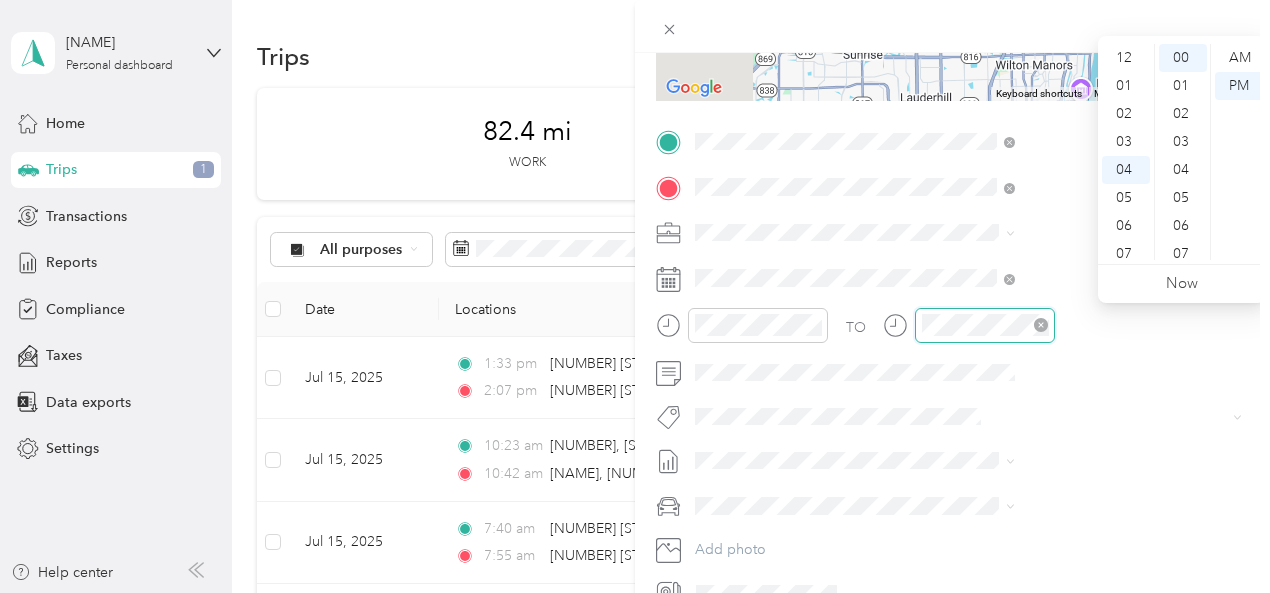 scroll, scrollTop: 112, scrollLeft: 0, axis: vertical 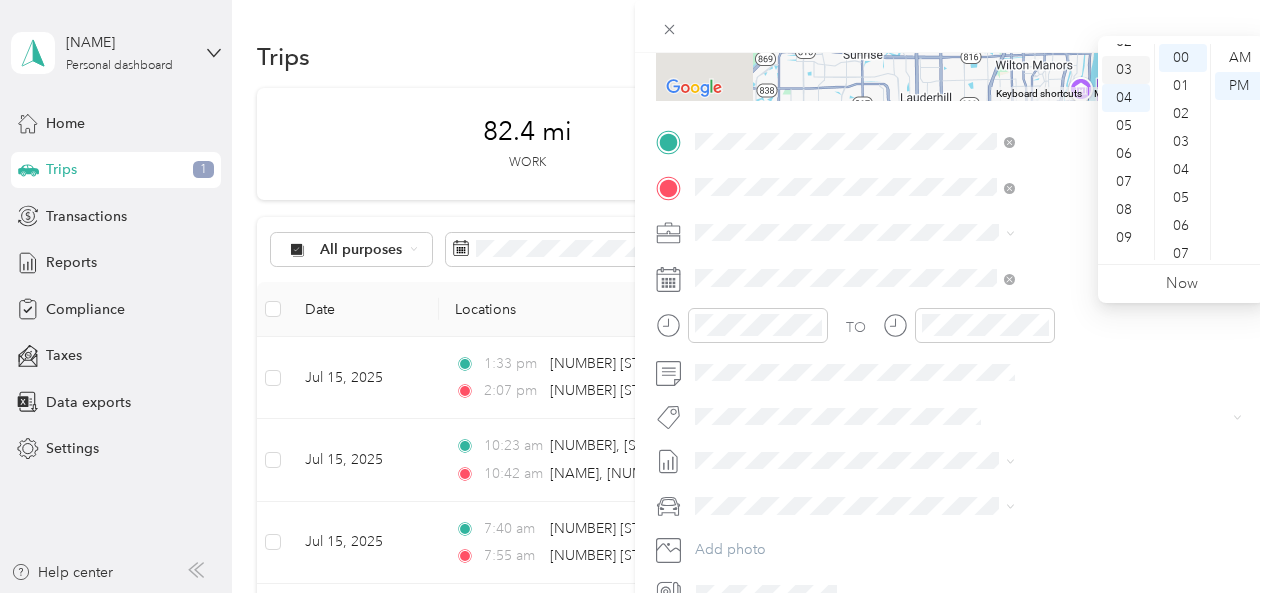 click on "03" at bounding box center [1126, 70] 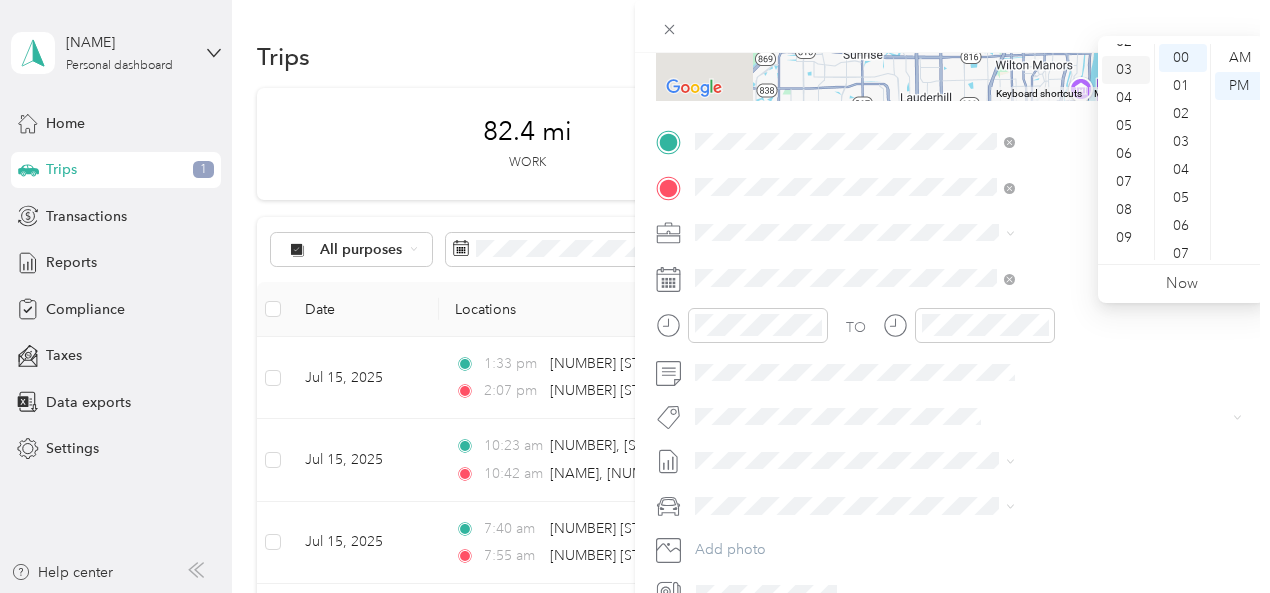 scroll, scrollTop: 84, scrollLeft: 0, axis: vertical 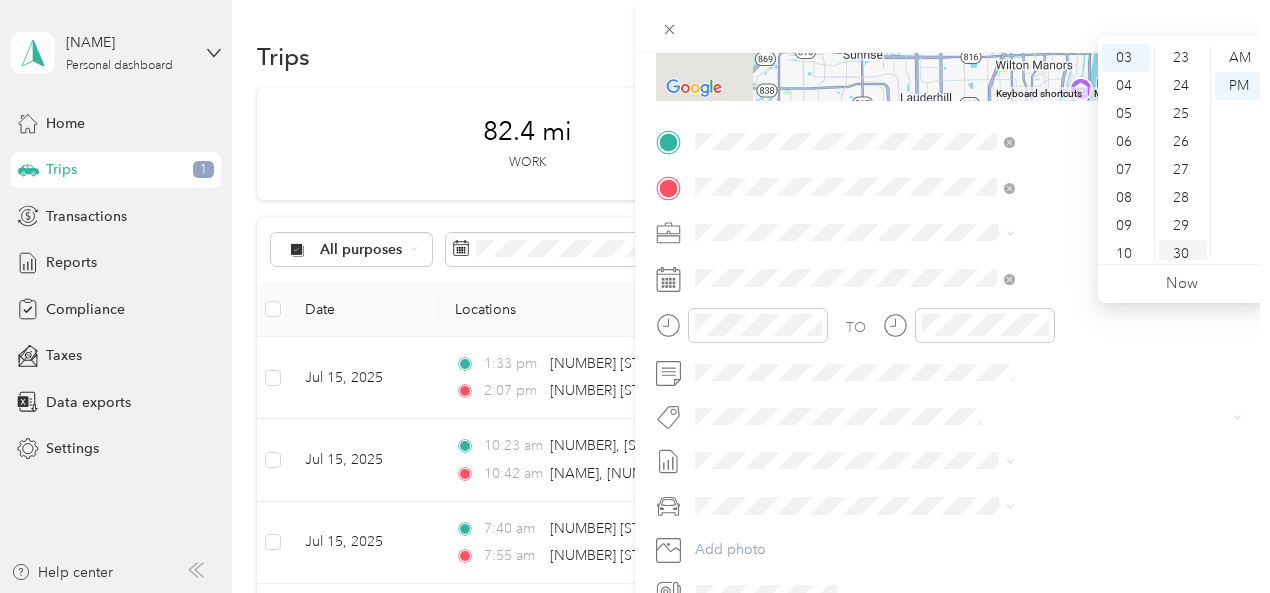 click on "30" at bounding box center [1183, 254] 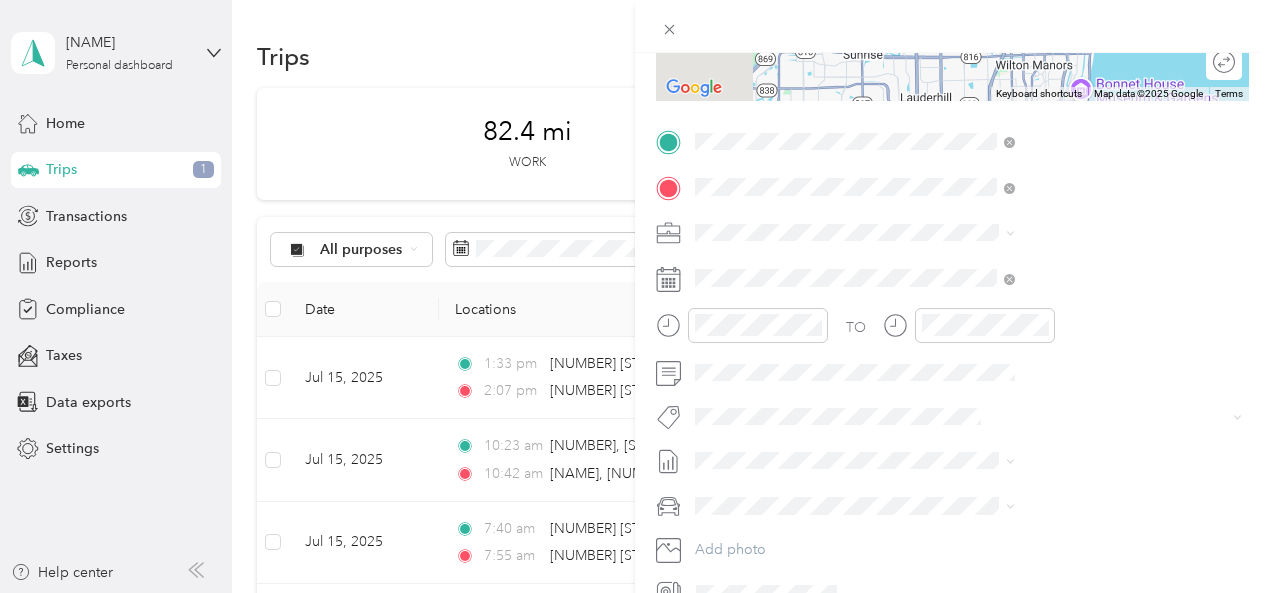 click at bounding box center [952, 26] 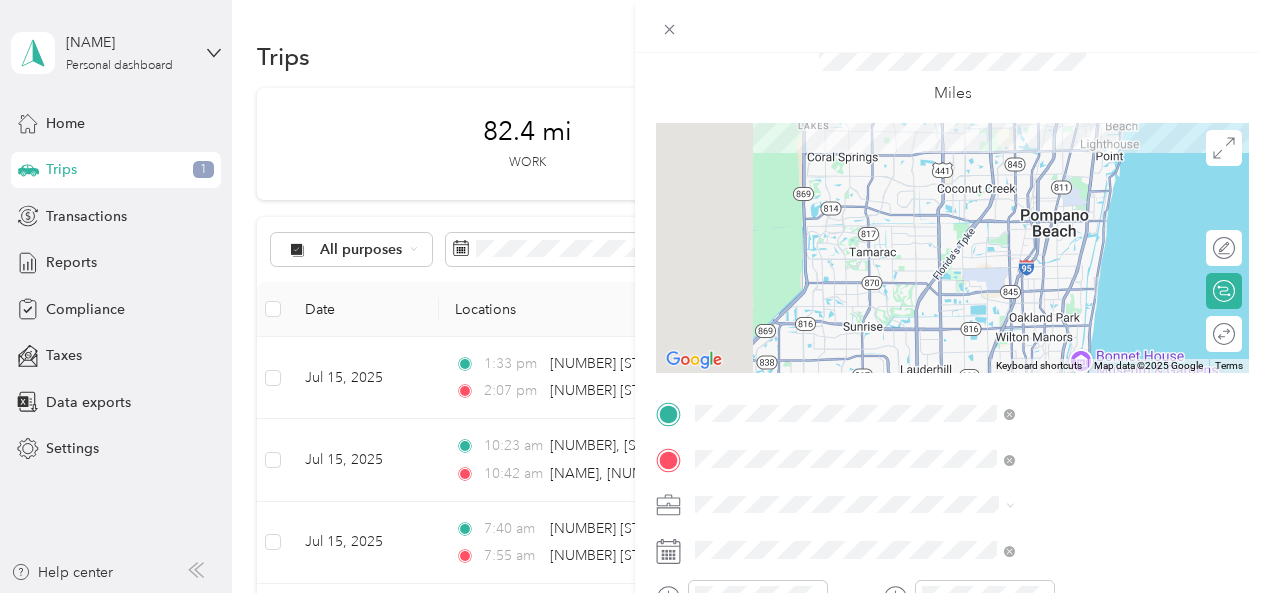 scroll, scrollTop: 0, scrollLeft: 11, axis: horizontal 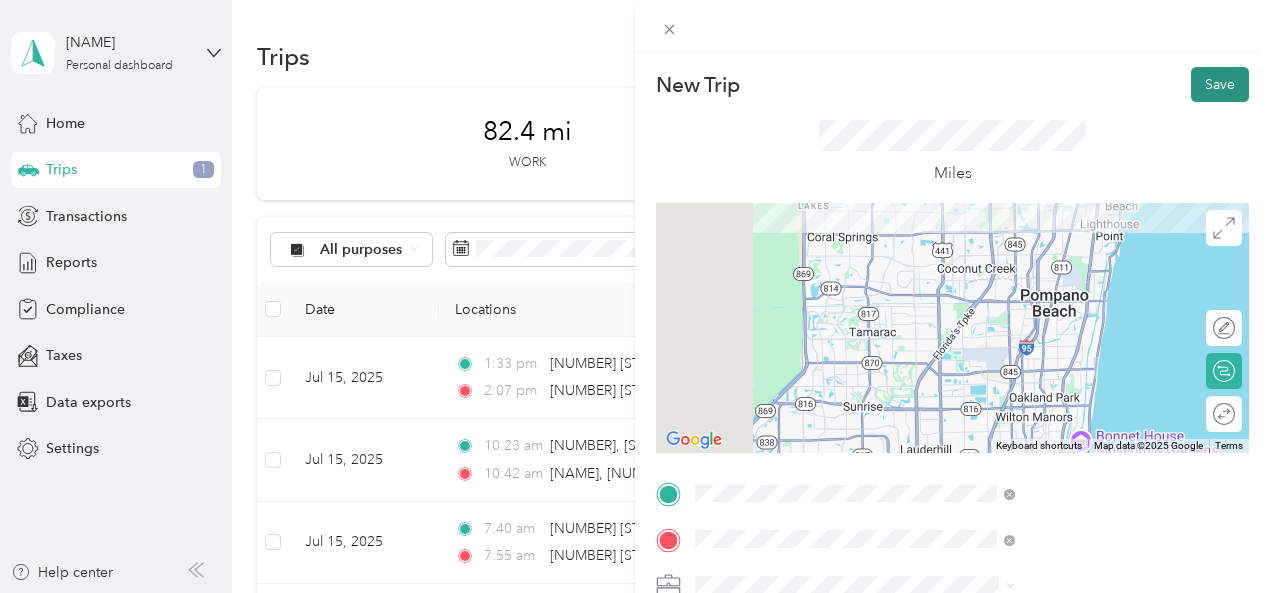 click on "Save" at bounding box center (1220, 84) 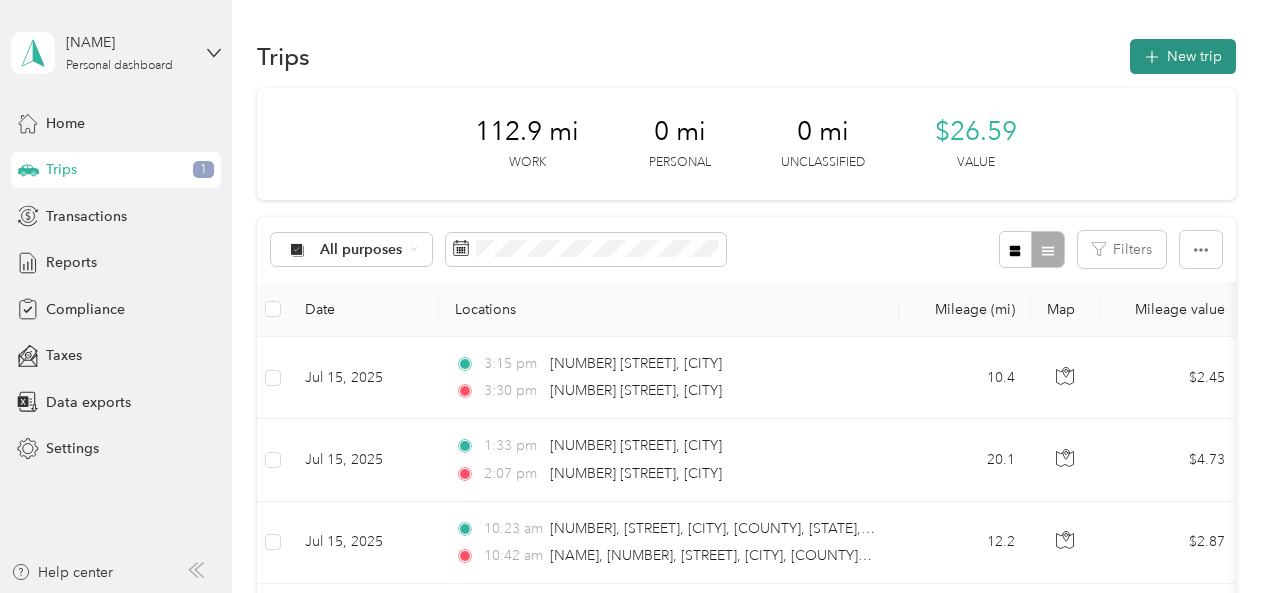 click 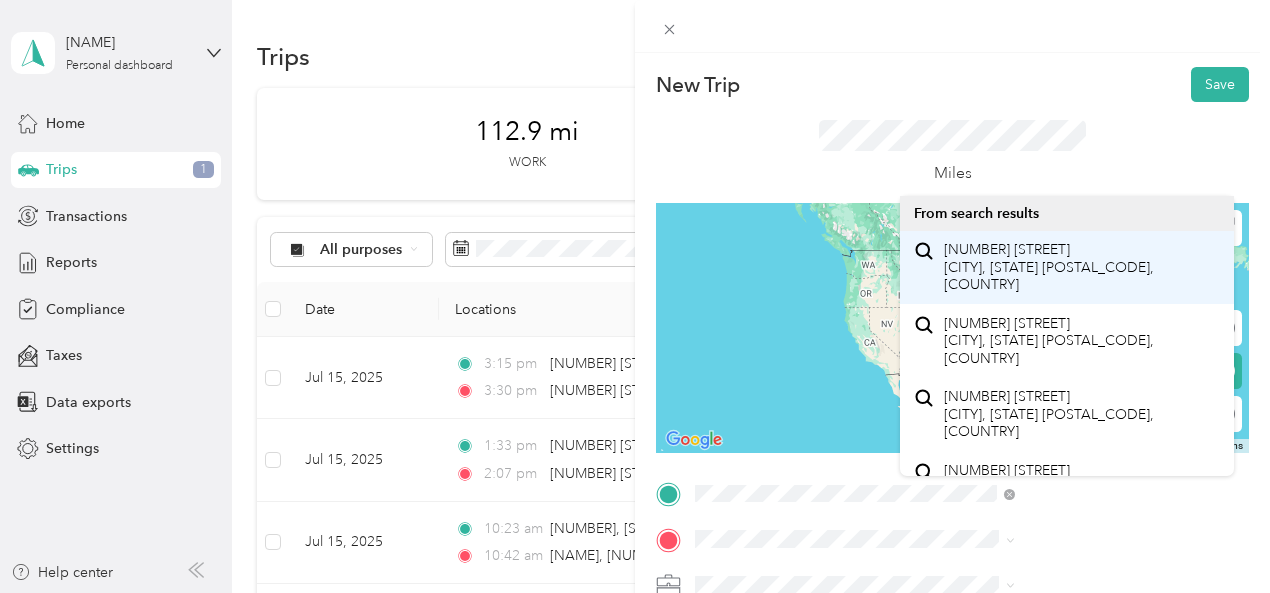 click on "[NUMBER] [STREET]
[CITY], [STATE] [POSTAL_CODE], [COUNTRY]" at bounding box center (1081, 267) 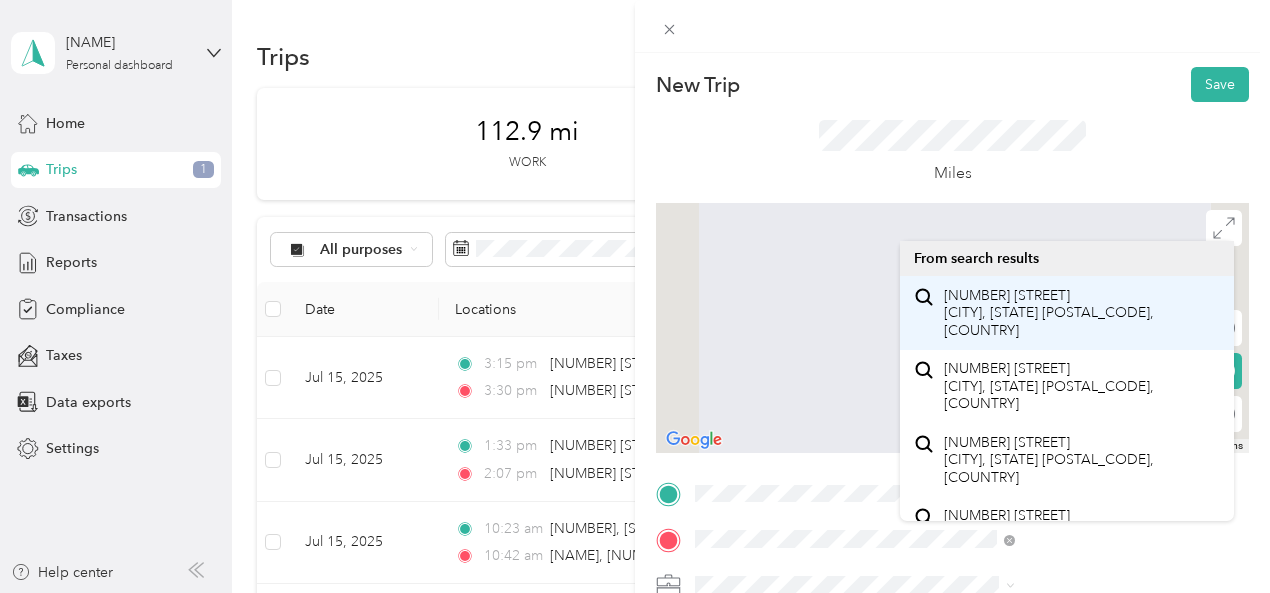 click on "[NUMBER] [STREET]
[CITY], [STATE] [POSTAL_CODE], [COUNTRY]" at bounding box center (1081, 313) 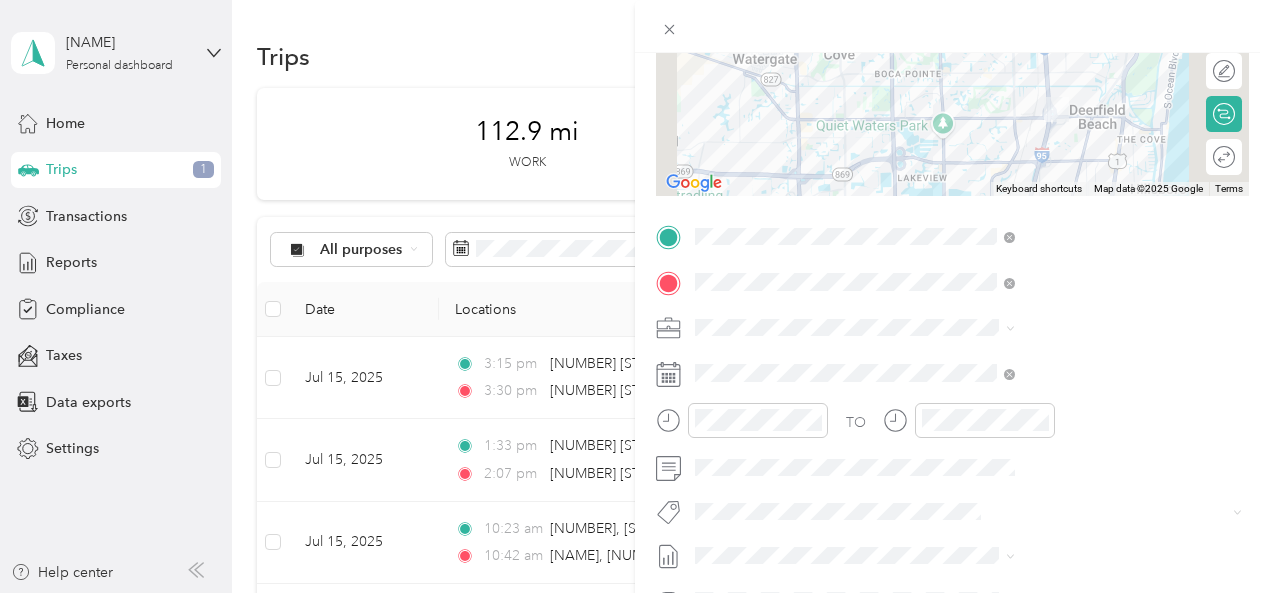 scroll, scrollTop: 264, scrollLeft: 0, axis: vertical 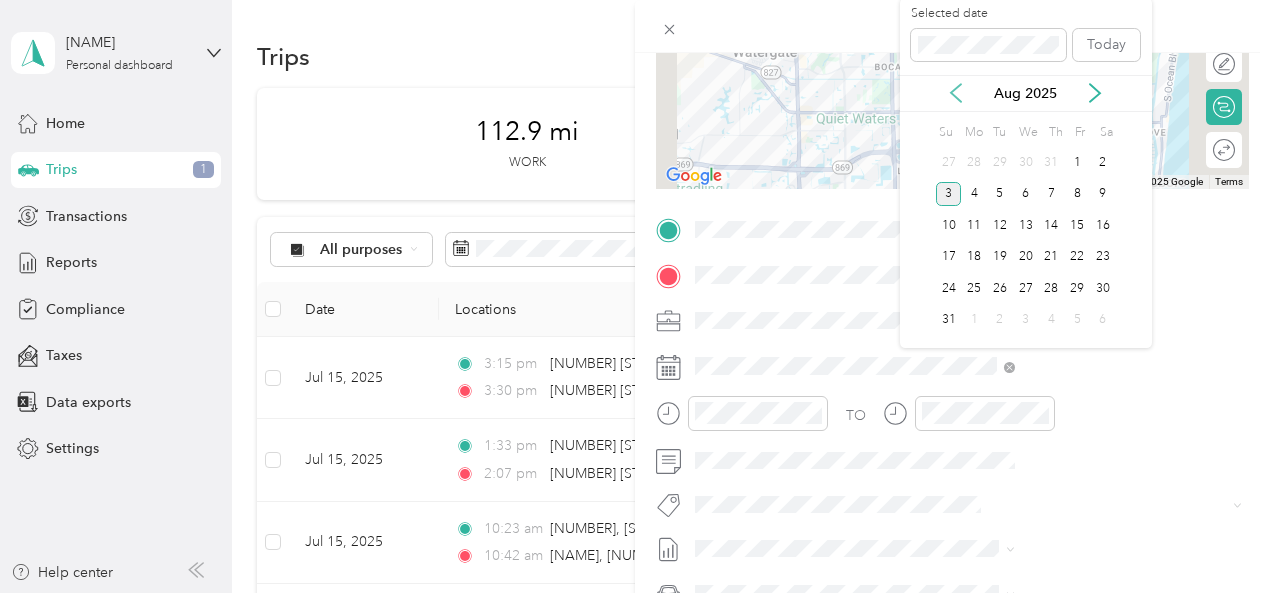 click 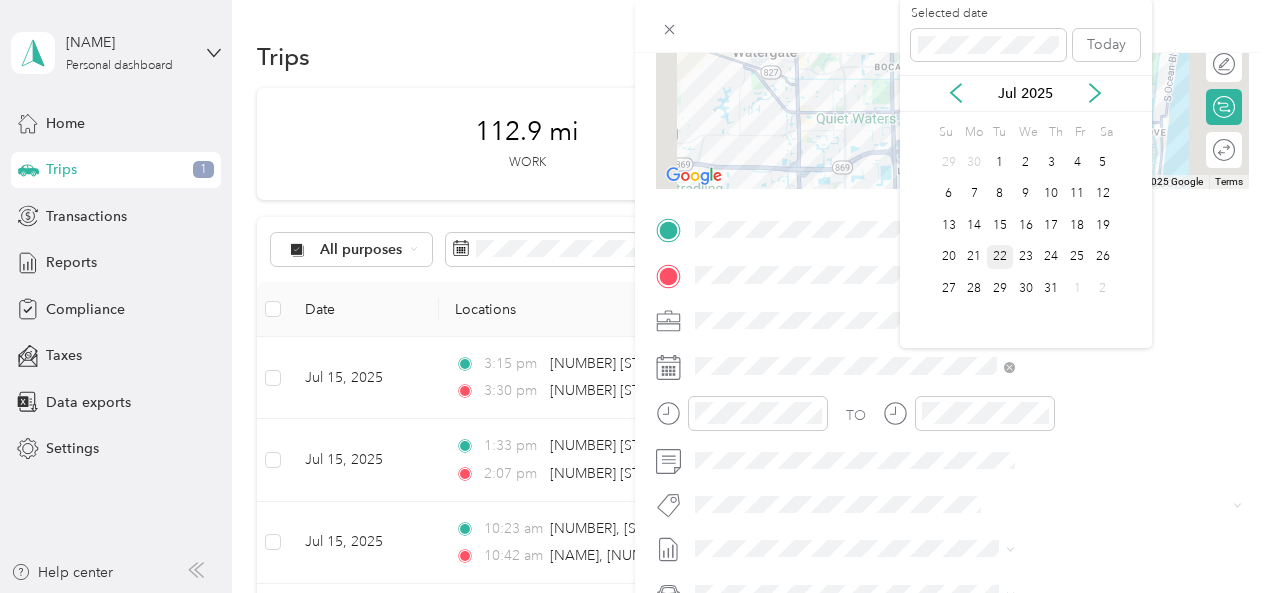 click on "22" at bounding box center (1000, 257) 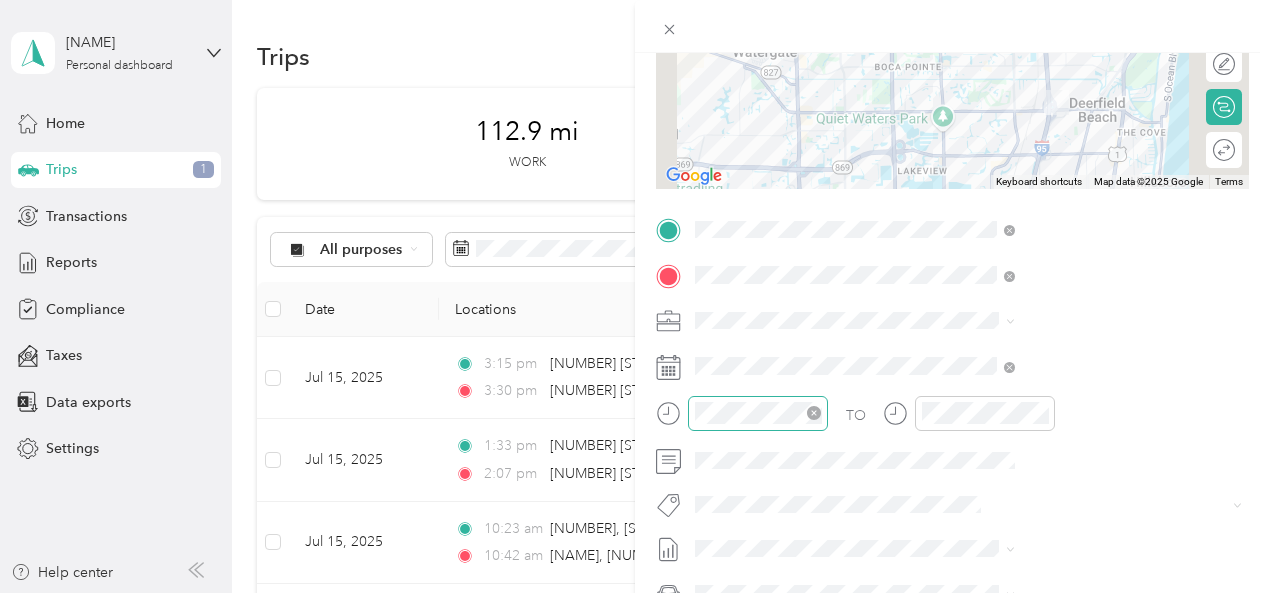 click at bounding box center [758, 413] 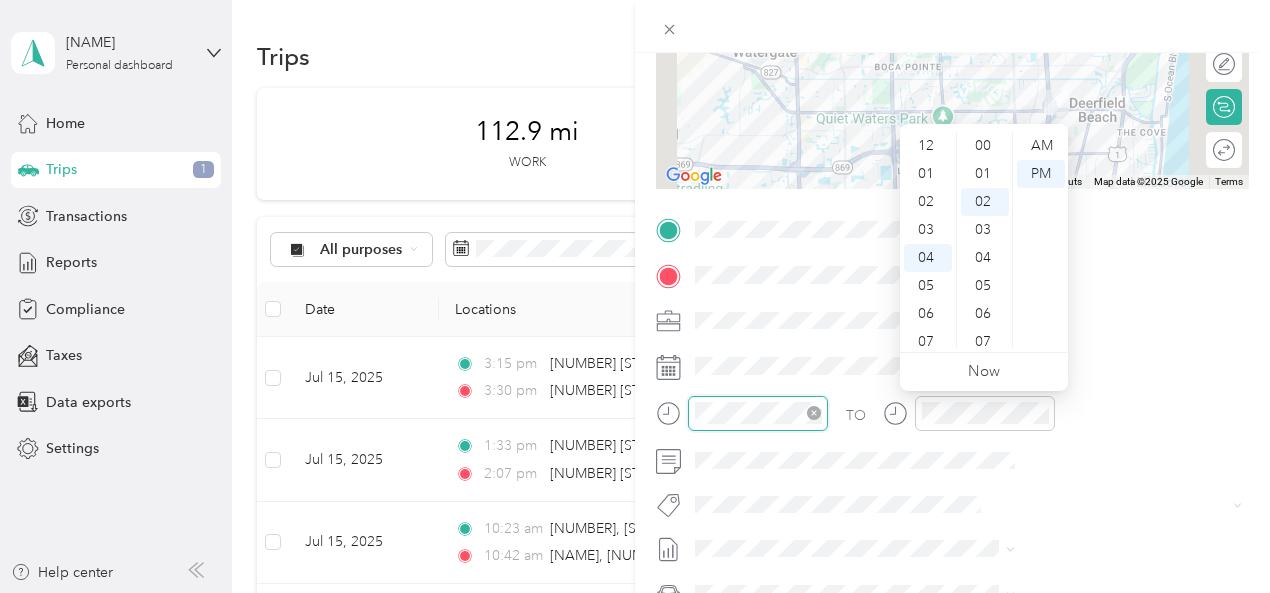 scroll, scrollTop: 112, scrollLeft: 0, axis: vertical 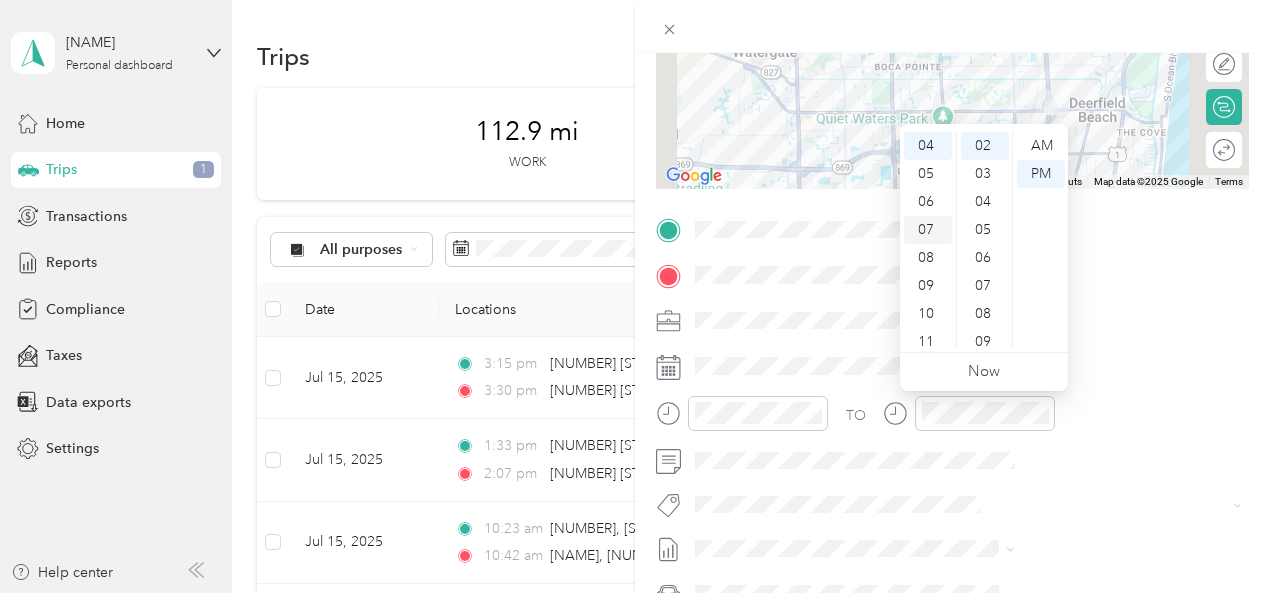 click on "07" at bounding box center [928, 230] 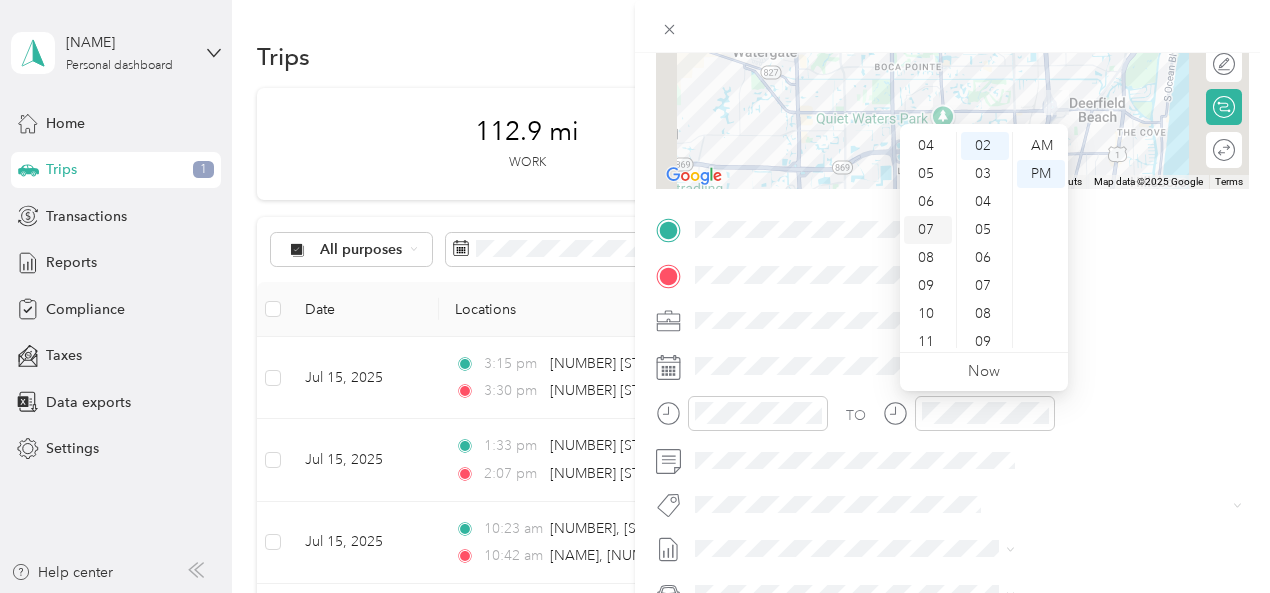 scroll, scrollTop: 120, scrollLeft: 0, axis: vertical 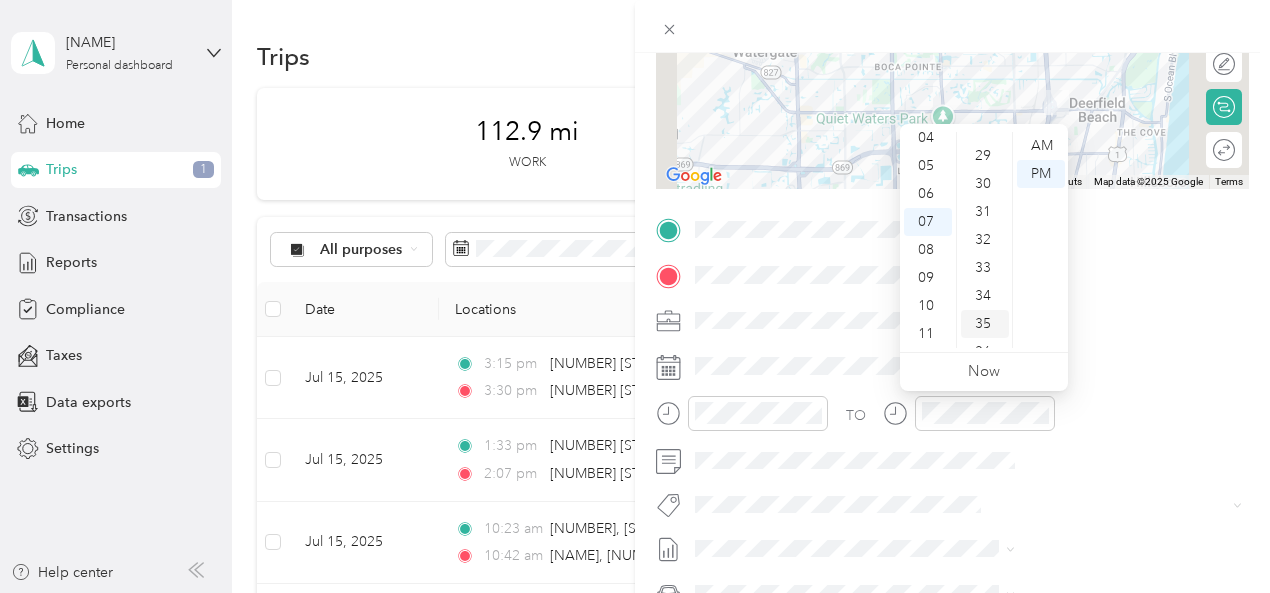 click on "35" at bounding box center [985, 324] 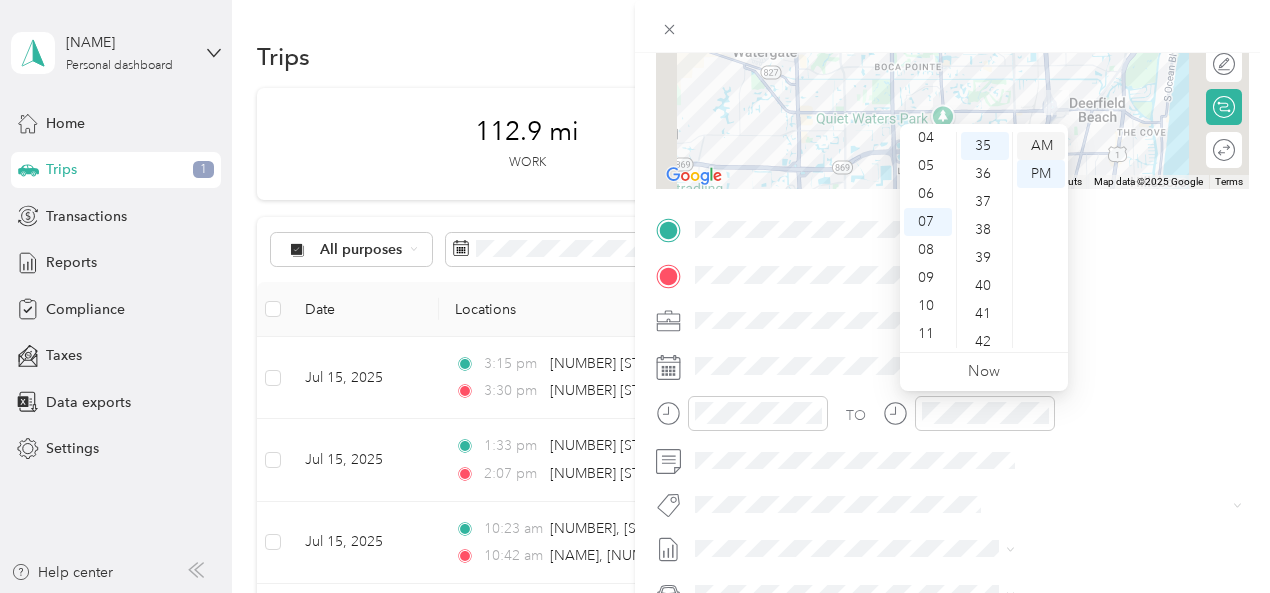 click on "AM" at bounding box center [1041, 146] 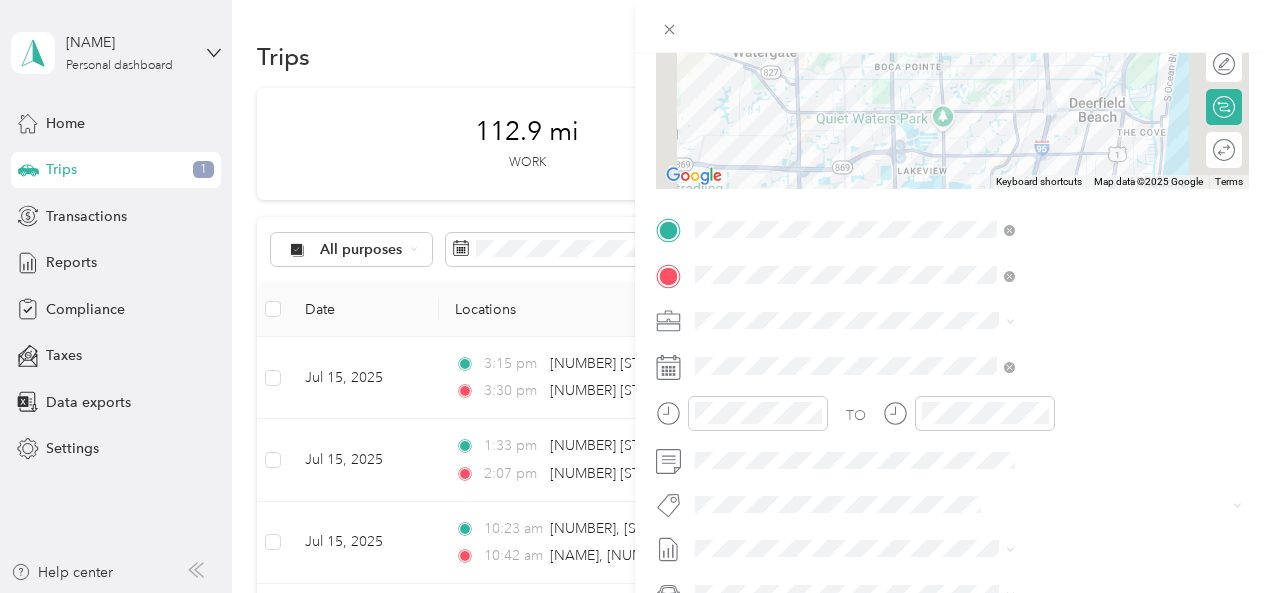 click on "TO Add photo" at bounding box center [952, 455] 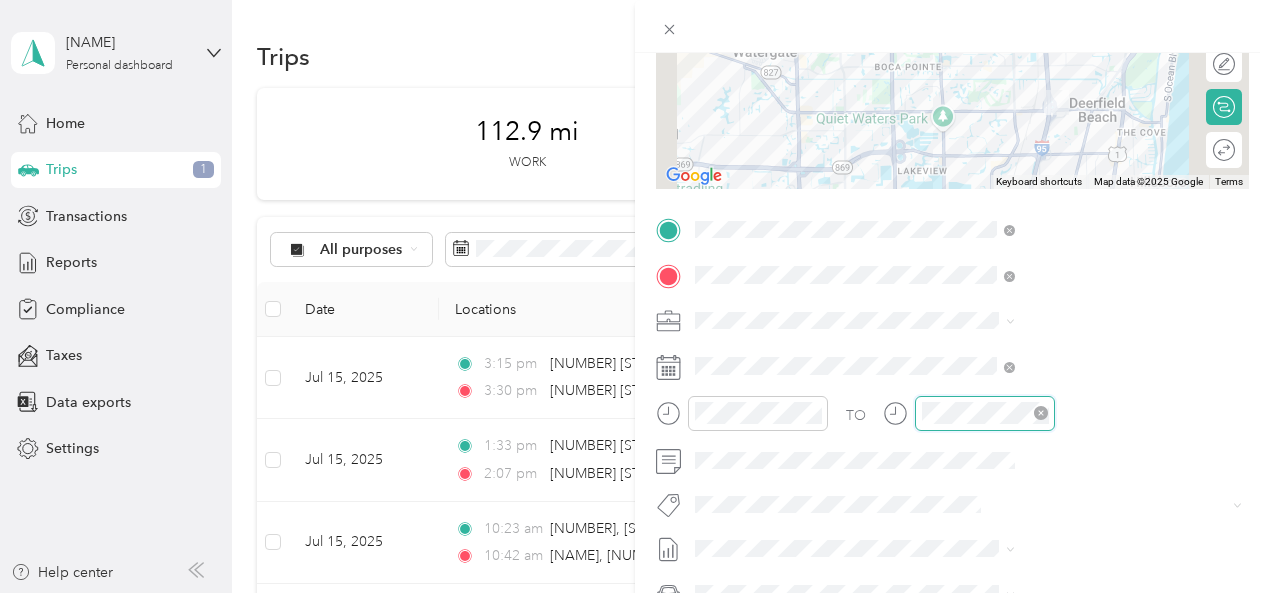 scroll, scrollTop: 112, scrollLeft: 0, axis: vertical 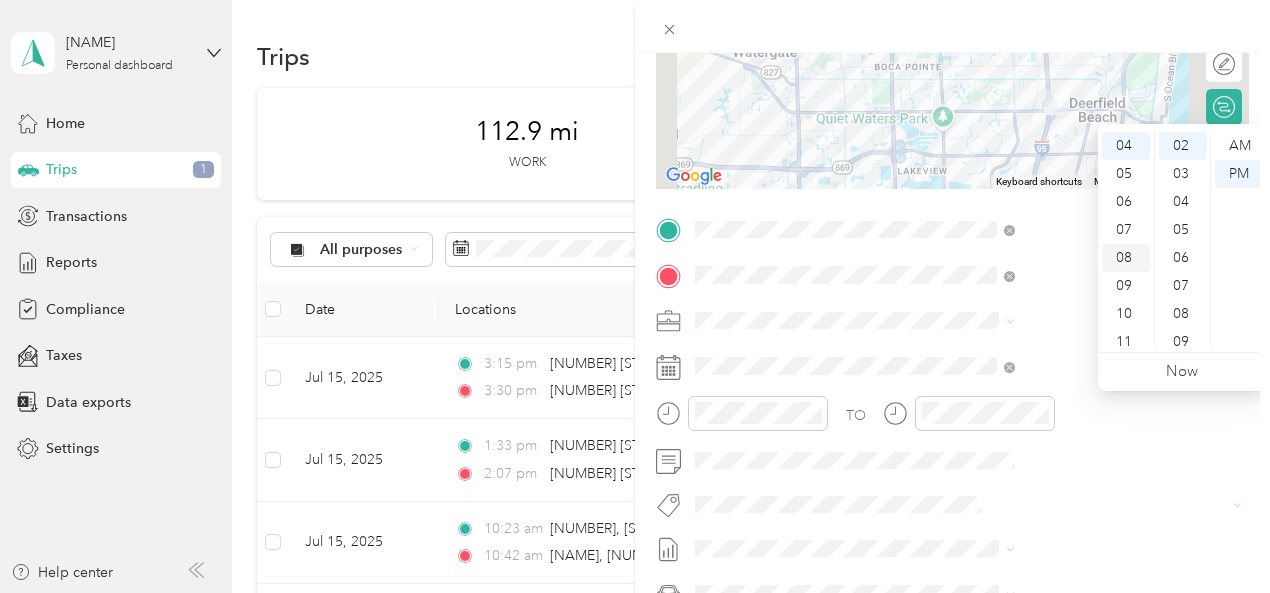 click on "08" at bounding box center [1126, 258] 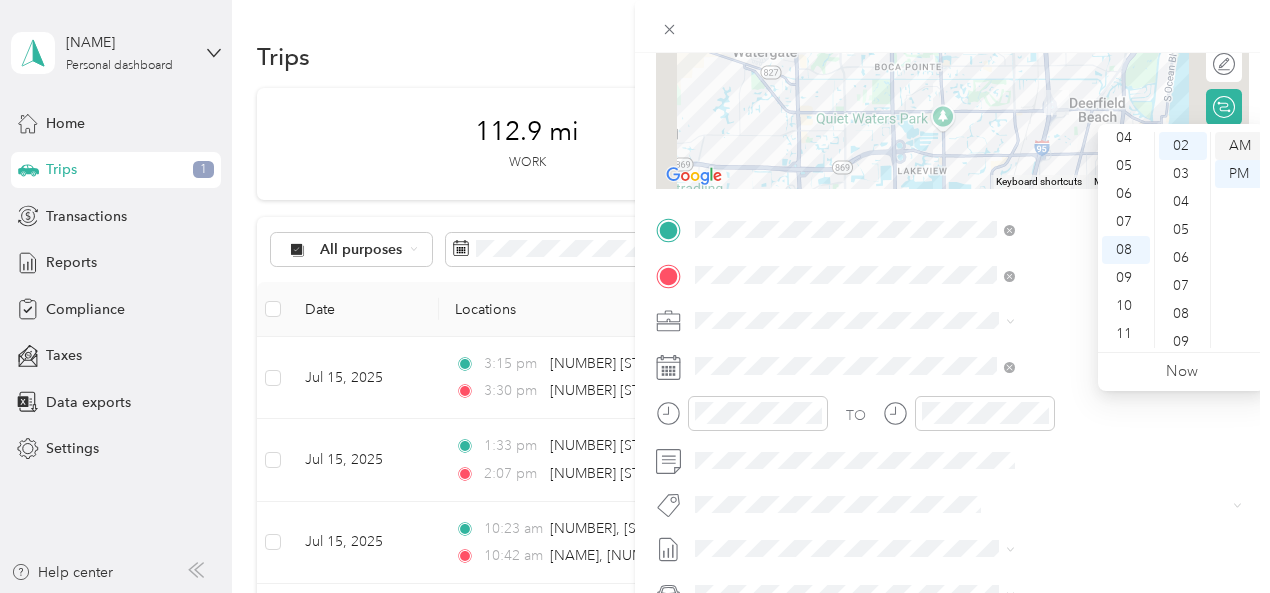 click on "AM" at bounding box center (1239, 146) 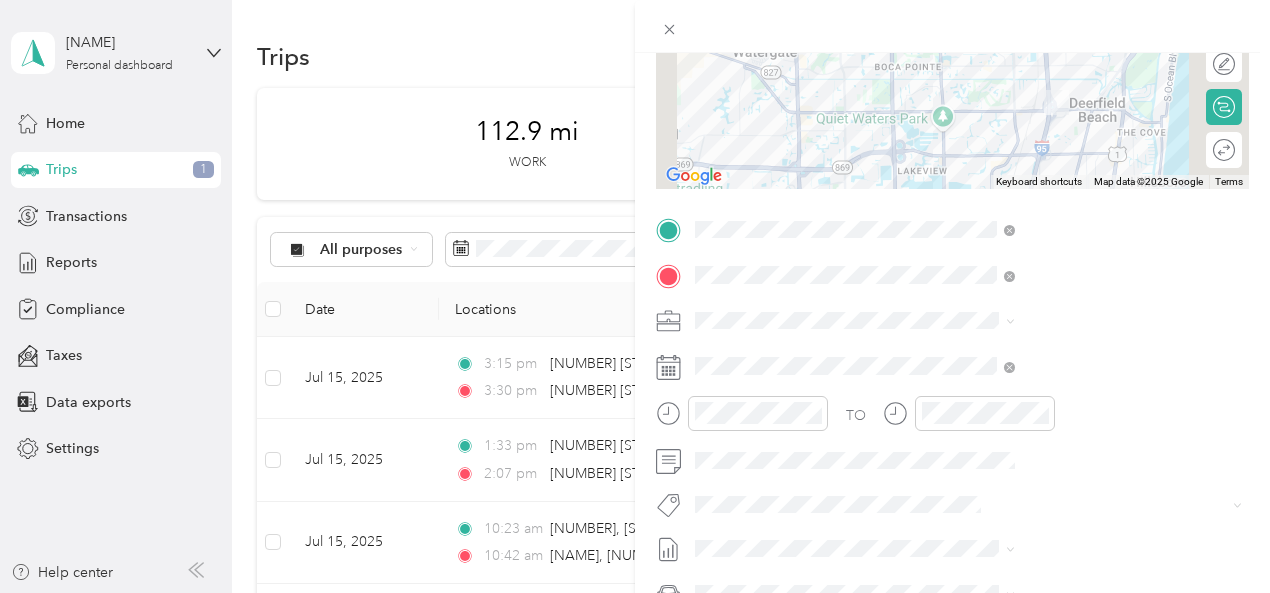scroll, scrollTop: 0, scrollLeft: 0, axis: both 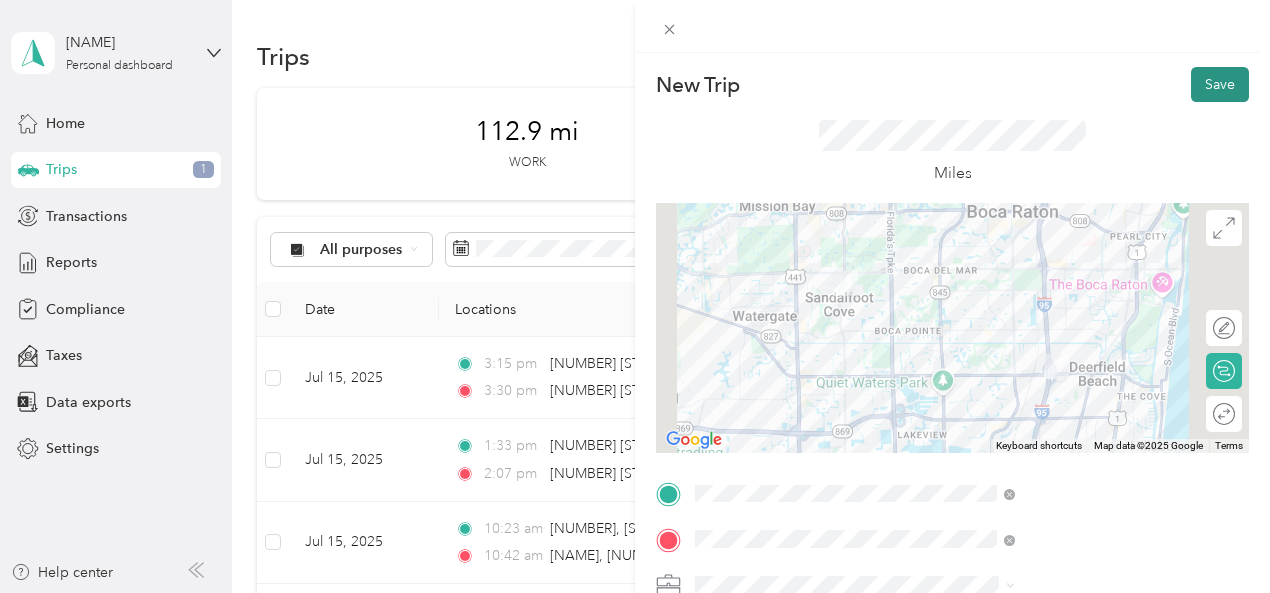 click on "Save" at bounding box center [1220, 84] 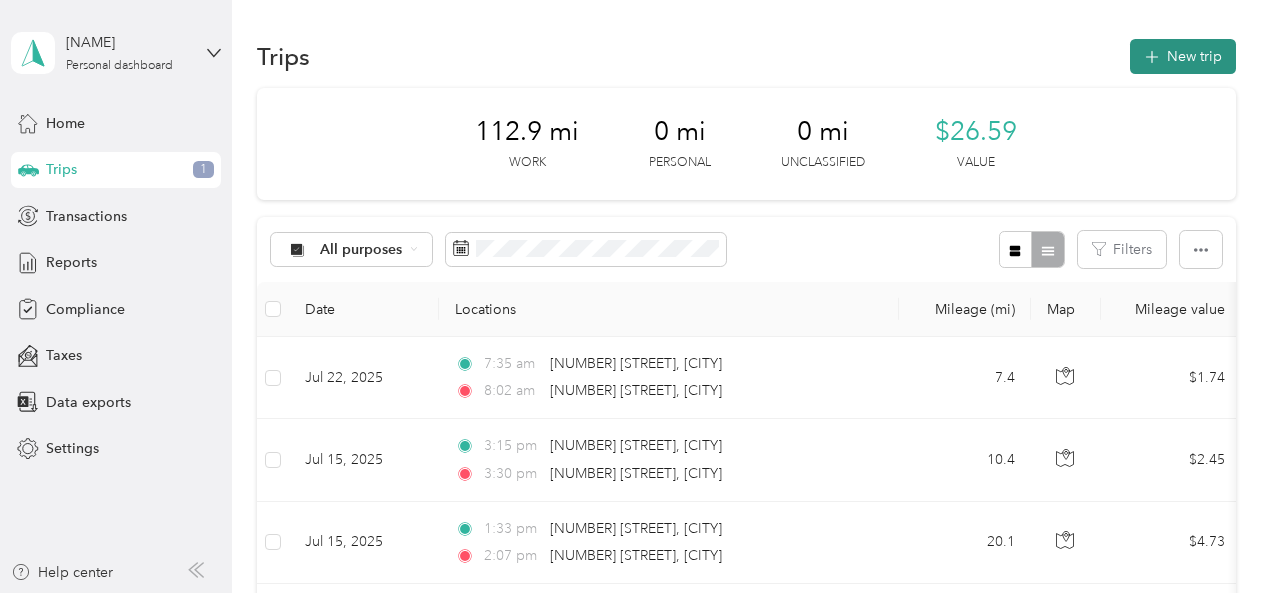 click on "New trip" at bounding box center [1183, 56] 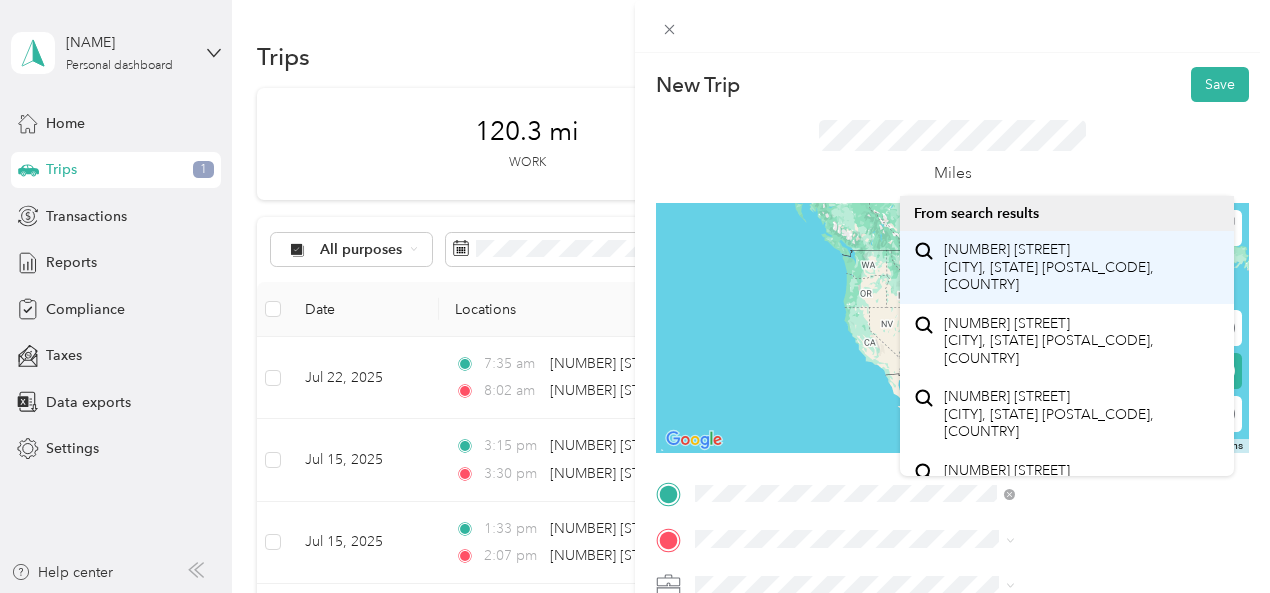 click on "[NUMBER] [STREET]
[CITY], [STATE] [POSTAL_CODE], [COUNTRY]" at bounding box center (1081, 267) 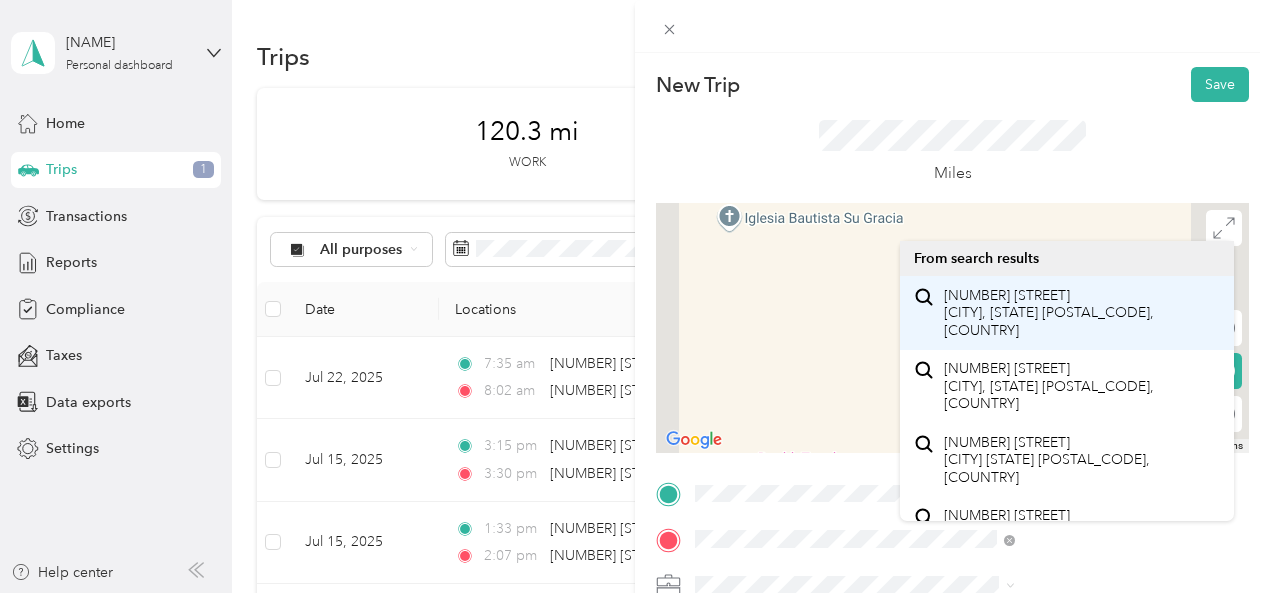 click on "[NUMBER] [STREET]
[CITY], [STATE] [POSTAL_CODE], [COUNTRY]" at bounding box center (1081, 313) 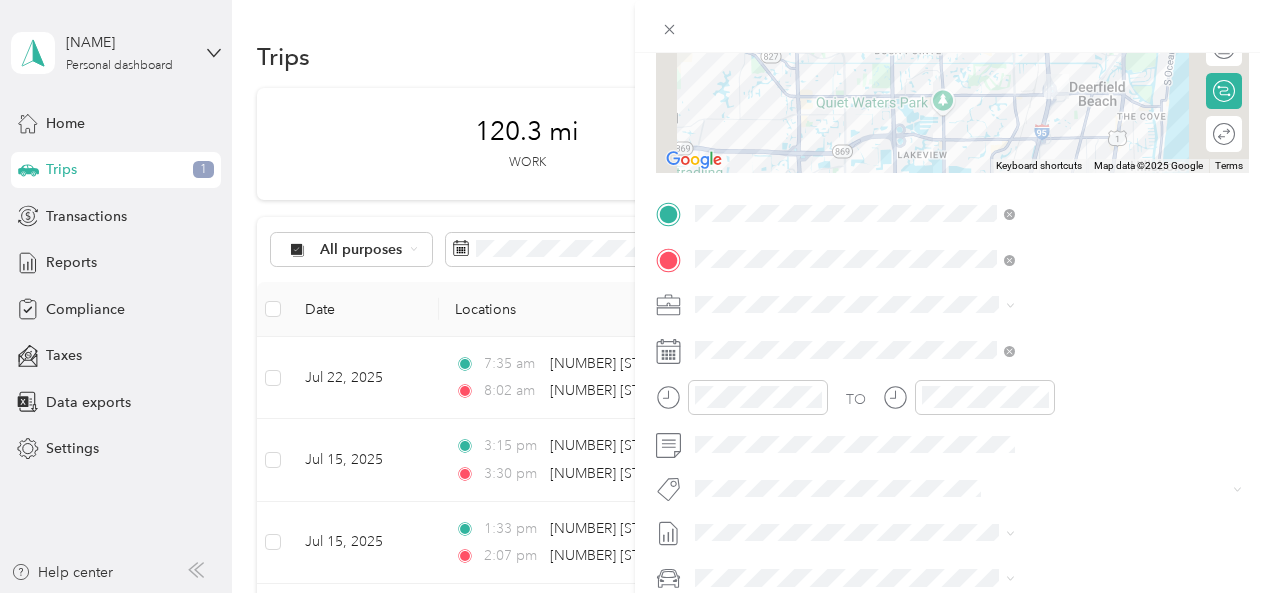 scroll, scrollTop: 281, scrollLeft: 0, axis: vertical 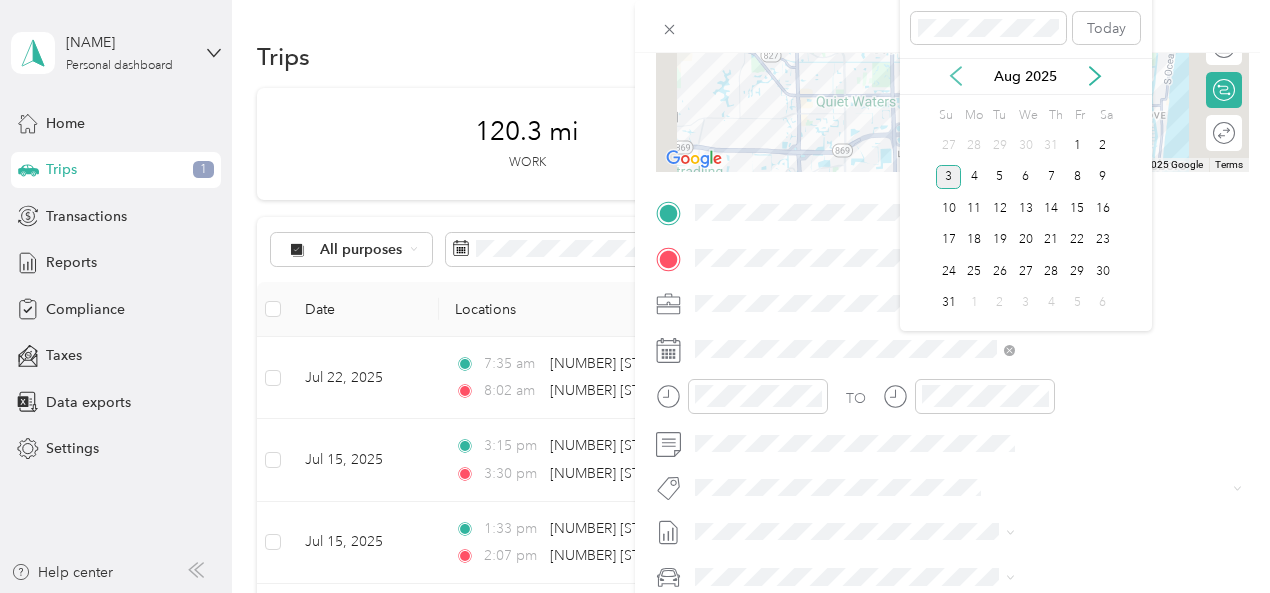 click 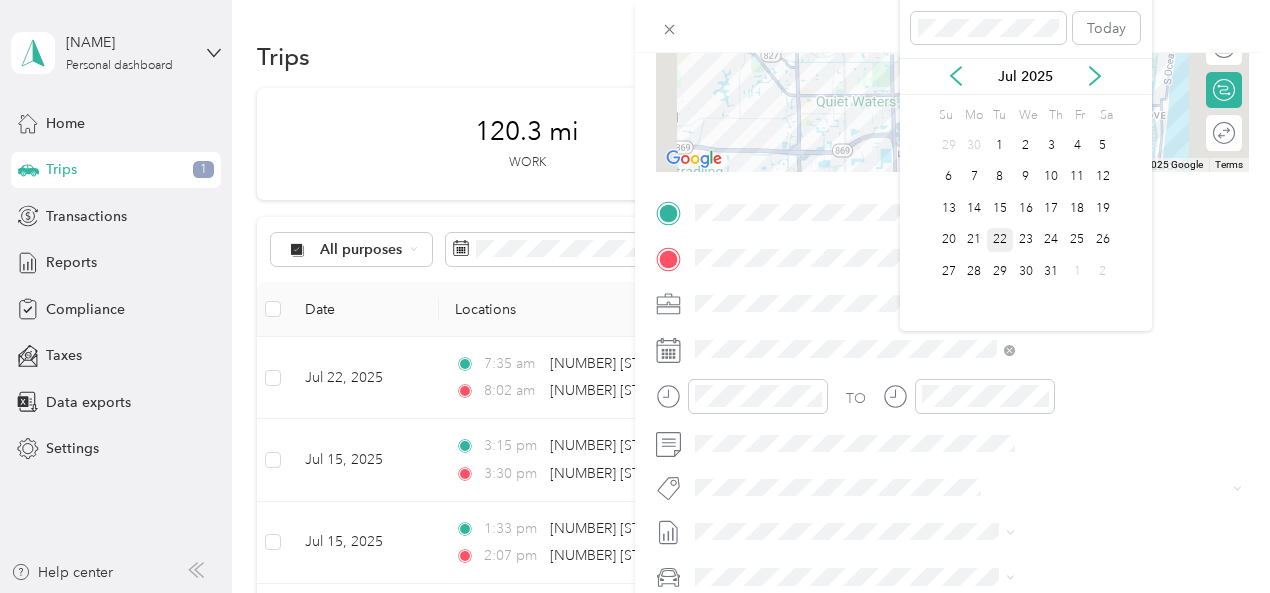 click on "22" at bounding box center [1000, 240] 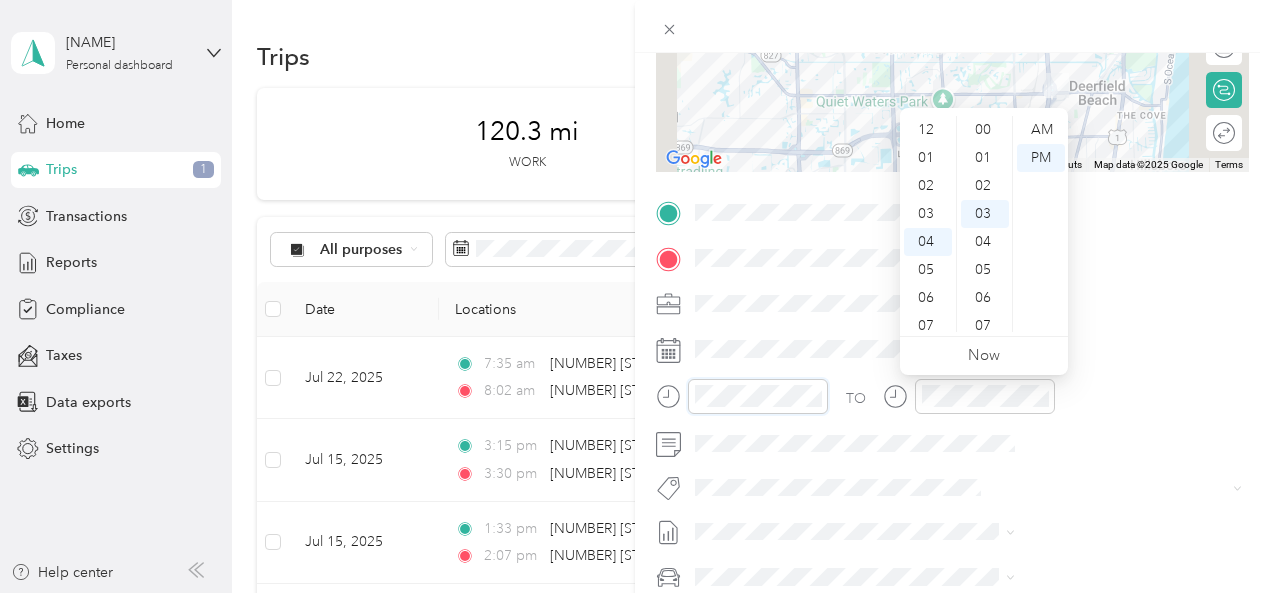 scroll, scrollTop: 112, scrollLeft: 0, axis: vertical 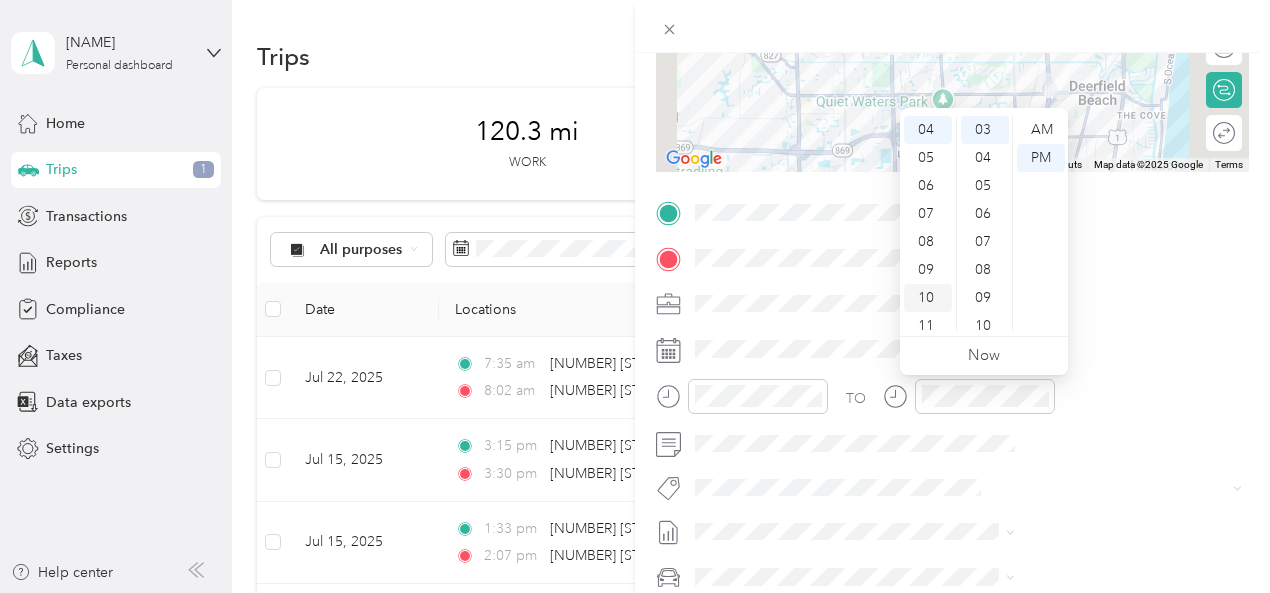 click on "10" at bounding box center [928, 298] 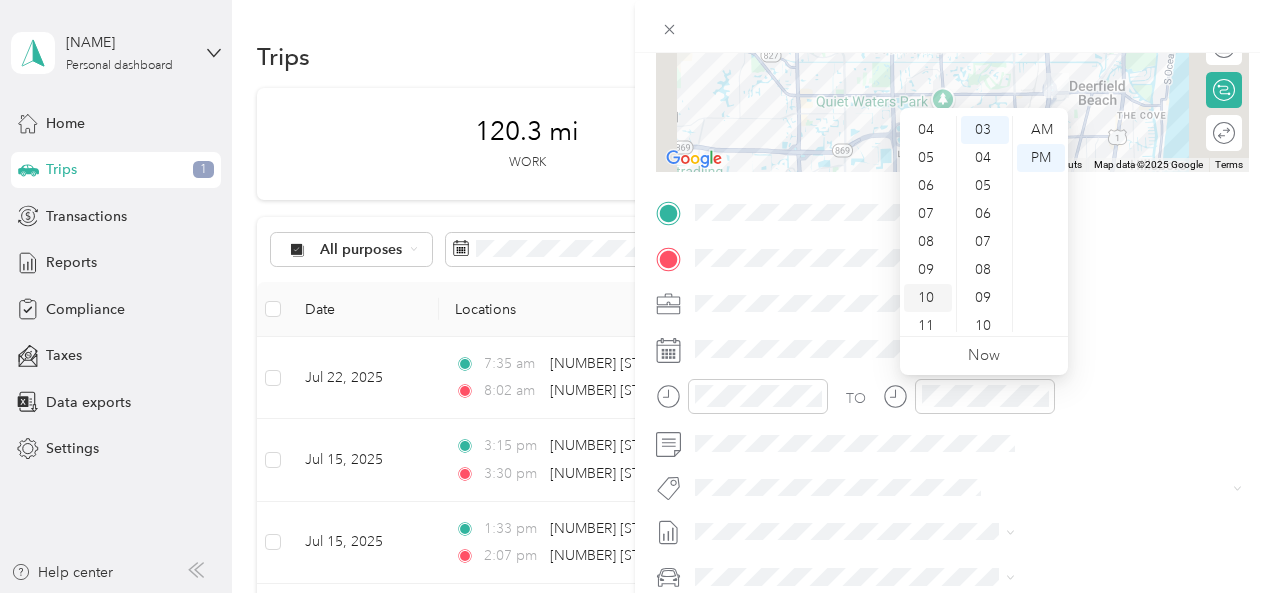 scroll, scrollTop: 120, scrollLeft: 0, axis: vertical 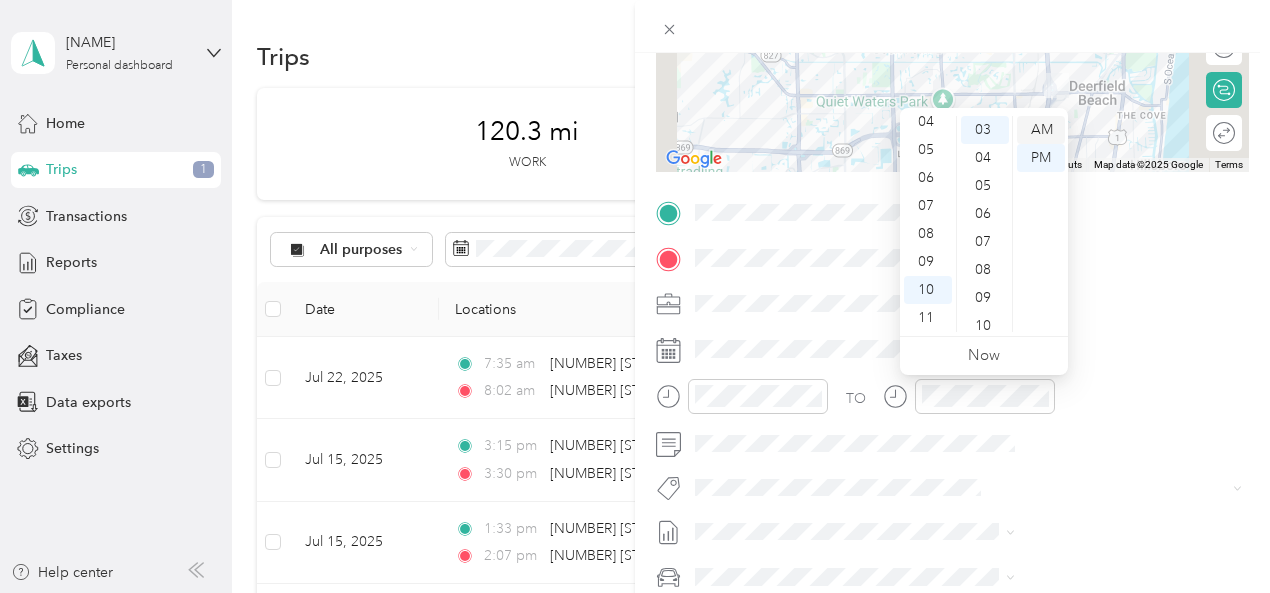 click on "AM" at bounding box center [1041, 130] 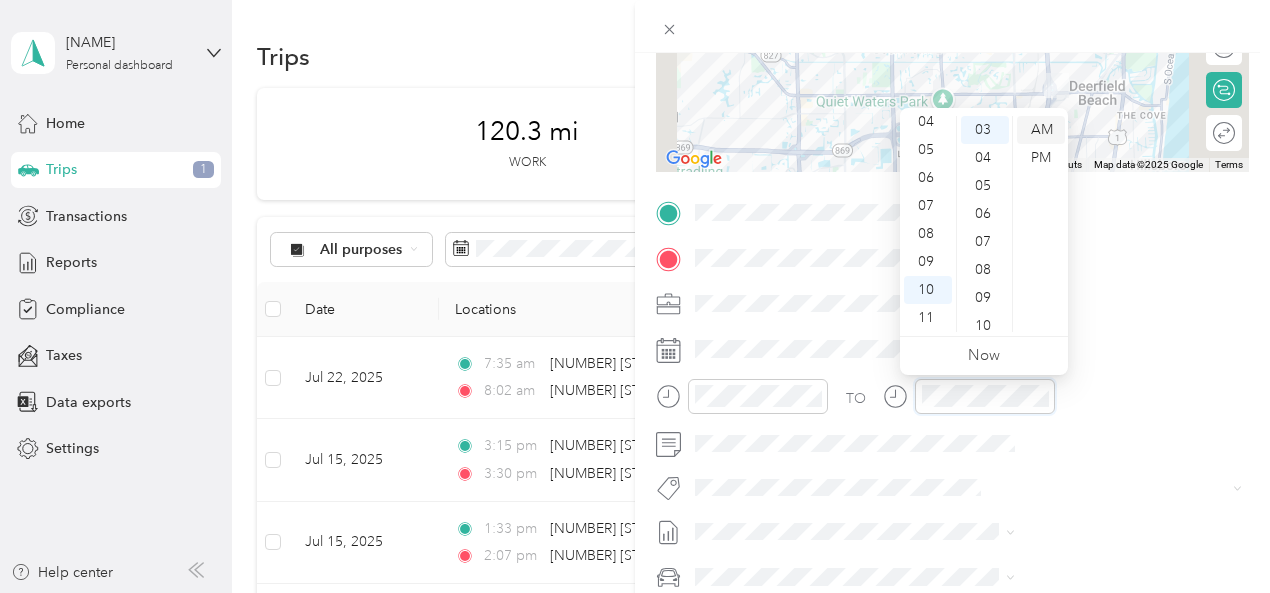 scroll, scrollTop: 110, scrollLeft: 0, axis: vertical 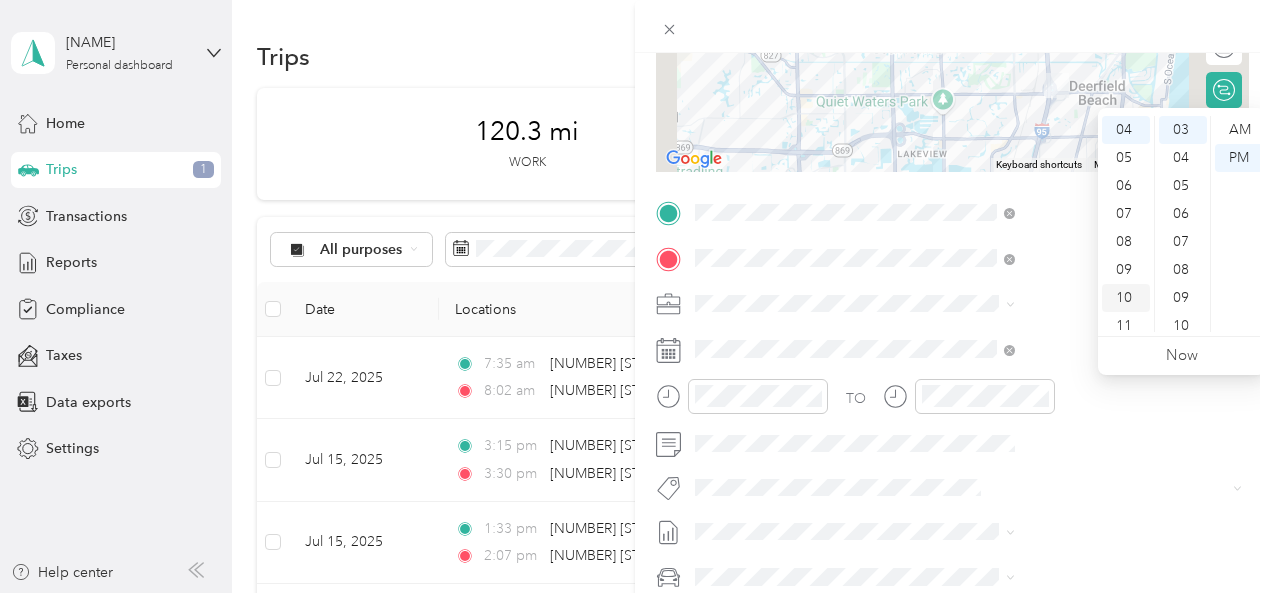 click on "10" at bounding box center [1126, 298] 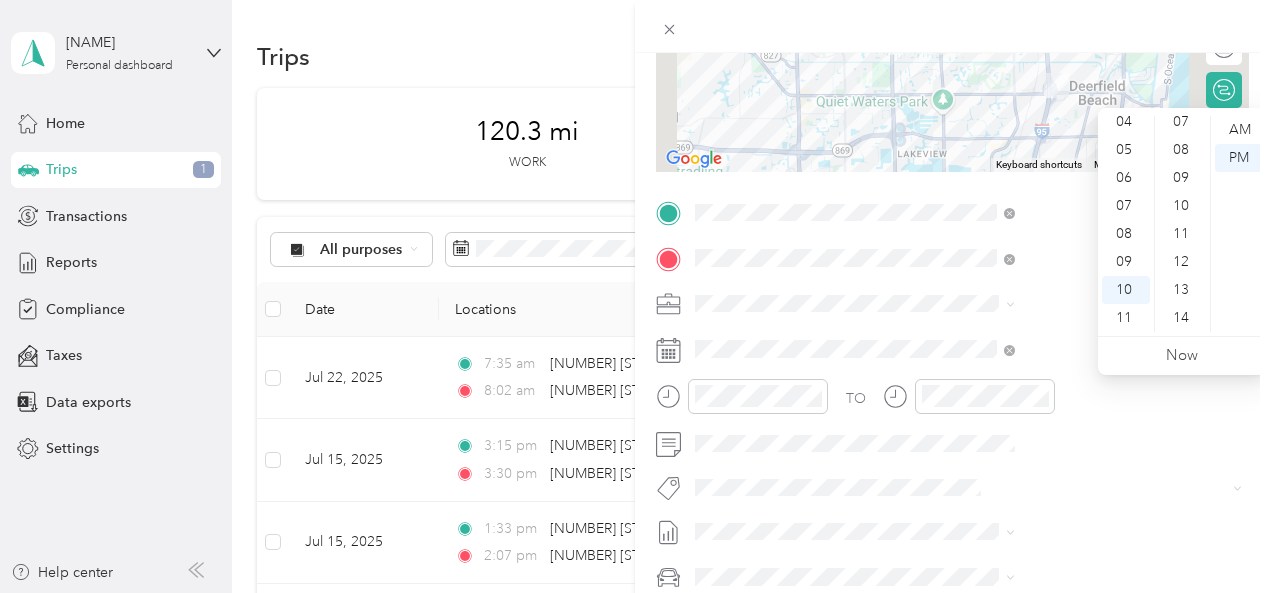 scroll, scrollTop: 244, scrollLeft: 0, axis: vertical 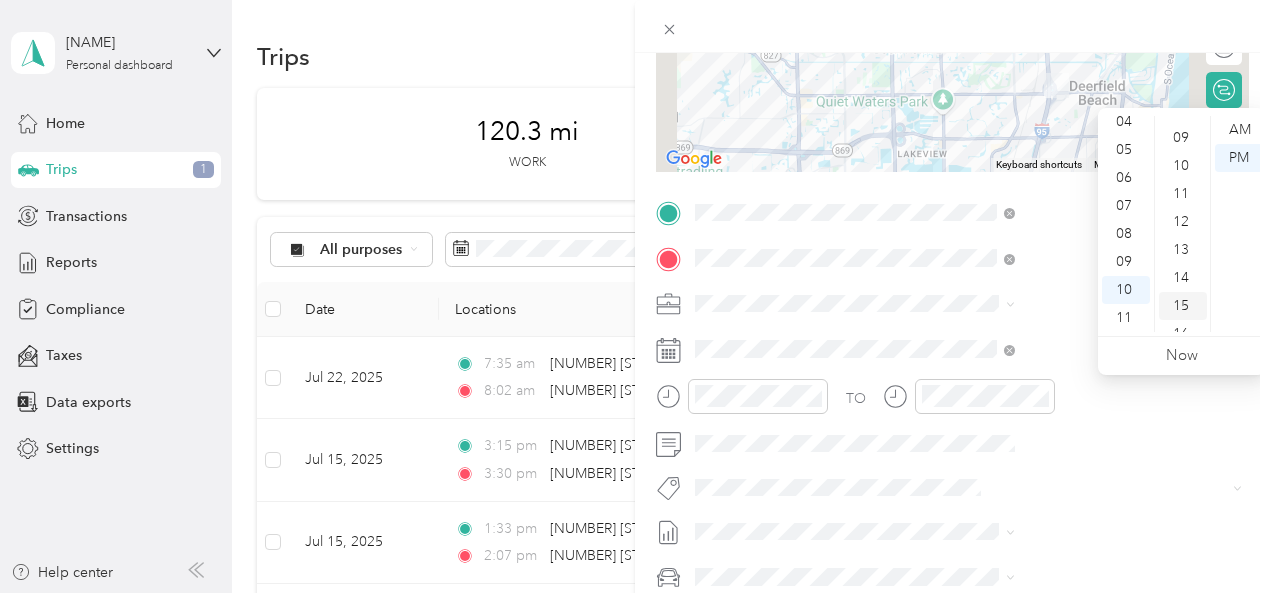 click on "15" at bounding box center [1183, 306] 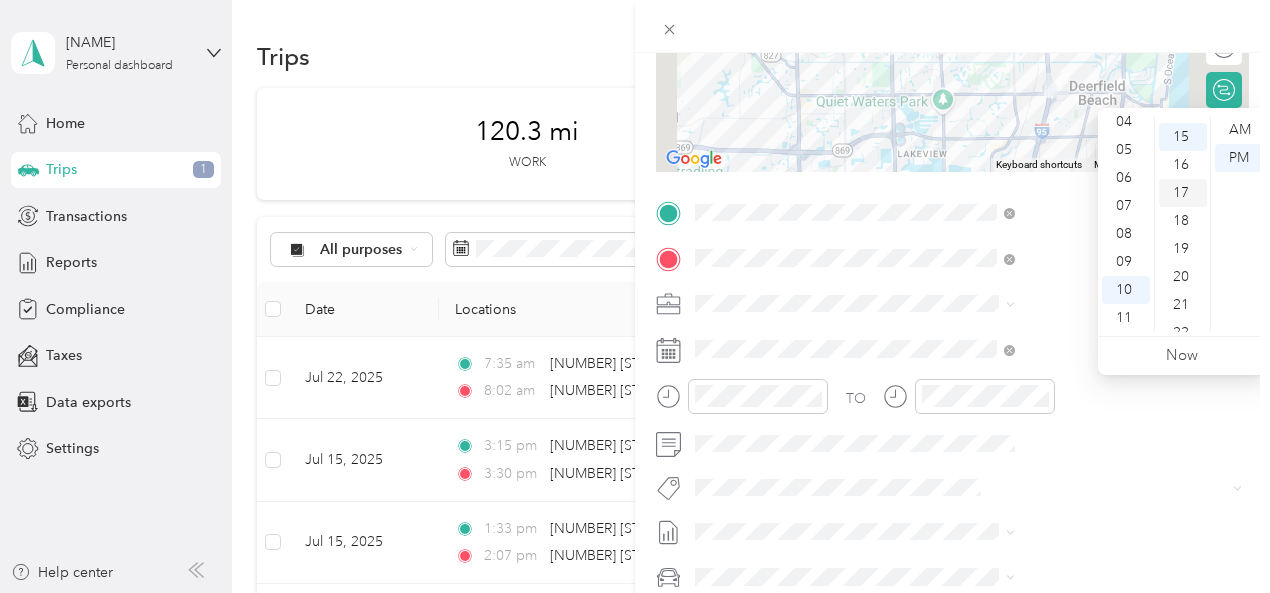 scroll, scrollTop: 420, scrollLeft: 0, axis: vertical 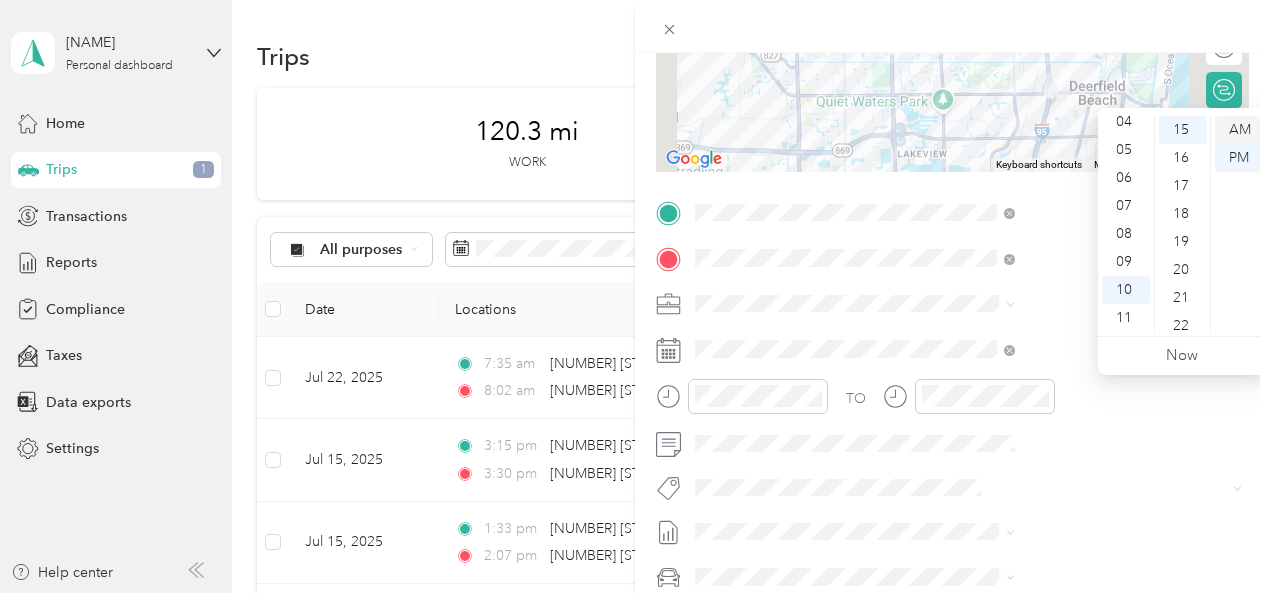 click on "AM" at bounding box center [1239, 130] 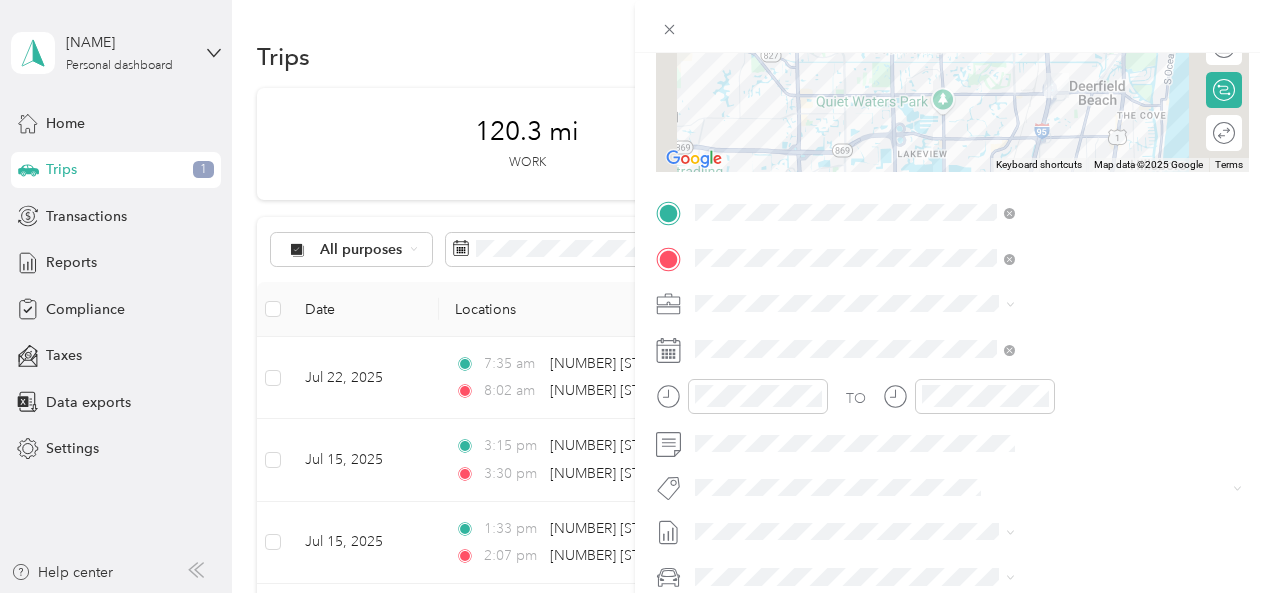 scroll, scrollTop: 0, scrollLeft: 0, axis: both 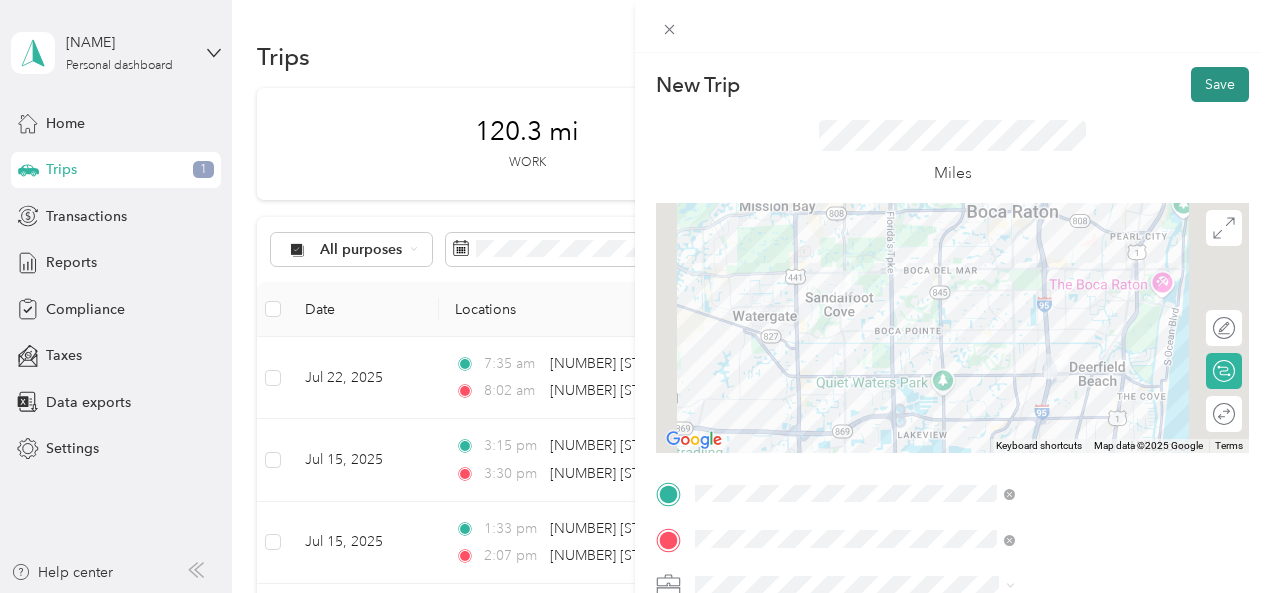 click on "Save" at bounding box center (1220, 84) 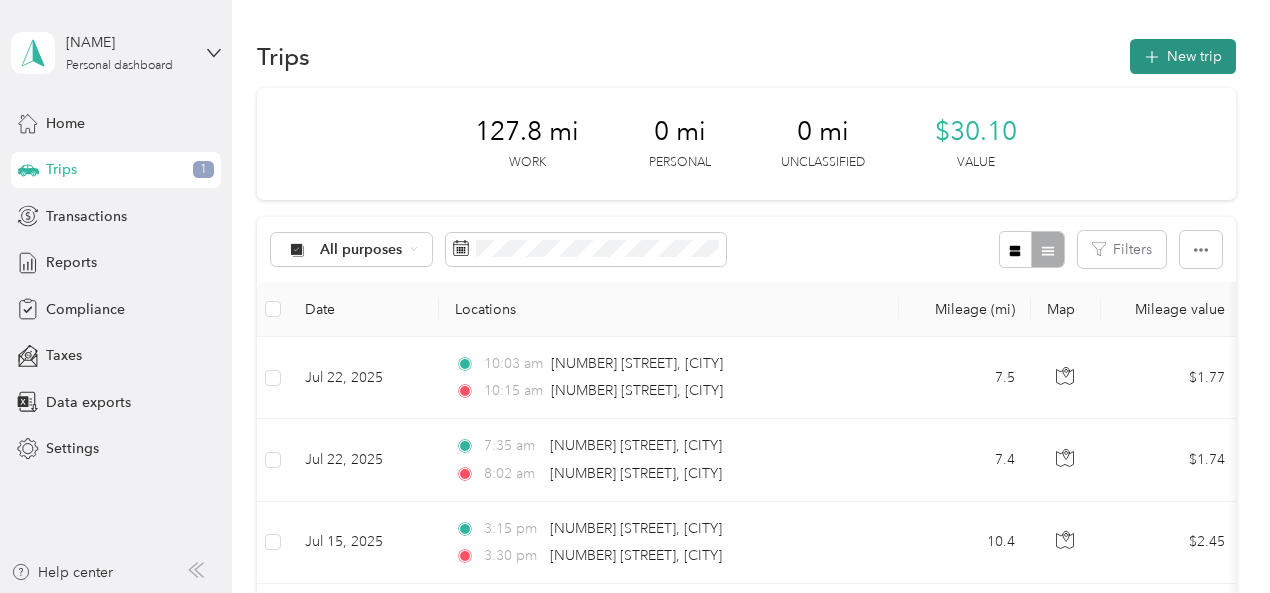 click on "New trip" at bounding box center (1183, 56) 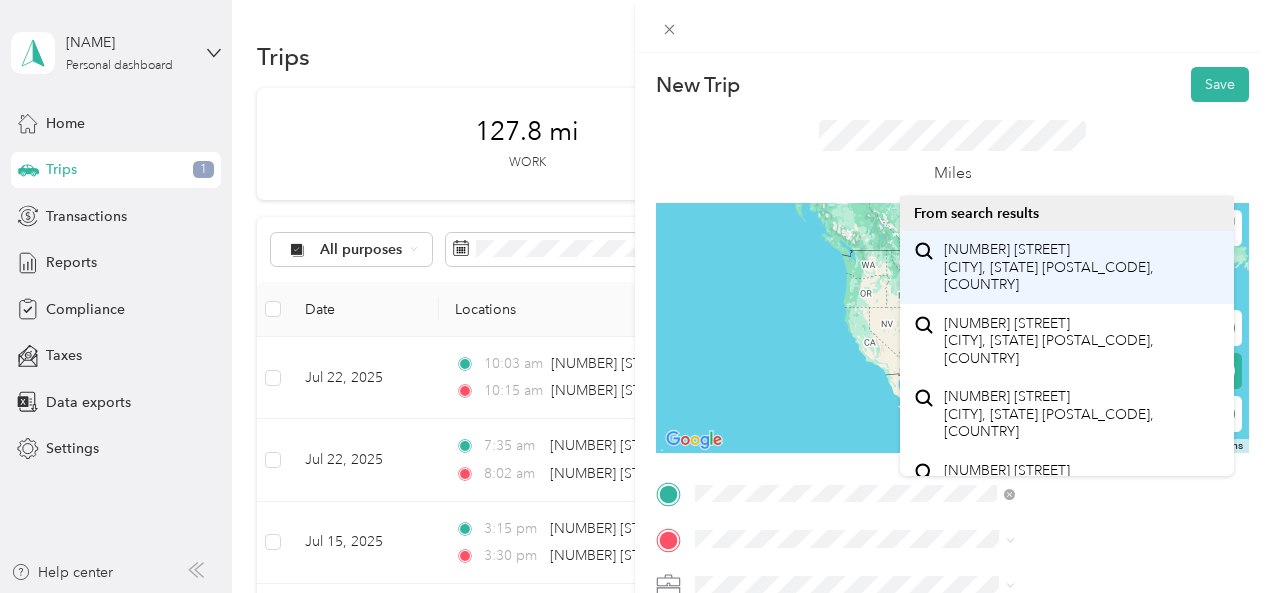 click on "[NUMBER] [STREET]
[CITY], [STATE] [POSTAL_CODE], [COUNTRY]" at bounding box center [1081, 267] 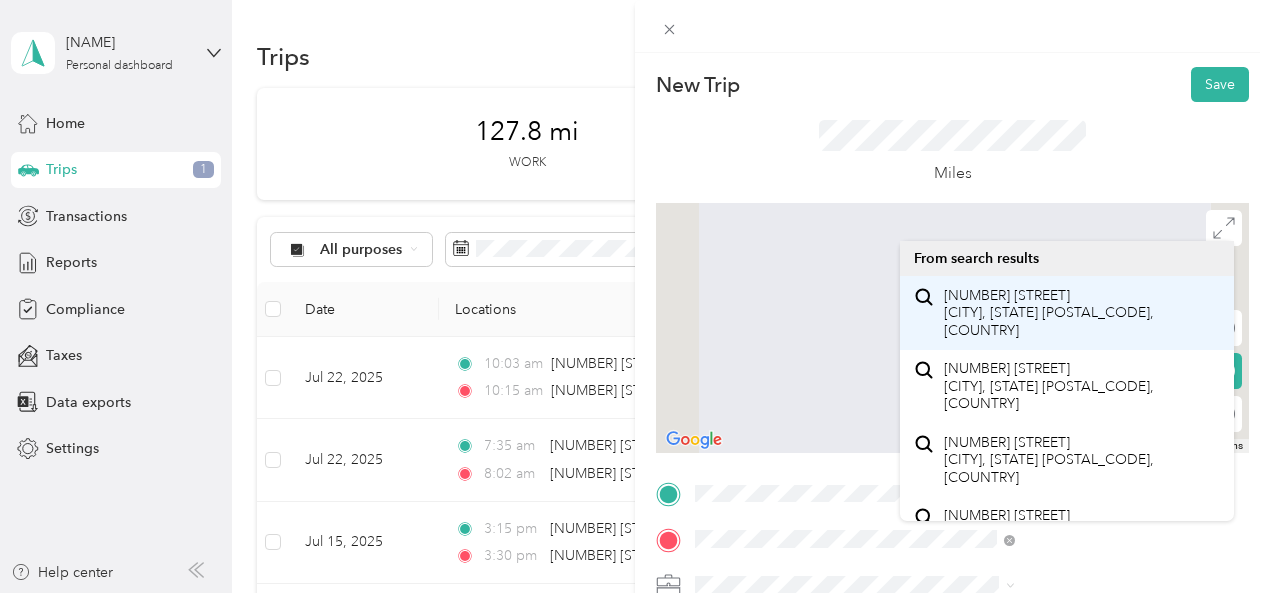 click on "[NUMBER] [STREET]
[CITY], [STATE] [POSTAL_CODE], [COUNTRY]" at bounding box center (1081, 313) 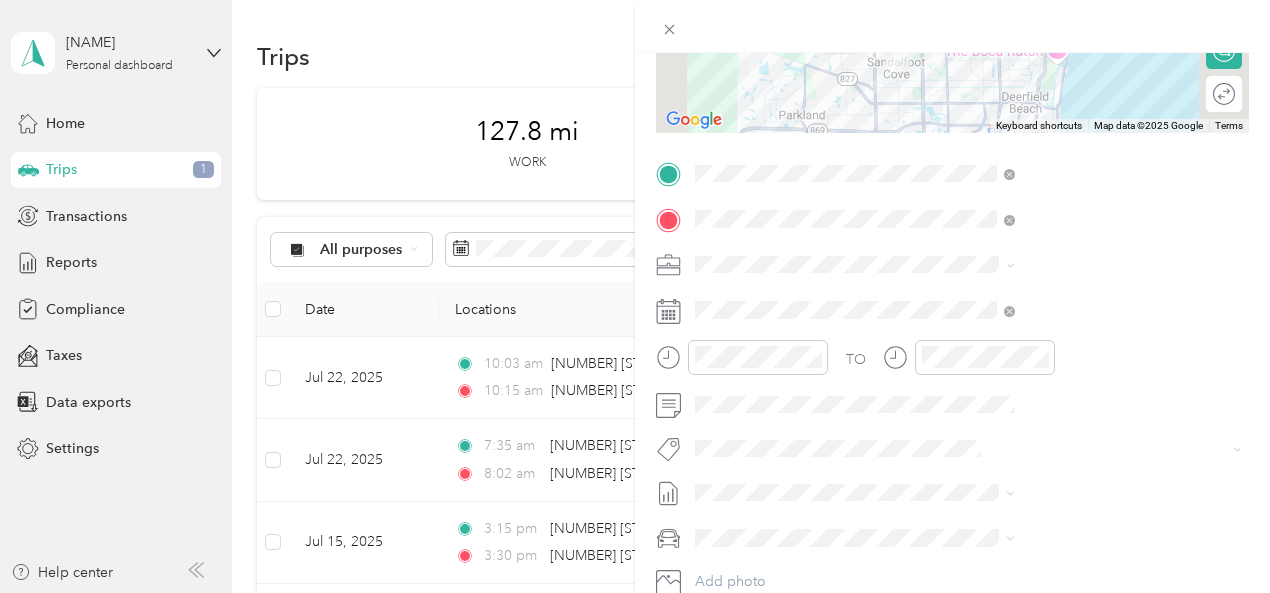 scroll, scrollTop: 320, scrollLeft: 0, axis: vertical 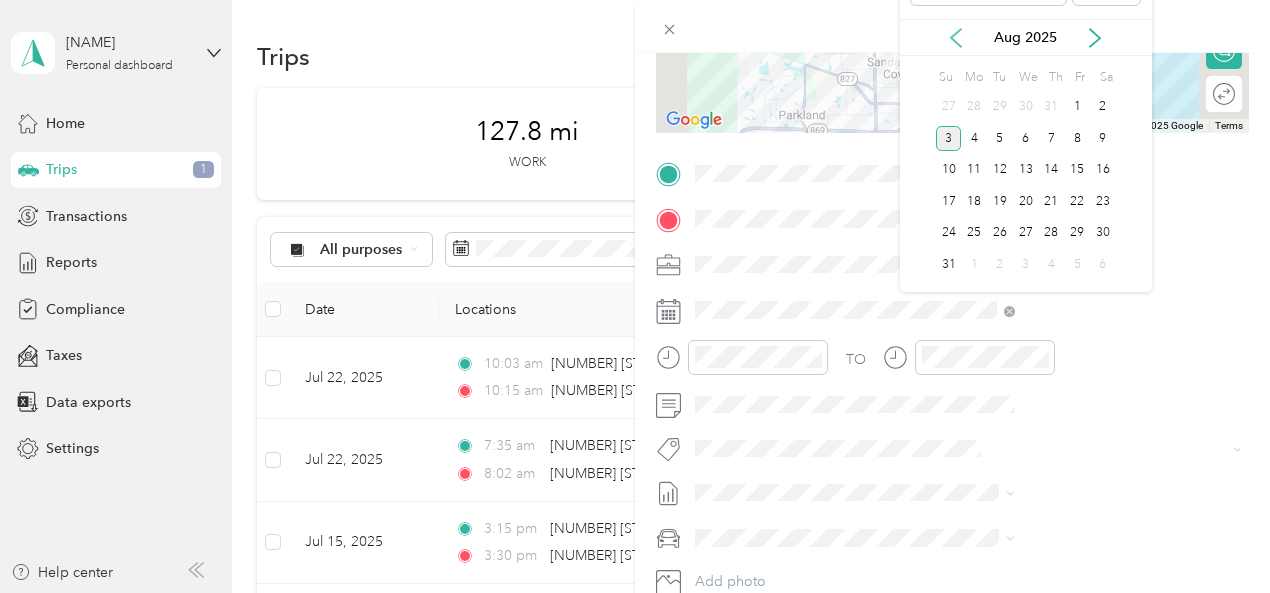 click 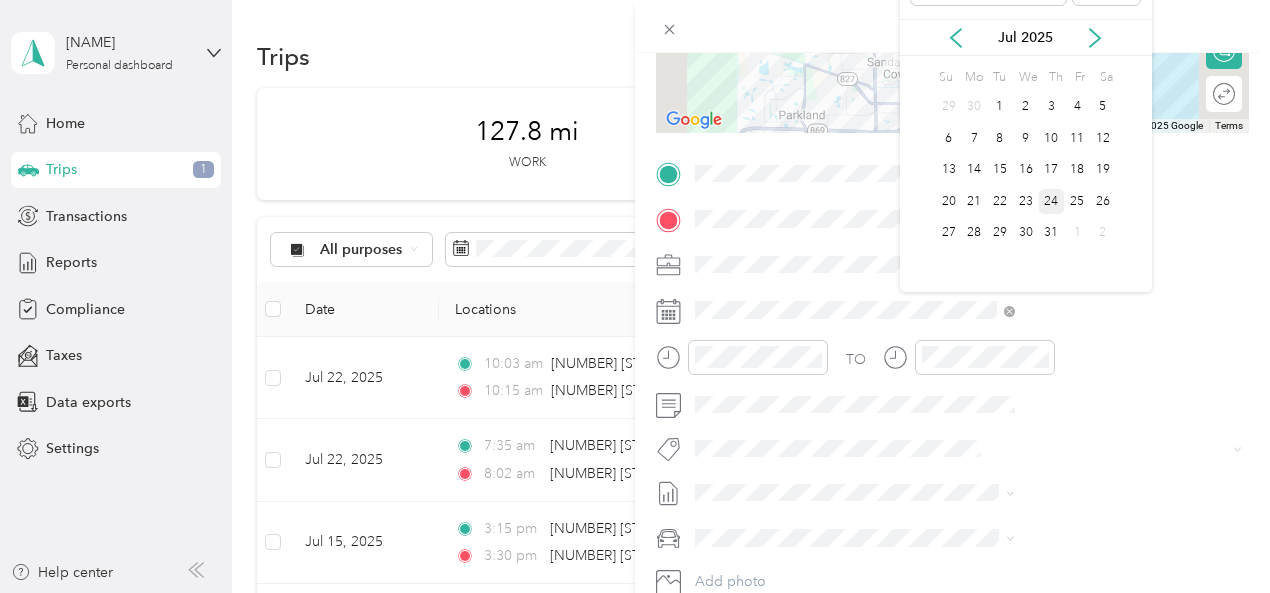 click on "24" at bounding box center [1052, 201] 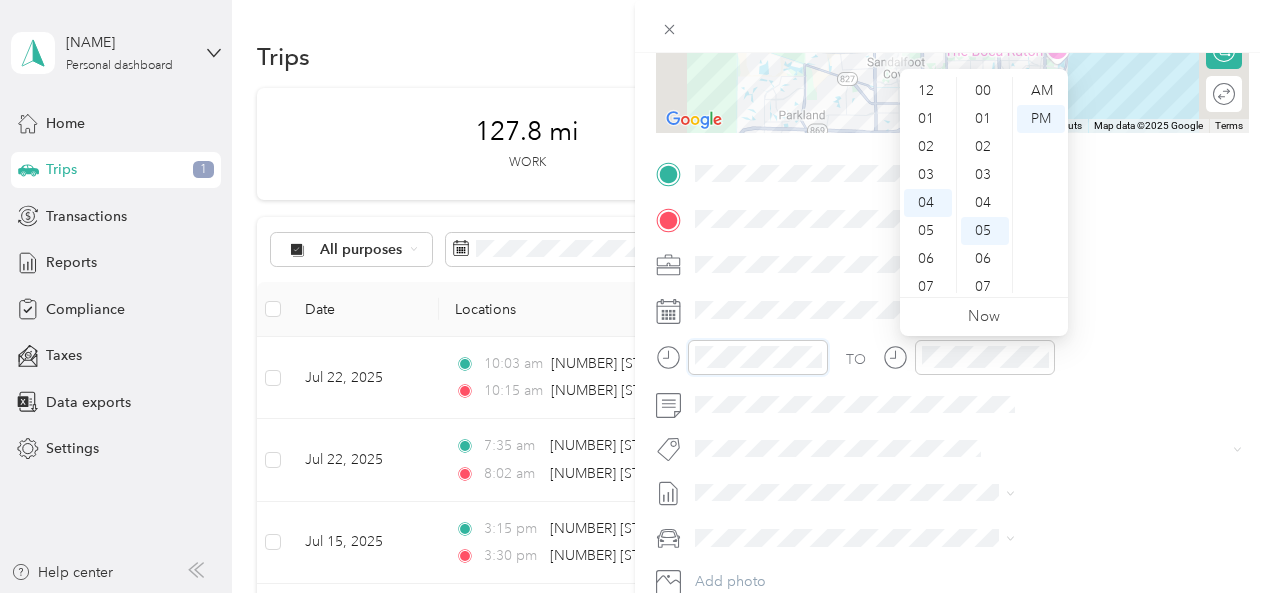 scroll, scrollTop: 112, scrollLeft: 0, axis: vertical 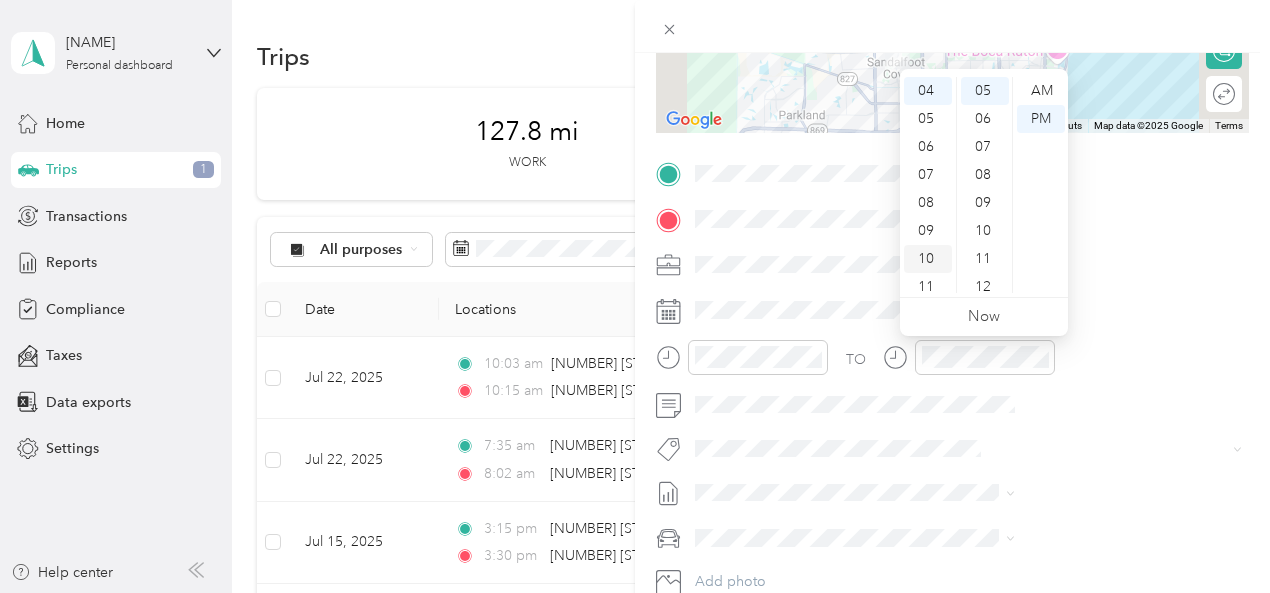click on "10" at bounding box center [928, 259] 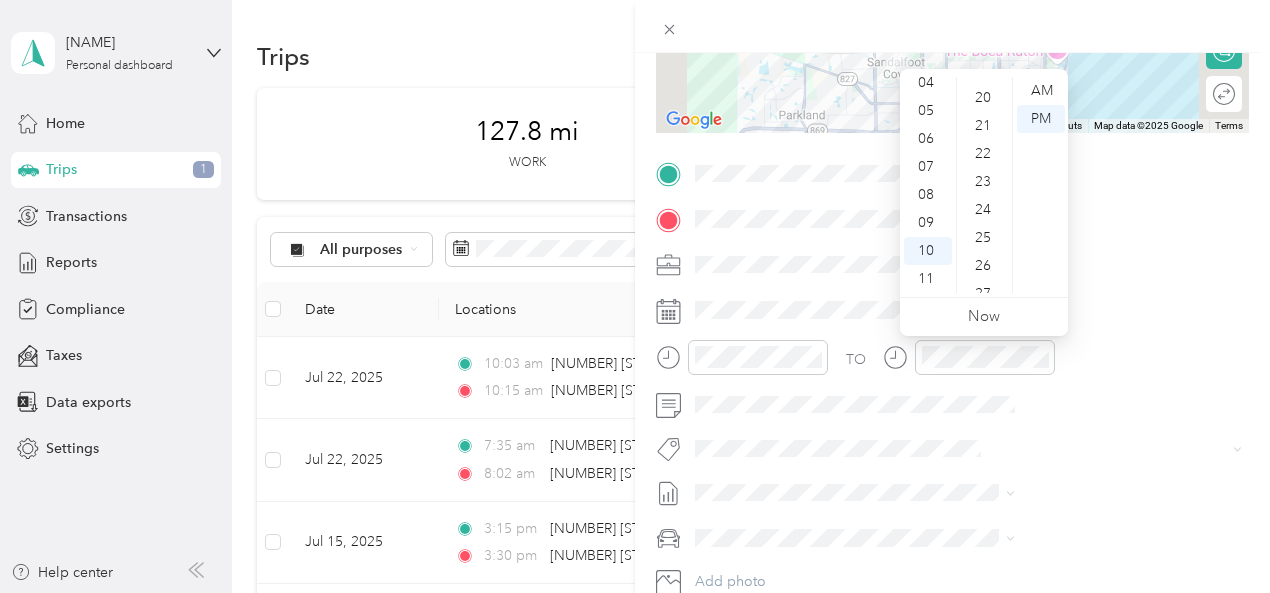scroll, scrollTop: 566, scrollLeft: 0, axis: vertical 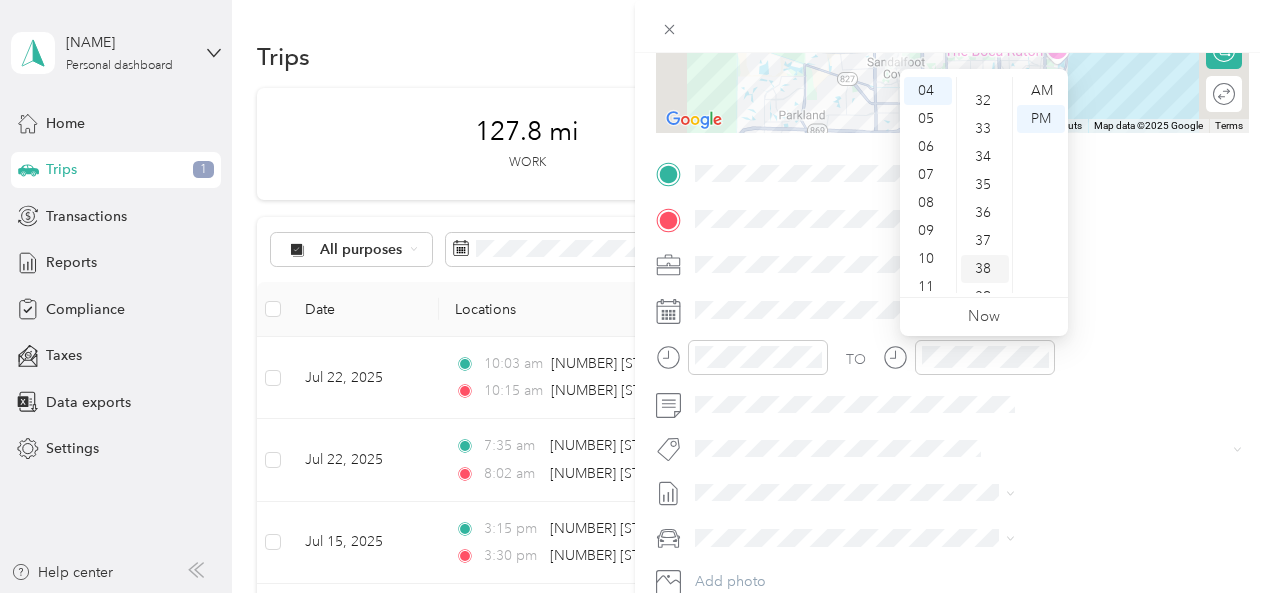click on "38" at bounding box center [985, 269] 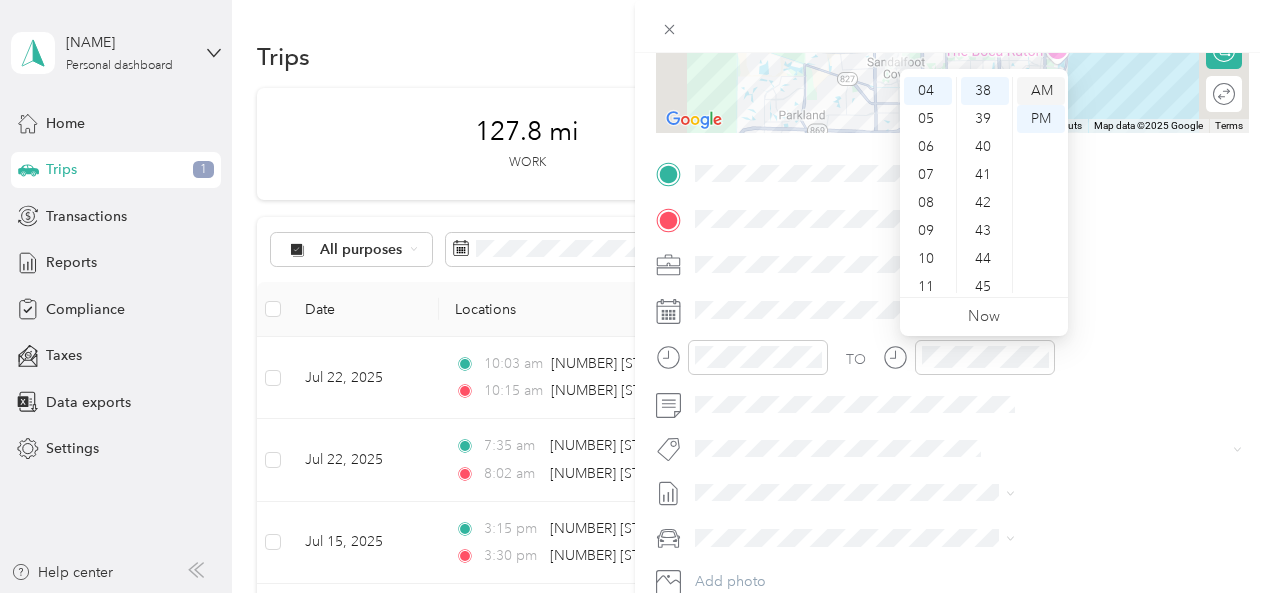 click on "AM" at bounding box center [1041, 91] 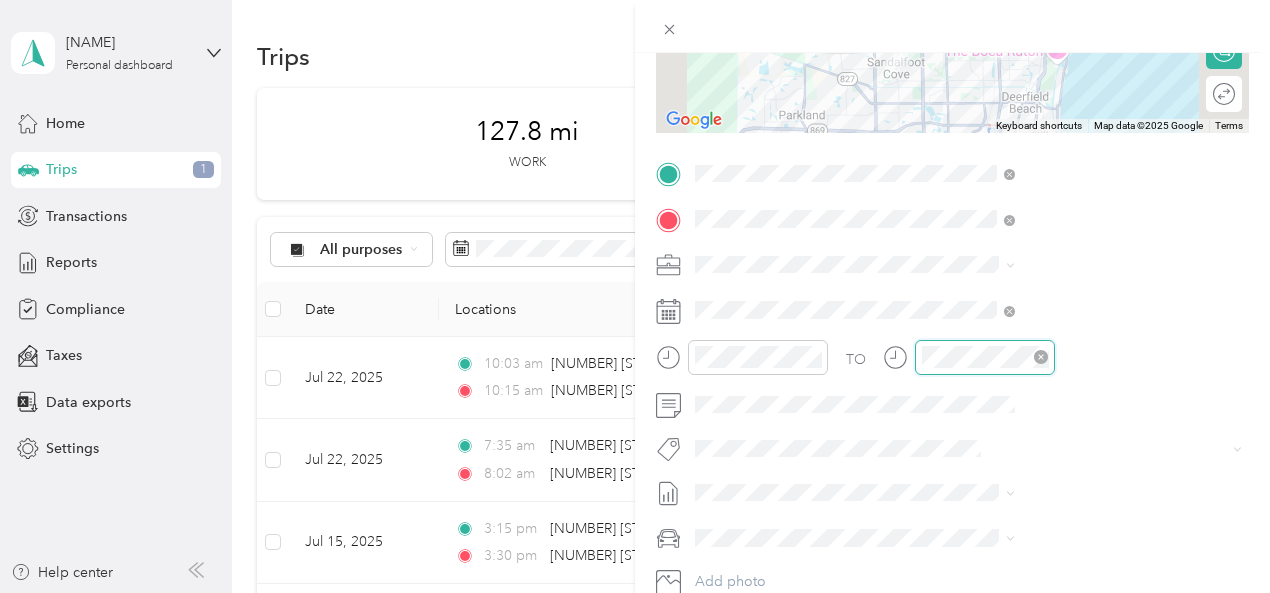 scroll, scrollTop: 112, scrollLeft: 0, axis: vertical 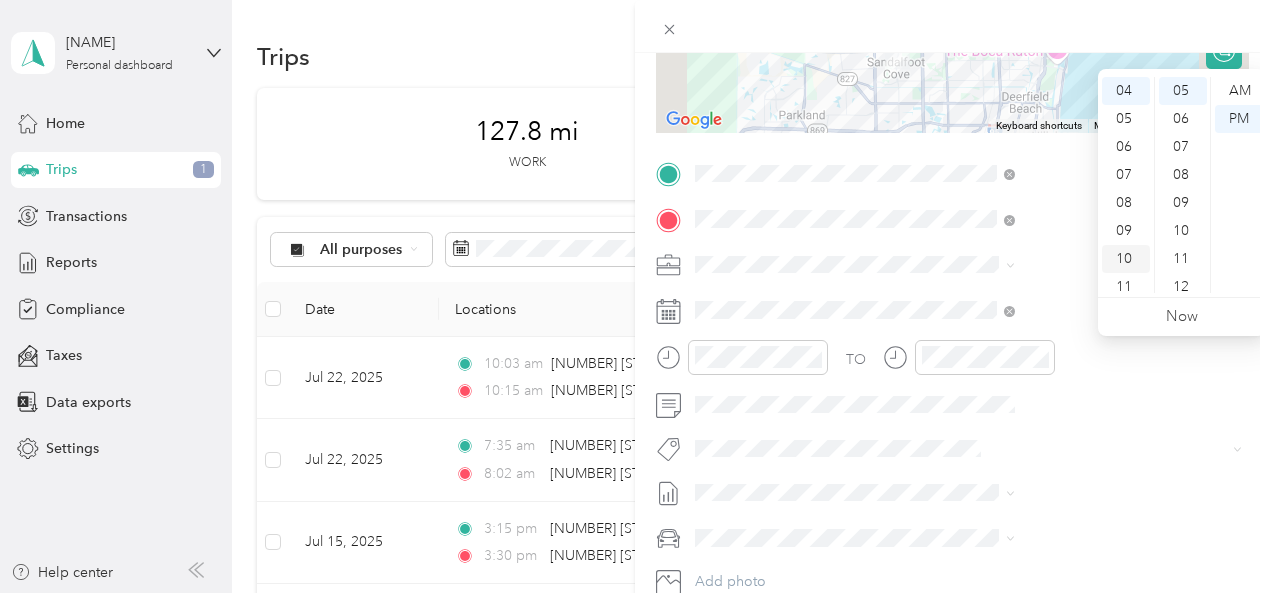 click on "10" at bounding box center (1126, 259) 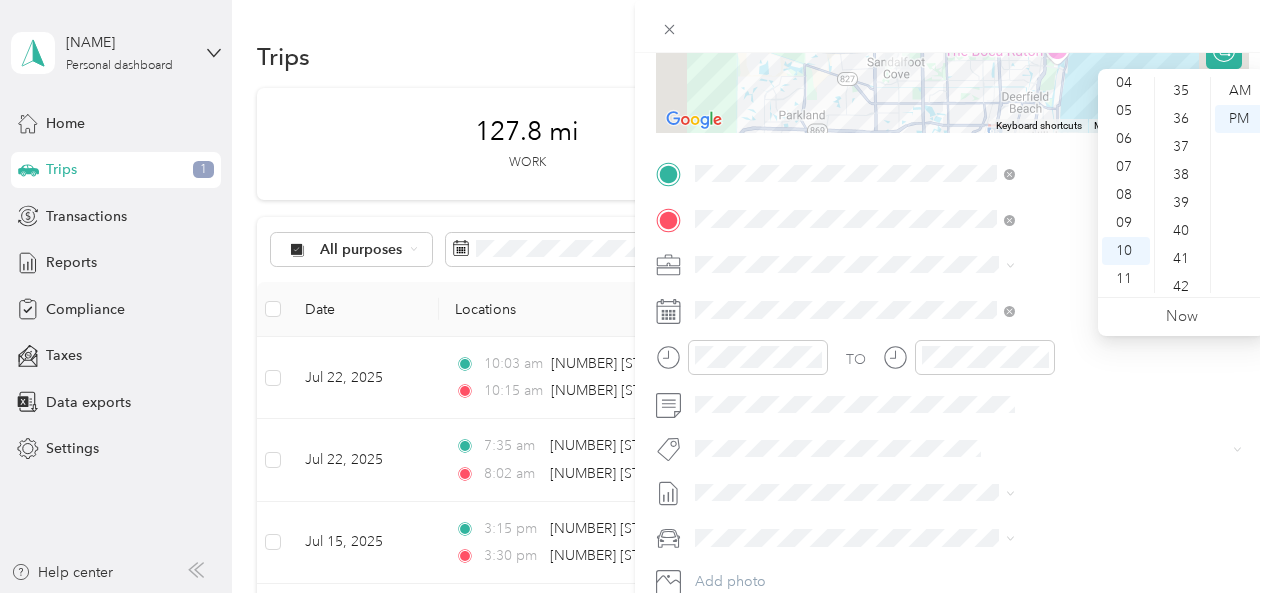 scroll, scrollTop: 1006, scrollLeft: 0, axis: vertical 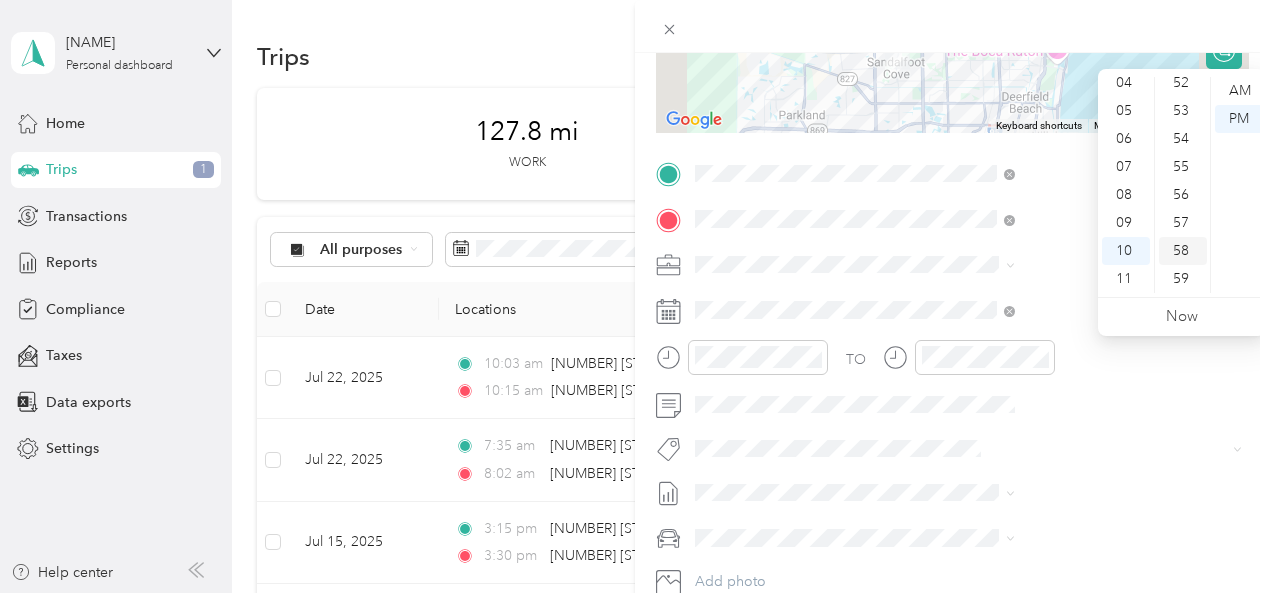 click on "58" at bounding box center [1183, 251] 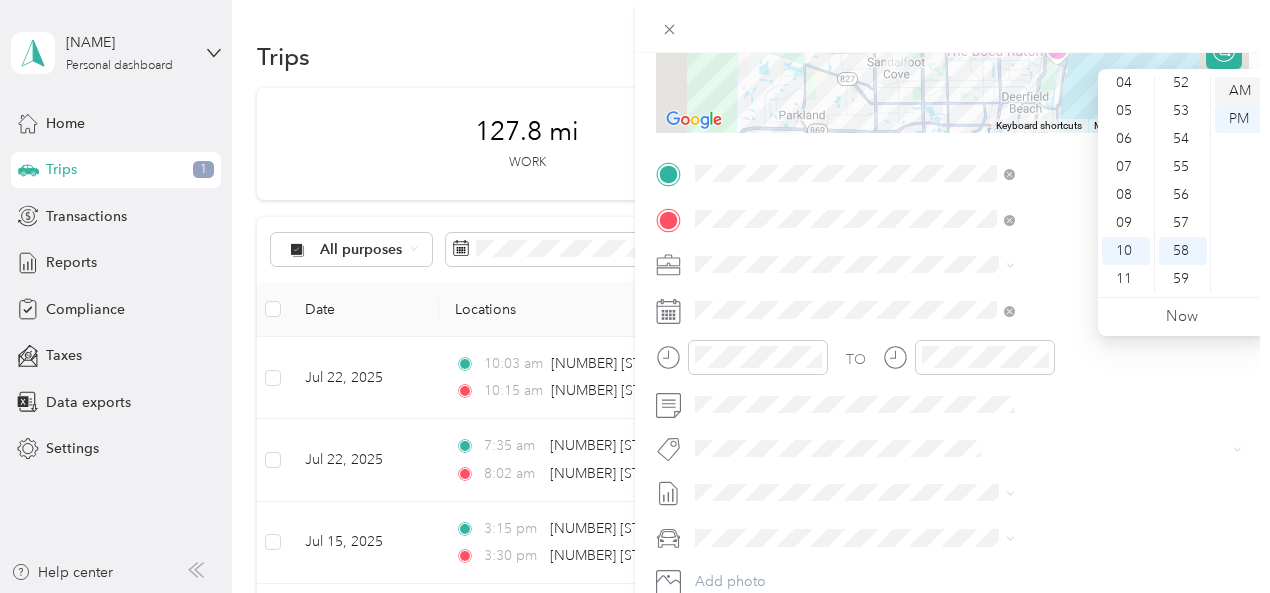 click on "AM" at bounding box center [1239, 91] 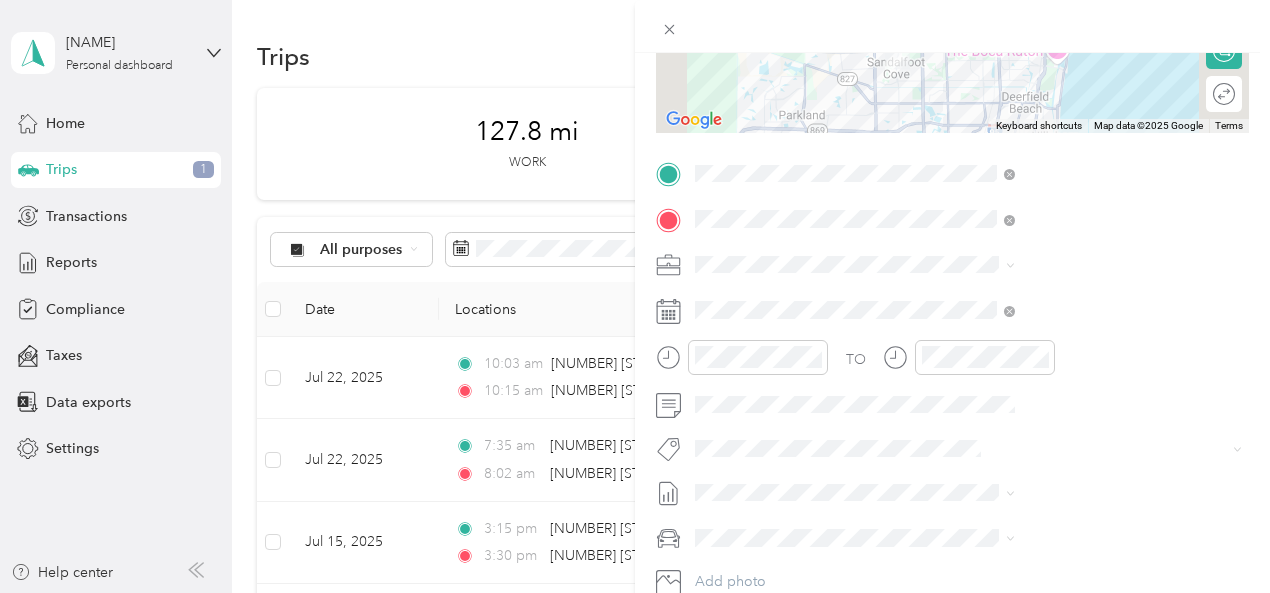 click at bounding box center (952, 26) 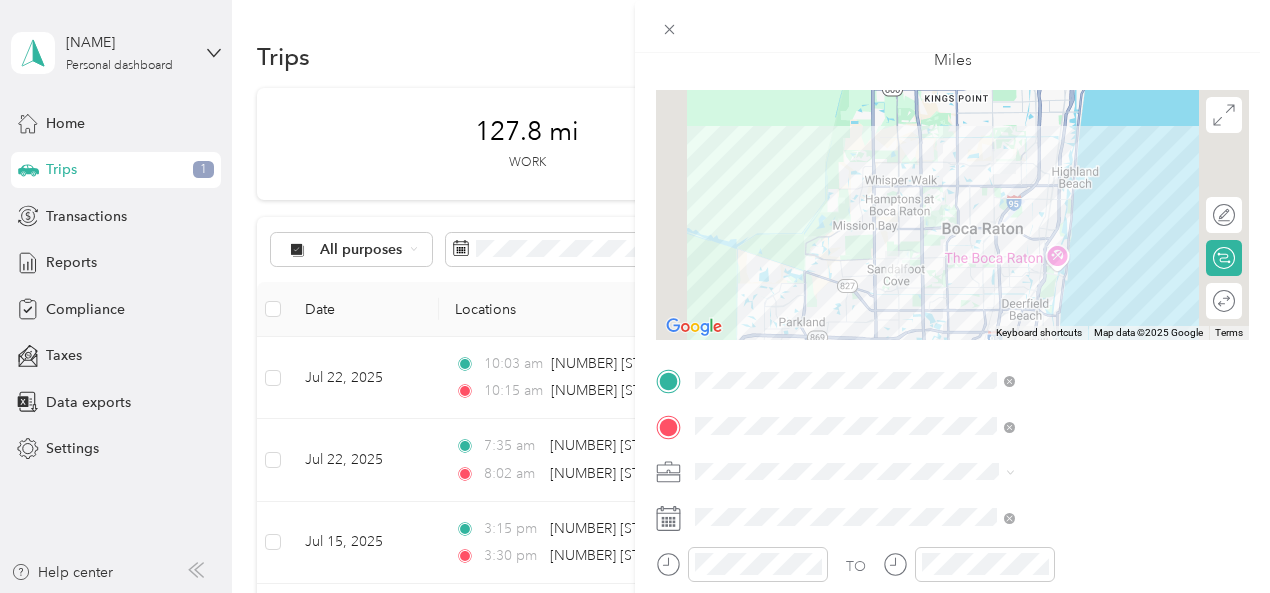 scroll, scrollTop: 0, scrollLeft: 0, axis: both 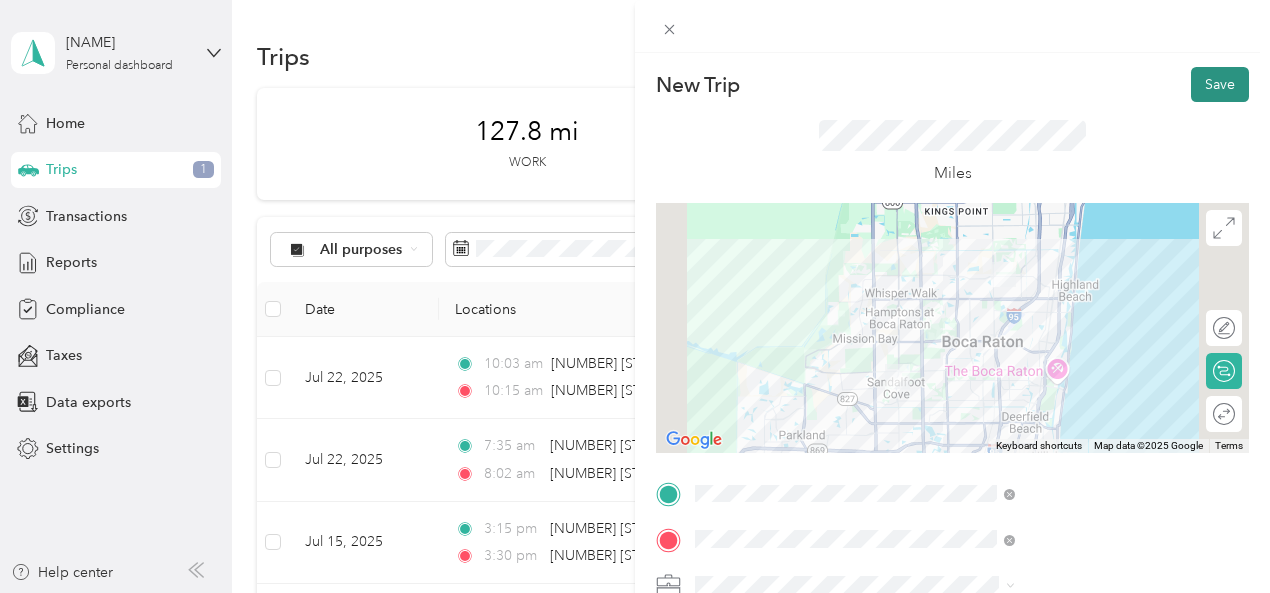 click on "Save" at bounding box center (1220, 84) 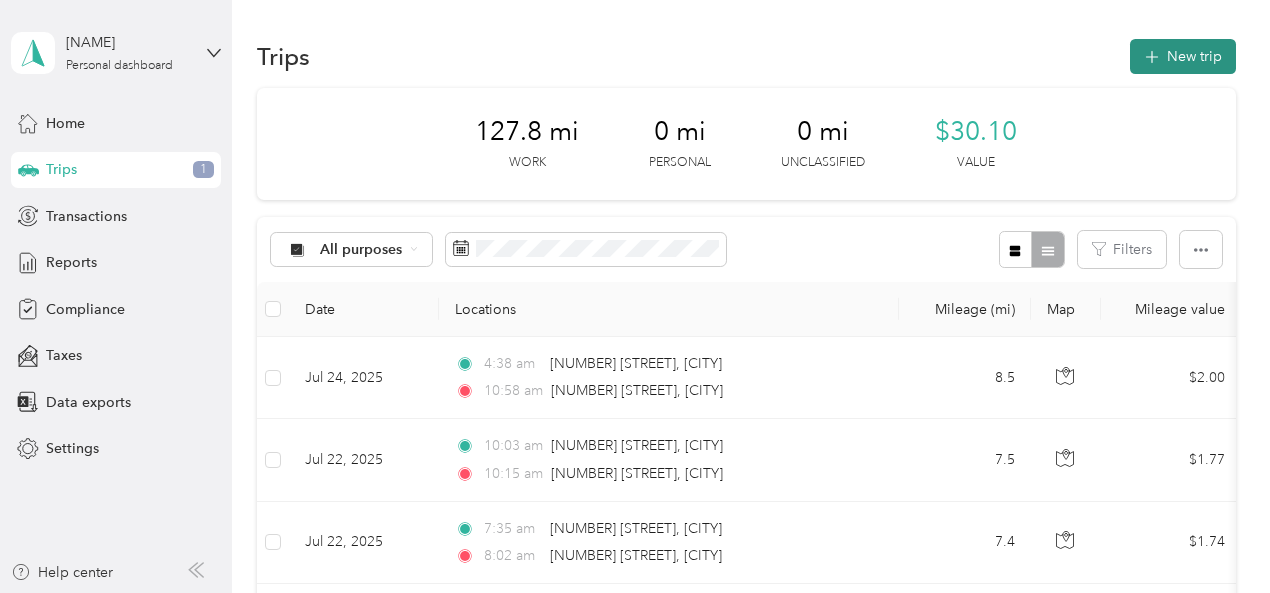 click on "New trip" at bounding box center [1183, 56] 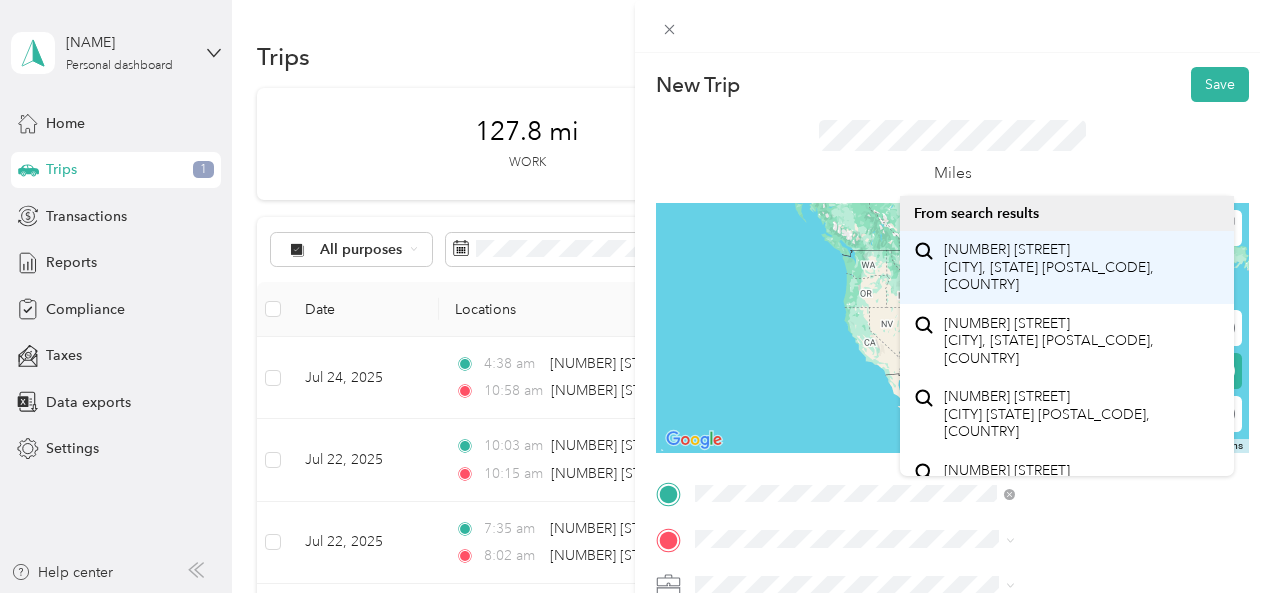 click on "[NUMBER] [STREET]
[CITY], [STATE] [POSTAL_CODE], [COUNTRY]" at bounding box center [1081, 267] 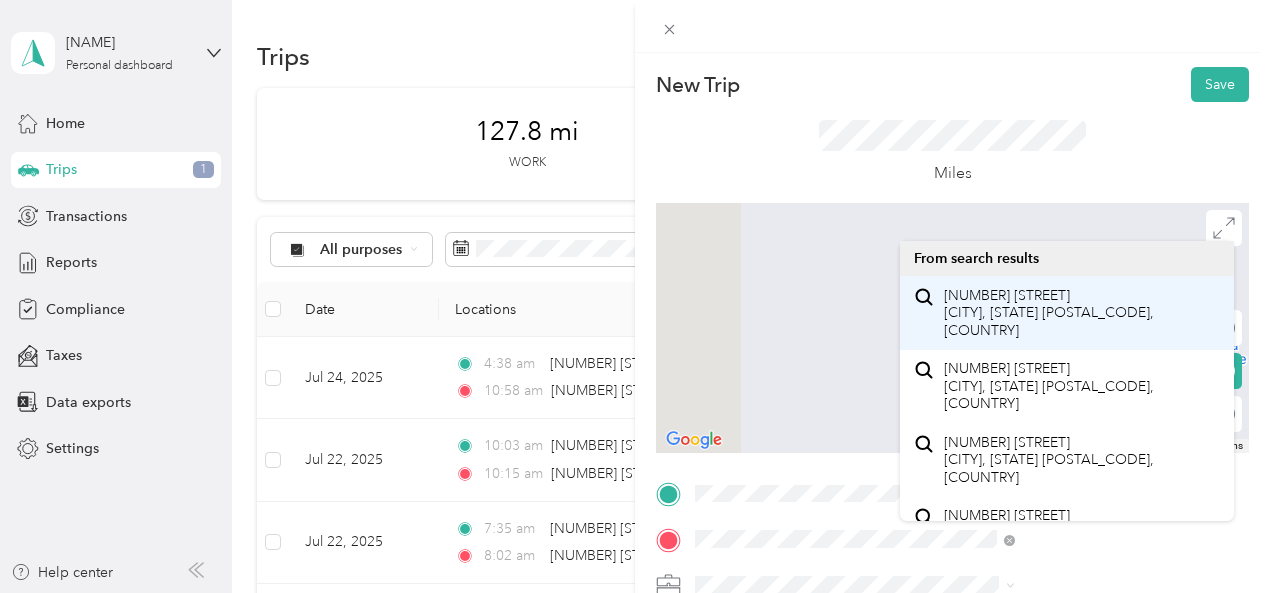 click on "[NUMBER] [STREET]
[CITY], [STATE] [POSTAL_CODE], [COUNTRY]" at bounding box center (1081, 313) 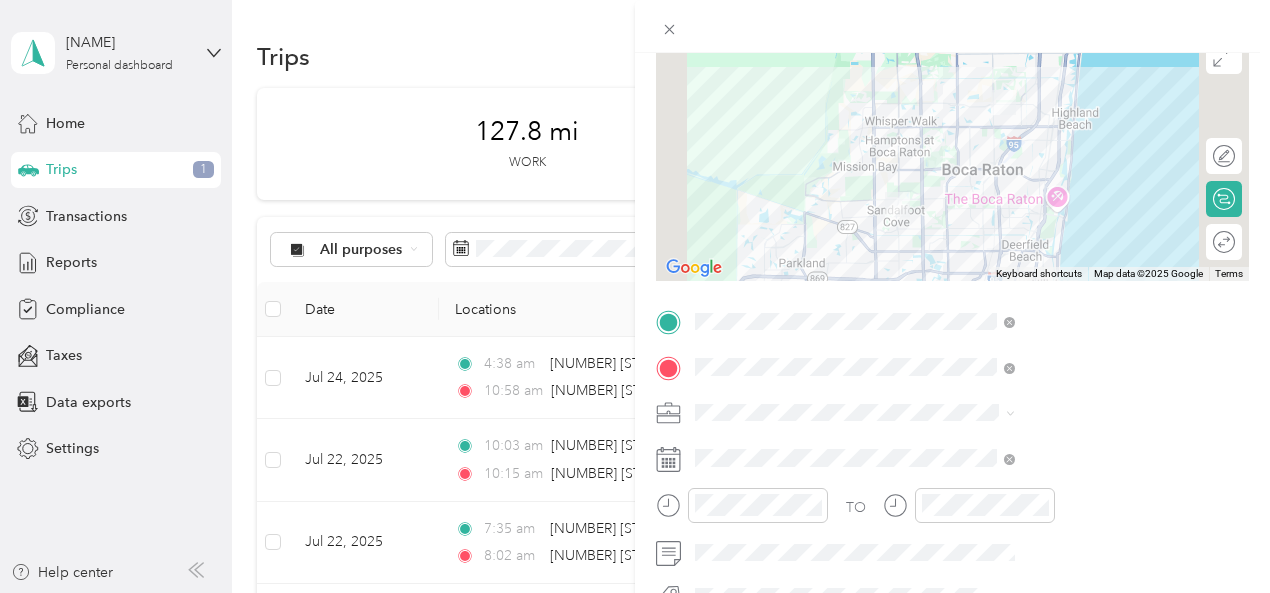 scroll, scrollTop: 195, scrollLeft: 0, axis: vertical 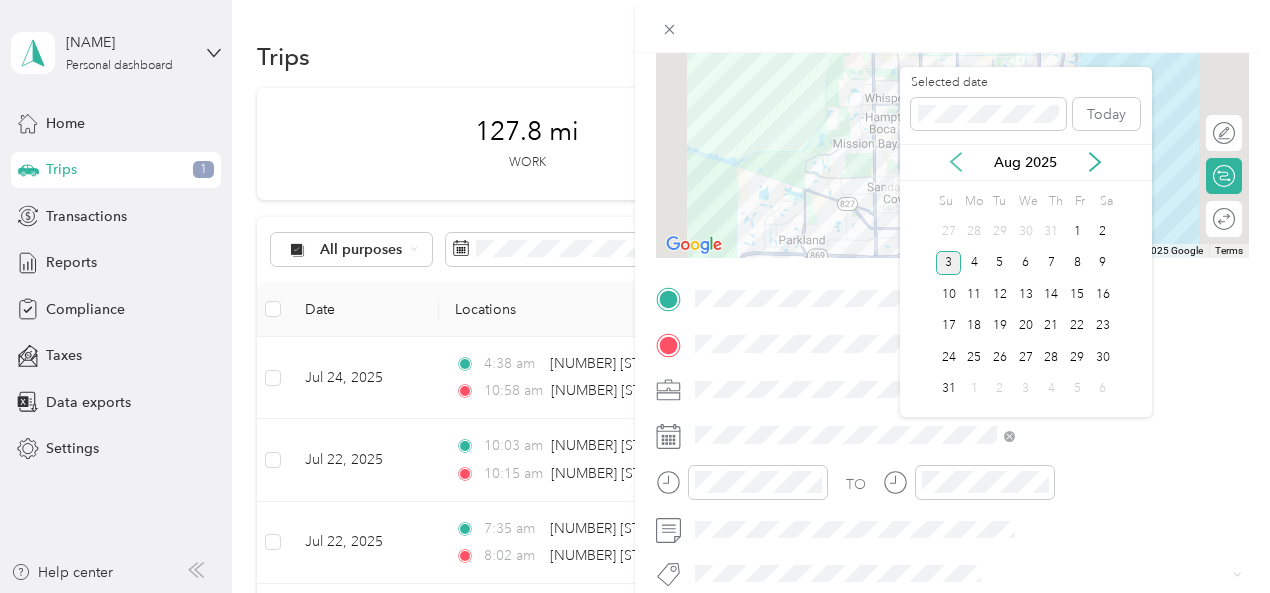click 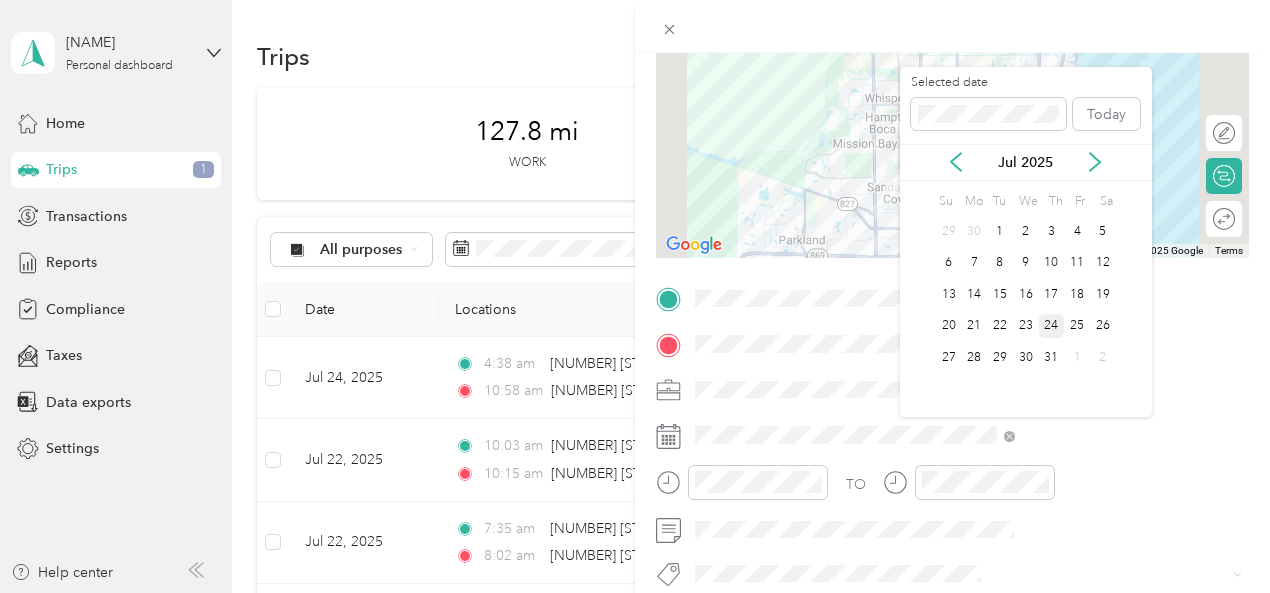 click on "24" at bounding box center [1052, 326] 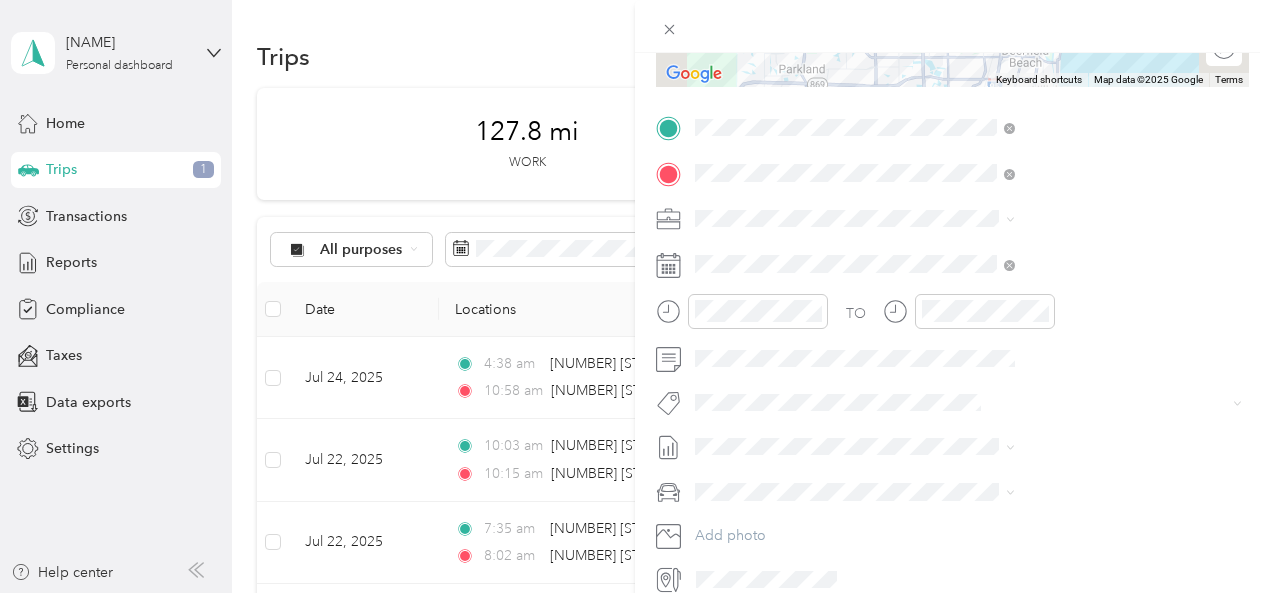 scroll, scrollTop: 368, scrollLeft: 0, axis: vertical 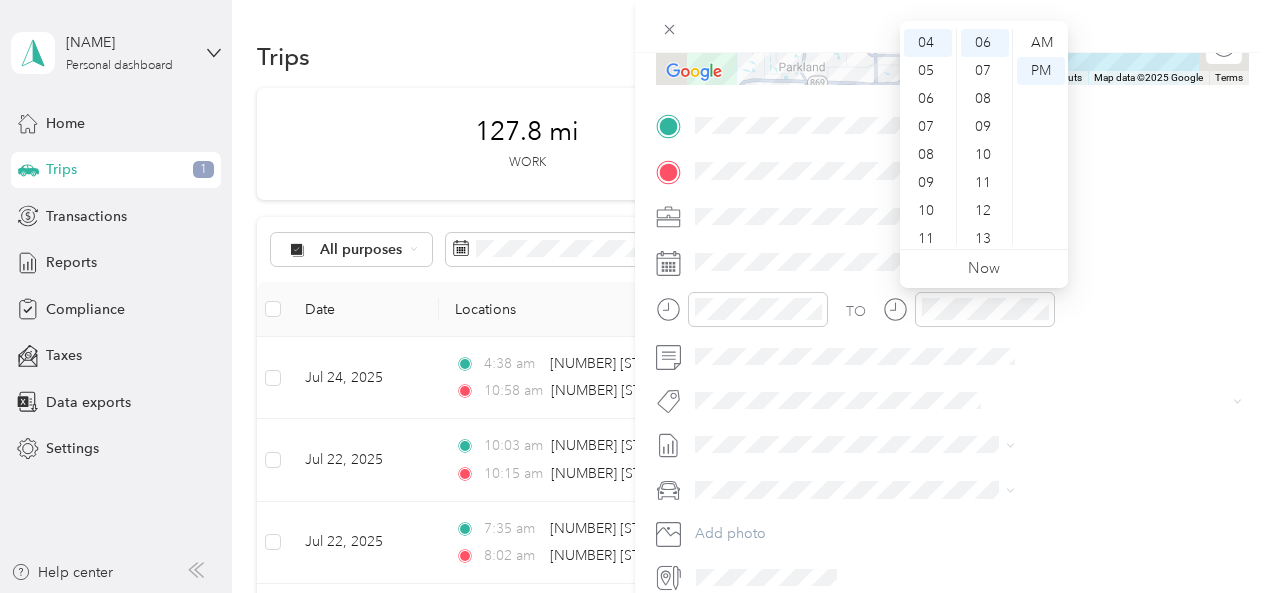 click on "12 01 02 03 04 05 06 07 08 09 10 11 00 01 02 03 04 05 06 07 08 09 10 11 12 13 14 15 16 17 18 19 20 21 22 23 24 25 26 27 28 29 30 31 32 33 34 35 36 37 38 39 40 41 42 43 44 45 46 47 48 49 50 51 52 53 54 55 56 57 58 59 AM PM" at bounding box center (984, 137) 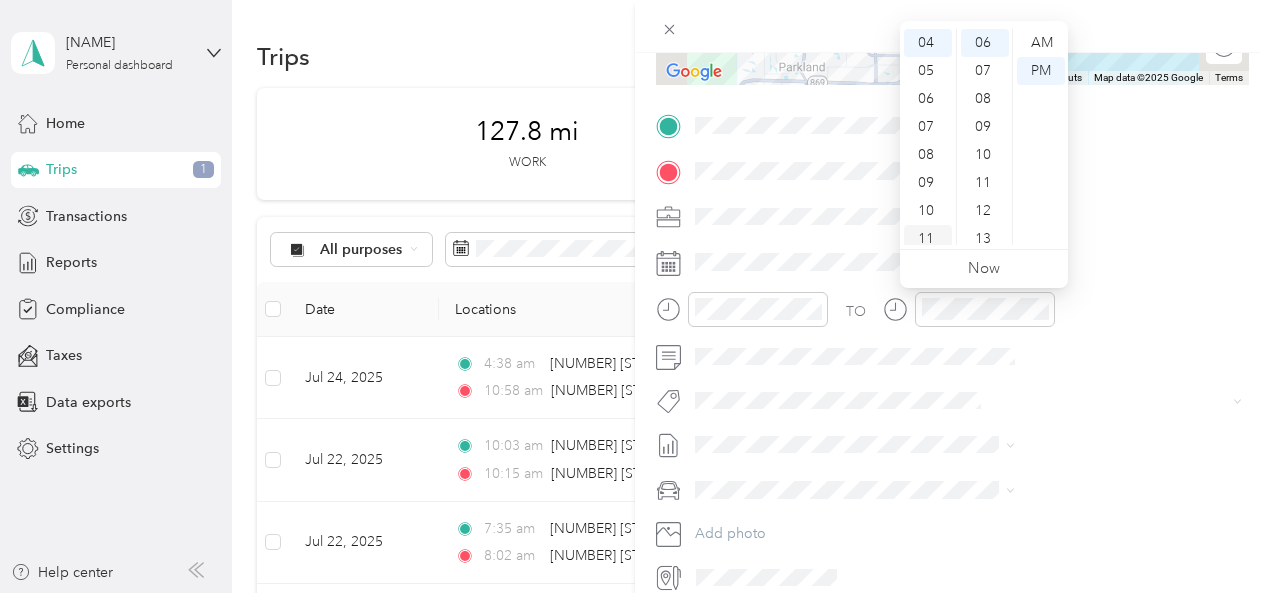click on "11" at bounding box center (928, 239) 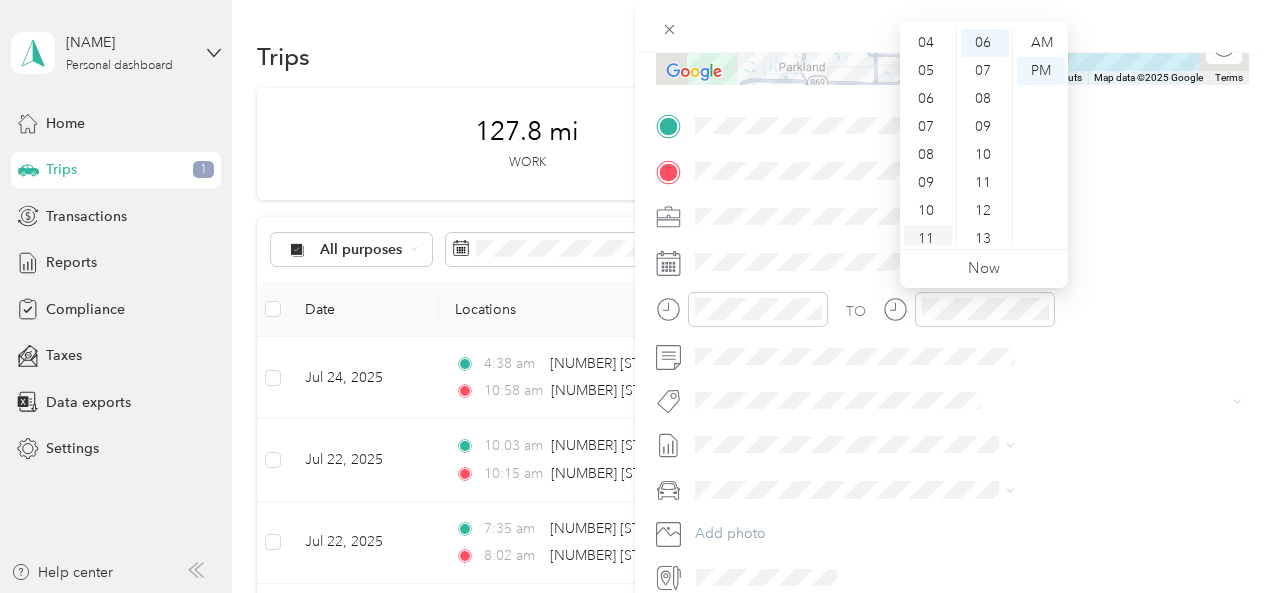 scroll, scrollTop: 120, scrollLeft: 0, axis: vertical 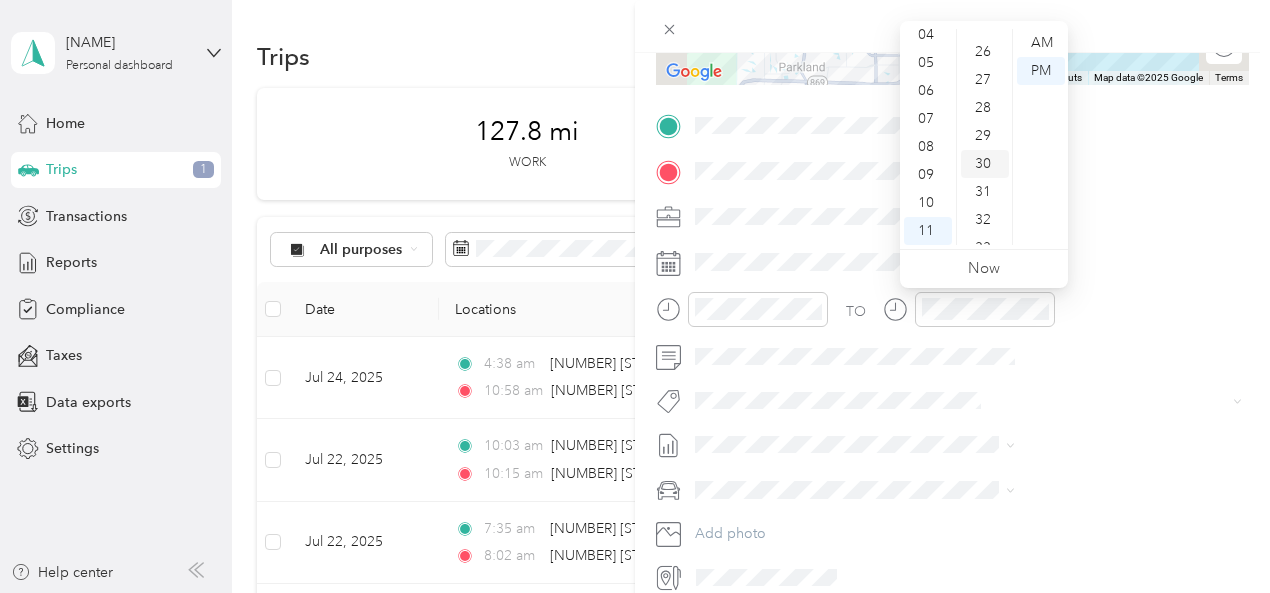 click on "30" at bounding box center (985, 164) 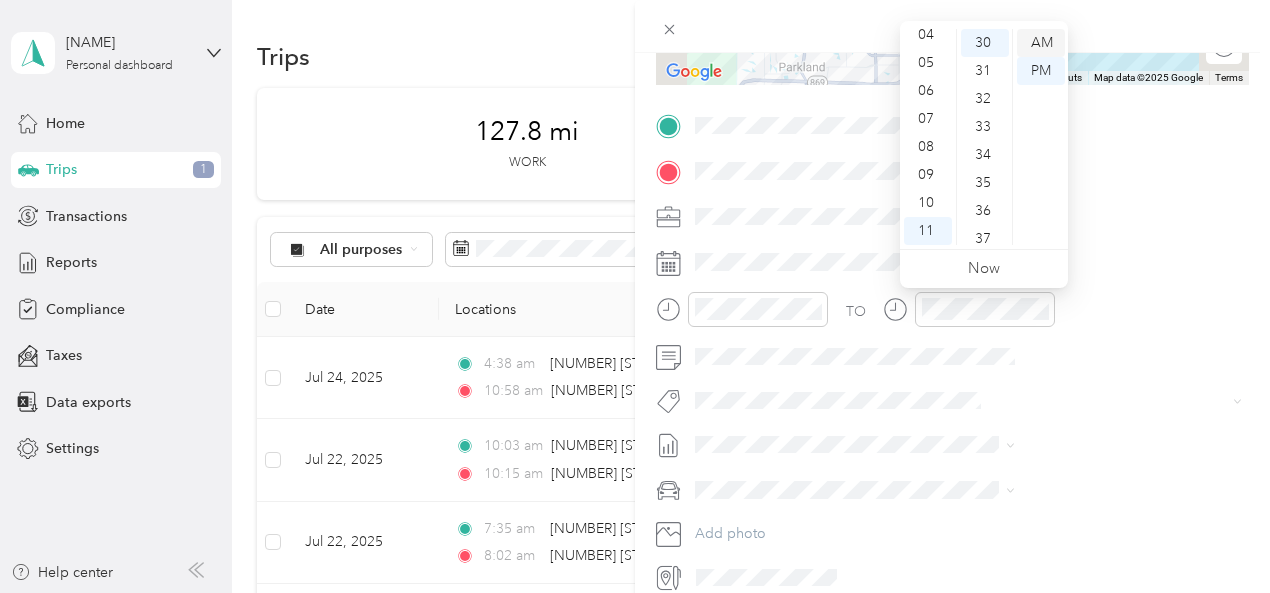 click on "AM" at bounding box center [1041, 43] 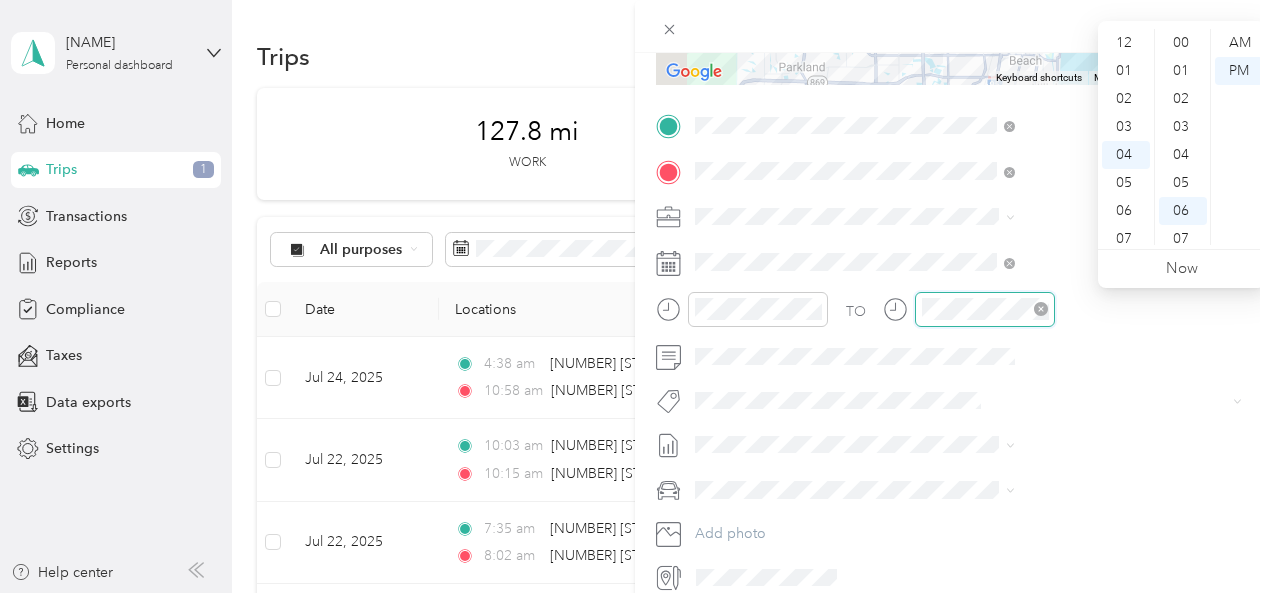 scroll, scrollTop: 112, scrollLeft: 0, axis: vertical 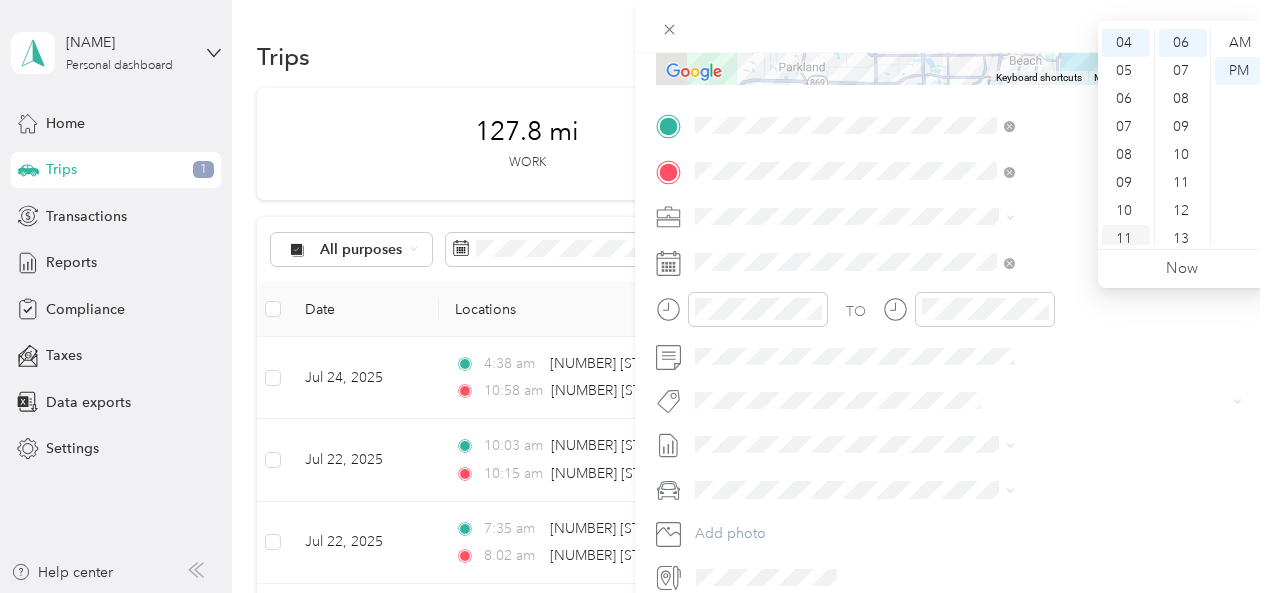 click on "11" at bounding box center [1126, 239] 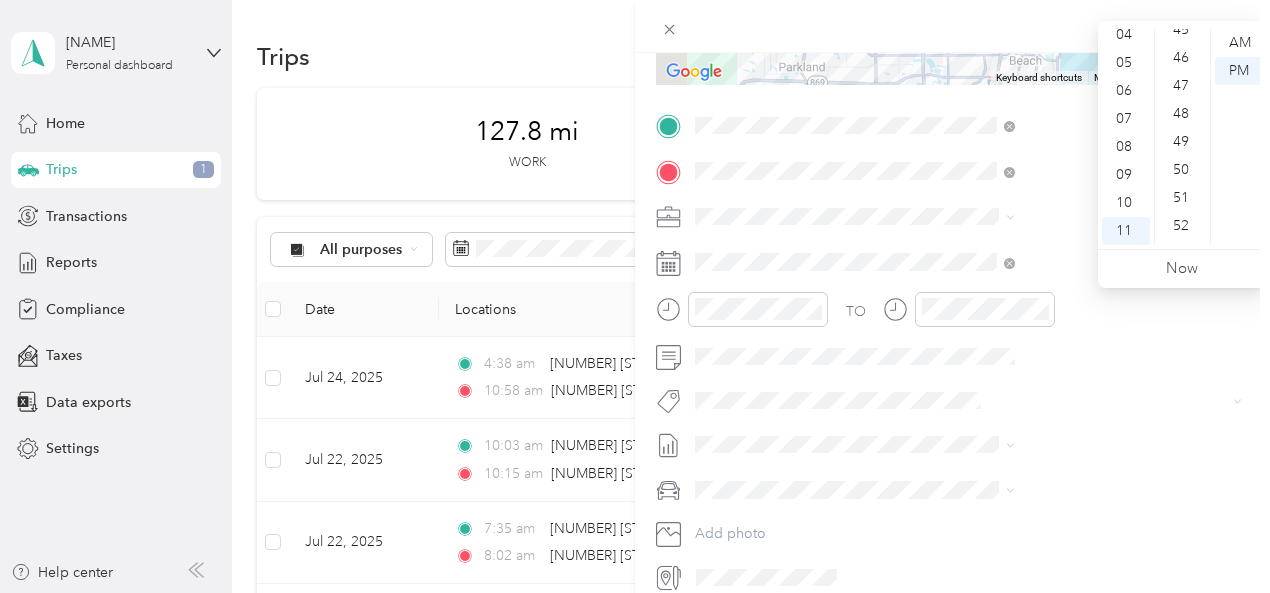 scroll, scrollTop: 1261, scrollLeft: 0, axis: vertical 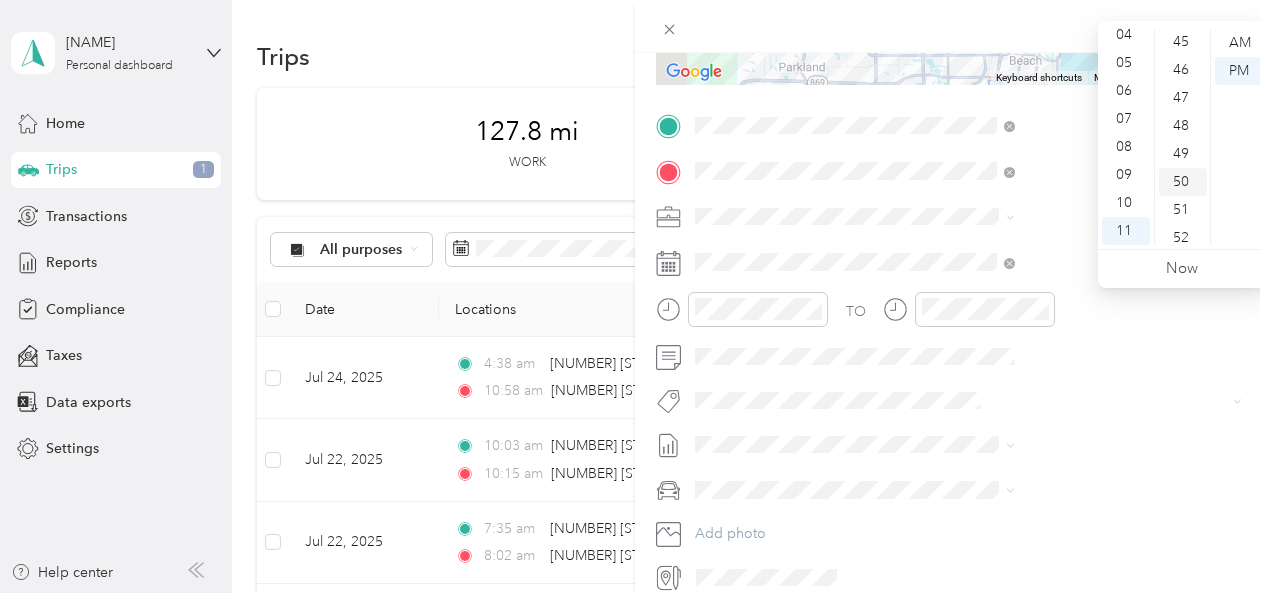 click on "50" at bounding box center [1183, 182] 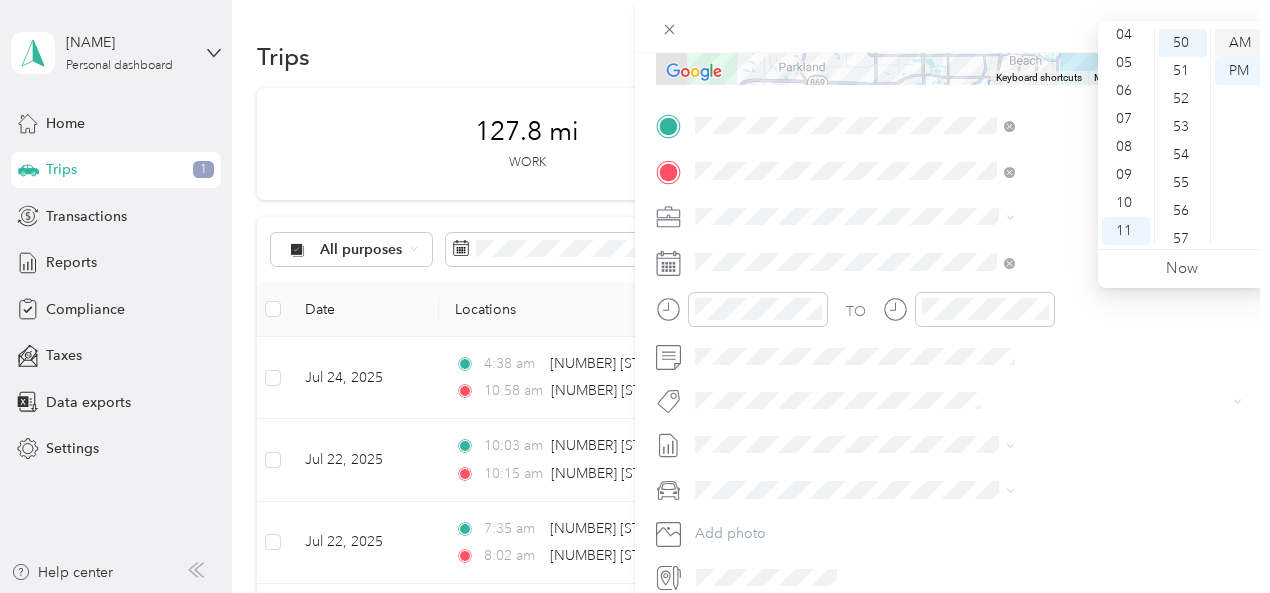 click on "AM" at bounding box center (1239, 43) 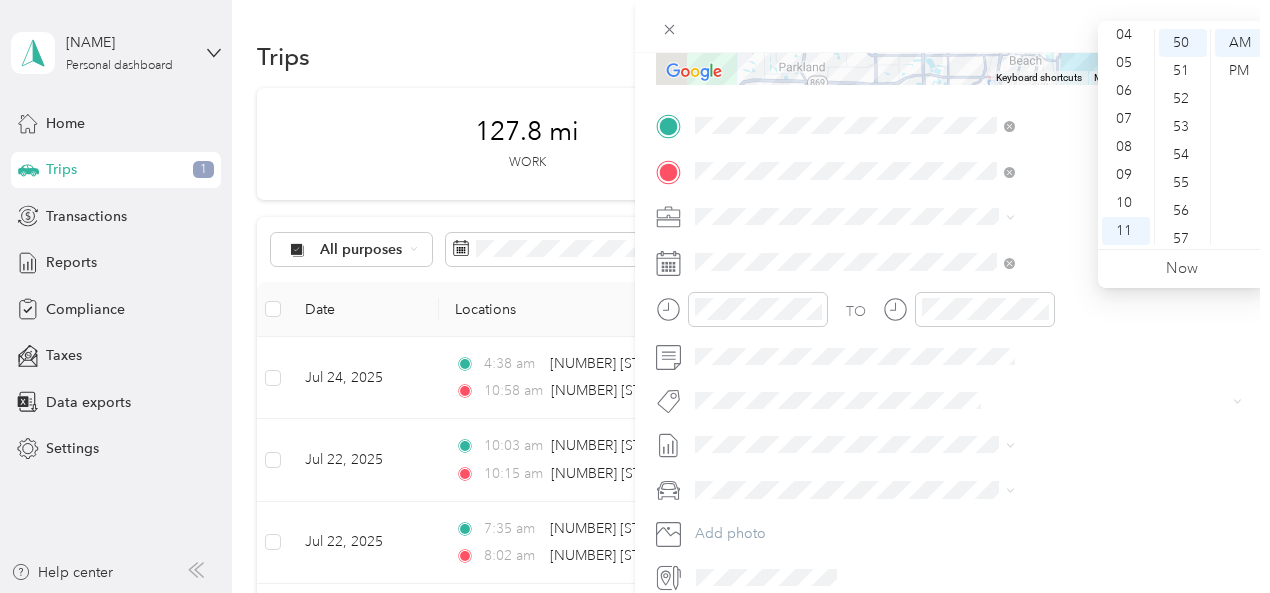 click at bounding box center (952, 26) 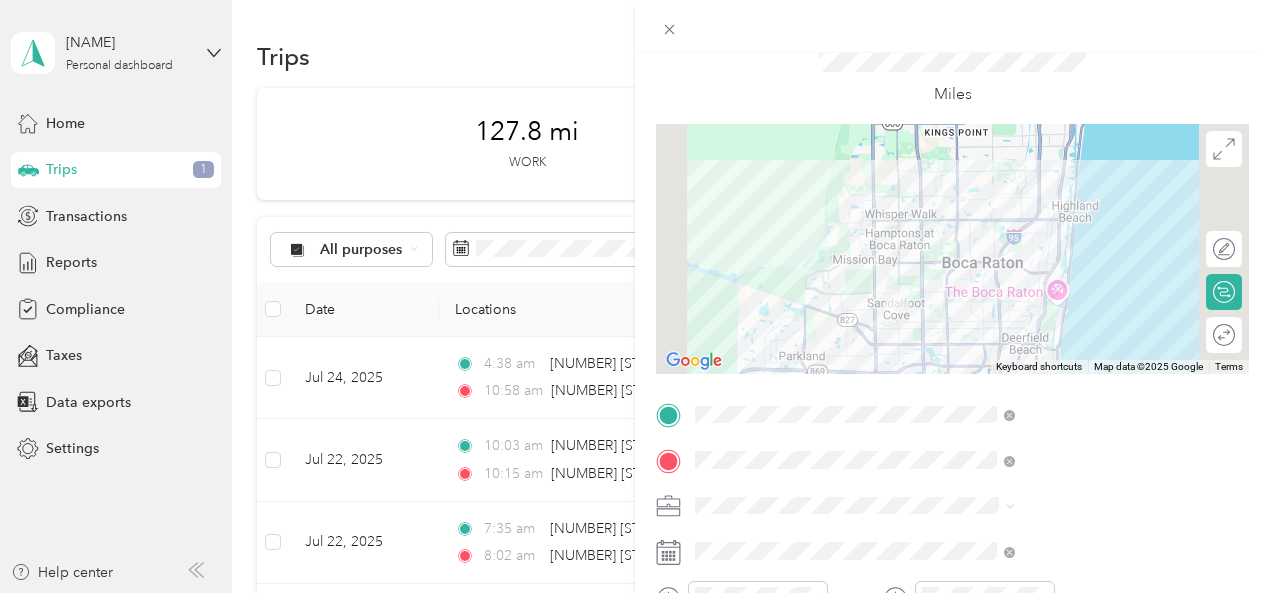 scroll, scrollTop: 0, scrollLeft: 0, axis: both 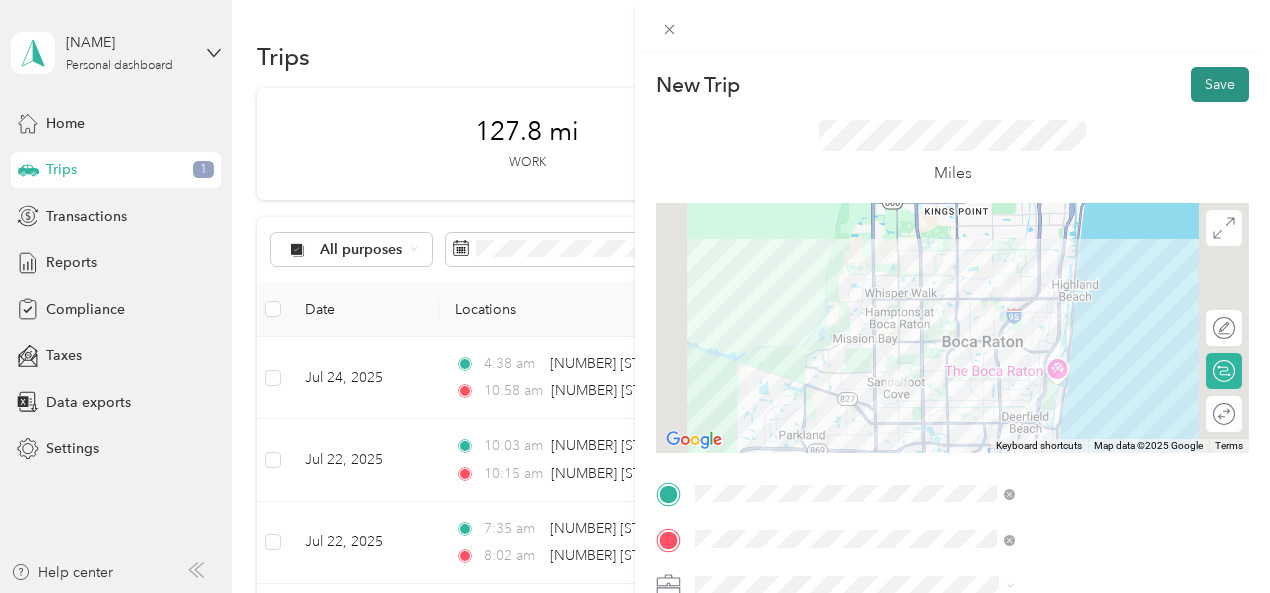 click on "Save" at bounding box center [1220, 84] 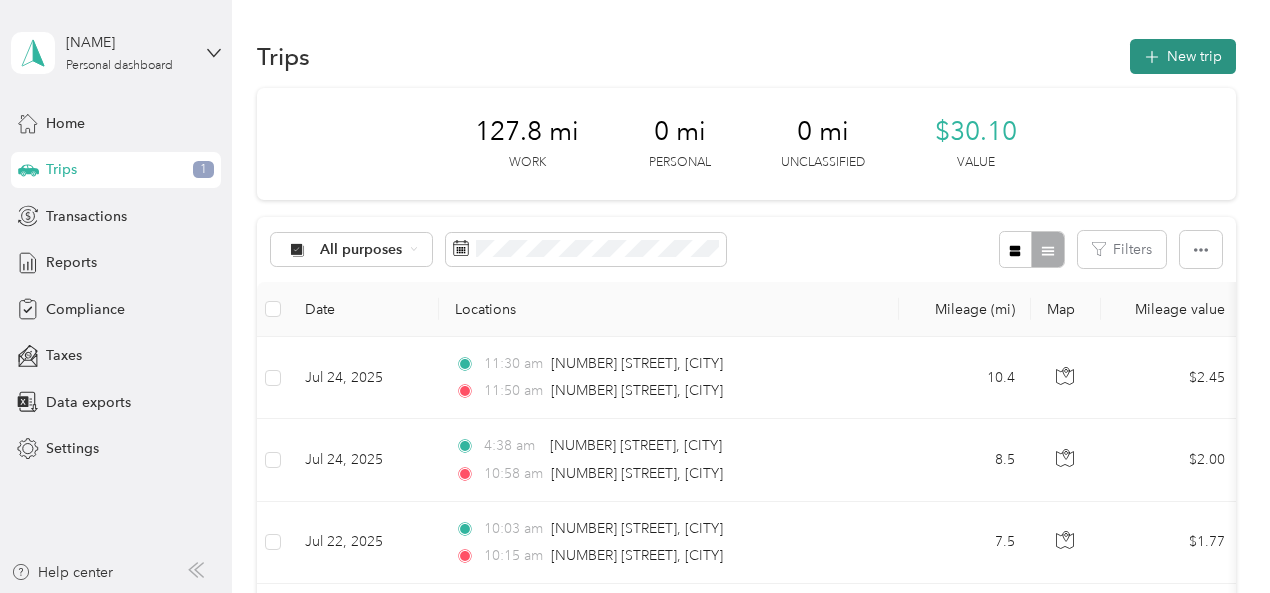 click on "New trip" at bounding box center [1183, 56] 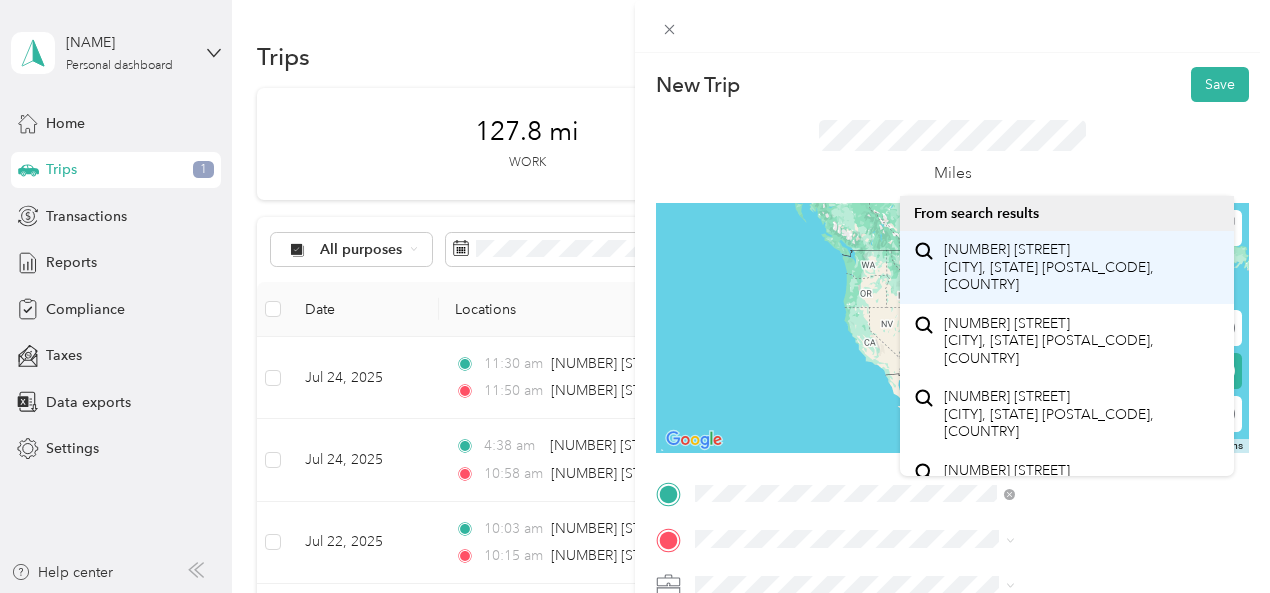 click on "[NUMBER] [STREET]
[CITY], [STATE] [POSTAL_CODE], [COUNTRY]" at bounding box center (1081, 267) 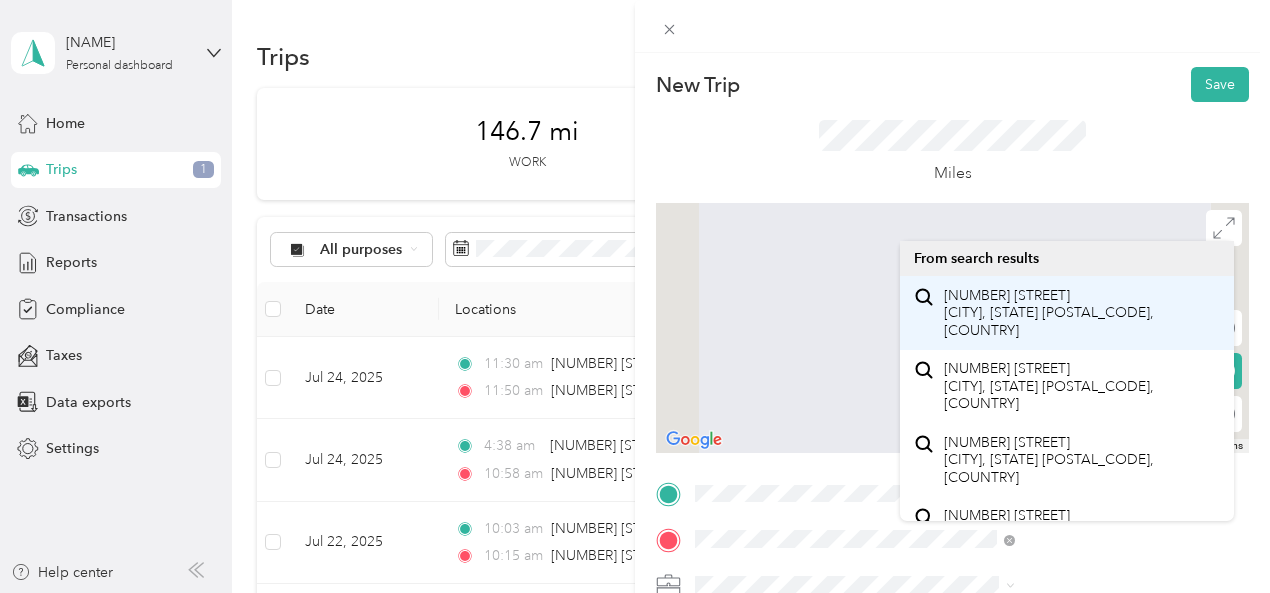 click on "[NUMBER] [STREET]
[CITY], [STATE] [POSTAL_CODE], [COUNTRY]" at bounding box center (1081, 313) 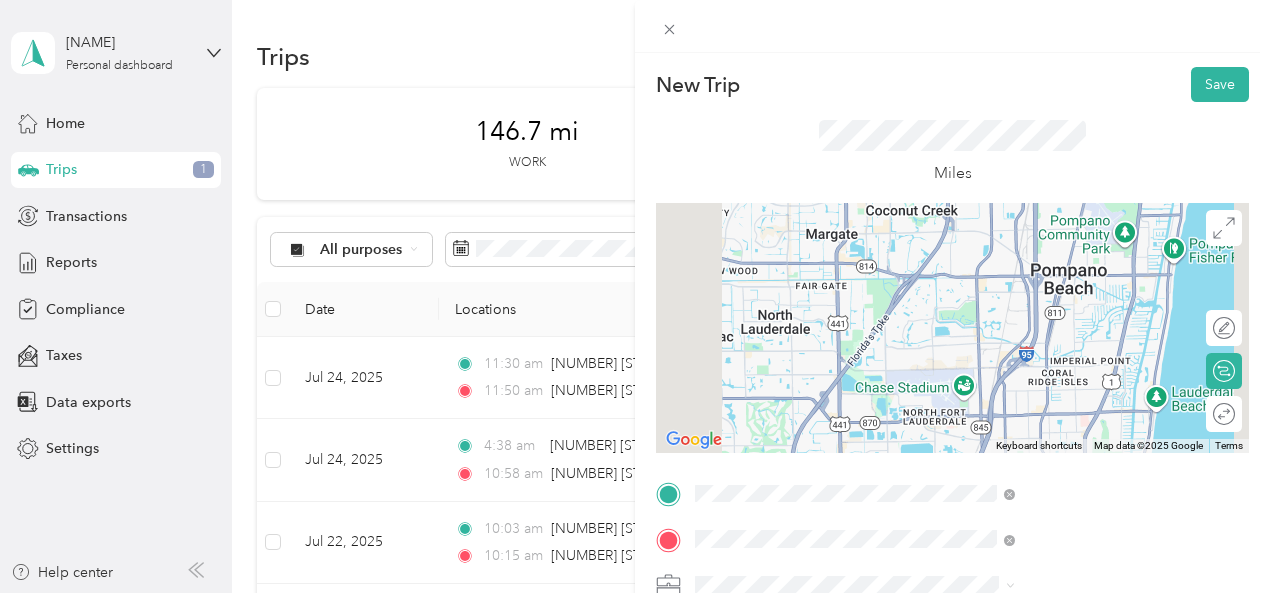 scroll, scrollTop: 456, scrollLeft: 0, axis: vertical 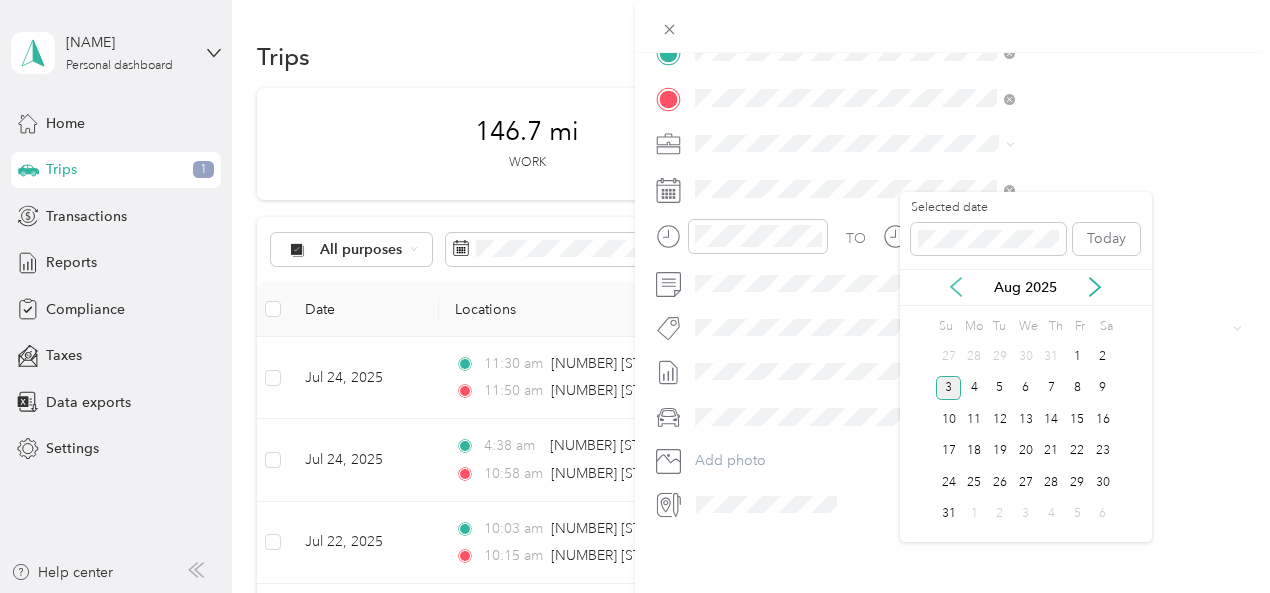 click 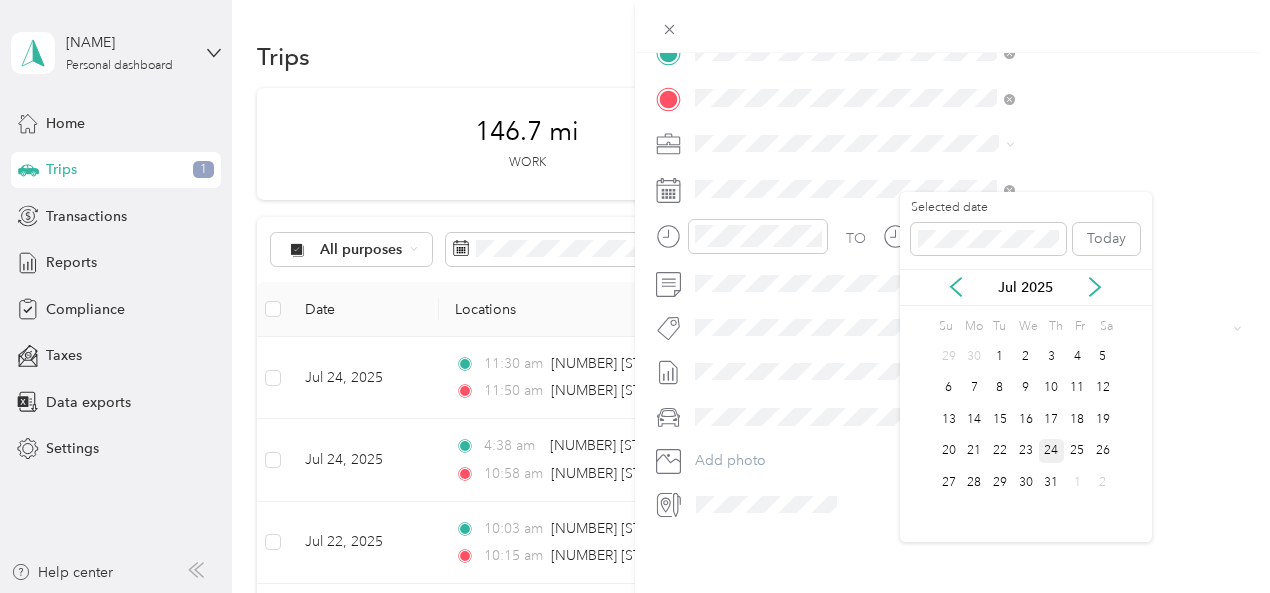 click on "24" at bounding box center (1052, 451) 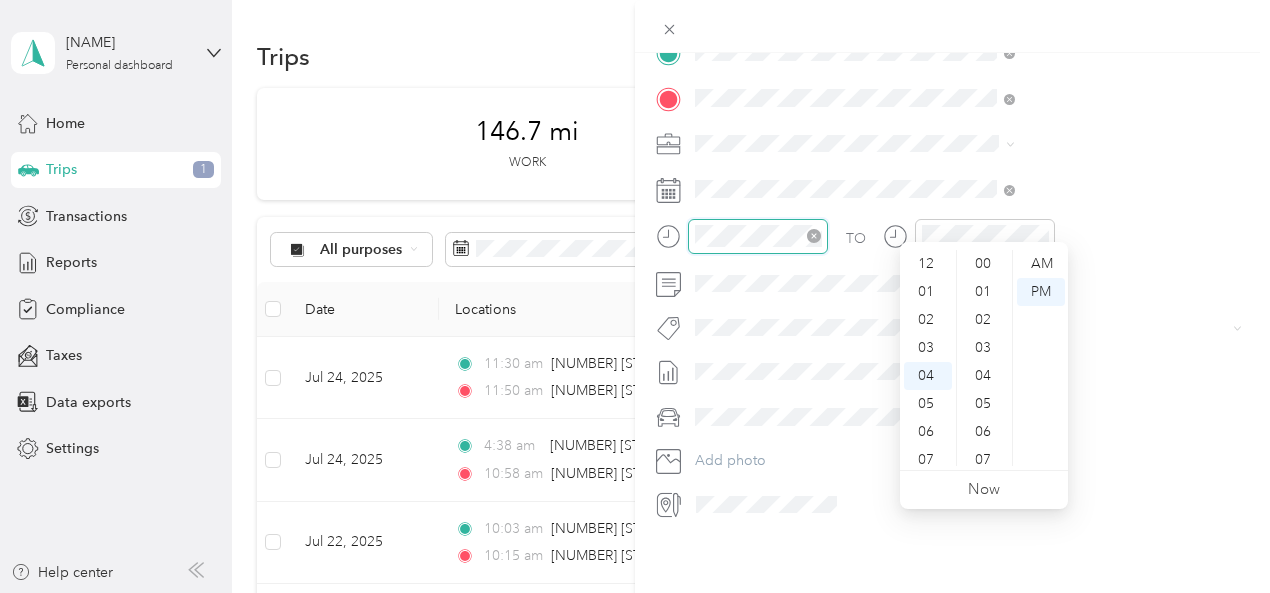 scroll, scrollTop: 224, scrollLeft: 0, axis: vertical 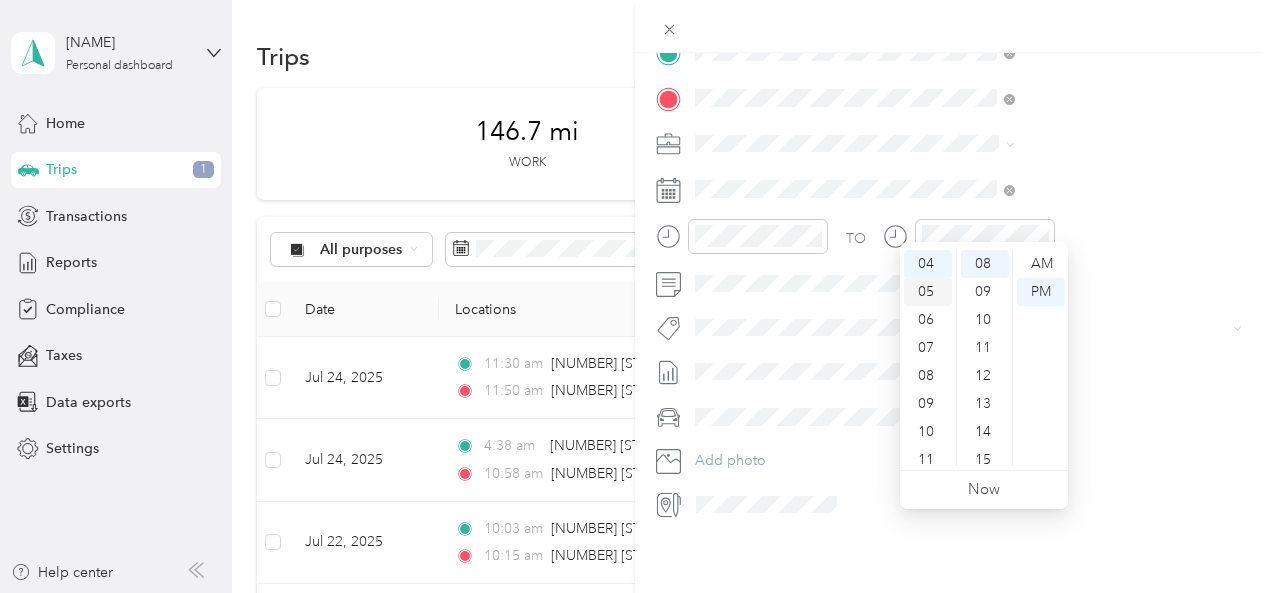 click on "05" at bounding box center (928, 292) 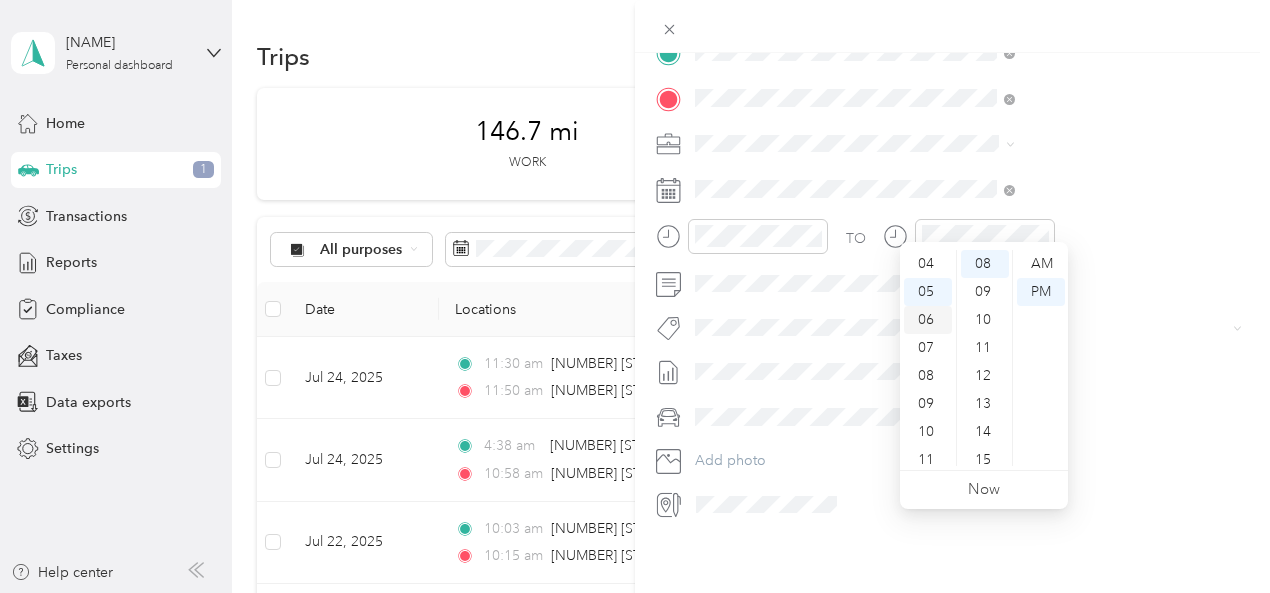 scroll, scrollTop: 120, scrollLeft: 0, axis: vertical 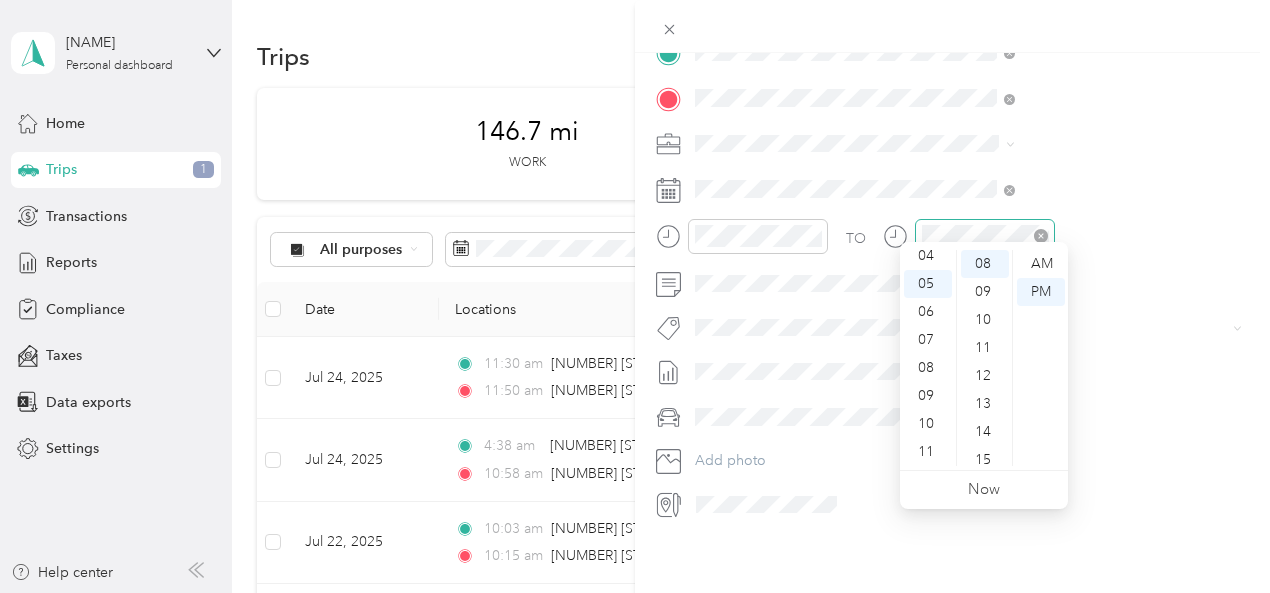 click at bounding box center (985, 236) 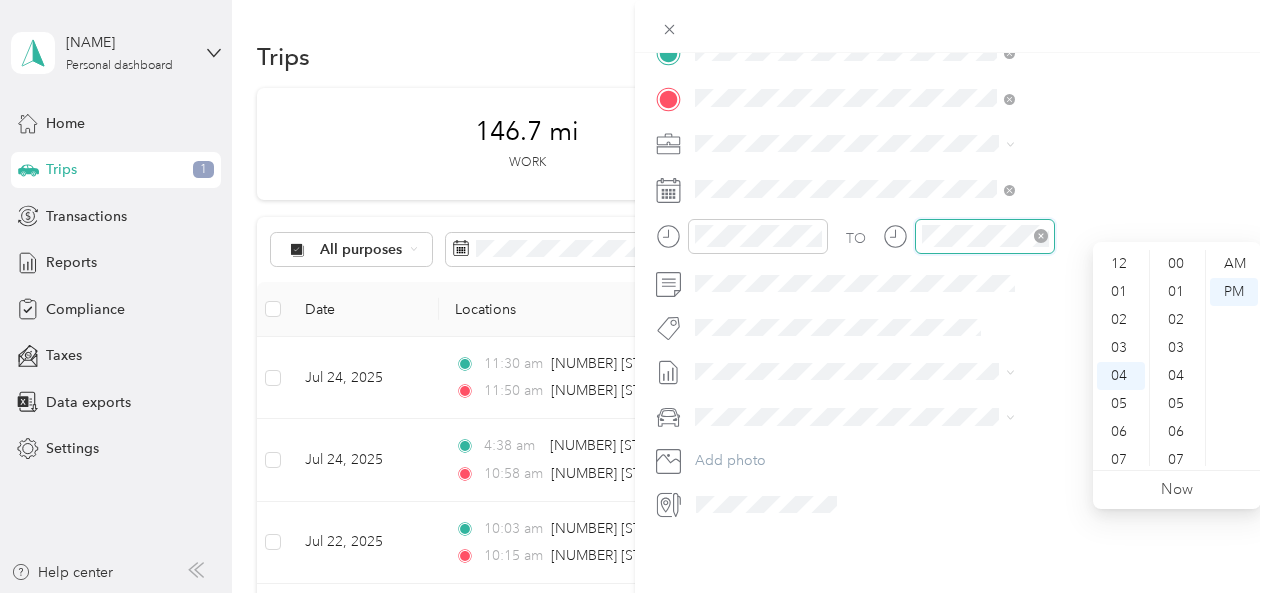 scroll, scrollTop: 456, scrollLeft: 4, axis: both 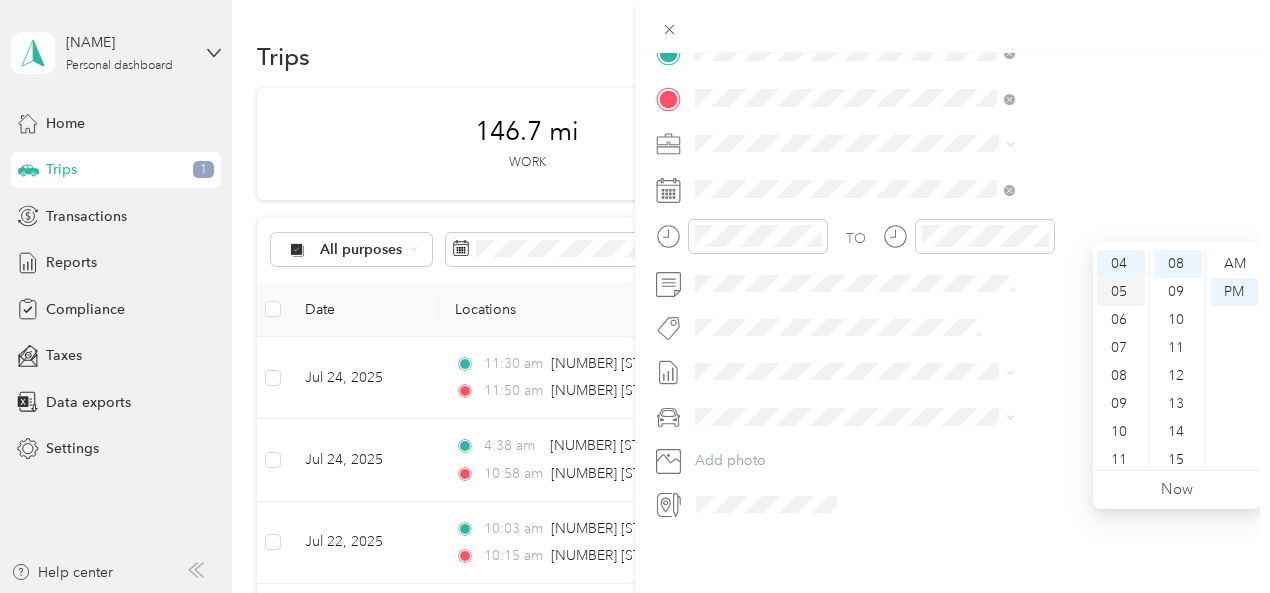 click on "05" at bounding box center (1121, 292) 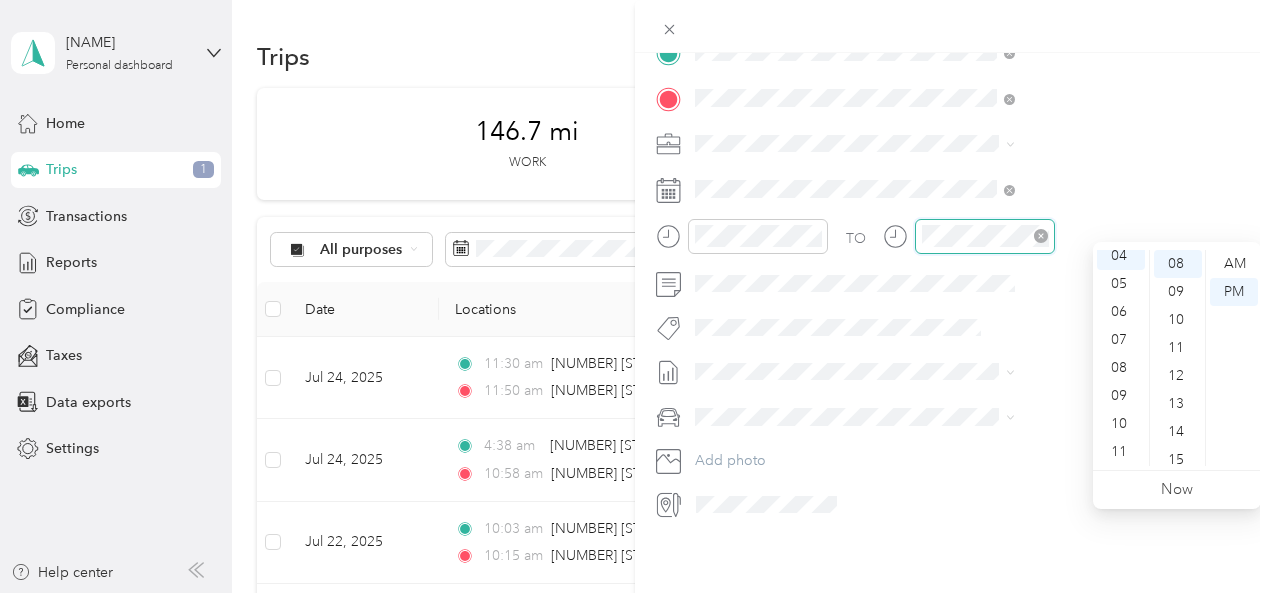 scroll, scrollTop: 112, scrollLeft: 0, axis: vertical 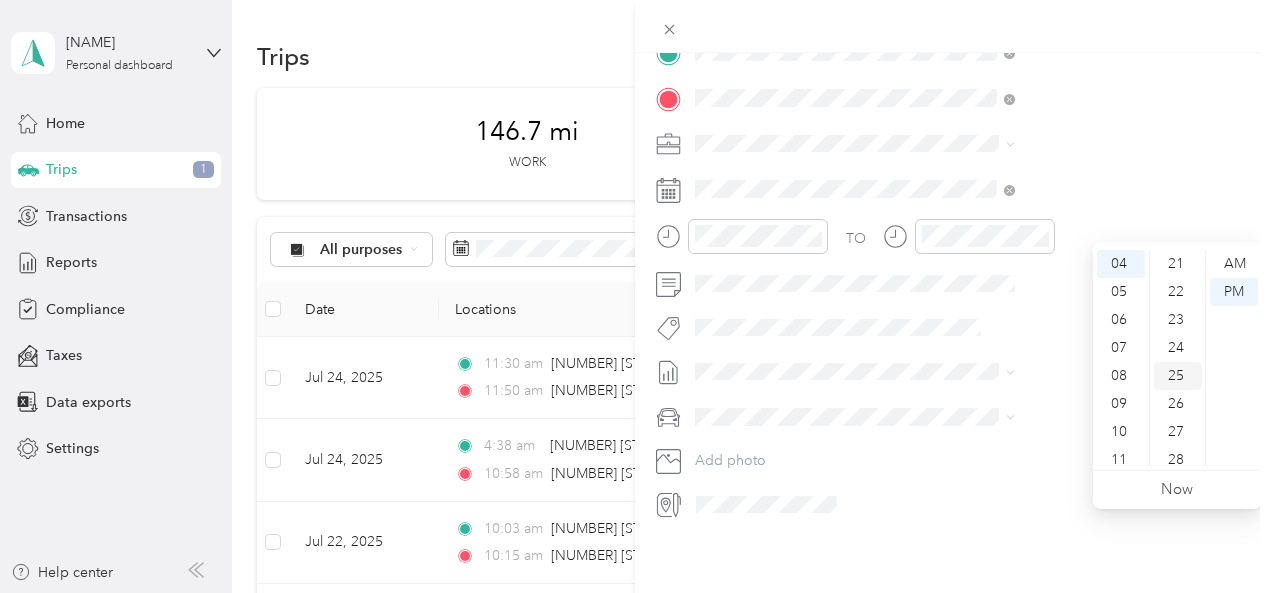 click on "25" at bounding box center (1178, 376) 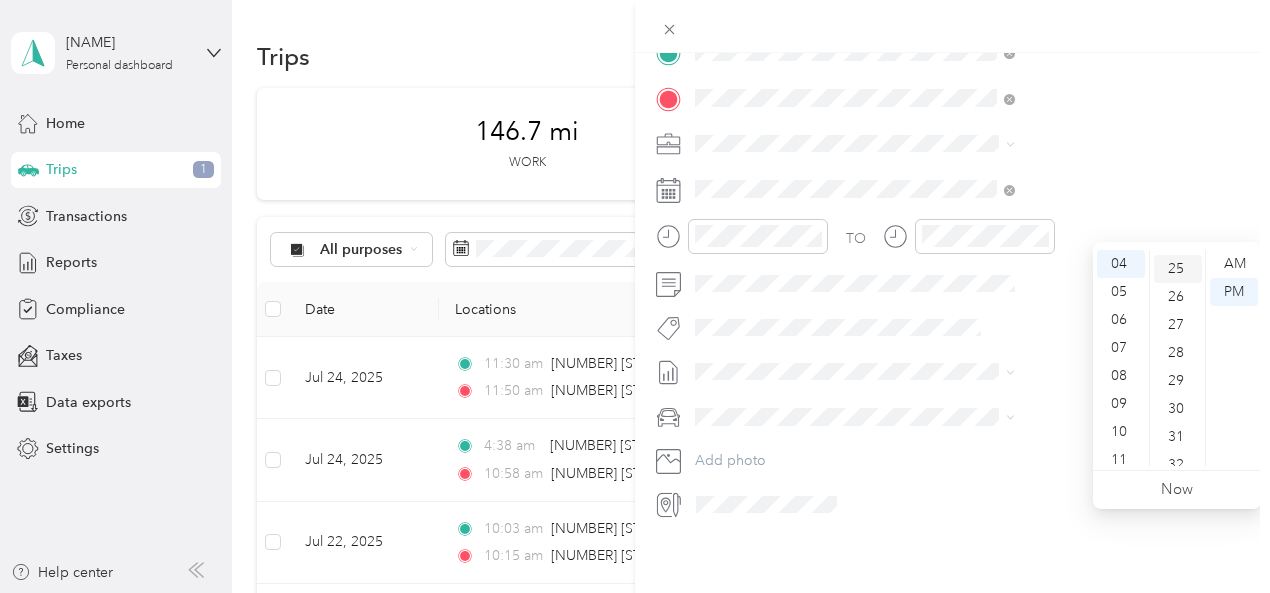 scroll, scrollTop: 700, scrollLeft: 0, axis: vertical 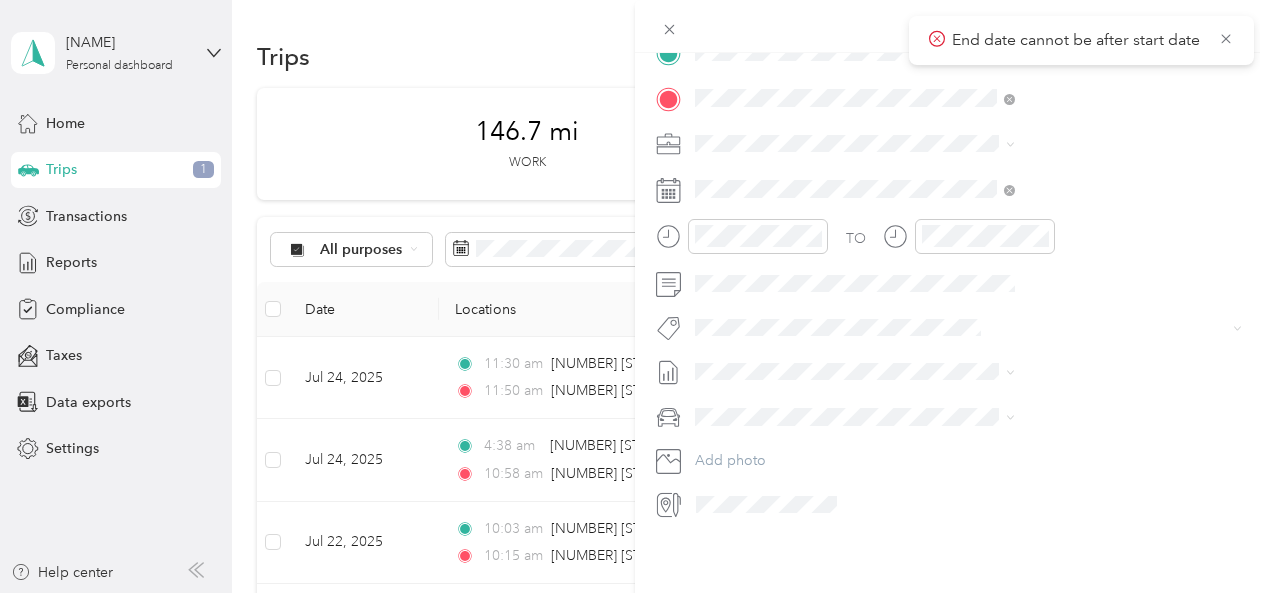 click on "New Trip Save This trip cannot be edited because it is either under review, approved, or paid. Contact your Team Manager to edit it. Miles To navigate the map with touch gestures double-tap and hold your finger on the map, then drag the map. ← Move left → Move right ↑ Move up ↓ Move down + Zoom in - Zoom out Home Jump left by 75% End Jump right by 75% Page Up Jump up by 75% Page Down Jump down by 75% Keyboard shortcuts Map Data Map data ©2025 Google Map data ©2025 Google 2 km  Click to toggle between metric and imperial units Terms Report a map error Edit route Calculate route Round trip TO Add photo" at bounding box center [952, 73] 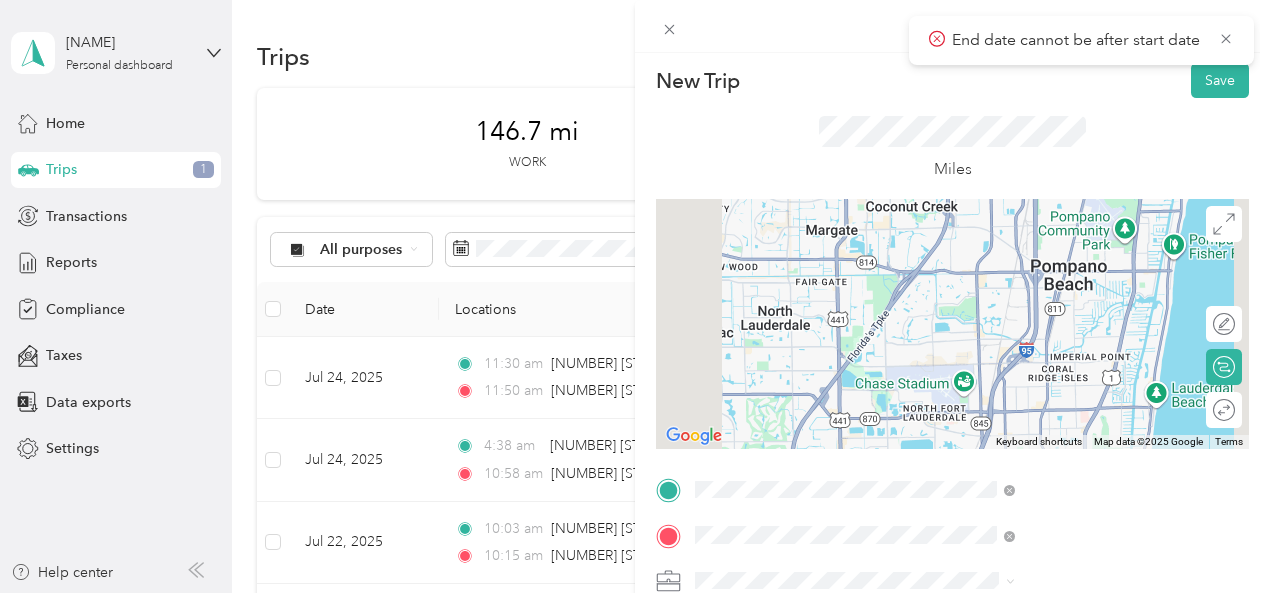 scroll, scrollTop: 0, scrollLeft: 4, axis: horizontal 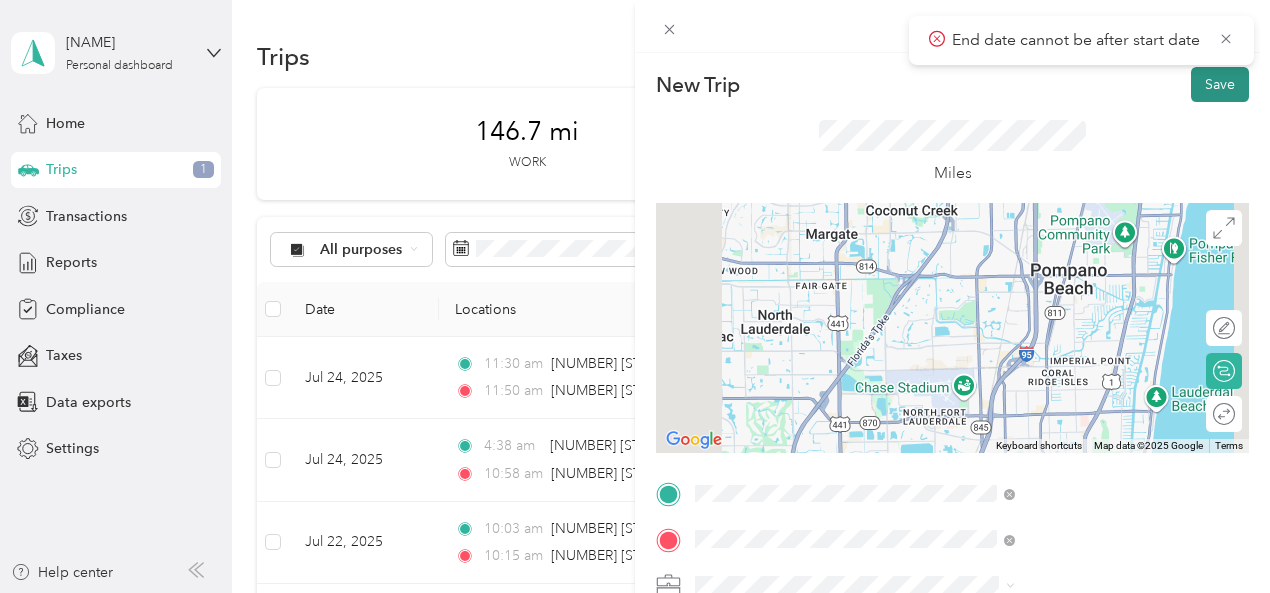 click on "Save" at bounding box center [1220, 84] 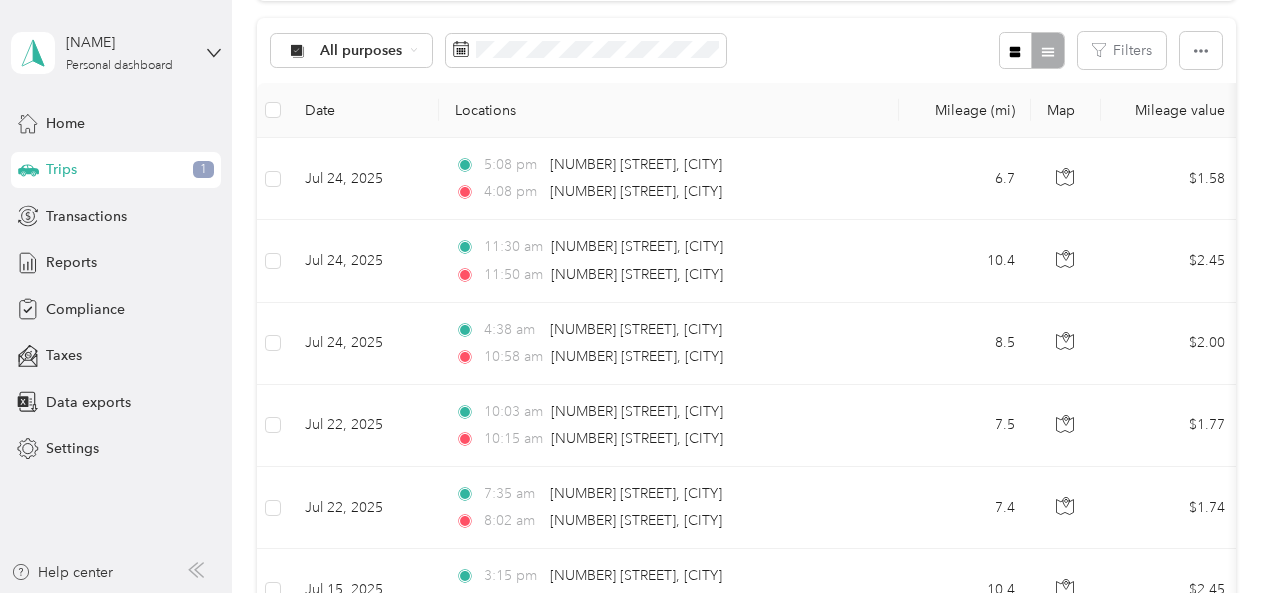 scroll, scrollTop: 198, scrollLeft: 0, axis: vertical 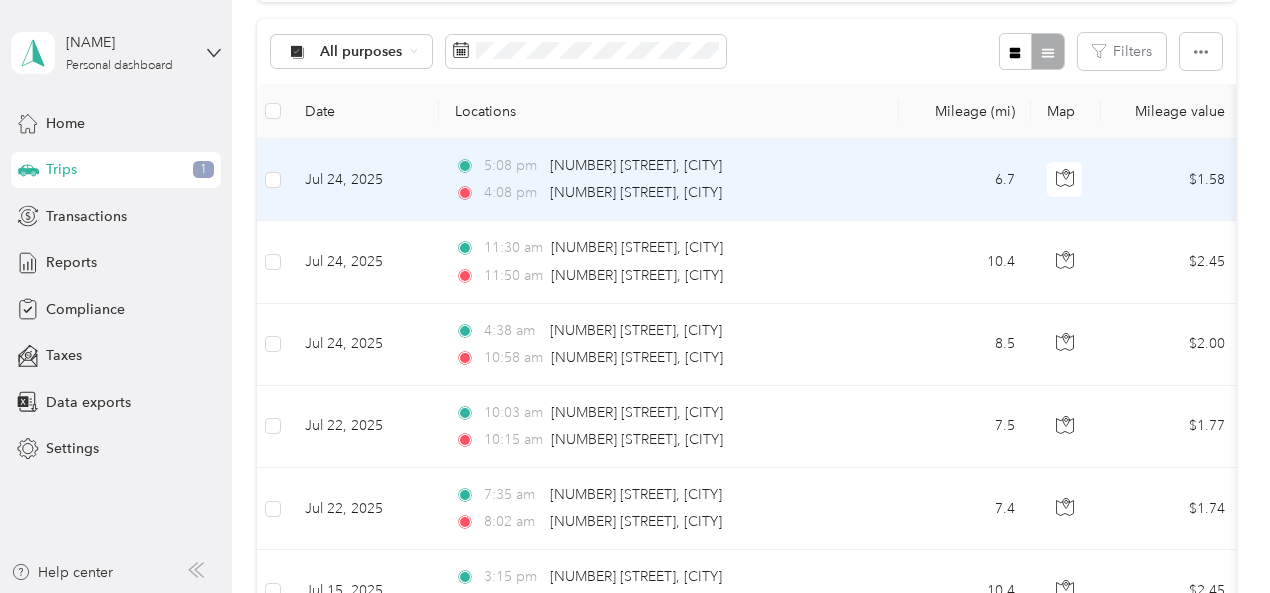 click on "5:08 pm [NUMBER] [STREET], [CITY] 4:08 pm [NUMBER] [STREET], [CITY]" at bounding box center [669, 180] 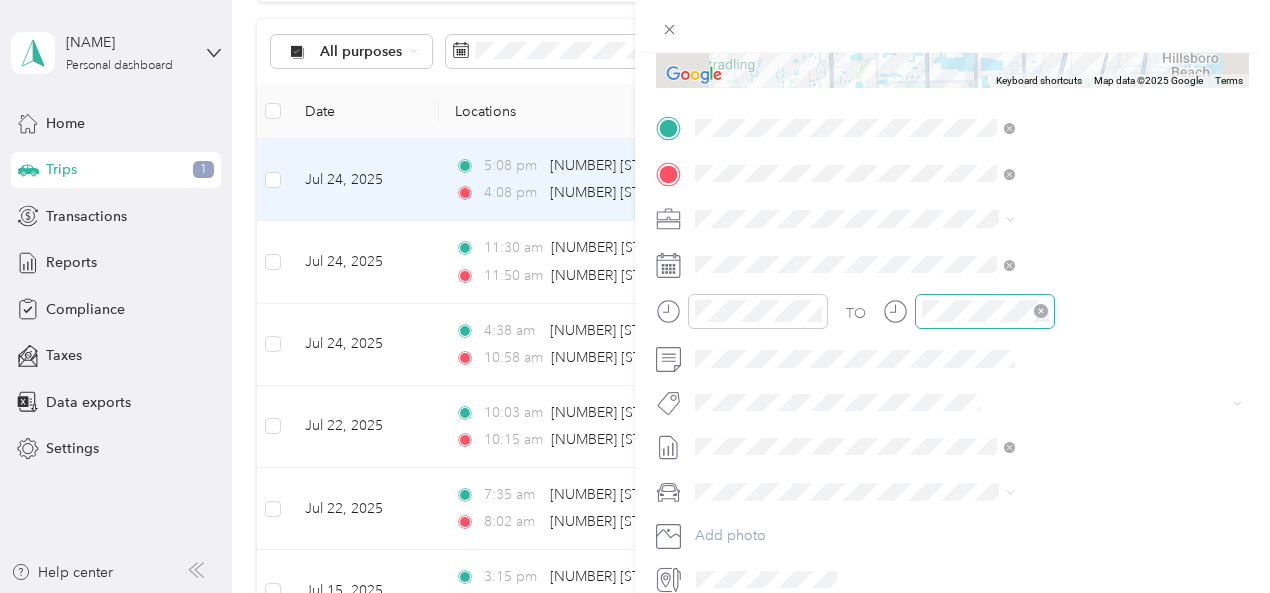 scroll, scrollTop: 365, scrollLeft: 0, axis: vertical 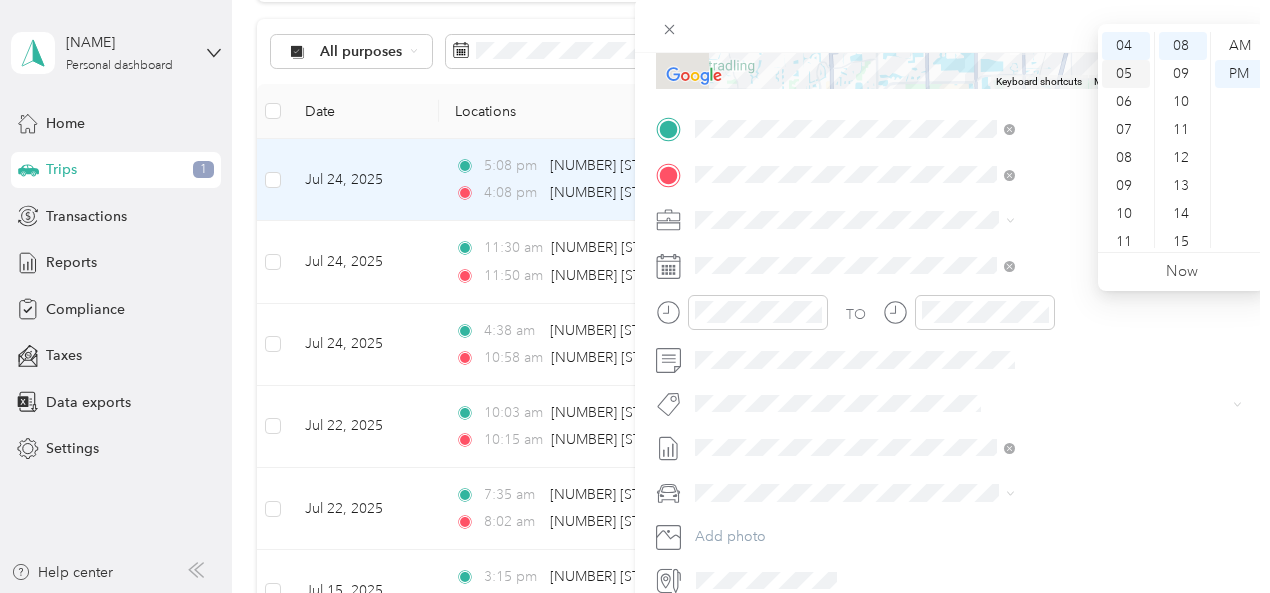 click on "05" at bounding box center [1126, 74] 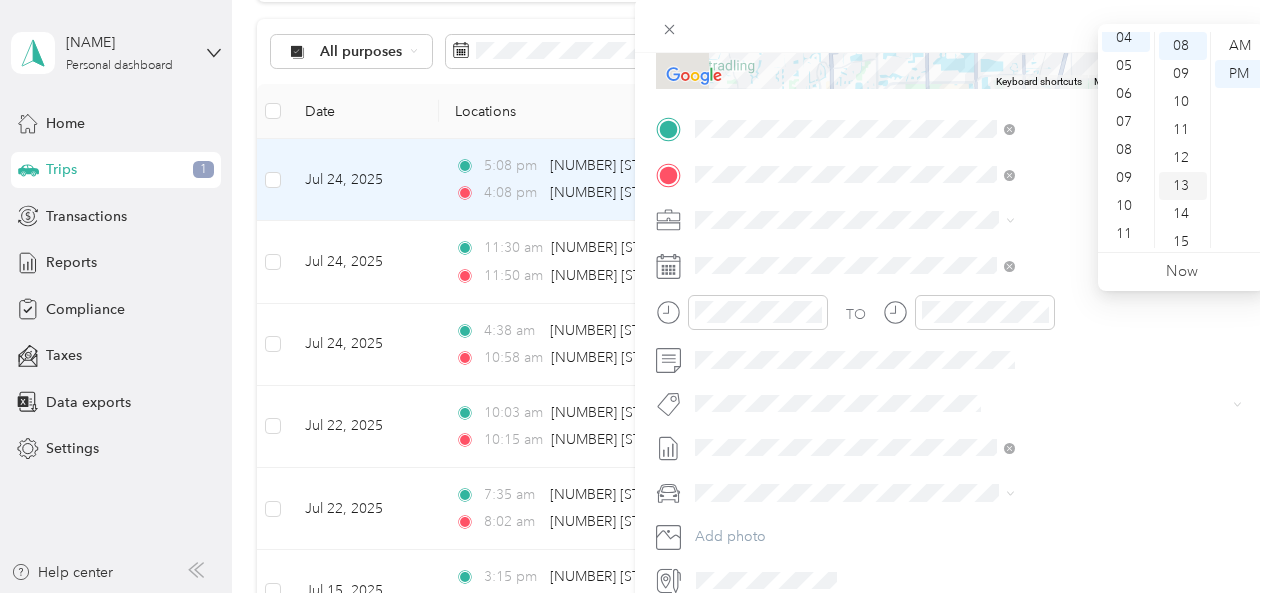 scroll, scrollTop: 112, scrollLeft: 0, axis: vertical 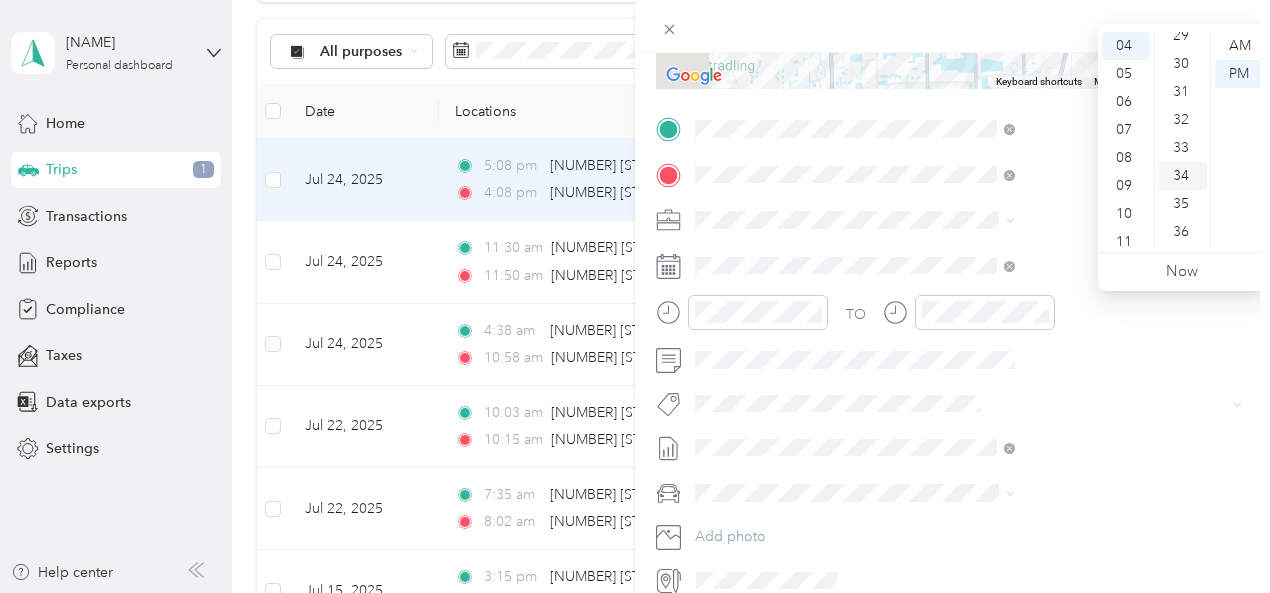 click on "34" at bounding box center [1183, 176] 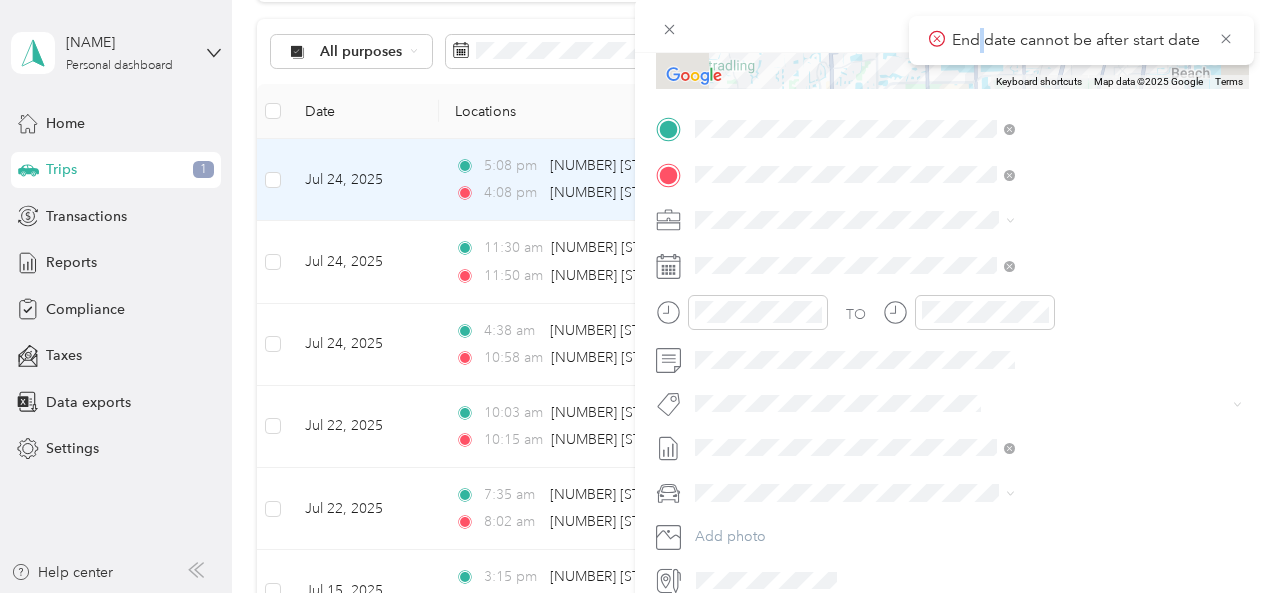click on "End date cannot be after start date [FIRST] [LAST] Personal dashboard Home Trips 1 Transactions Reports Compliance Taxes Data exports Settings   Help center Trips New trip 146.7   mi Work 0   mi Personal 0   mi Unclassified $34.55 Value All purposes Filters Date Locations Mileage (mi) Map Mileage value Purpose Track Method Report                     Jul 24, 2025 5:08 pm [NUMBER] [STREET], [CITY] 4:08 pm [NUMBER] [STREET], [CITY] 6.7 $1.58 Thryv, Inc Manual Jul 1 - 31, 2025 Jul 24, 2025 11:30 am [NUMBER] [STREET], [CITY] 11:50 am [NUMBER] [STREET], [CITY] 10.4 $2.45 Thryv, Inc Manual Jul 1 - 31, 2025 Jul 24, 2025 4:38 am [NUMBER] [STREET], [CITY] 10:58 am [NUMBER] [STREET], [CITY] 8.5 $2.00 Thryv, Inc Manual Jul 1 - 31, 2025 Jul 22, 2025 10:03 am [NUMBER] [STREET], [CITY] 10:15 am [NUMBER] [STREET], [CITY] 7.5 $1.77 Thryv, Inc Manual Jul 1 - 31, 2025 Jul 22, 2025 7:35 am [NUMBER] [STREET], [CITY] 8:02 am 7.4 $1.74 15" at bounding box center (630, 296) 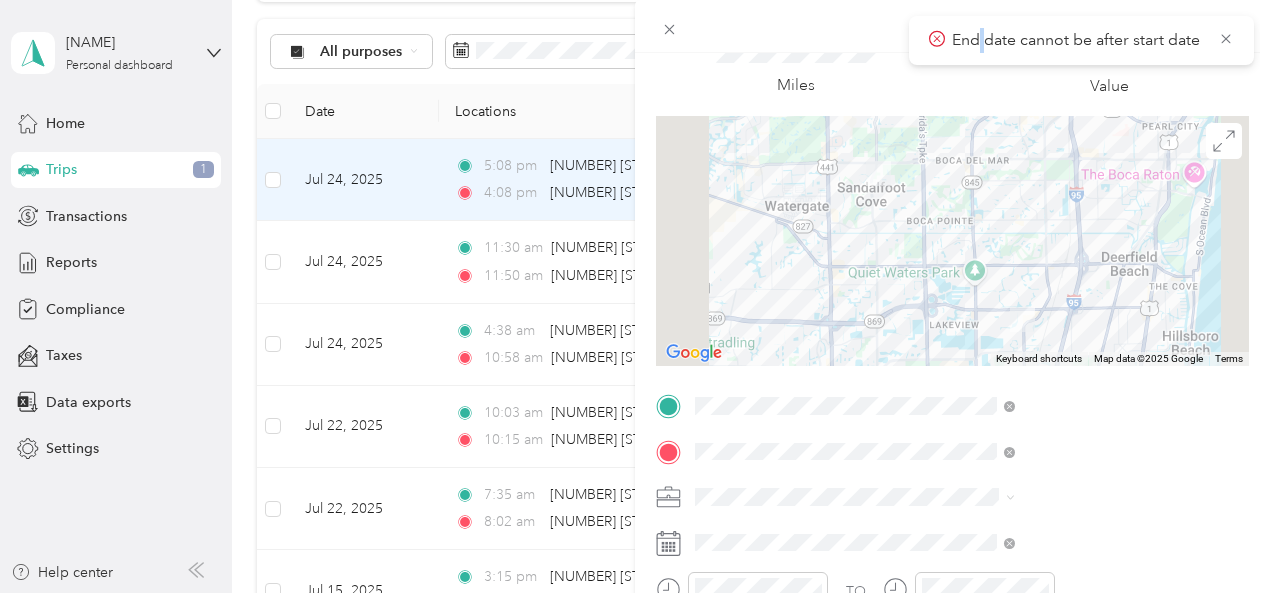scroll, scrollTop: 0, scrollLeft: 0, axis: both 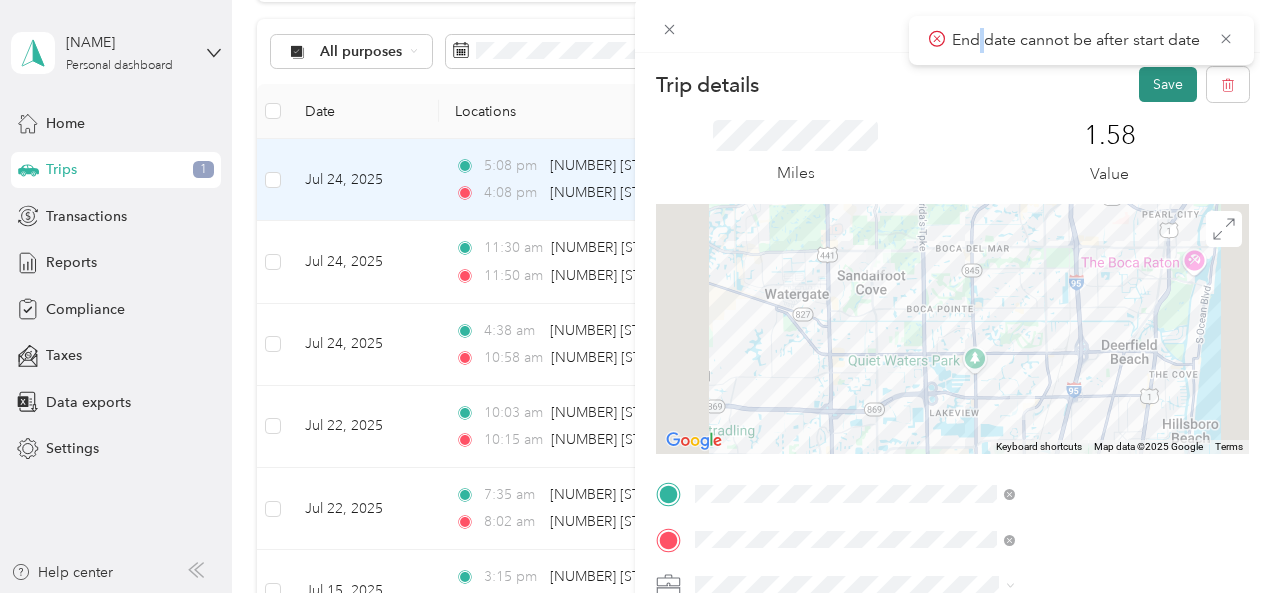 click on "Save" at bounding box center [1168, 84] 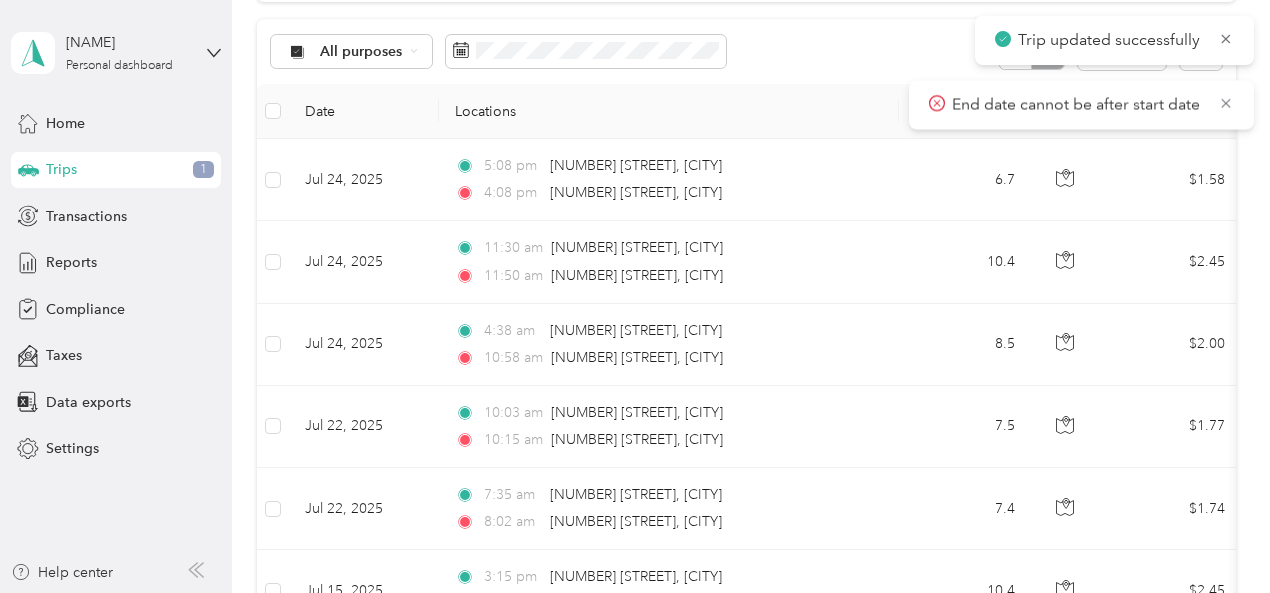 click on "All purposes Filters" at bounding box center (746, 51) 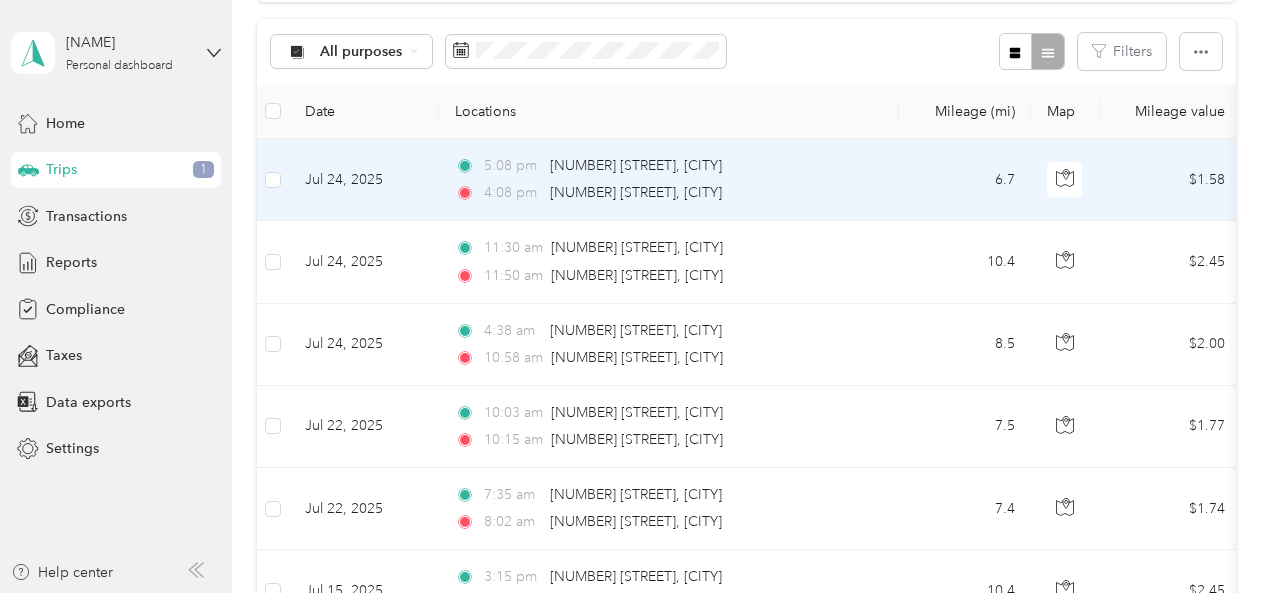 click on "5:08 pm [NUMBER] [STREET], [CITY] 4:08 pm [NUMBER] [STREET], [CITY]" at bounding box center (665, 179) 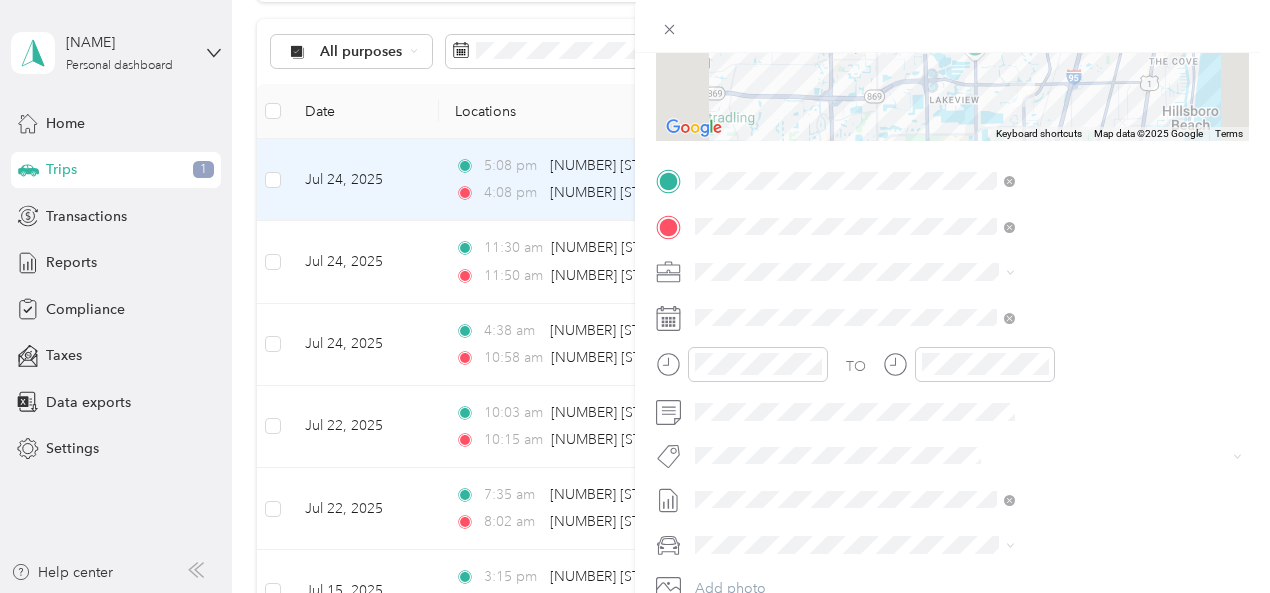 scroll, scrollTop: 378, scrollLeft: 0, axis: vertical 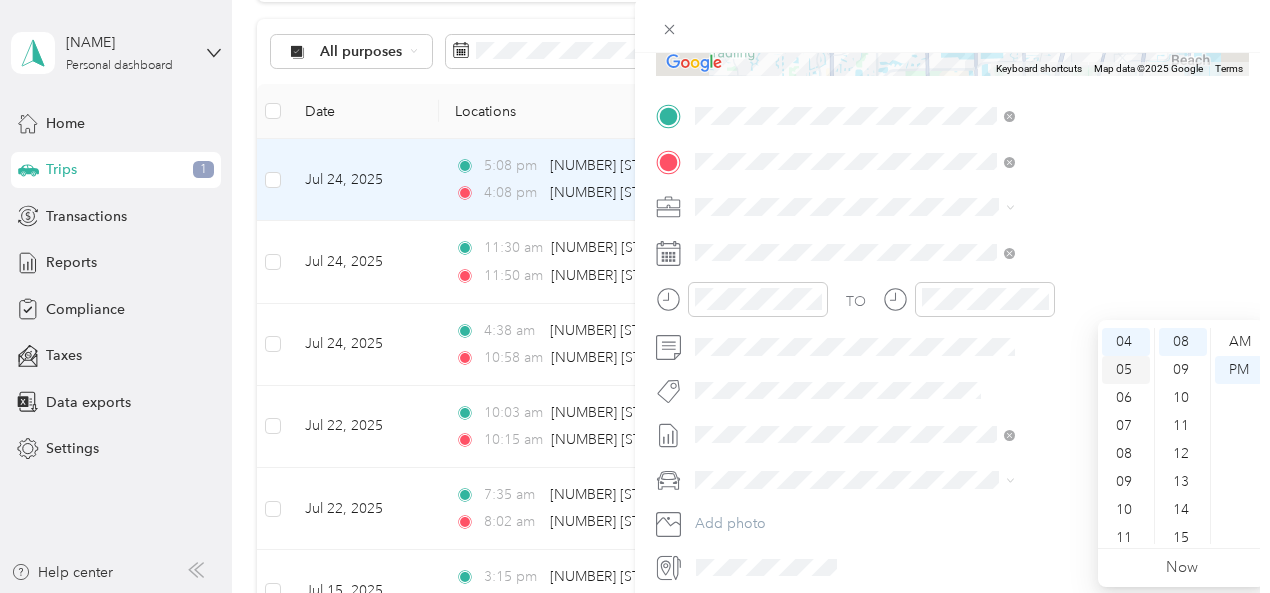 click on "05" at bounding box center (1126, 370) 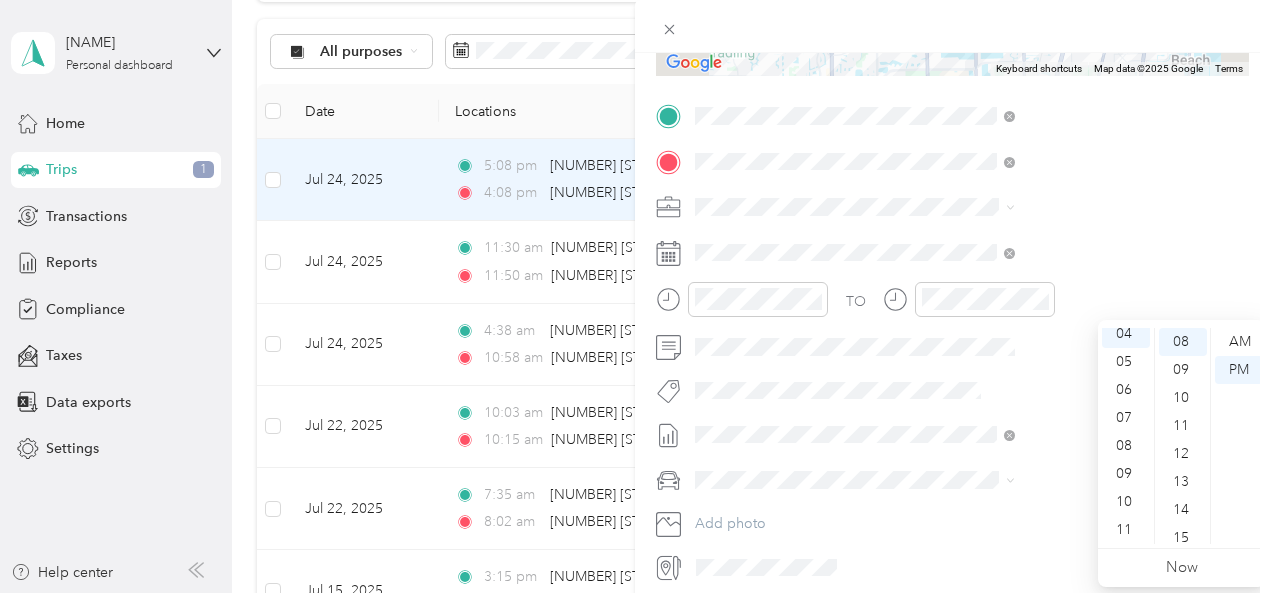 scroll, scrollTop: 112, scrollLeft: 0, axis: vertical 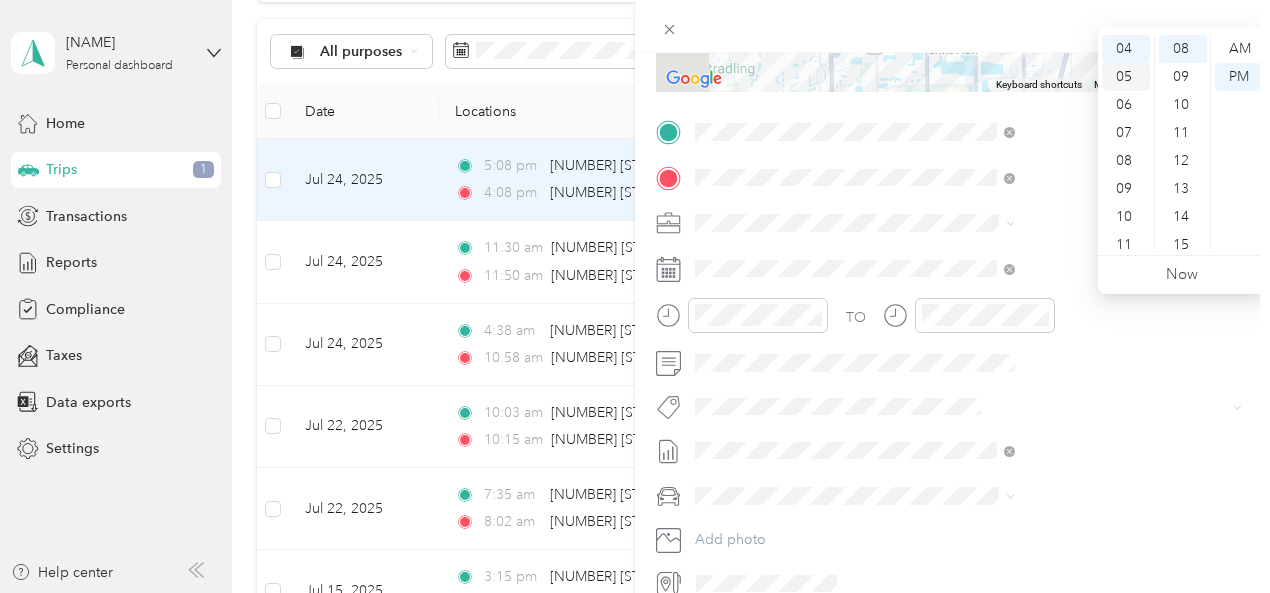 click on "05" at bounding box center [1126, 77] 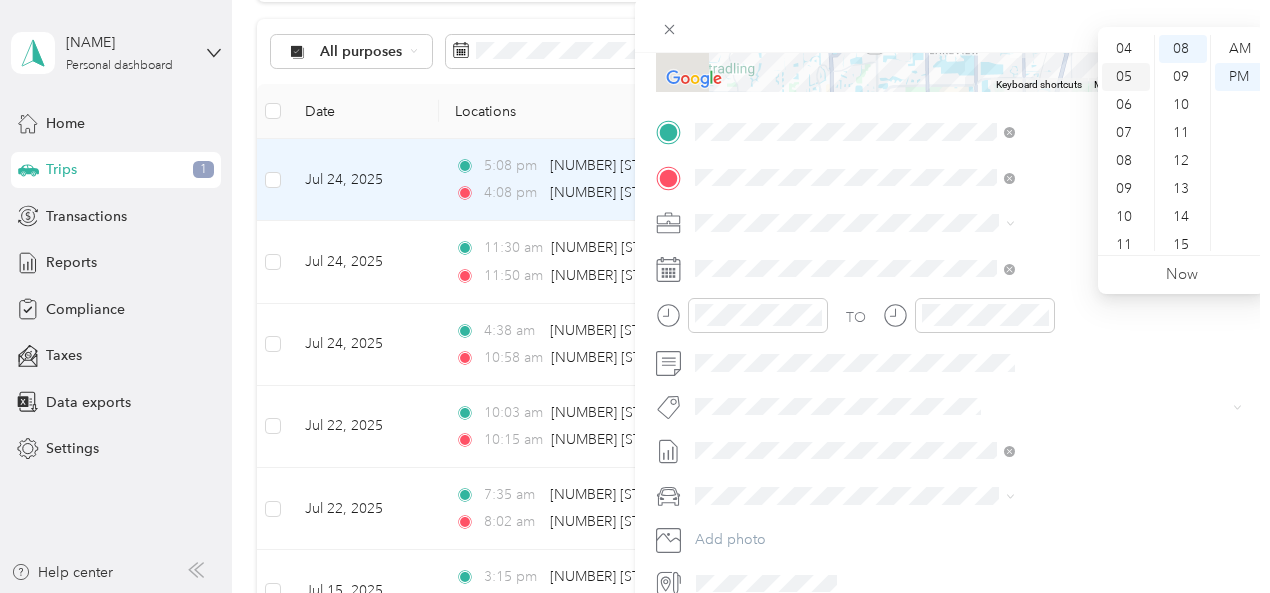 scroll, scrollTop: 120, scrollLeft: 0, axis: vertical 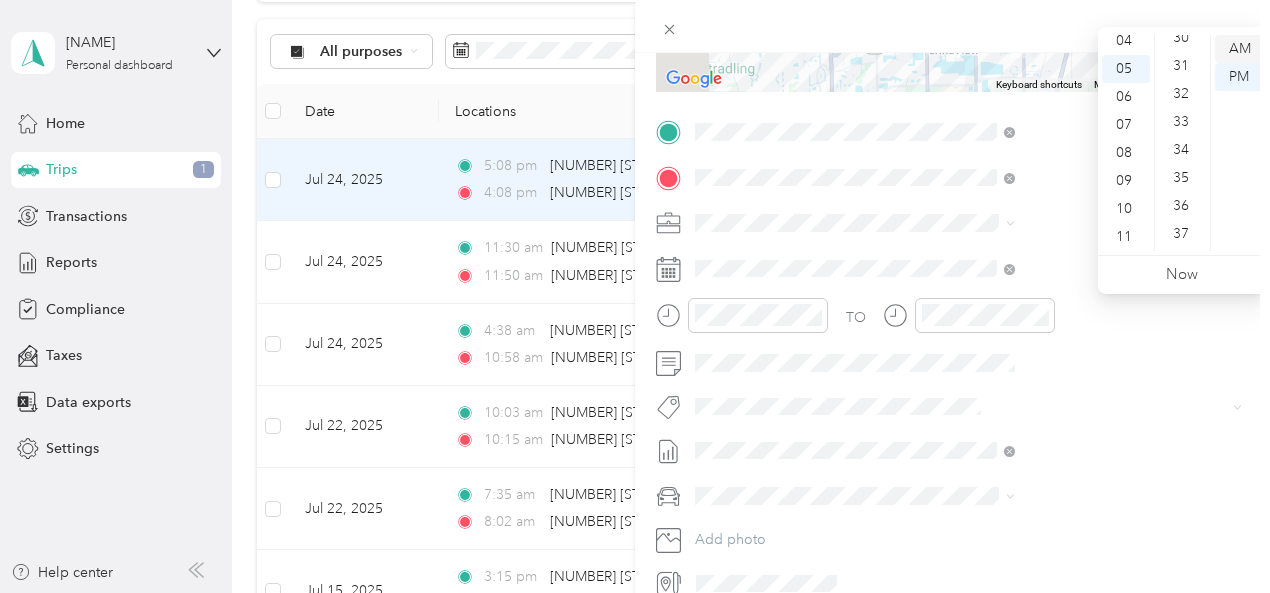 drag, startPoint x: 1186, startPoint y: 177, endPoint x: 1232, endPoint y: 53, distance: 132.25732 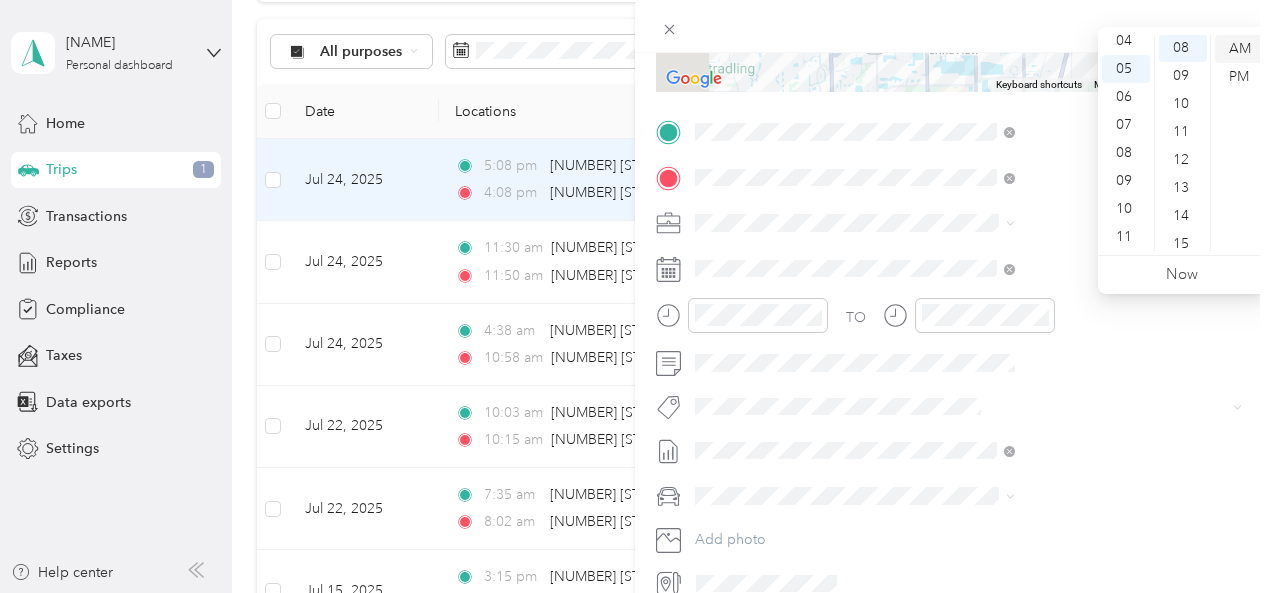 scroll, scrollTop: 224, scrollLeft: 0, axis: vertical 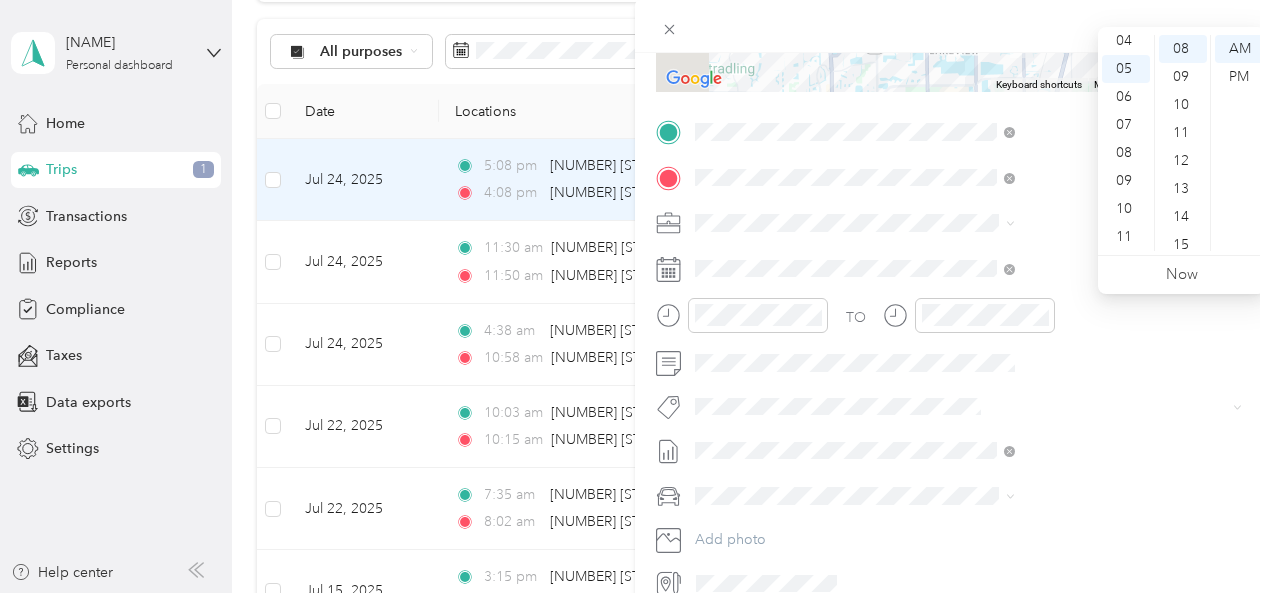 drag, startPoint x: 1193, startPoint y: 249, endPoint x: 1222, endPoint y: 209, distance: 49.40648 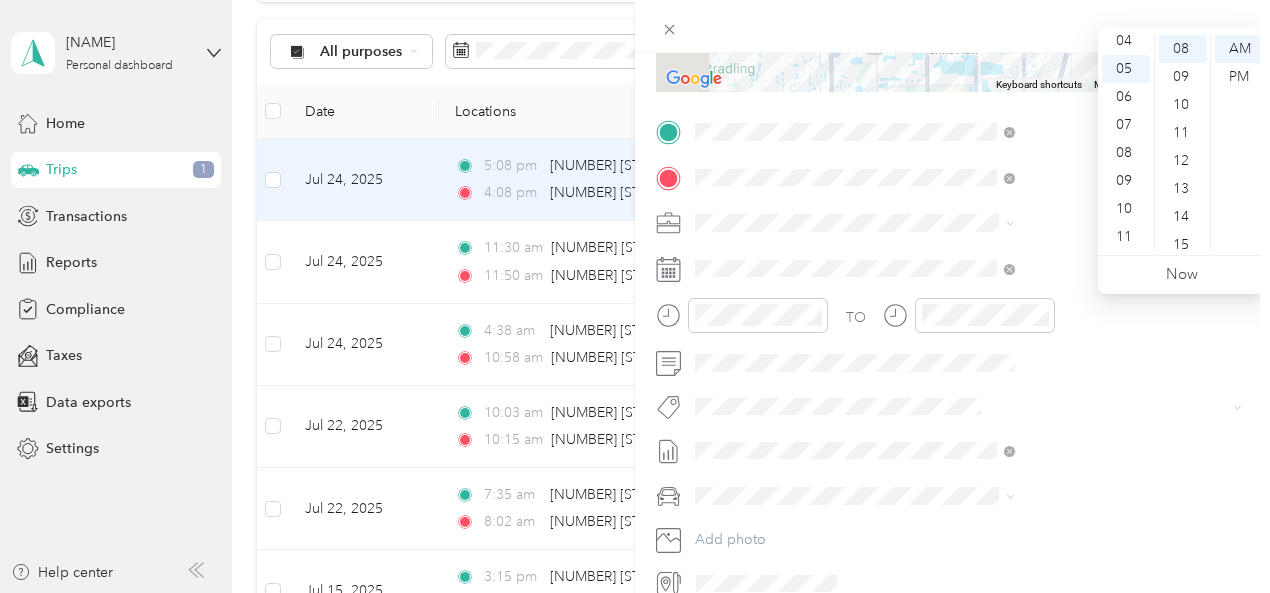 drag, startPoint x: 1222, startPoint y: 209, endPoint x: 1262, endPoint y: 156, distance: 66.4003 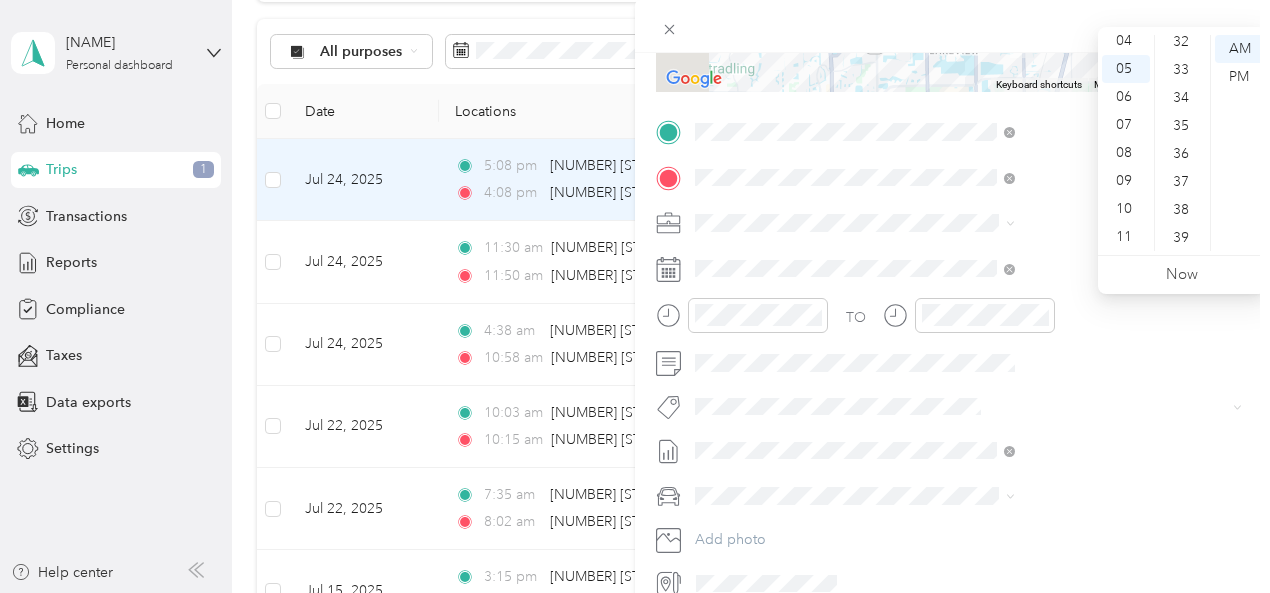 scroll, scrollTop: 914, scrollLeft: 0, axis: vertical 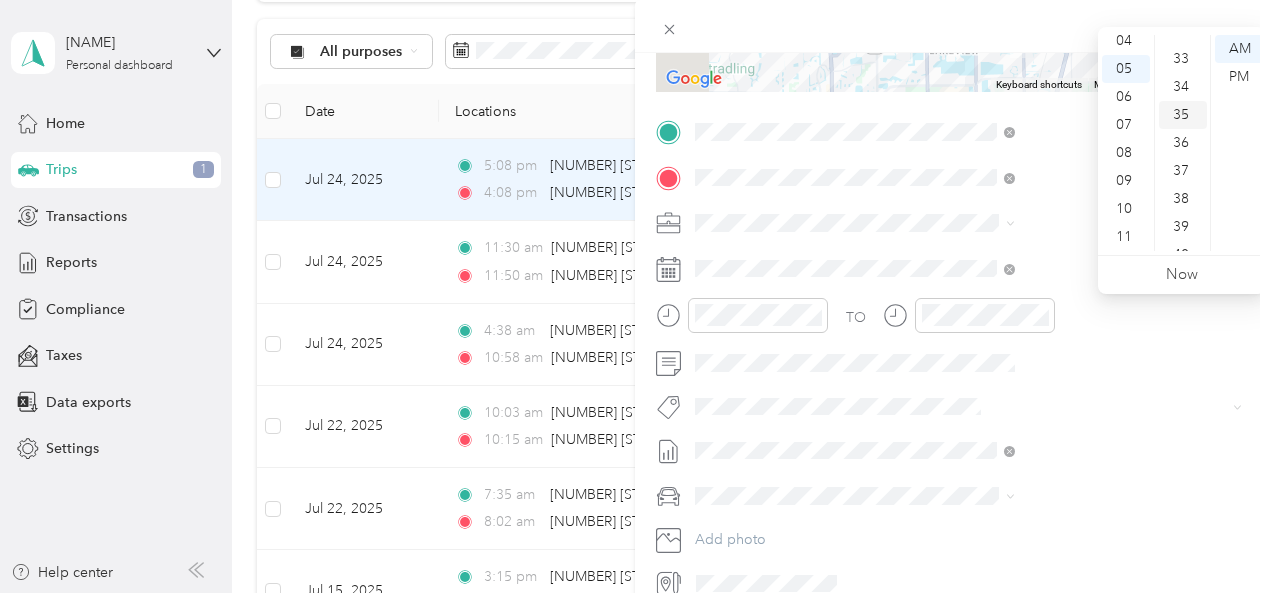 click on "35" at bounding box center [1183, 115] 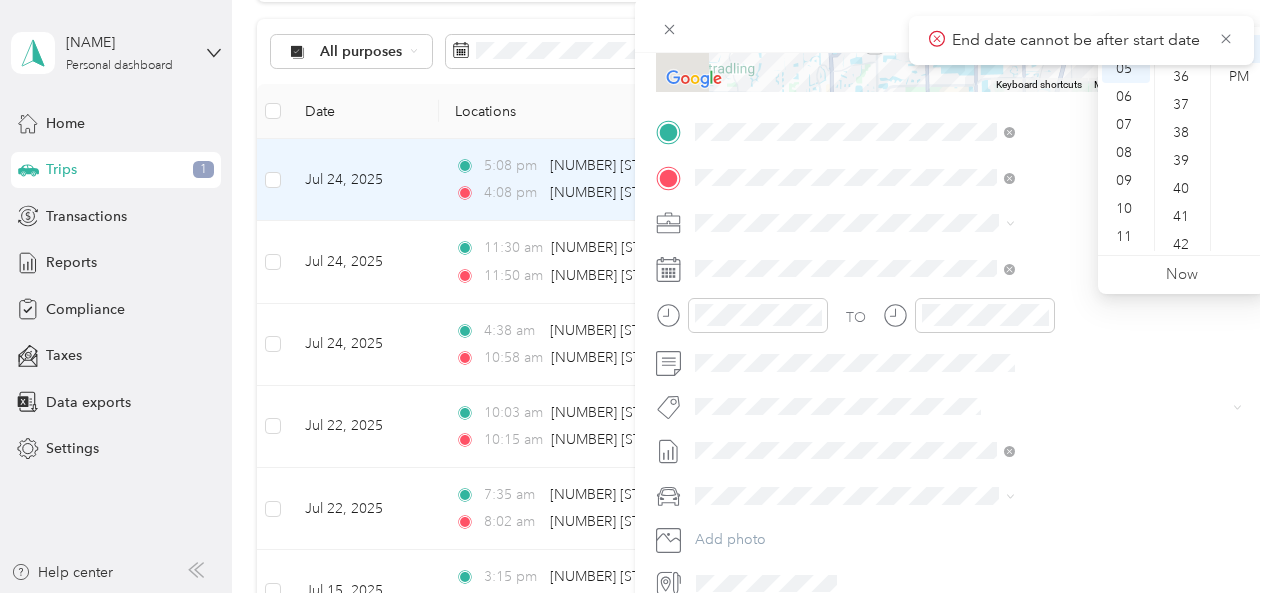 click on "End date cannot be after start date [FIRST] [LAST] Personal dashboard Home Trips 1 Transactions Reports Compliance Taxes Data exports Settings   Help center Trips New trip 146.7   mi Work 0   mi Personal 0   mi Unclassified $34.55 Value All purposes Filters Date Locations Mileage (mi) Map Mileage value Purpose Track Method Report                     Jul 24, 2025 5:08 pm [NUMBER] [STREET], [CITY] 4:08 pm [NUMBER] [STREET], [CITY] 6.7 $1.58 Thryv, Inc Manual Jul 1 - 31, 2025 Jul 24, 2025 11:30 am [NUMBER] [STREET], [CITY] 11:50 am [NUMBER] [STREET], [CITY] 10.4 $2.45 Thryv, Inc Manual Jul 1 - 31, 2025 Jul 24, 2025 4:38 am [NUMBER] [STREET], [CITY] 10:58 am [NUMBER] [STREET], [CITY] 8.5 $2.00 Thryv, Inc Manual Jul 1 - 31, 2025 Jul 22, 2025 10:03 am [NUMBER] [STREET], [CITY] 10:15 am [NUMBER] [STREET], [CITY] 7.5 $1.77 Thryv, Inc Manual Jul 1 - 31, 2025 Jul 22, 2025 7:35 am [NUMBER] [STREET], [CITY] 8:02 am 7.4 $1.74 15" at bounding box center (630, 296) 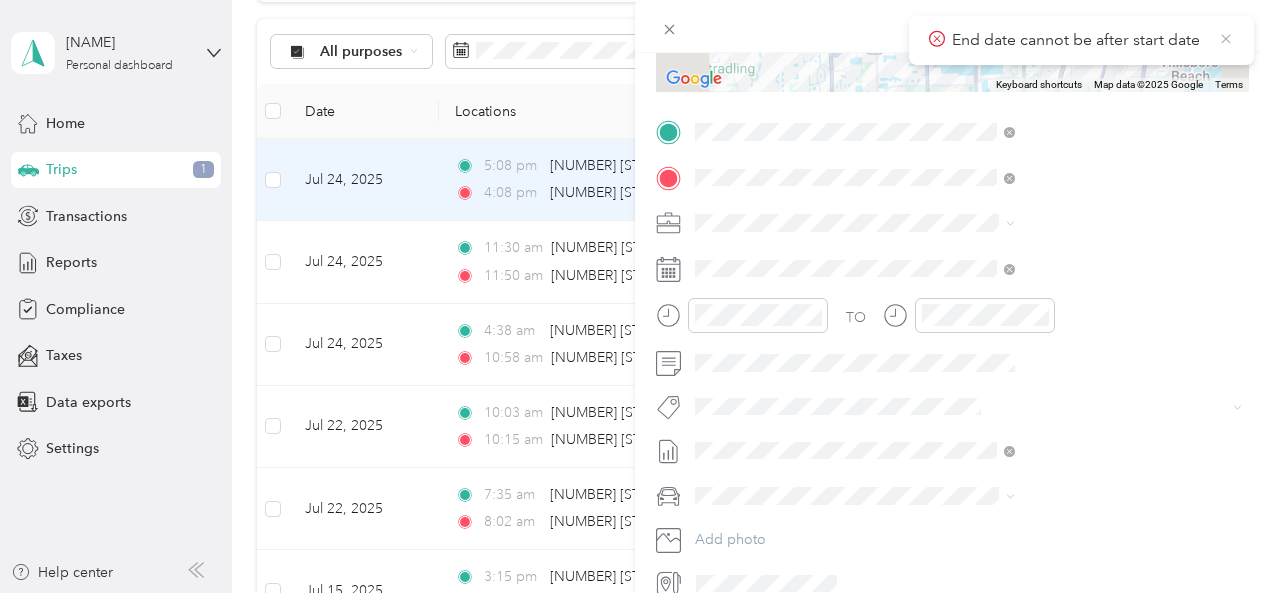 click 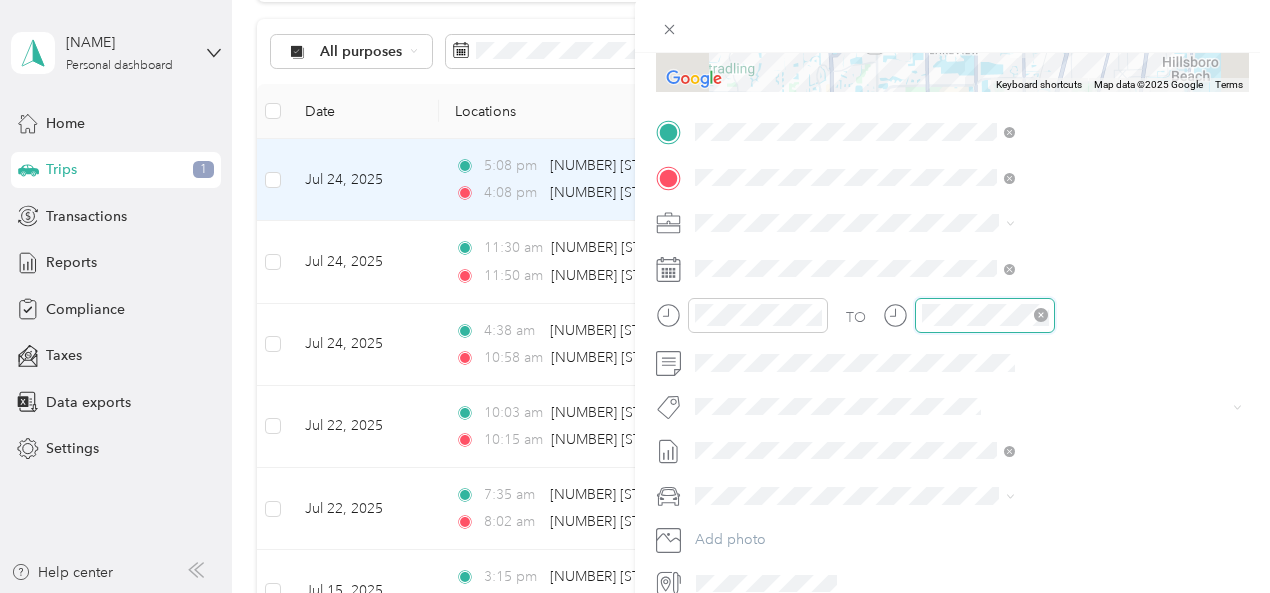scroll, scrollTop: 112, scrollLeft: 0, axis: vertical 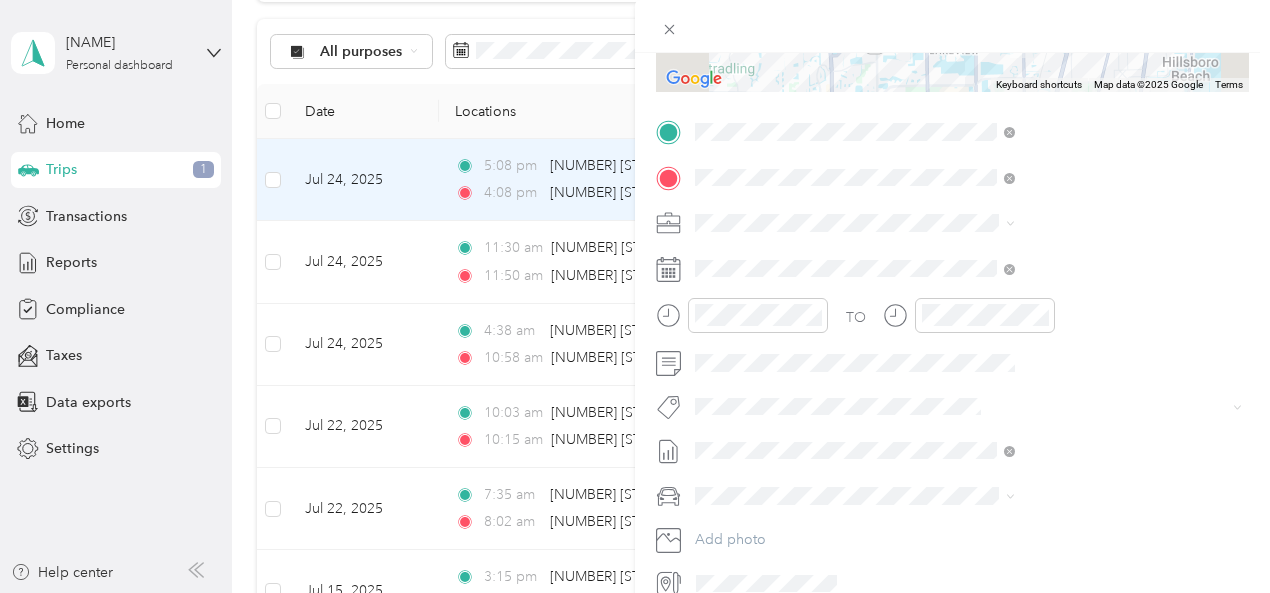 click at bounding box center [952, 26] 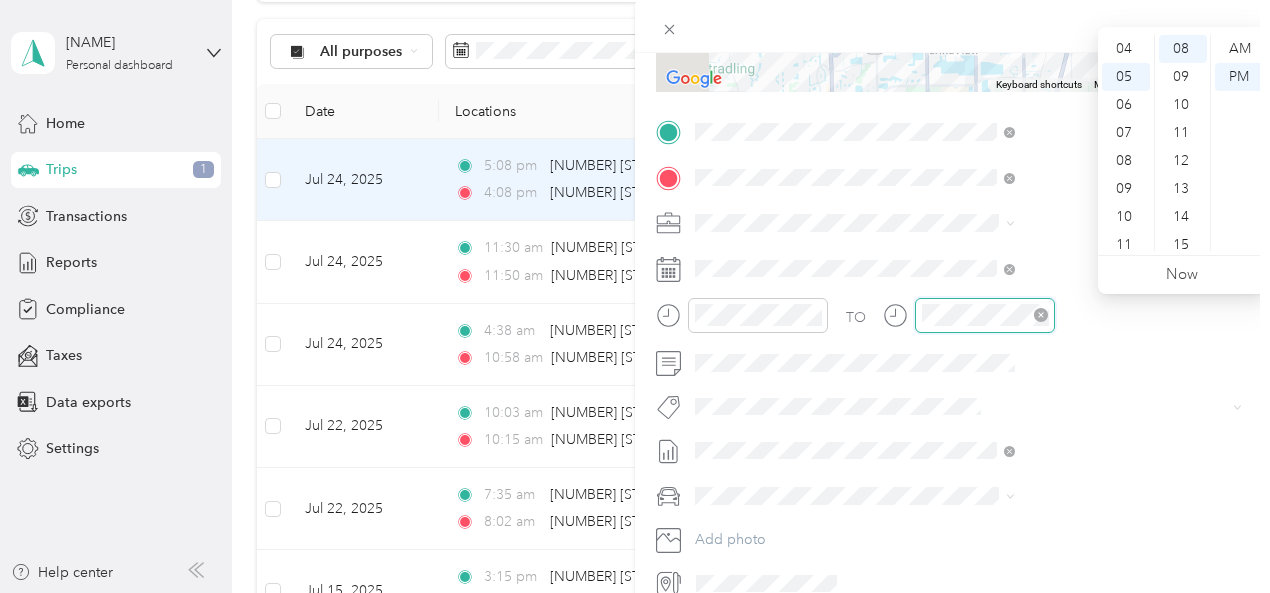scroll, scrollTop: 120, scrollLeft: 0, axis: vertical 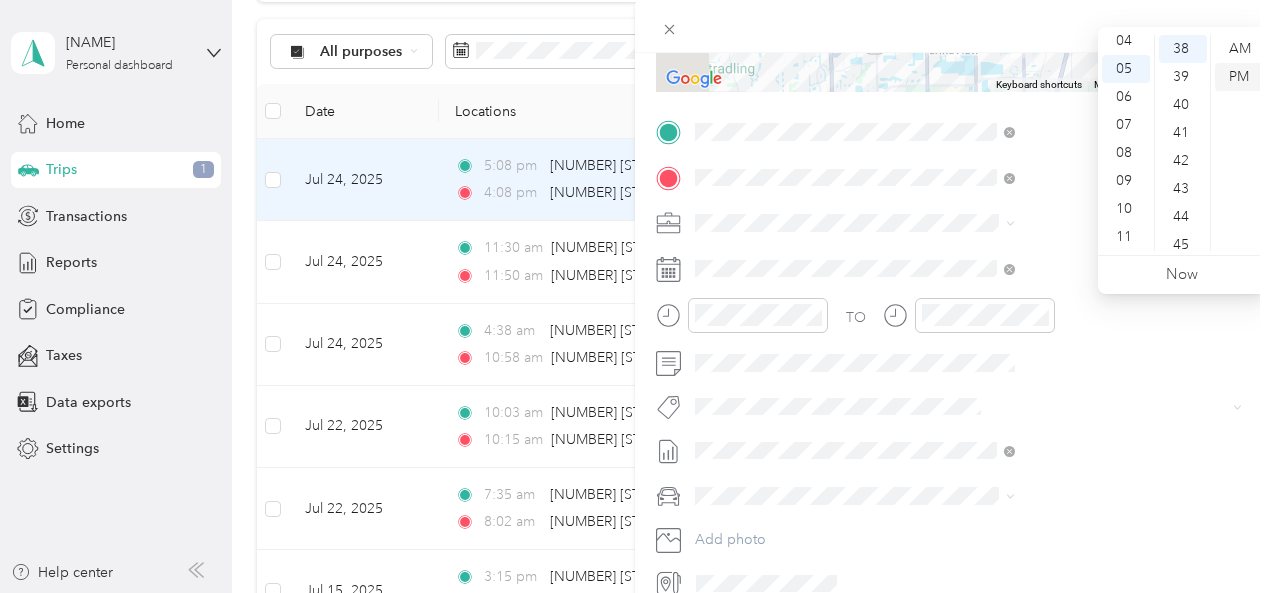 click on "PM" at bounding box center (1239, 77) 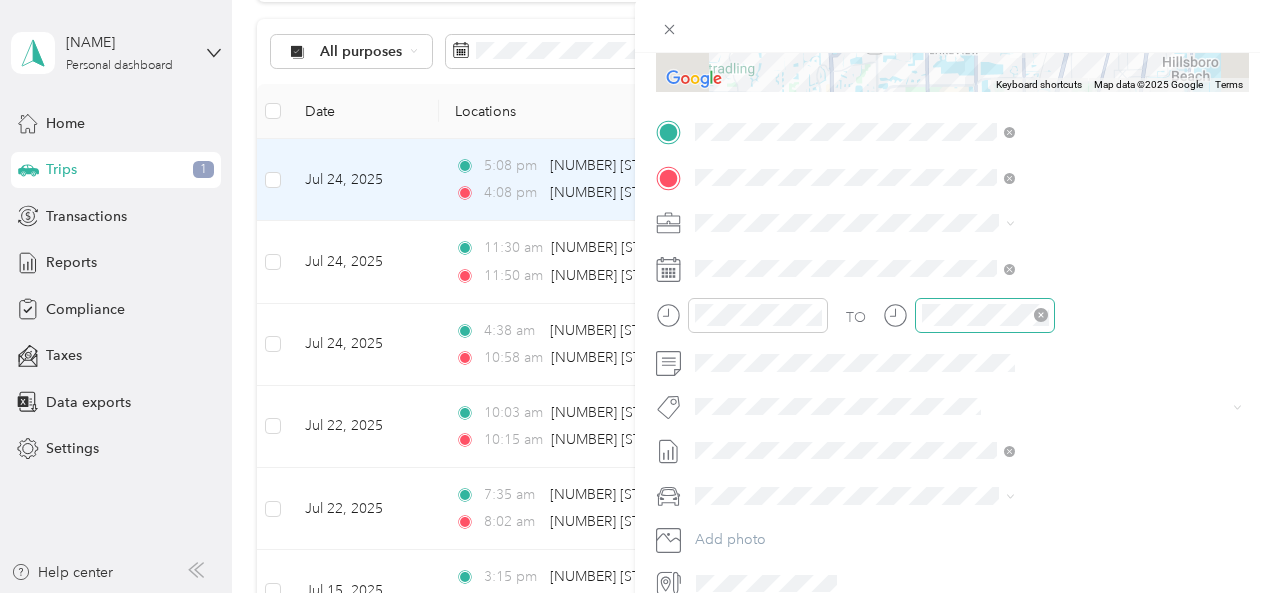 click at bounding box center (985, 315) 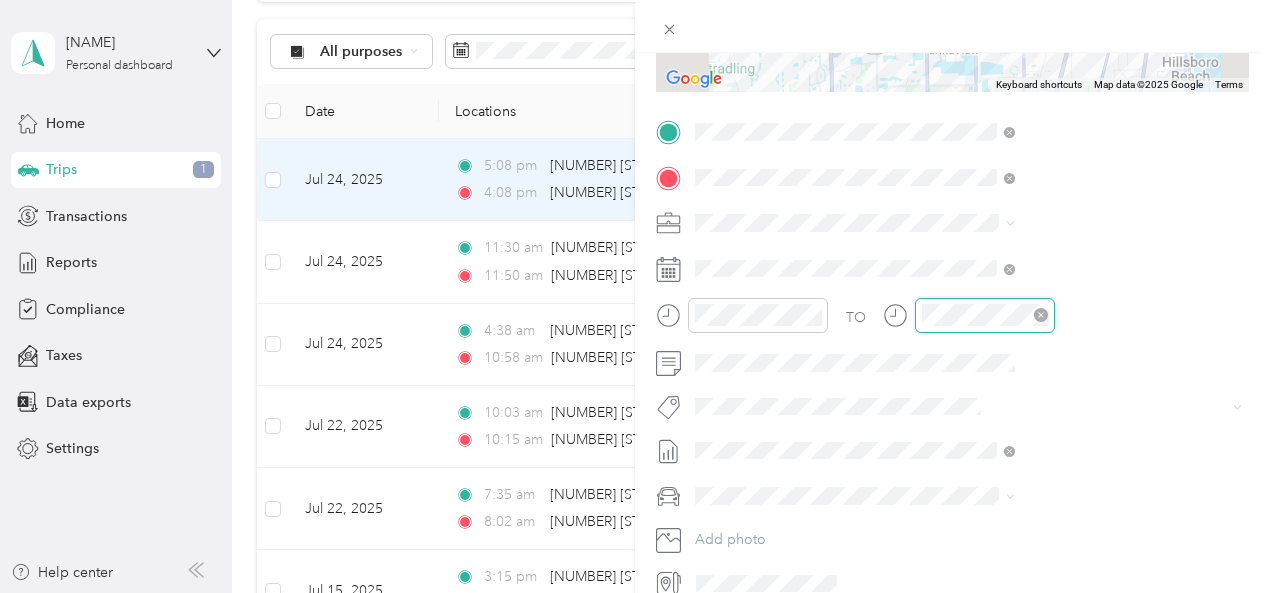 scroll, scrollTop: 362, scrollLeft: 4, axis: both 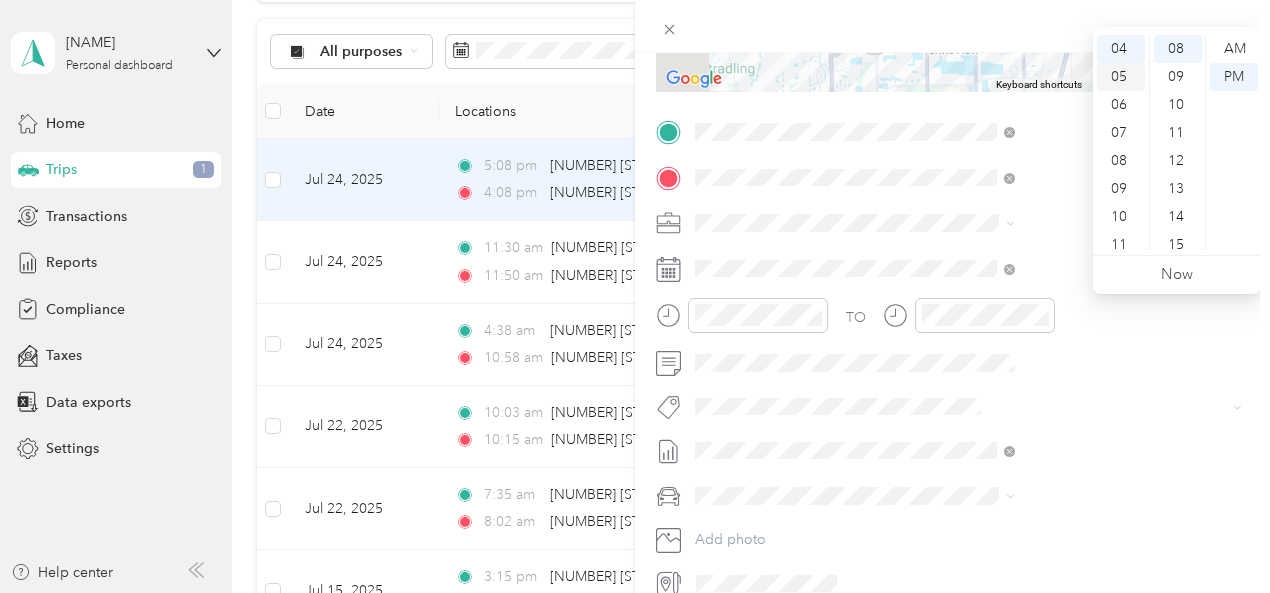 click on "05" at bounding box center (1121, 77) 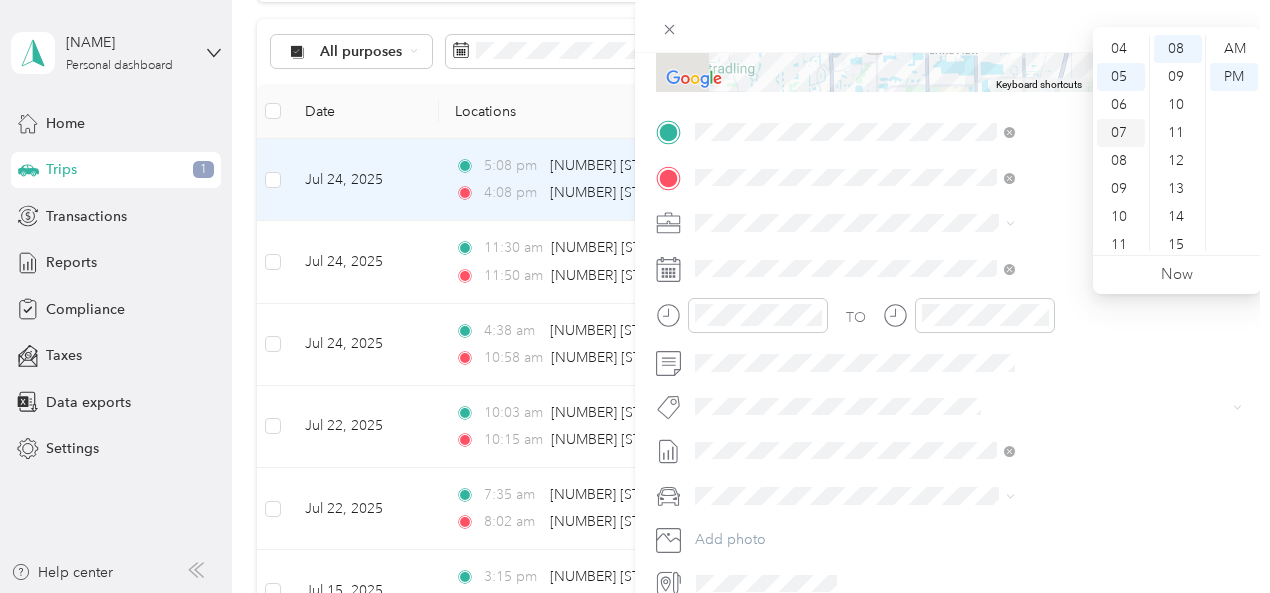 scroll, scrollTop: 120, scrollLeft: 0, axis: vertical 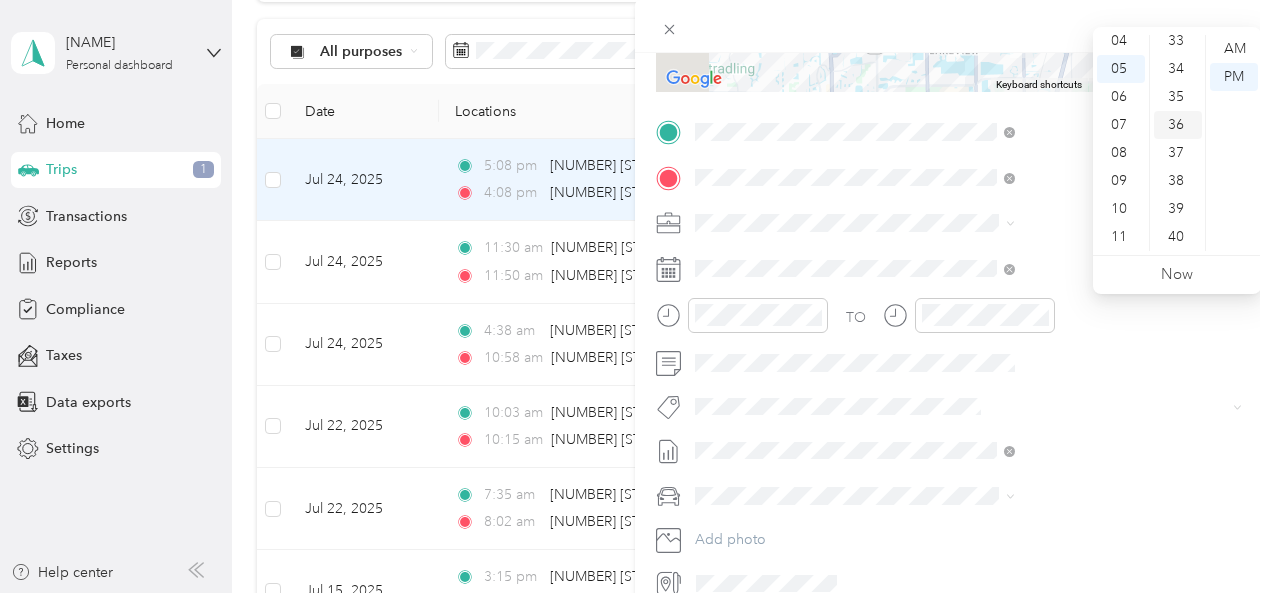 click on "36" at bounding box center [1178, 125] 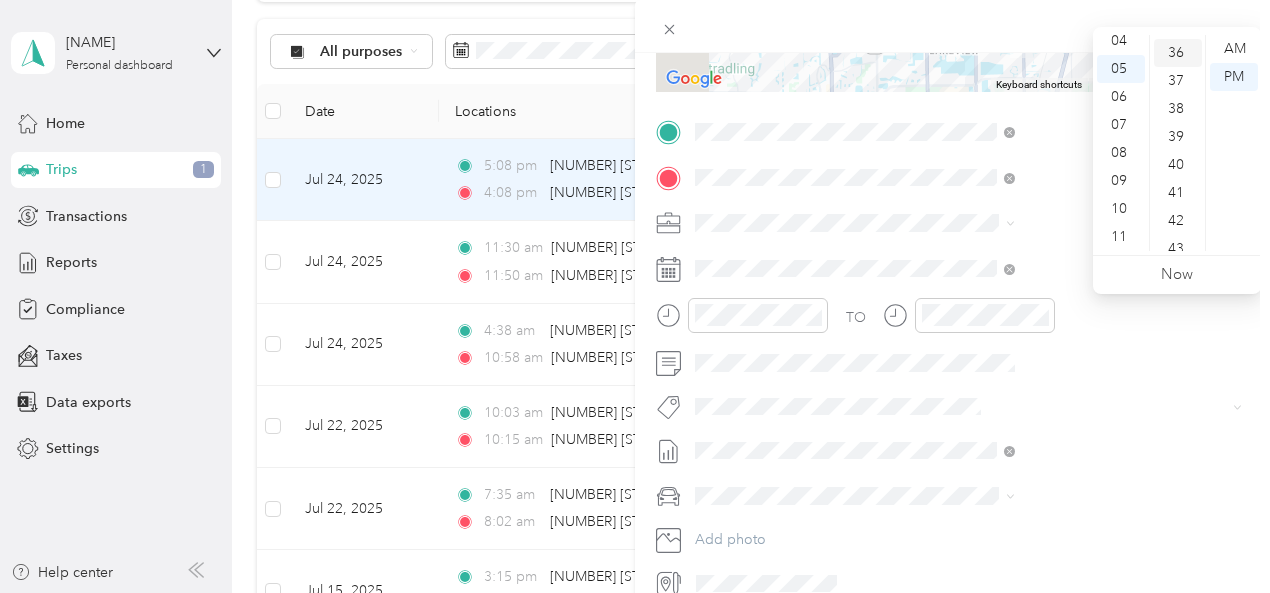 scroll, scrollTop: 1008, scrollLeft: 0, axis: vertical 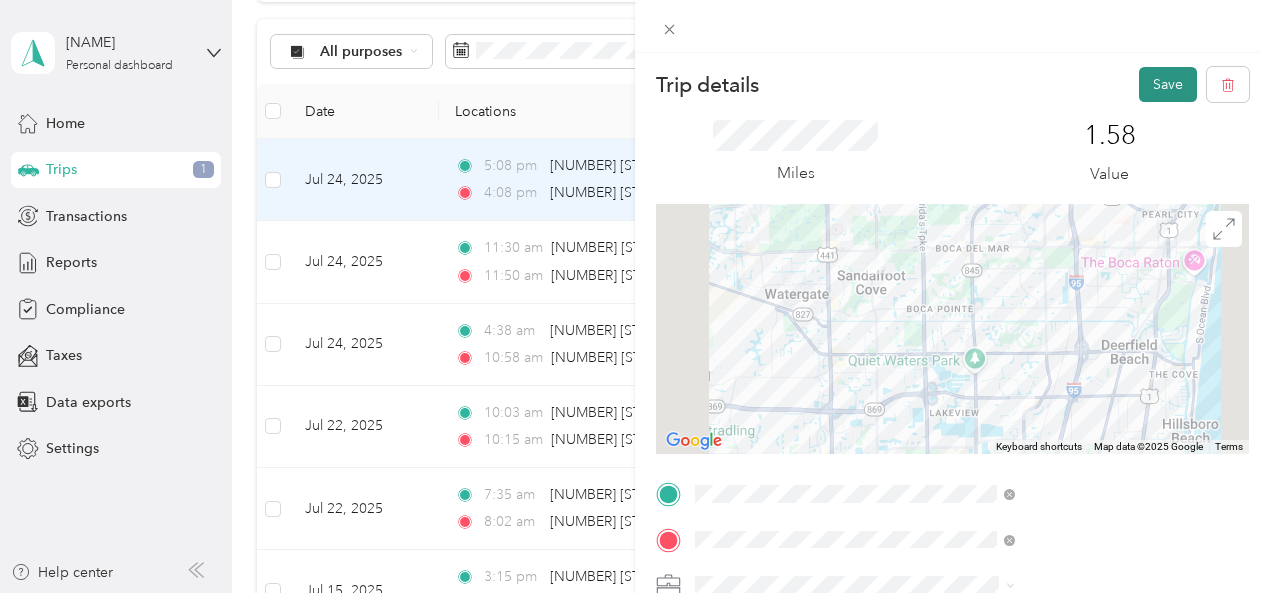 click on "Save" at bounding box center [1168, 84] 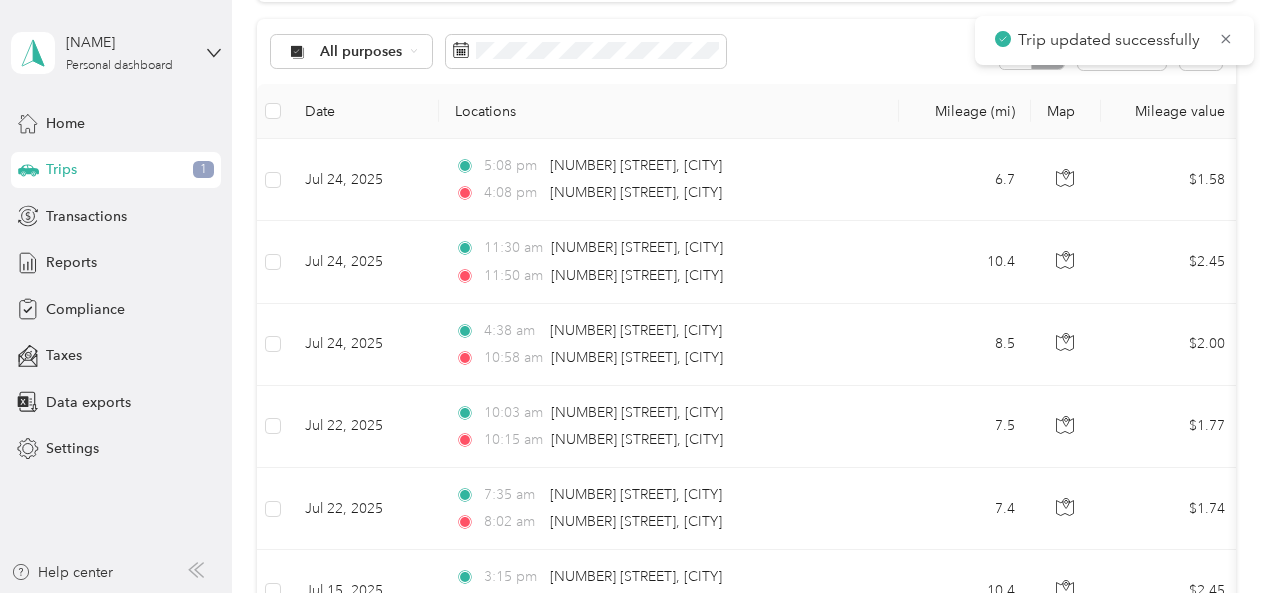 click on "Trip details Save This trip cannot be edited because it is either under review, approved, or paid. Contact your Team Manager to edit it. Miles 1.58 Value To navigate the map with touch gestures double-tap and hold your finger on the map, then drag the map. ← Move left → Move right ↑ Move up ↓ Move down + Zoom in - Zoom out Home Jump left by 75% End Jump right by 75% Page Up Jump up by 75% Page Down Jump down by 75% Keyboard shortcuts Map Data Map data ©2025 Google Map data ©2025 Google 2 km  Click to toggle between metric and imperial units Terms Report a map error TO Add photo" at bounding box center (630, 593) 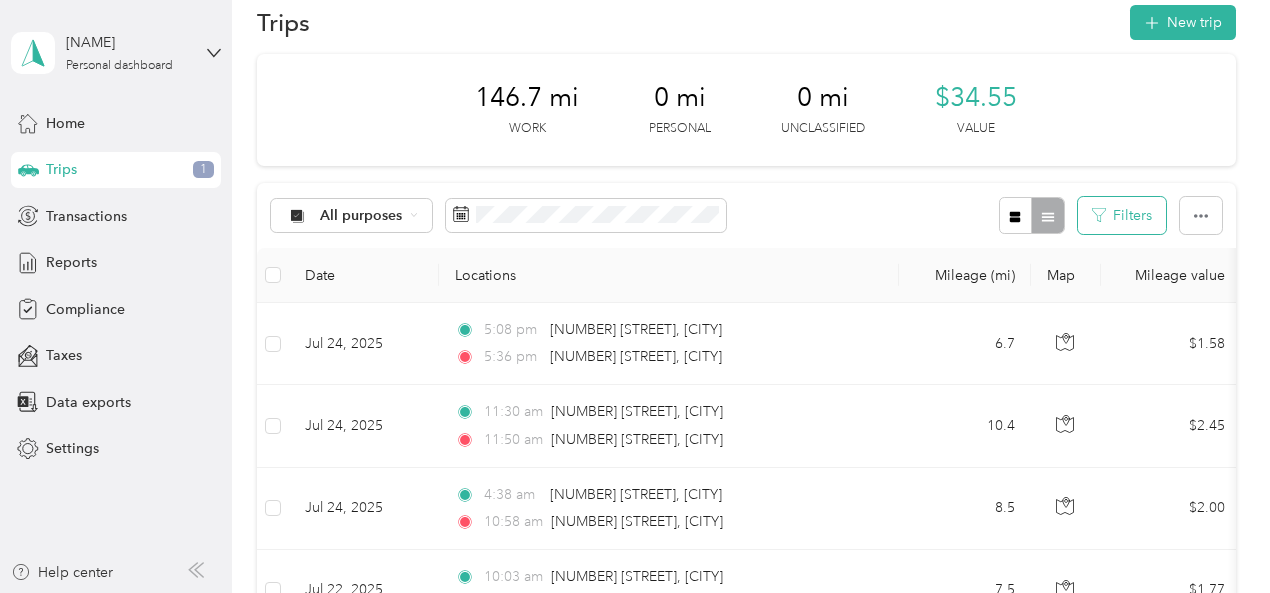scroll, scrollTop: 25, scrollLeft: 0, axis: vertical 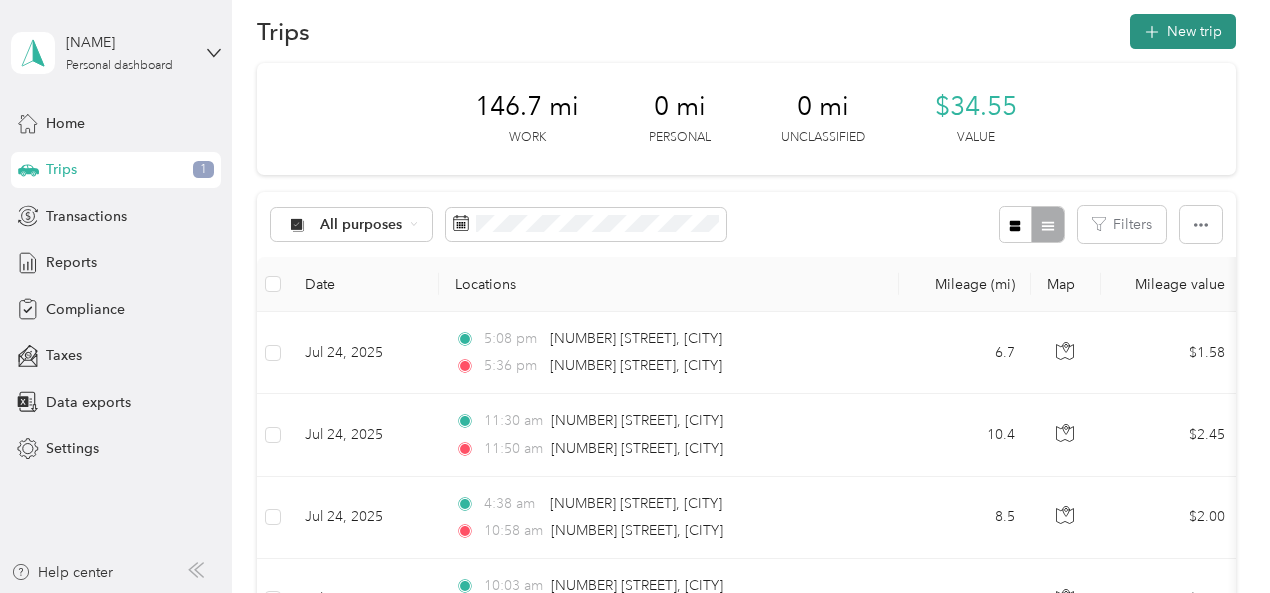 click on "New trip" at bounding box center [1183, 31] 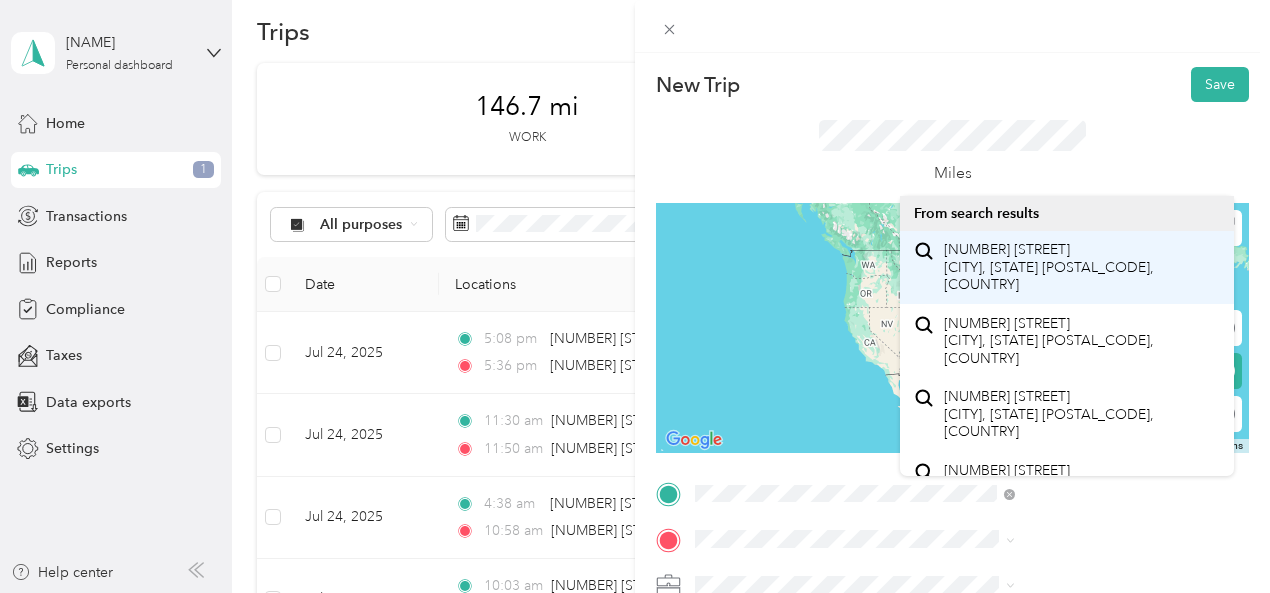 click on "[NUMBER] [STREET]
[CITY], [STATE] [POSTAL_CODE], [COUNTRY]" at bounding box center (1081, 267) 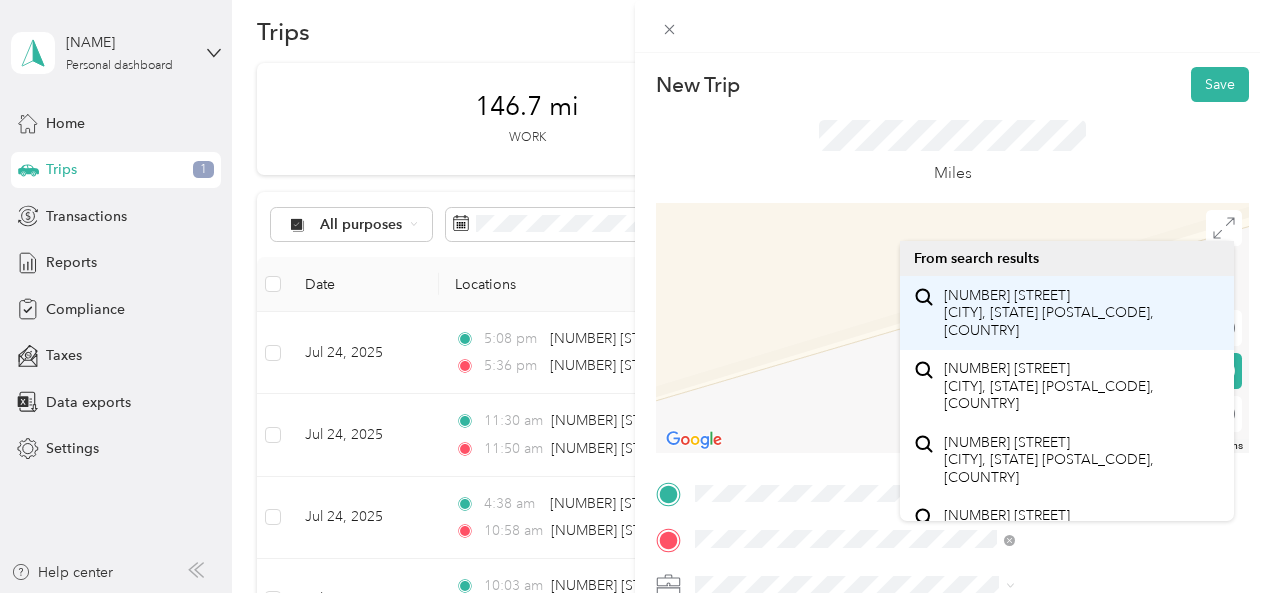 click on "[NUMBER] [STREET]
[CITY], [STATE] [POSTAL_CODE], [COUNTRY]" at bounding box center [1081, 313] 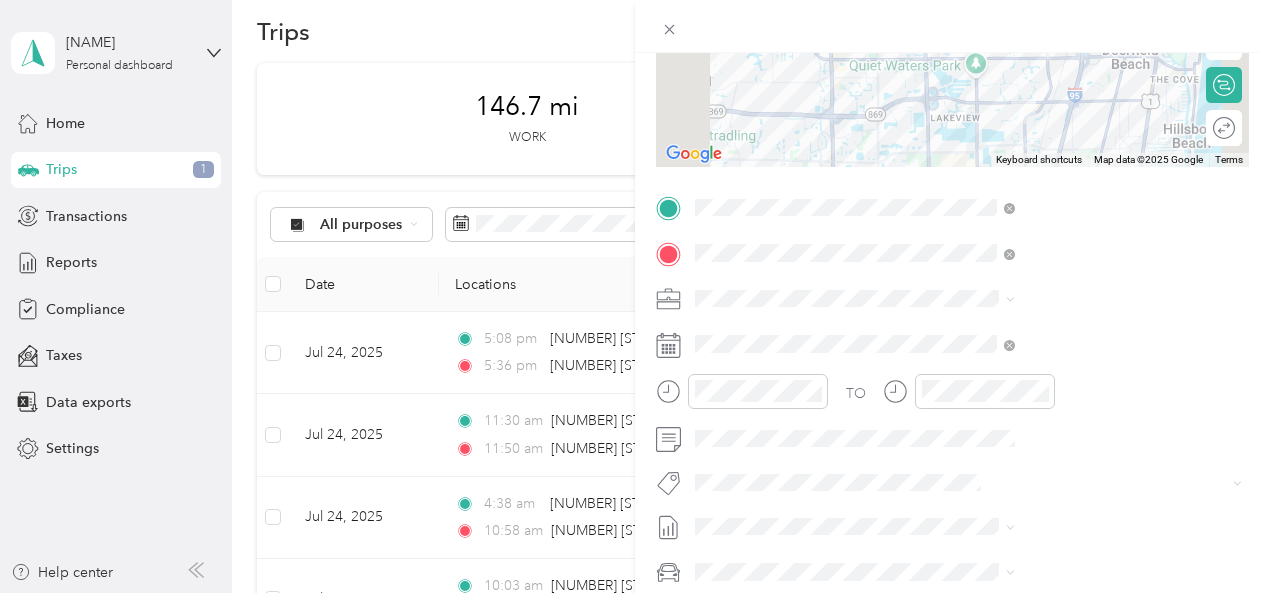 scroll, scrollTop: 287, scrollLeft: 0, axis: vertical 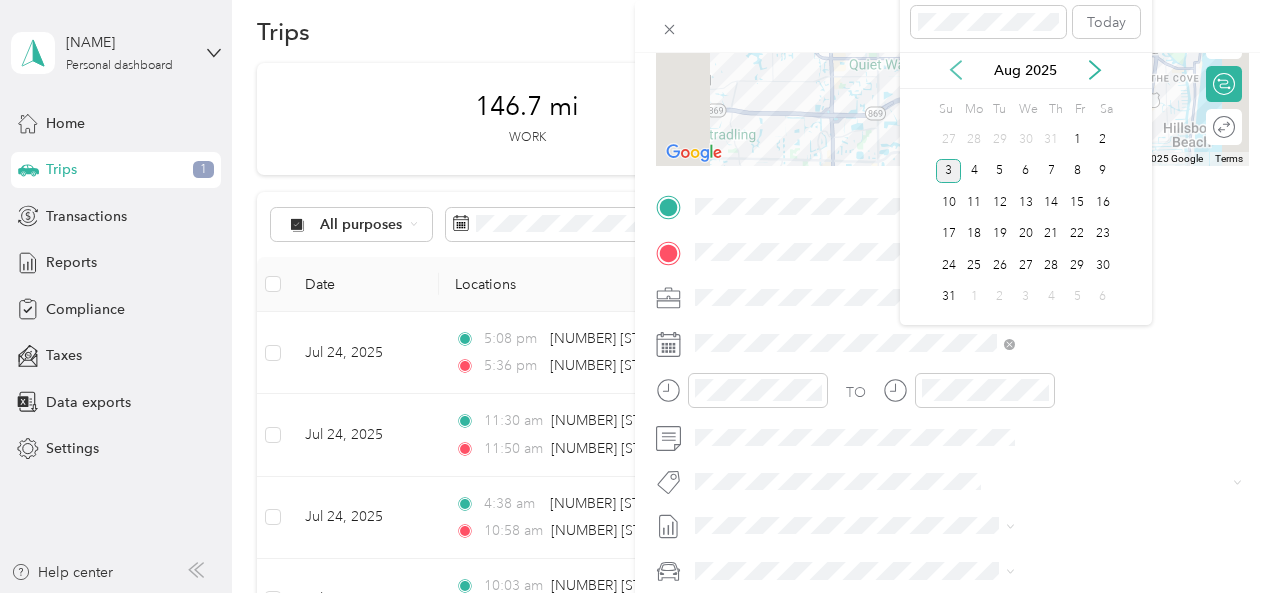 click 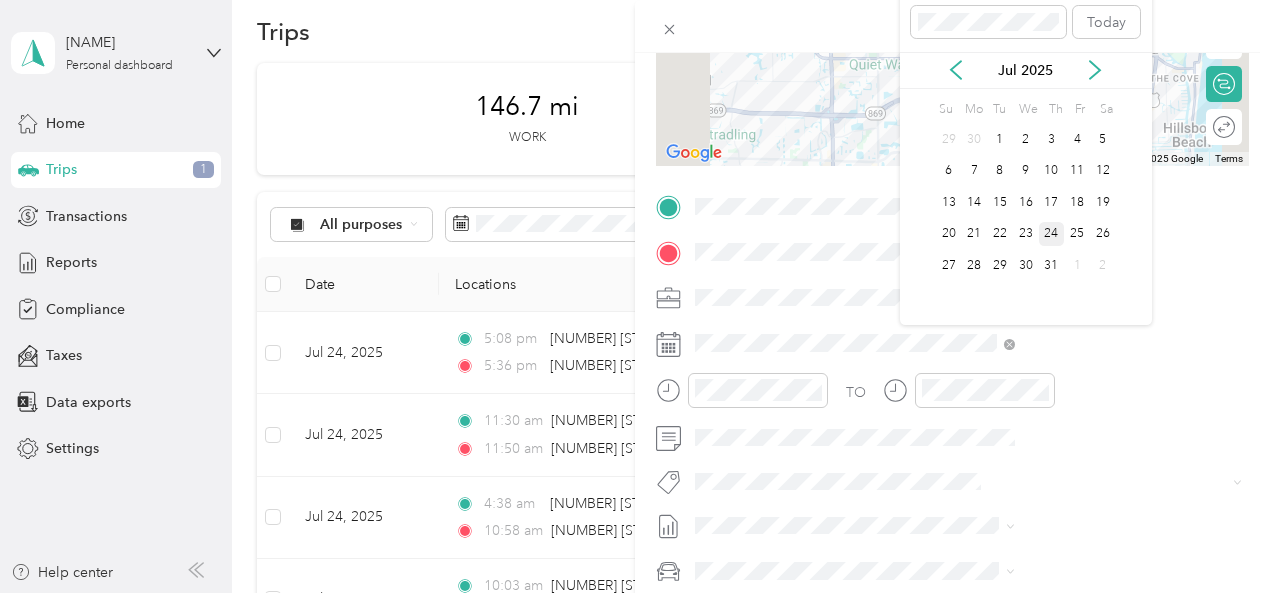 click on "24" at bounding box center [1052, 234] 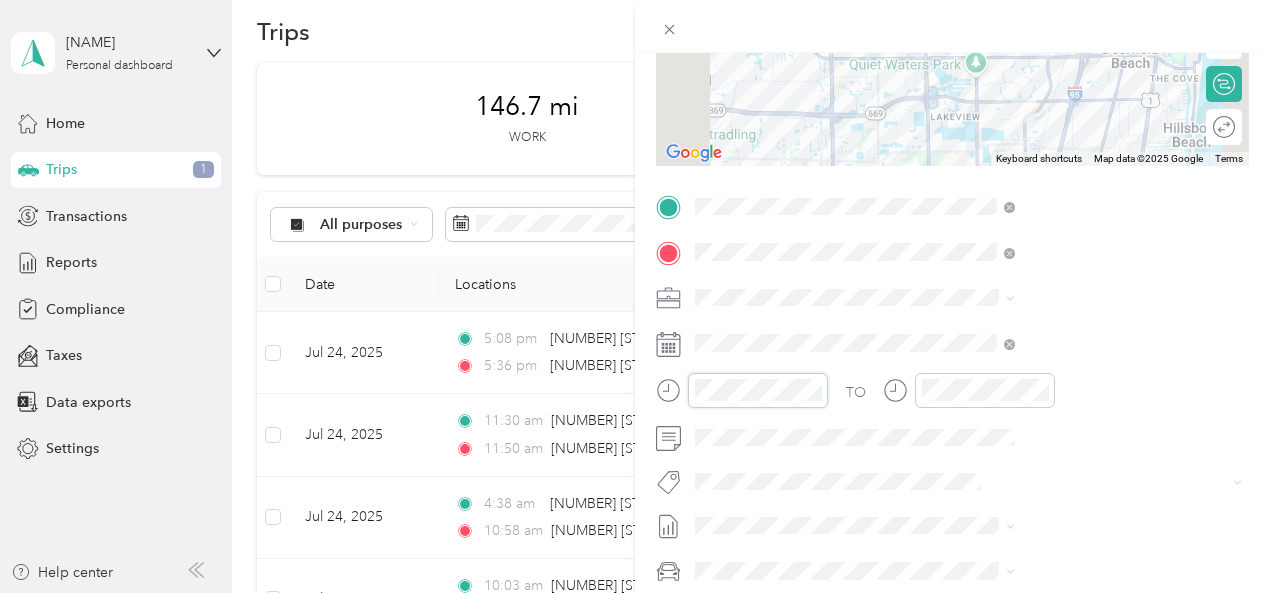 scroll, scrollTop: 108, scrollLeft: 0, axis: vertical 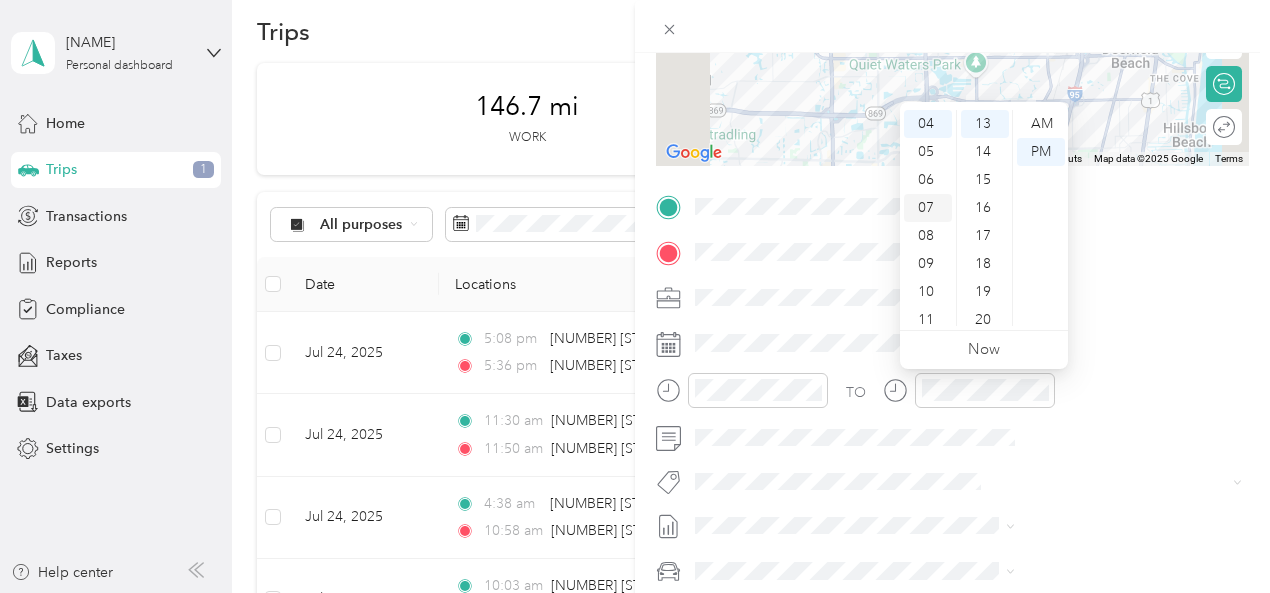 click on "07" at bounding box center [928, 208] 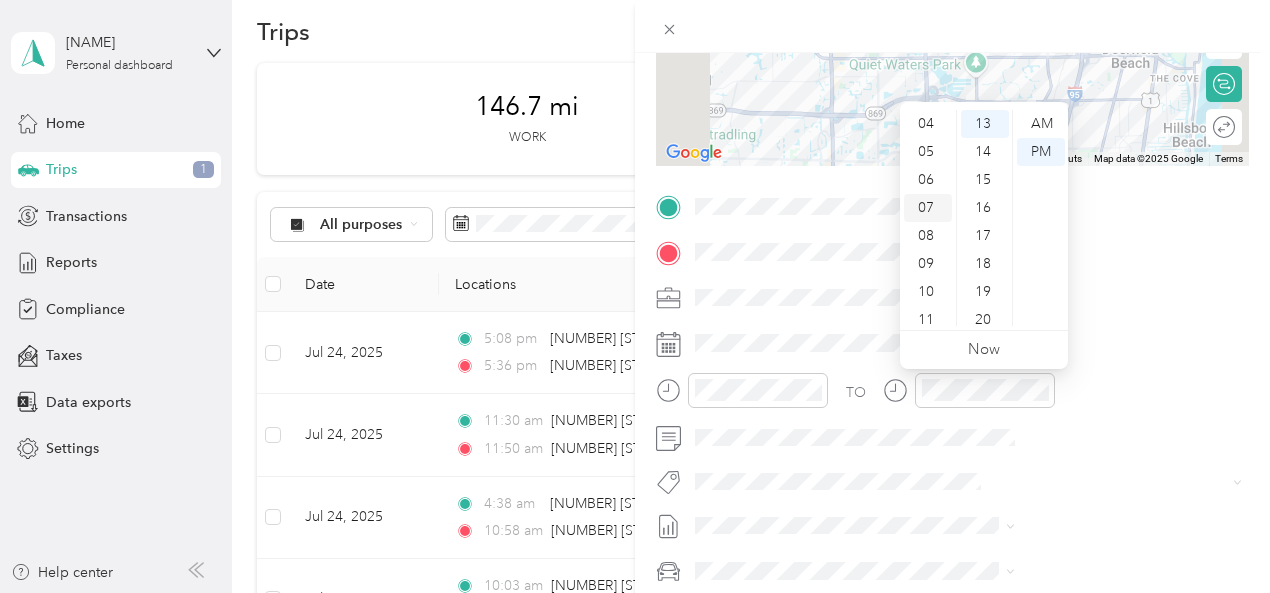 scroll, scrollTop: 120, scrollLeft: 0, axis: vertical 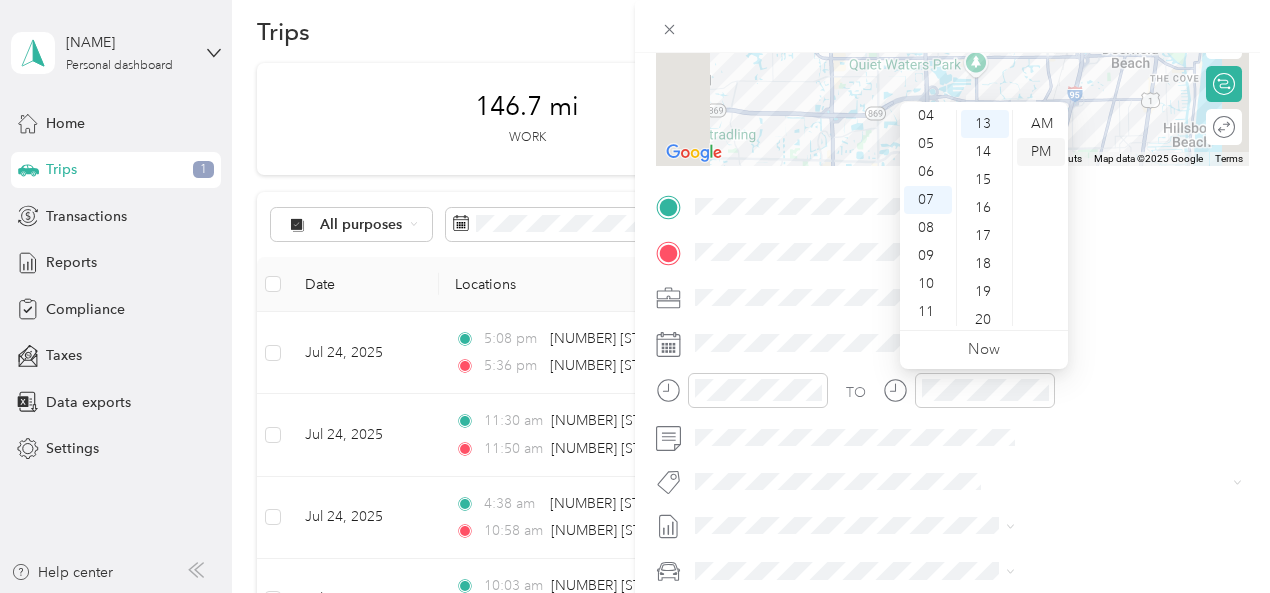 click on "PM" at bounding box center [1041, 152] 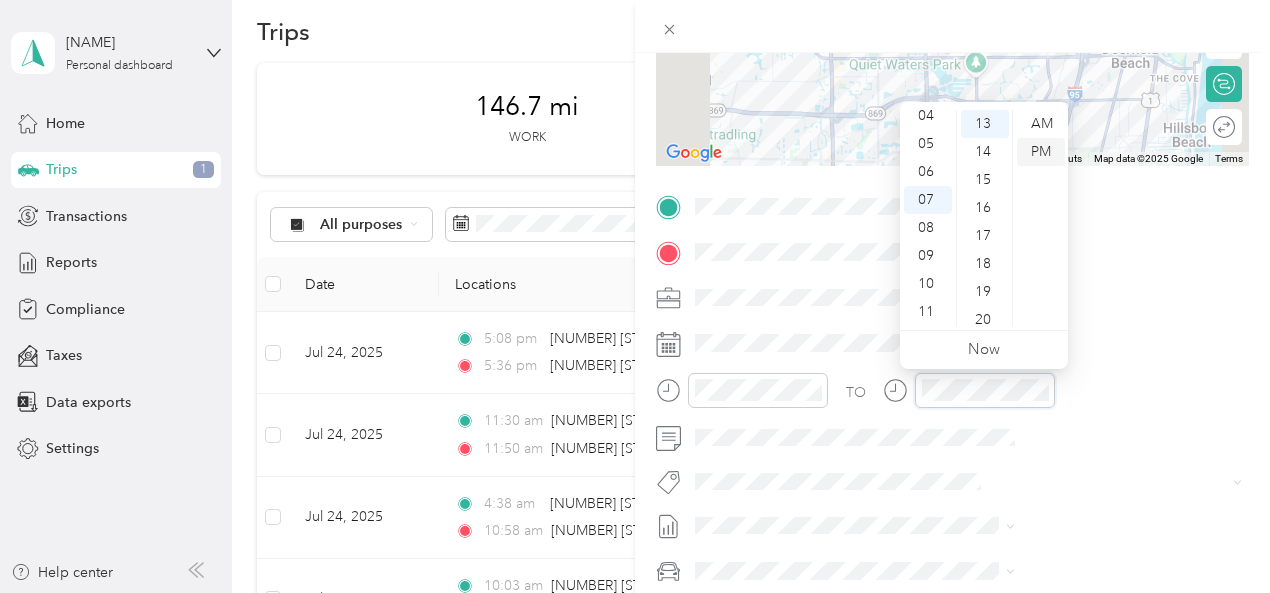 scroll, scrollTop: 110, scrollLeft: 0, axis: vertical 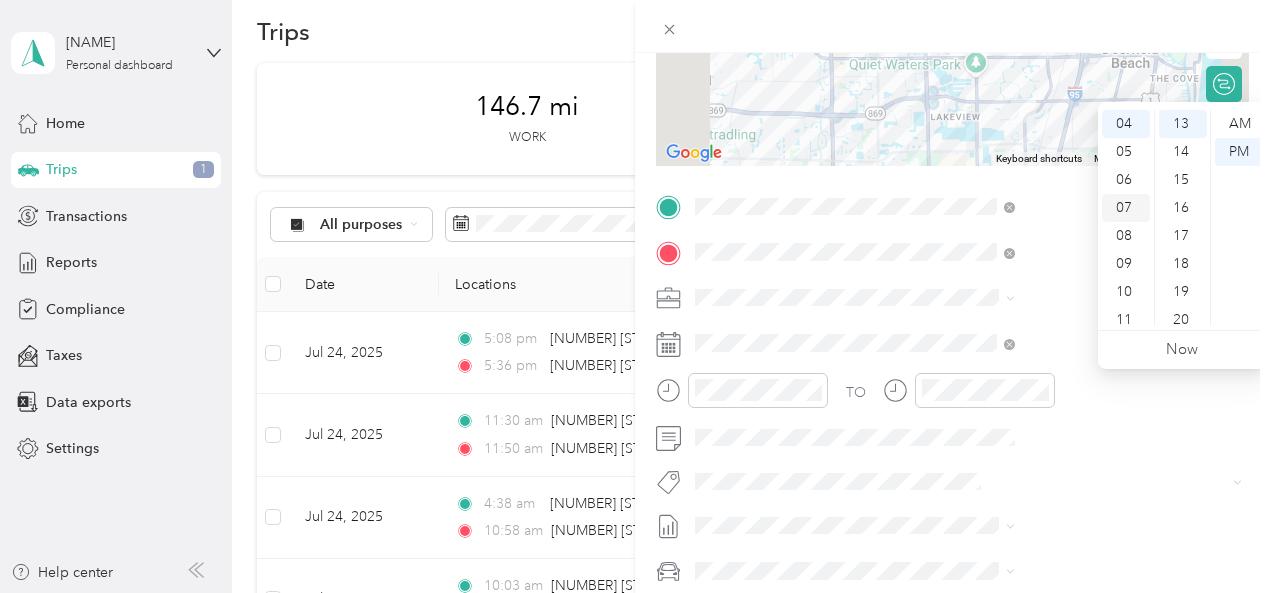 click on "07" at bounding box center [1126, 208] 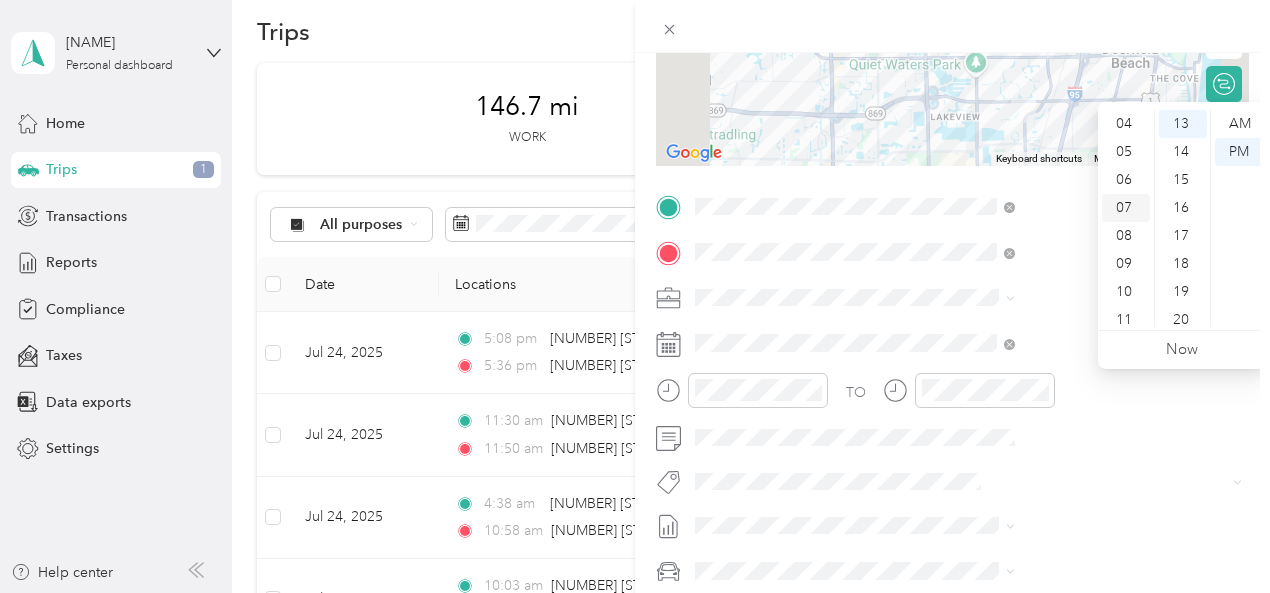 scroll, scrollTop: 120, scrollLeft: 0, axis: vertical 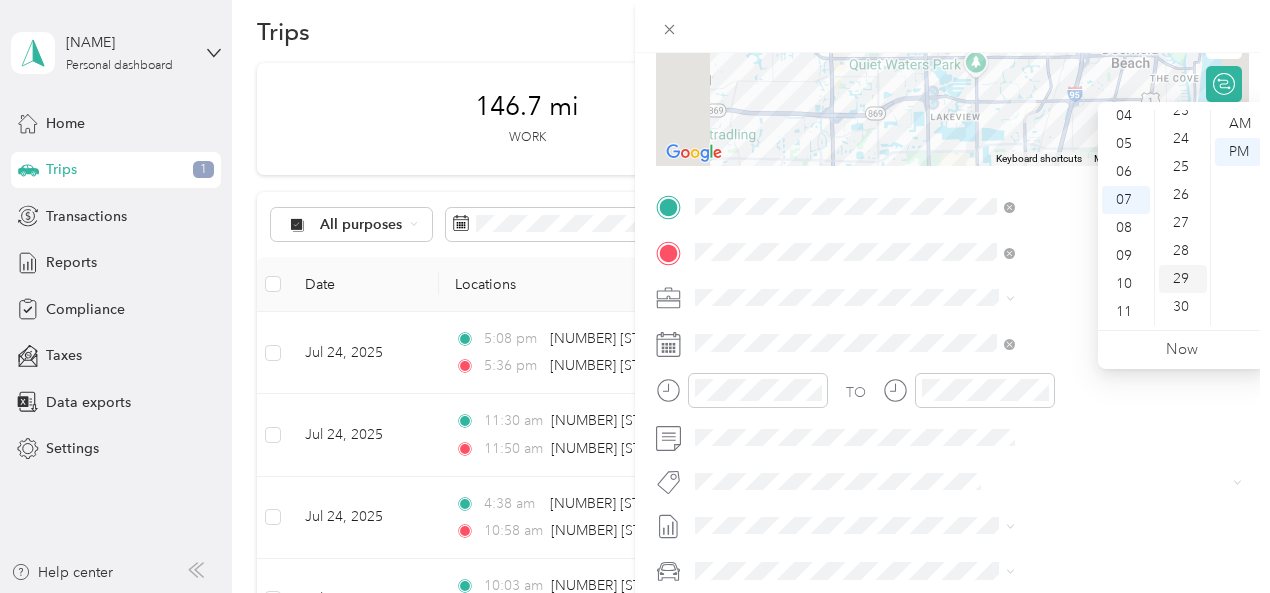 click on "29" at bounding box center (1183, 279) 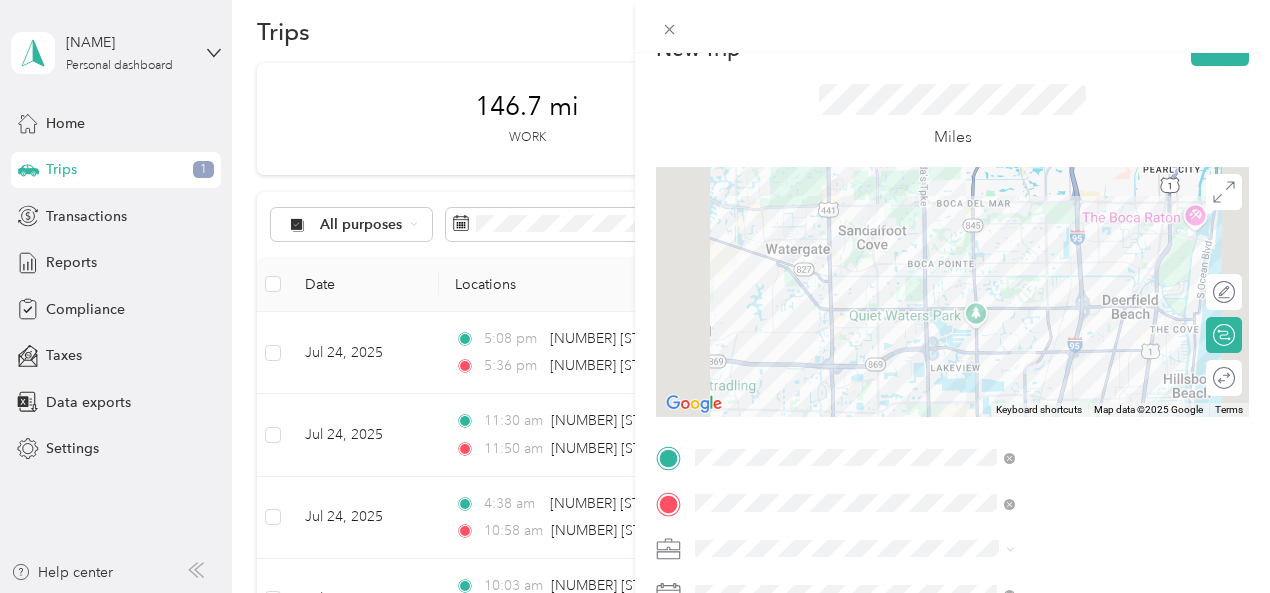 scroll, scrollTop: 0, scrollLeft: 0, axis: both 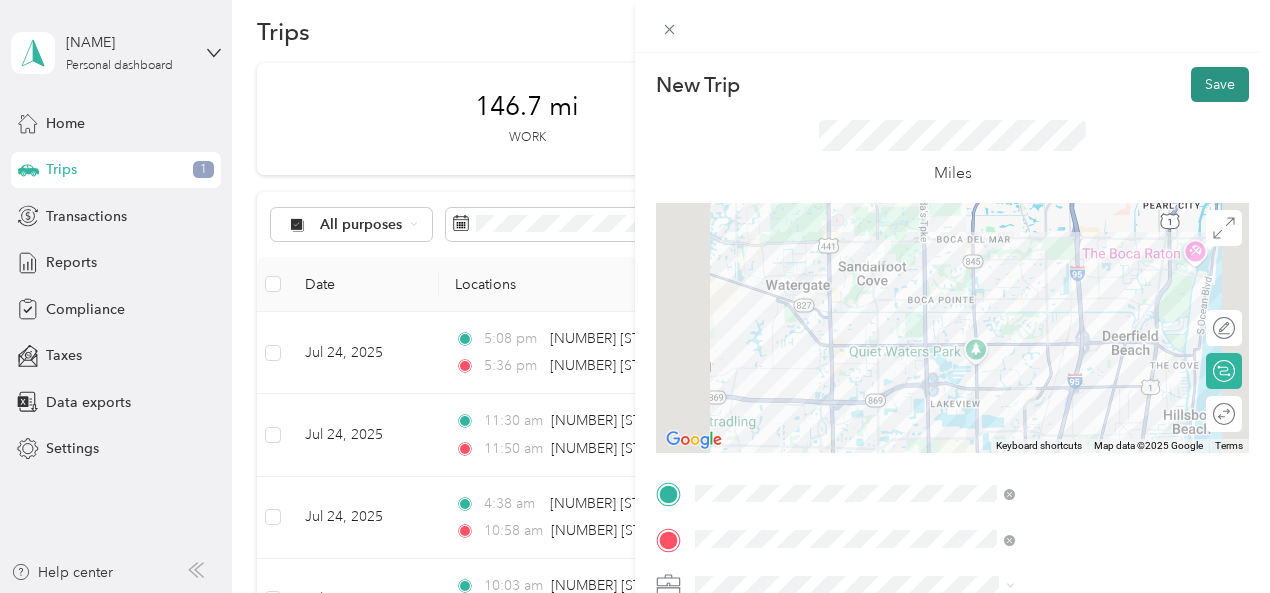 click on "Save" at bounding box center [1220, 84] 